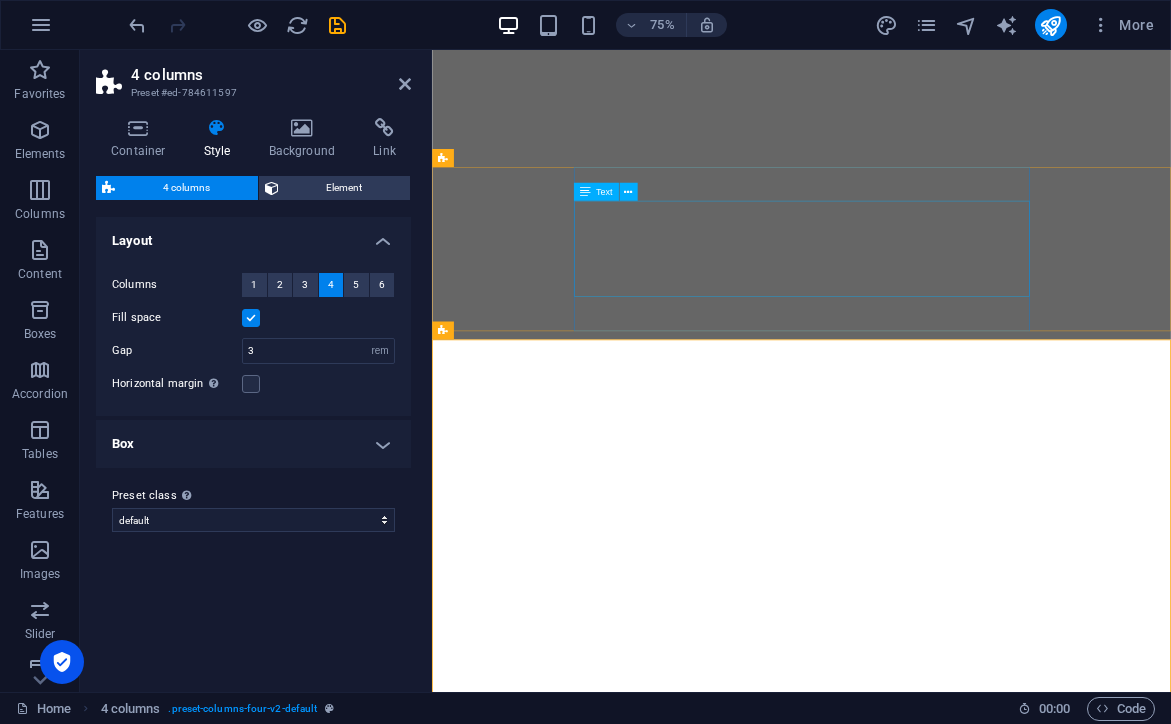 select on "rem" 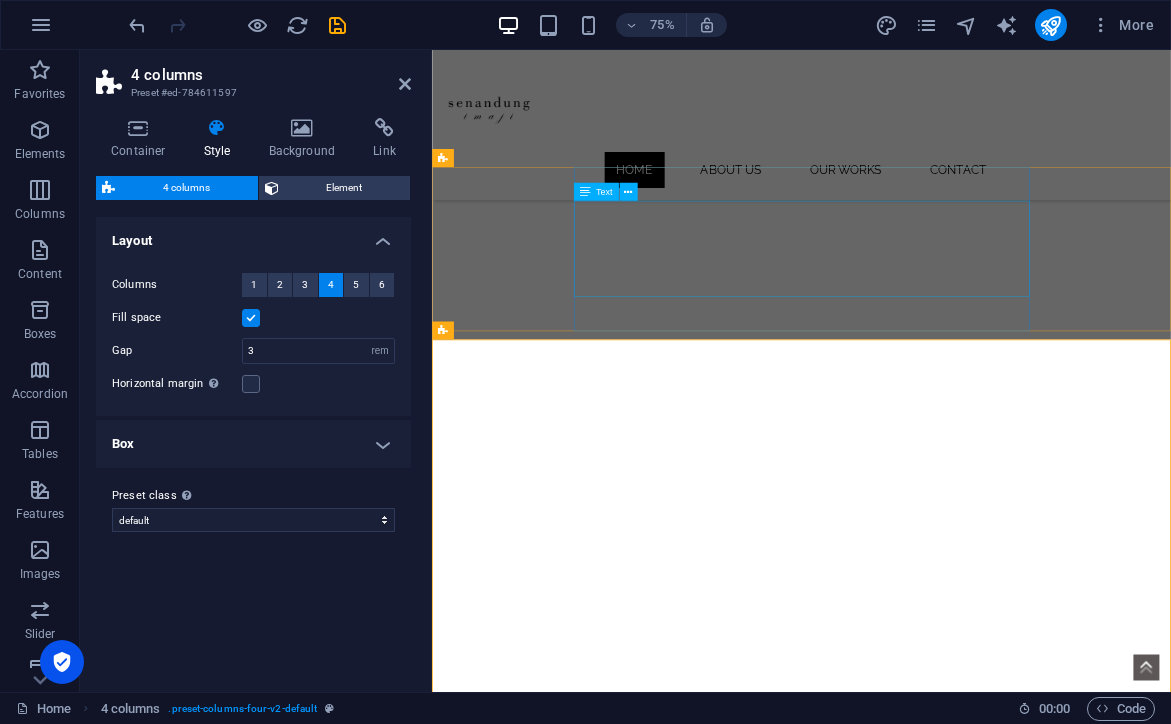 scroll, scrollTop: 0, scrollLeft: 0, axis: both 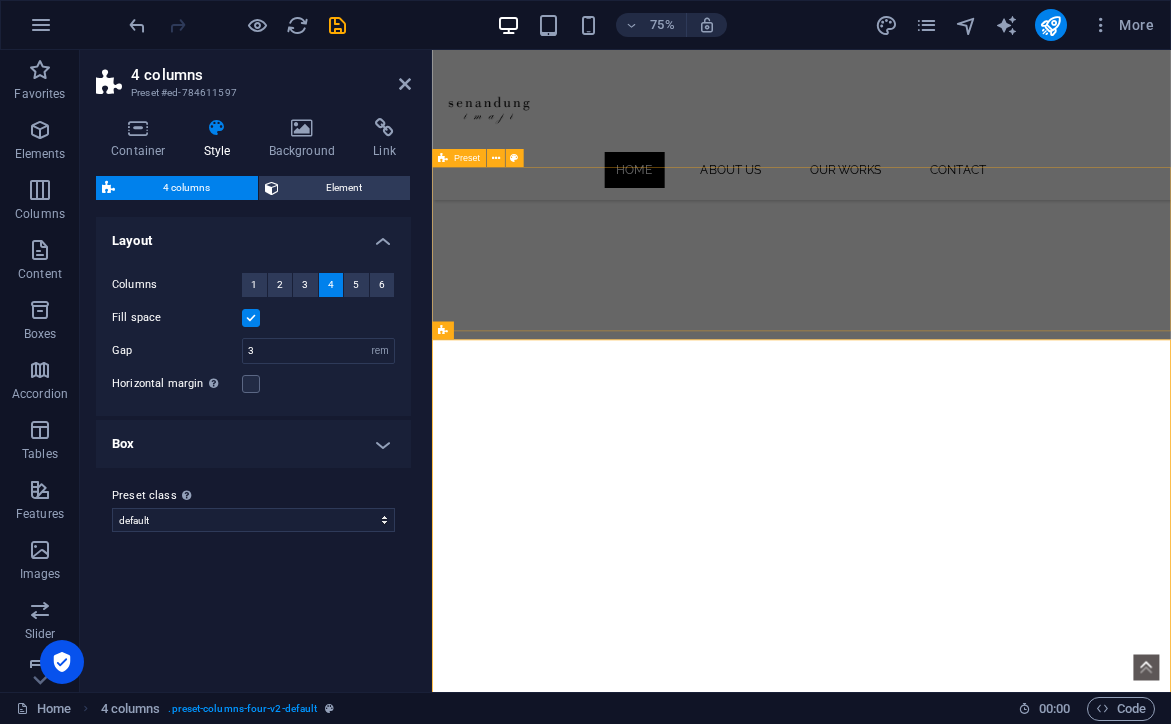 click on "Kami sangat senang Anda menemukan kami Di sinilah kisah cinta Anda menemukan nadanya.  Kami percaya, setiap kisah cinta memiliki keindahannya sendiri.  Dengan pendekatan yang personal serta bidikan yang tulus dan  bermakna, kami hadir untuk mengabadikan  momen yang tak hanya  terlihat..  tapi juga dirasakan." at bounding box center [924, 1395] 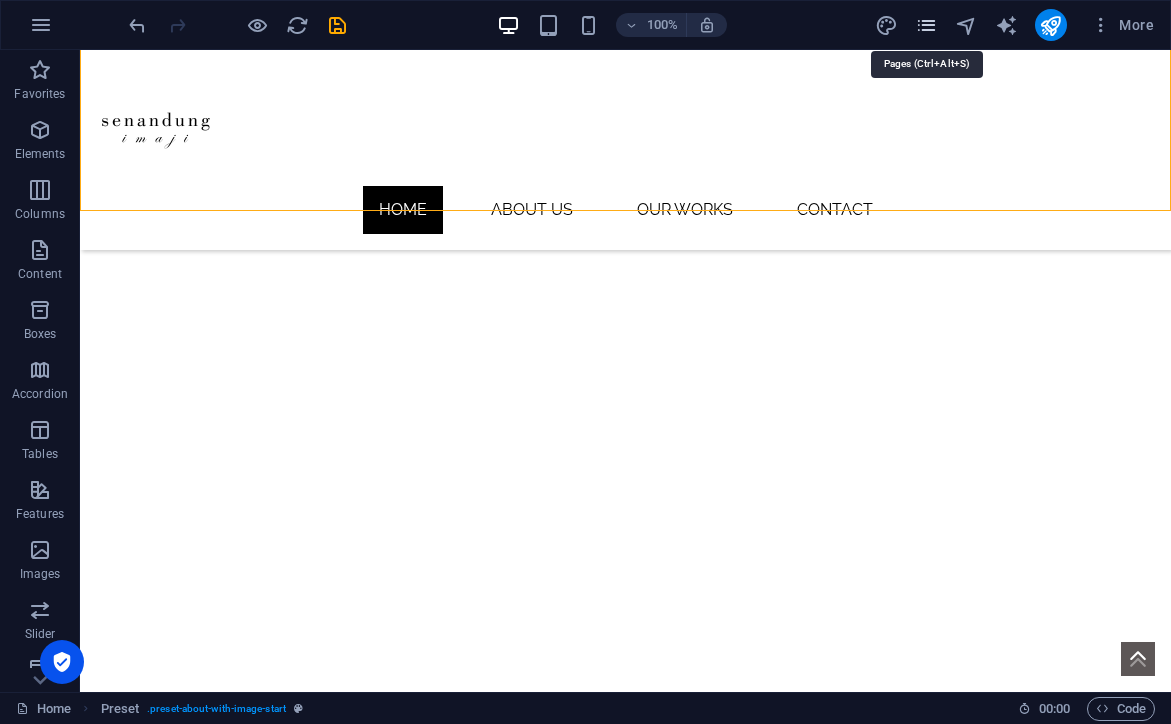 click at bounding box center [926, 25] 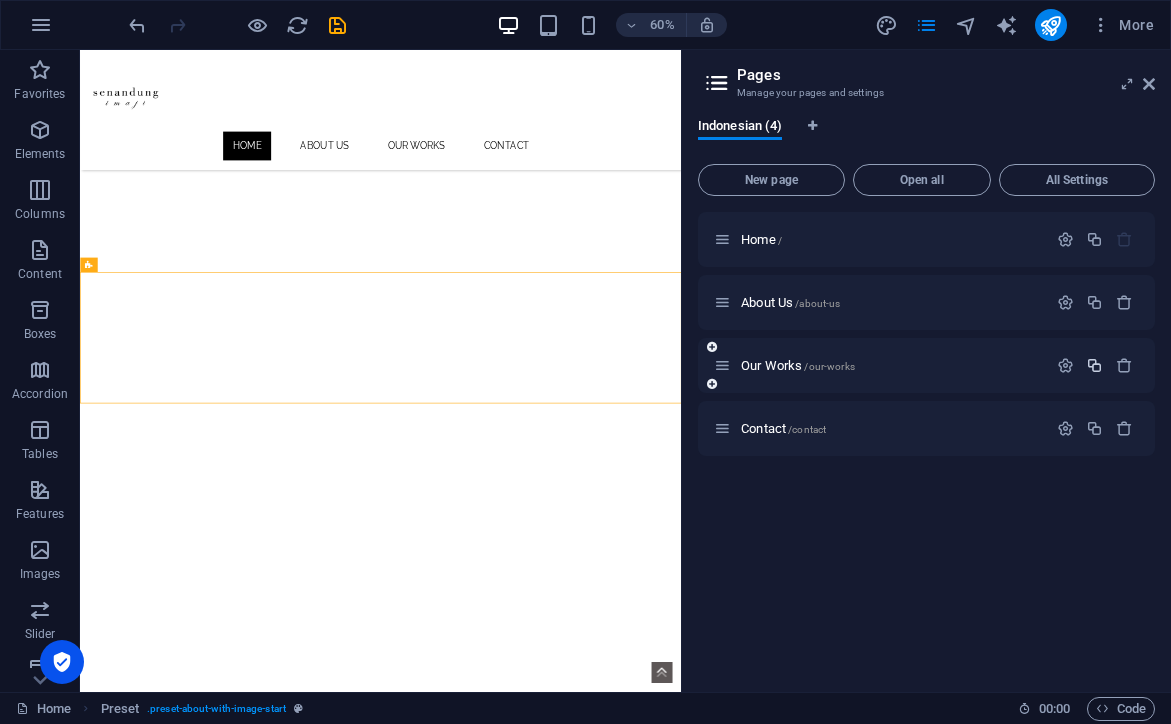 click at bounding box center (1094, 365) 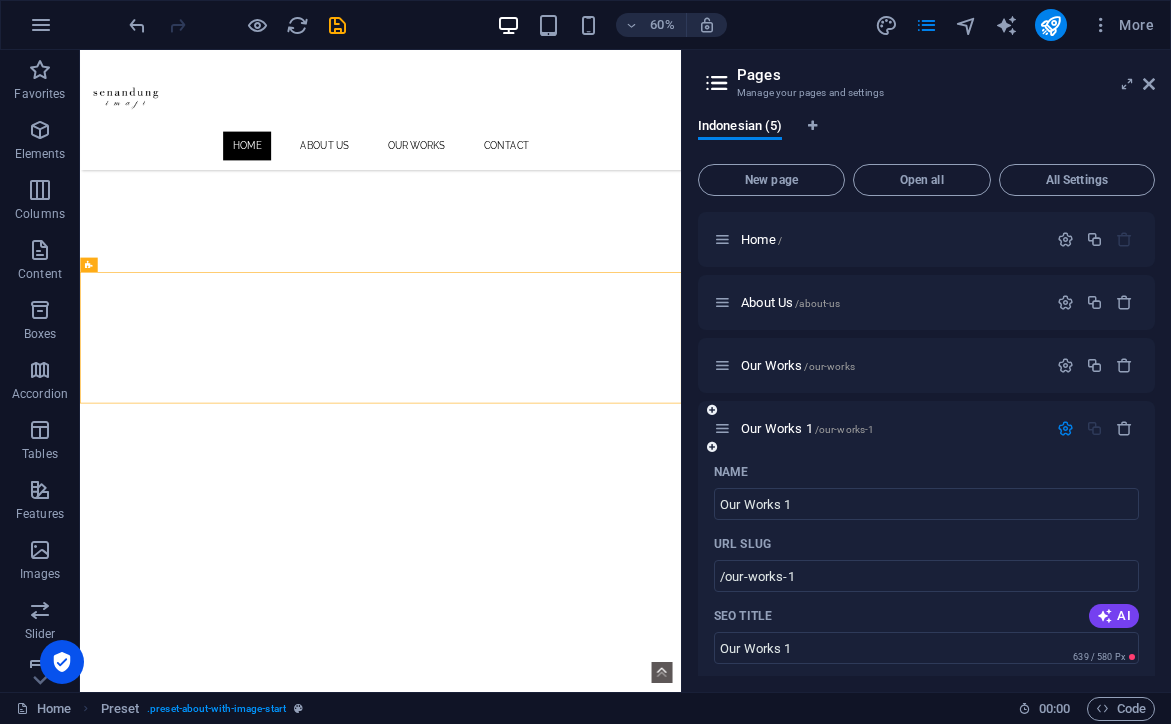 click on "Name" at bounding box center (926, 472) 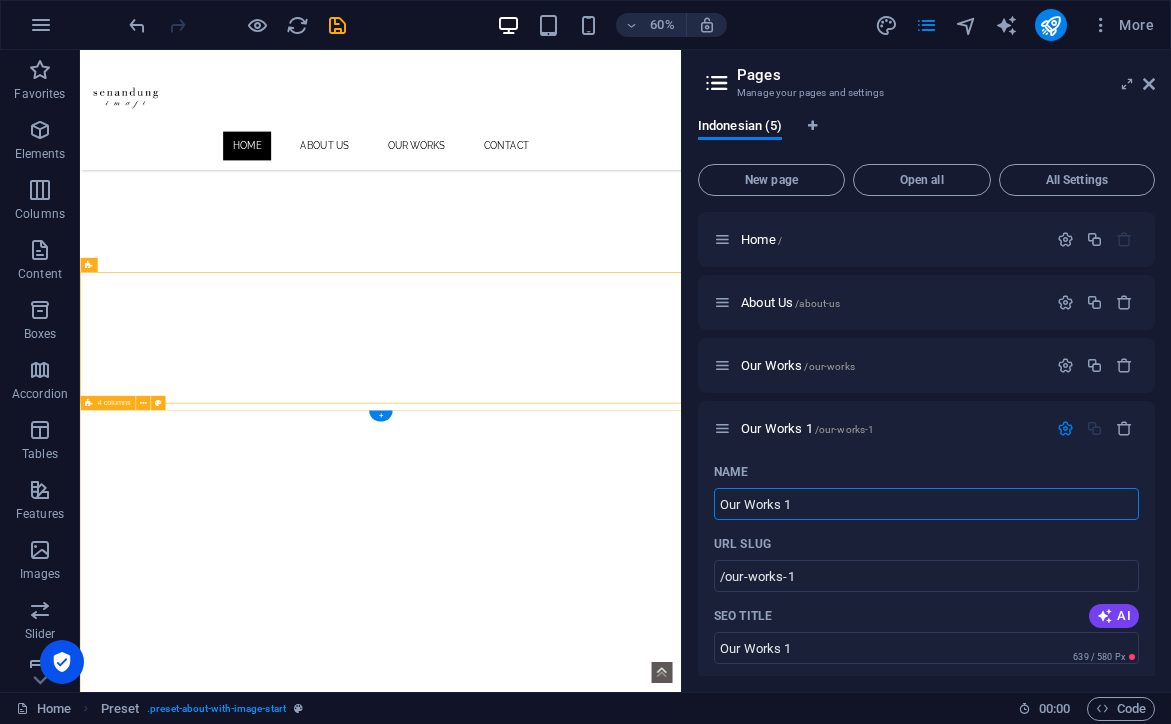 drag, startPoint x: 935, startPoint y: 554, endPoint x: 1052, endPoint y: 823, distance: 293.3428 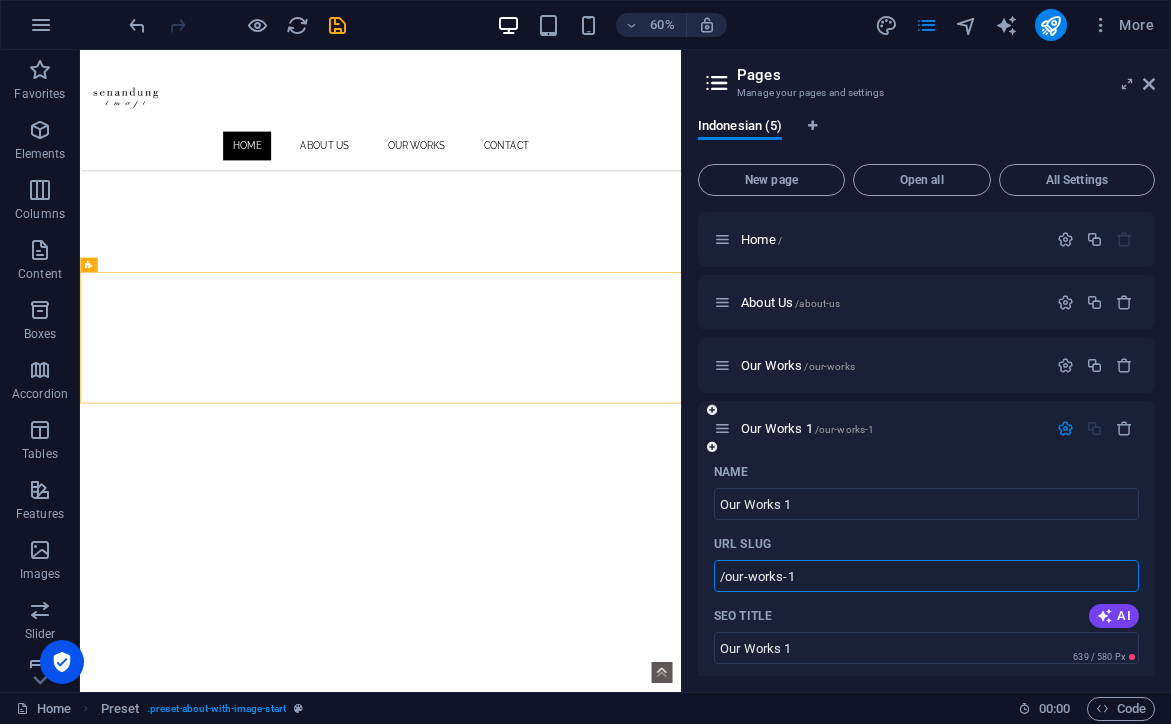 click on "/our-works-1" at bounding box center (926, 576) 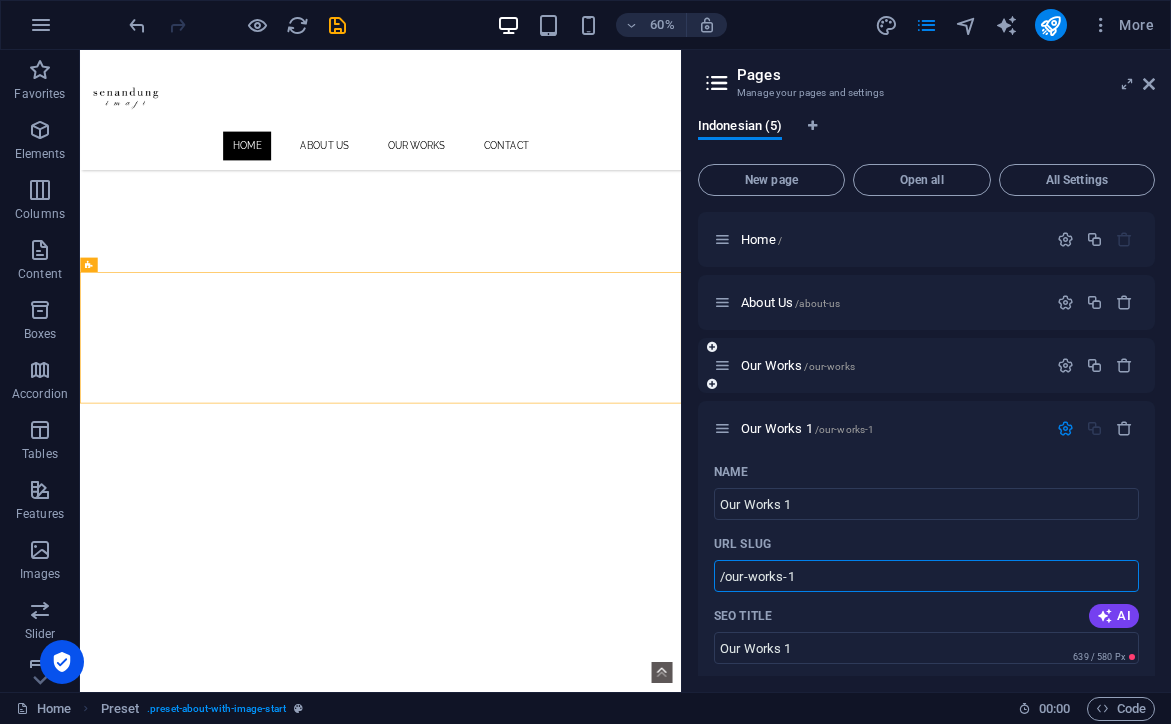 click on "Our Works /our-works" at bounding box center (880, 365) 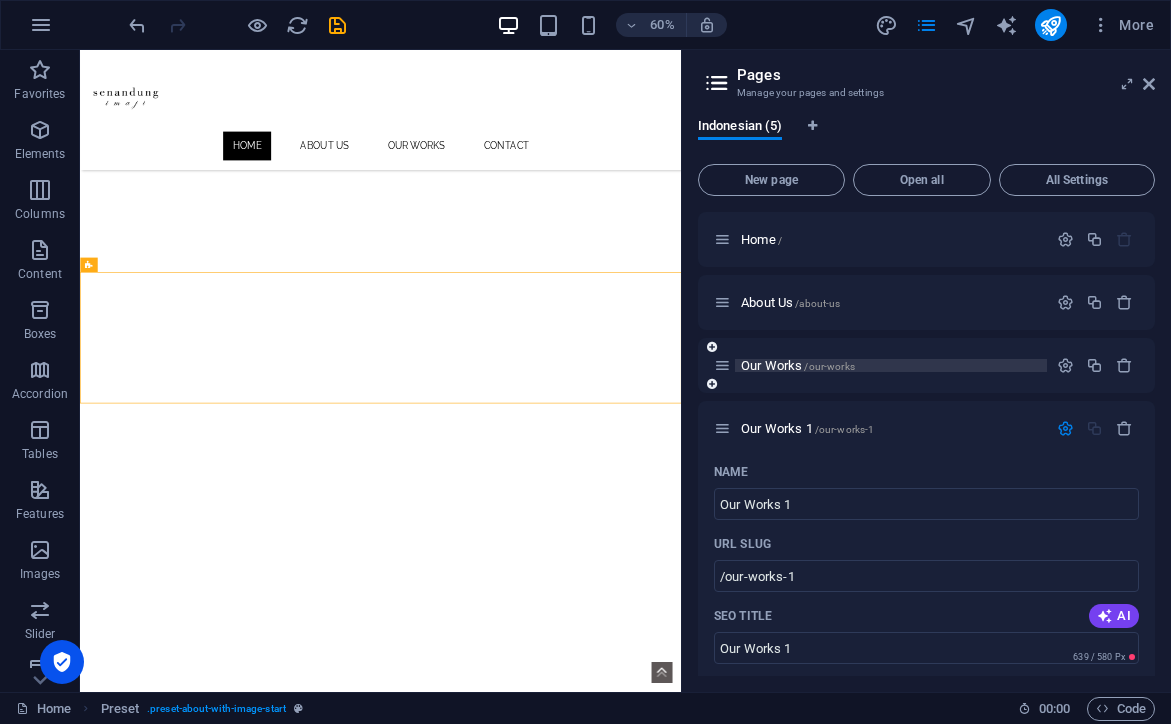 click on "Our Works /our-works" at bounding box center [798, 365] 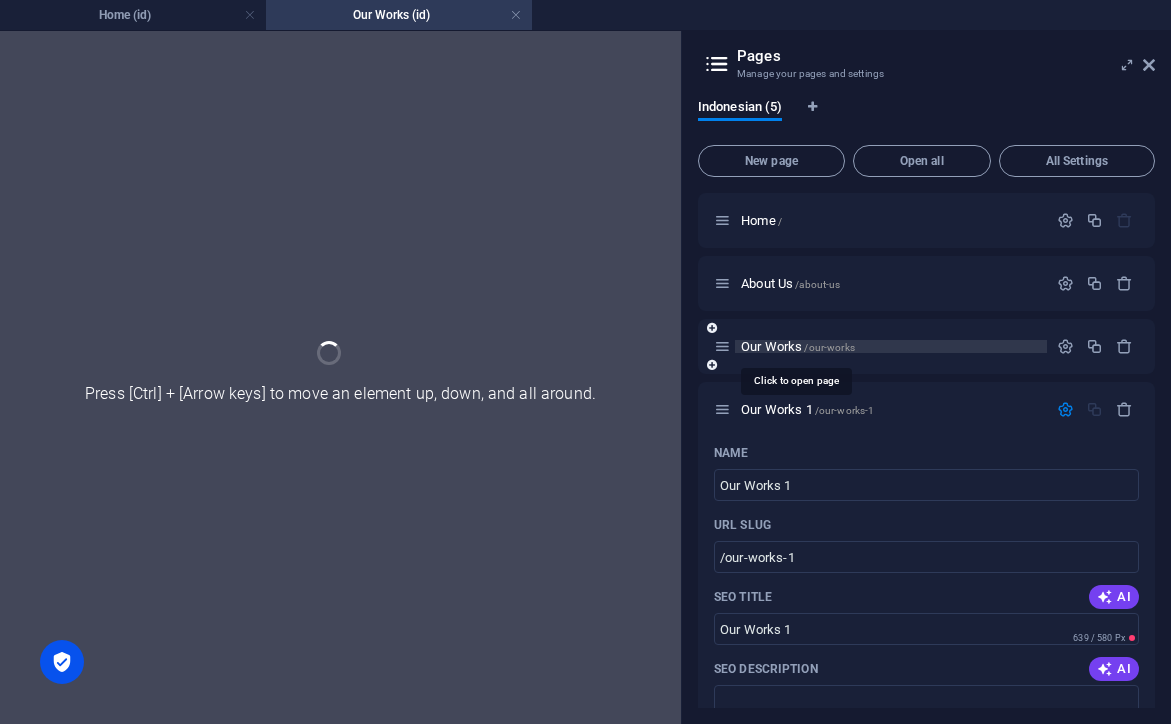 click on "Our Works /our-works" at bounding box center (798, 346) 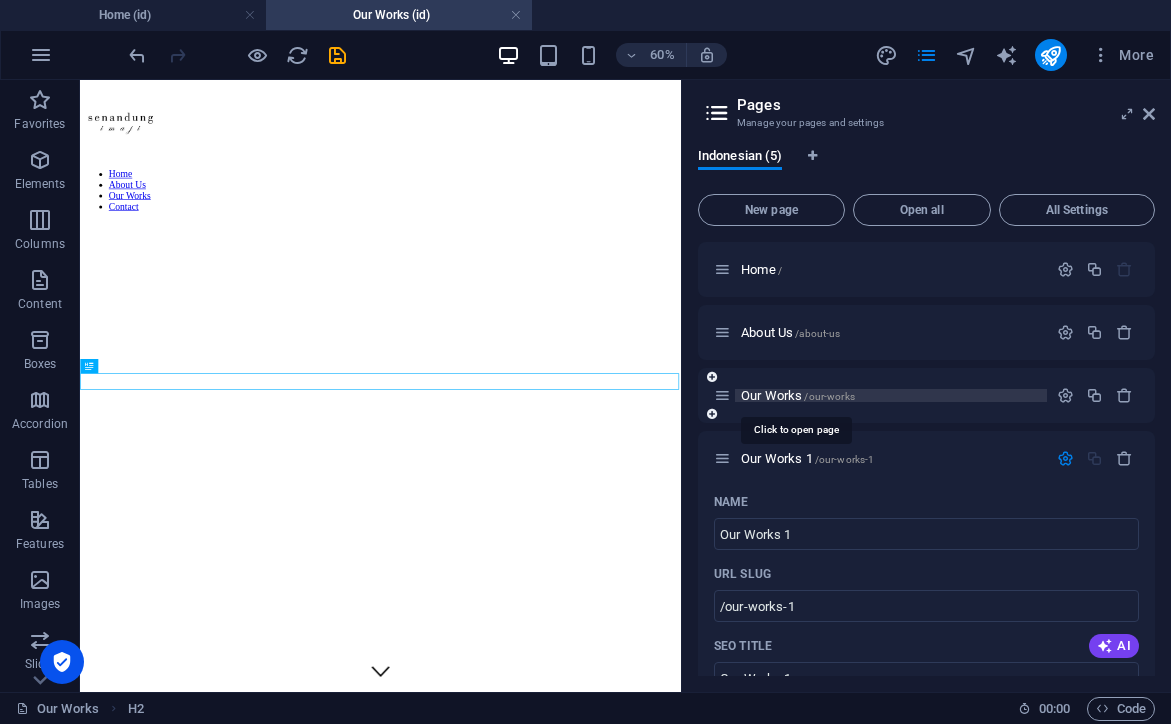 click on "Our Works /our-works" at bounding box center [798, 395] 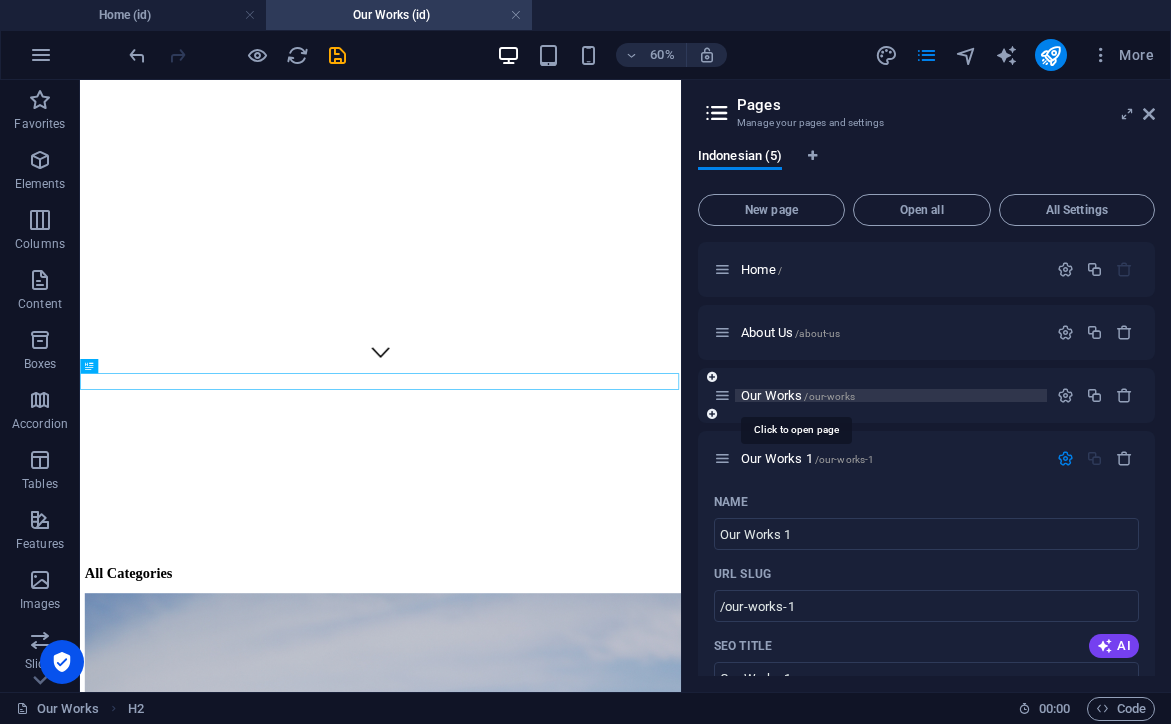 scroll, scrollTop: 531, scrollLeft: 0, axis: vertical 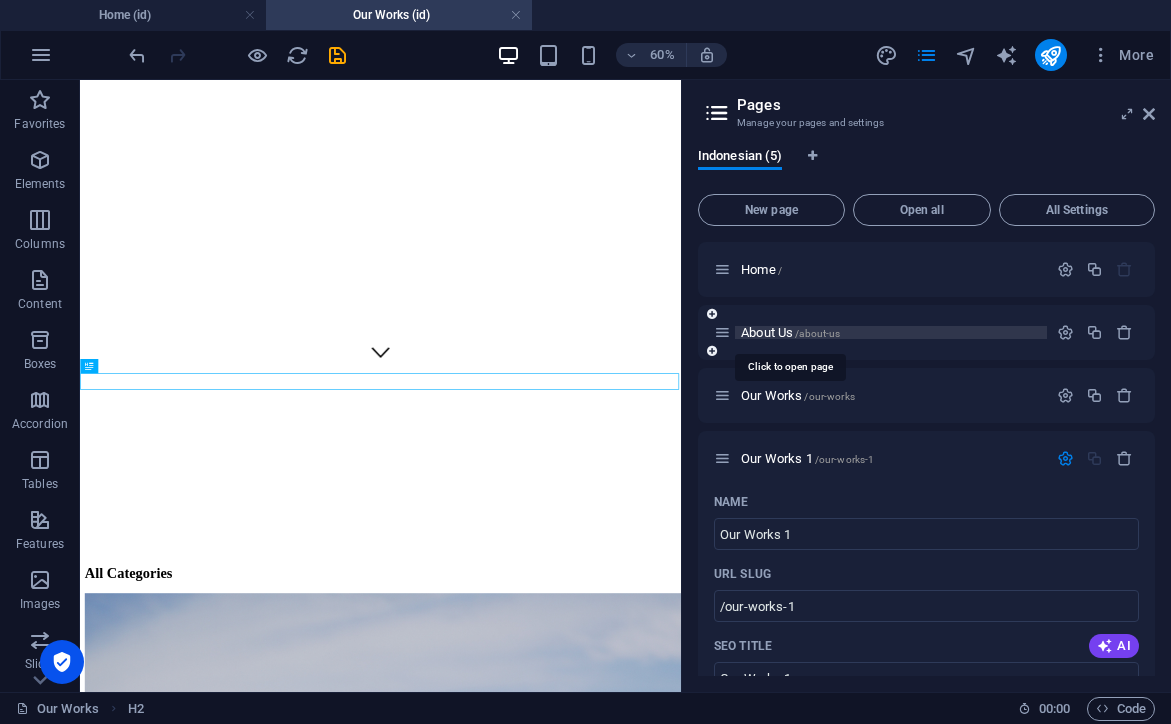 click on "About Us /about-us" at bounding box center (790, 332) 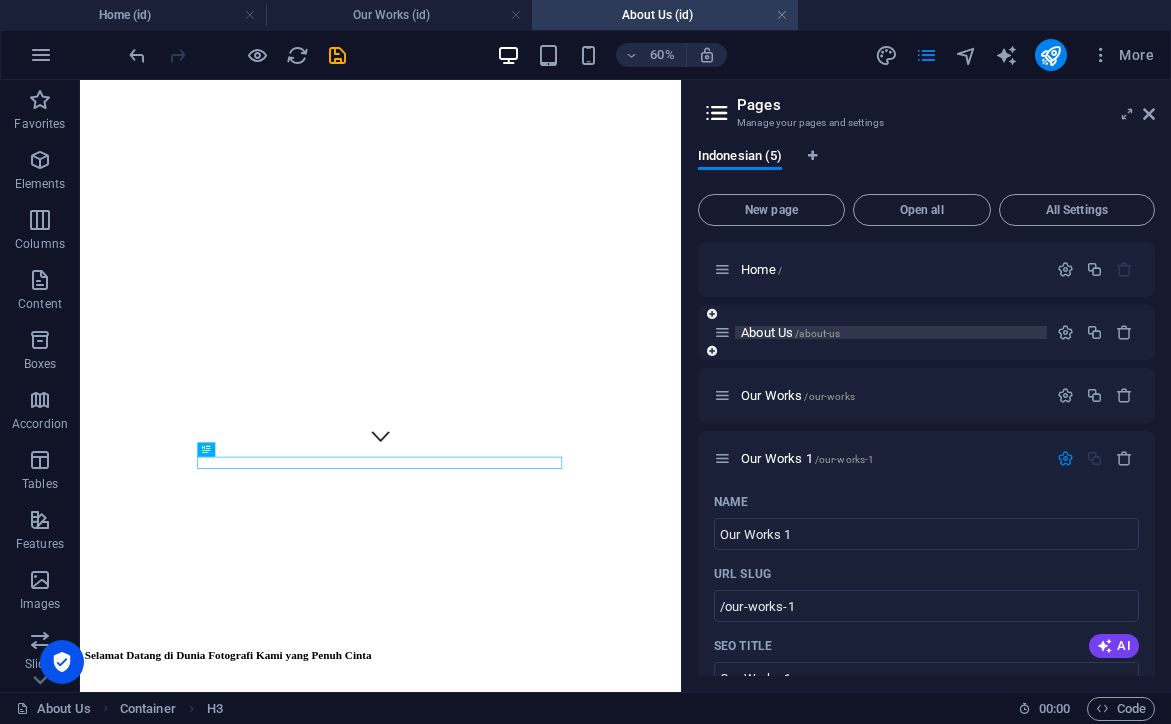 scroll, scrollTop: 392, scrollLeft: 0, axis: vertical 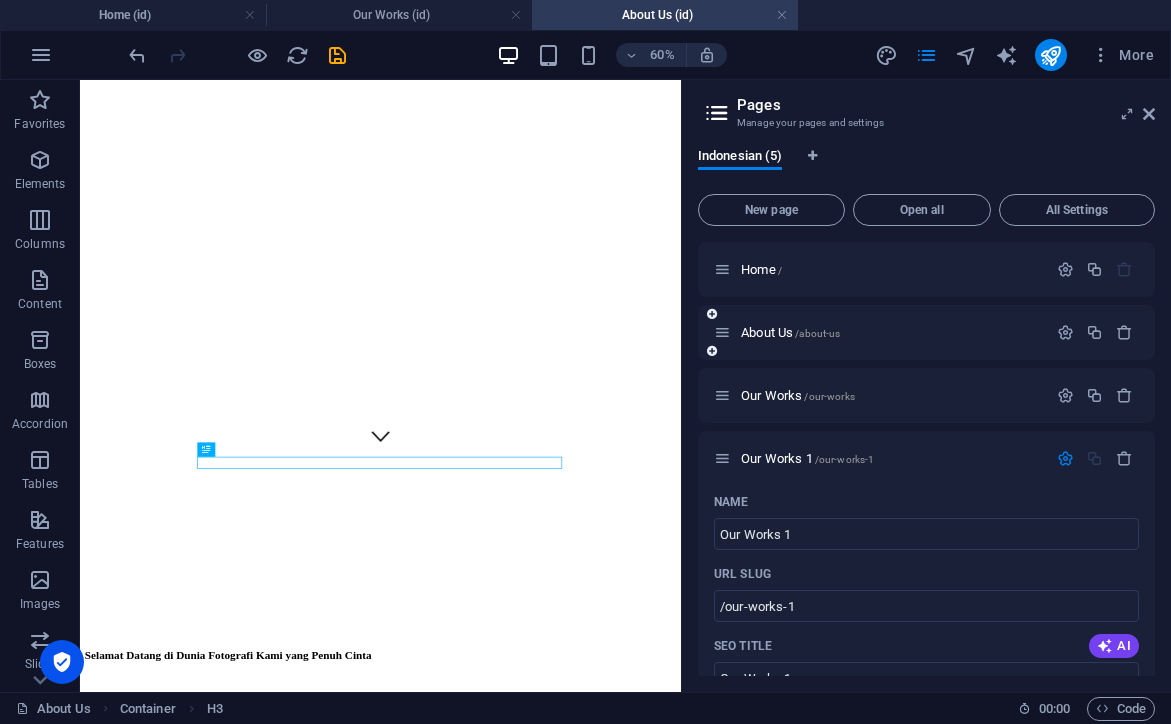 click at bounding box center (722, 332) 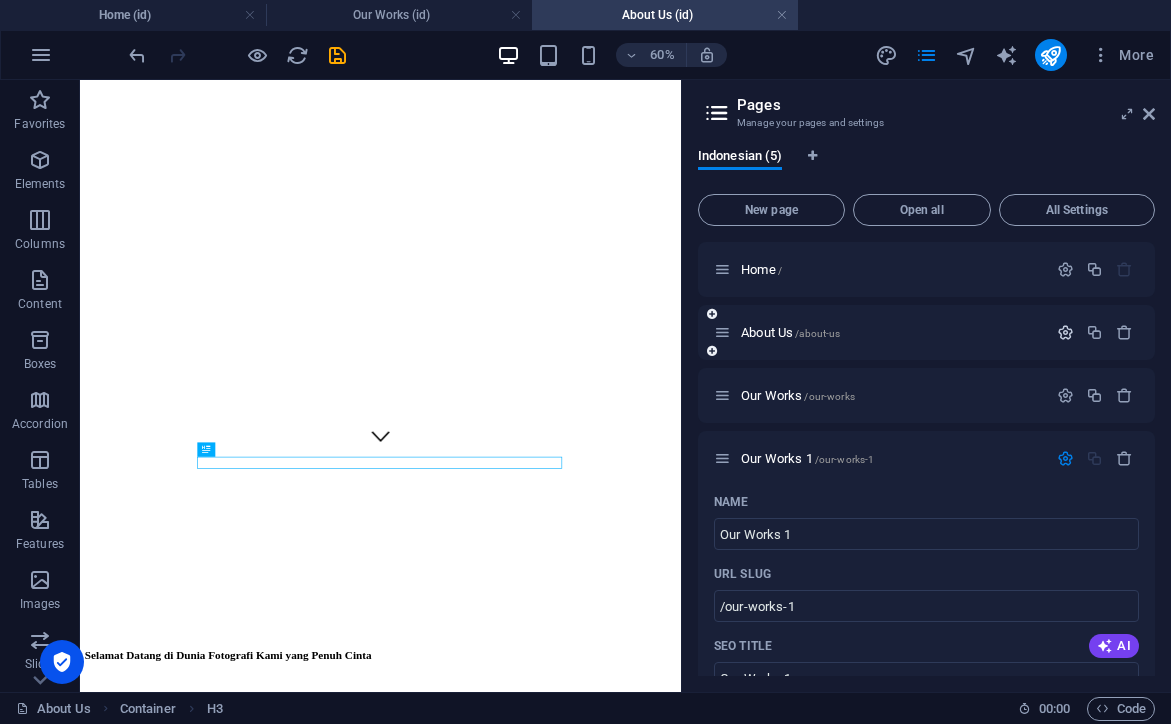 click at bounding box center (1065, 332) 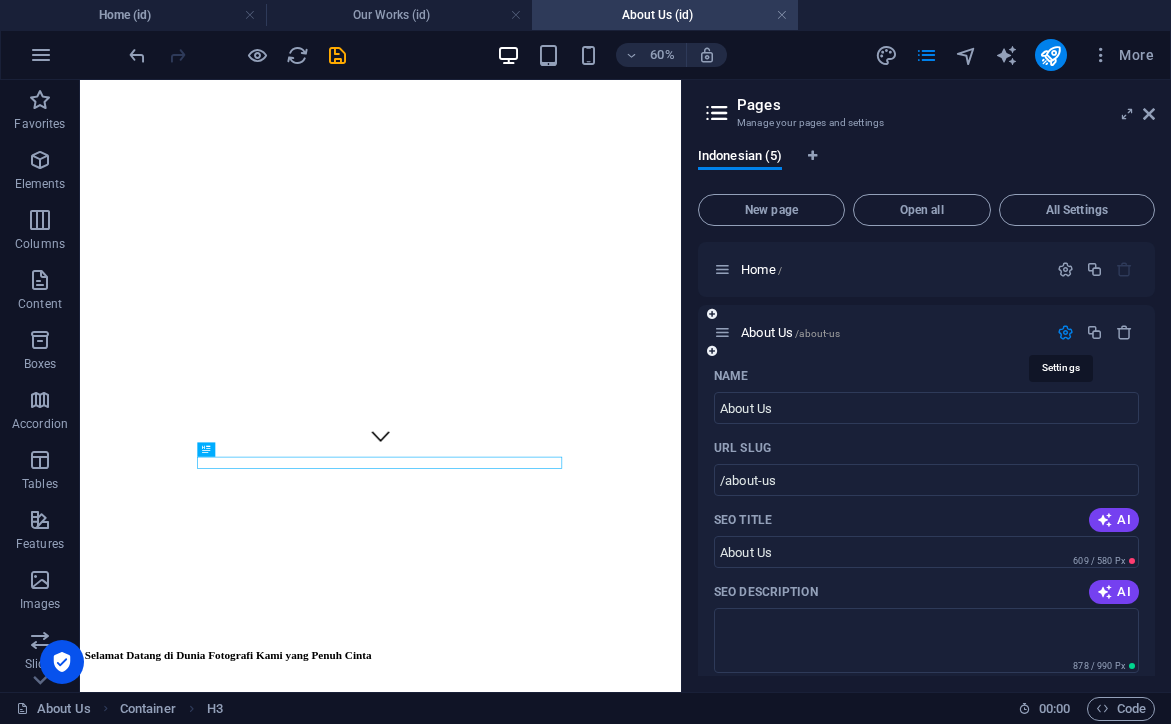 click at bounding box center (1065, 332) 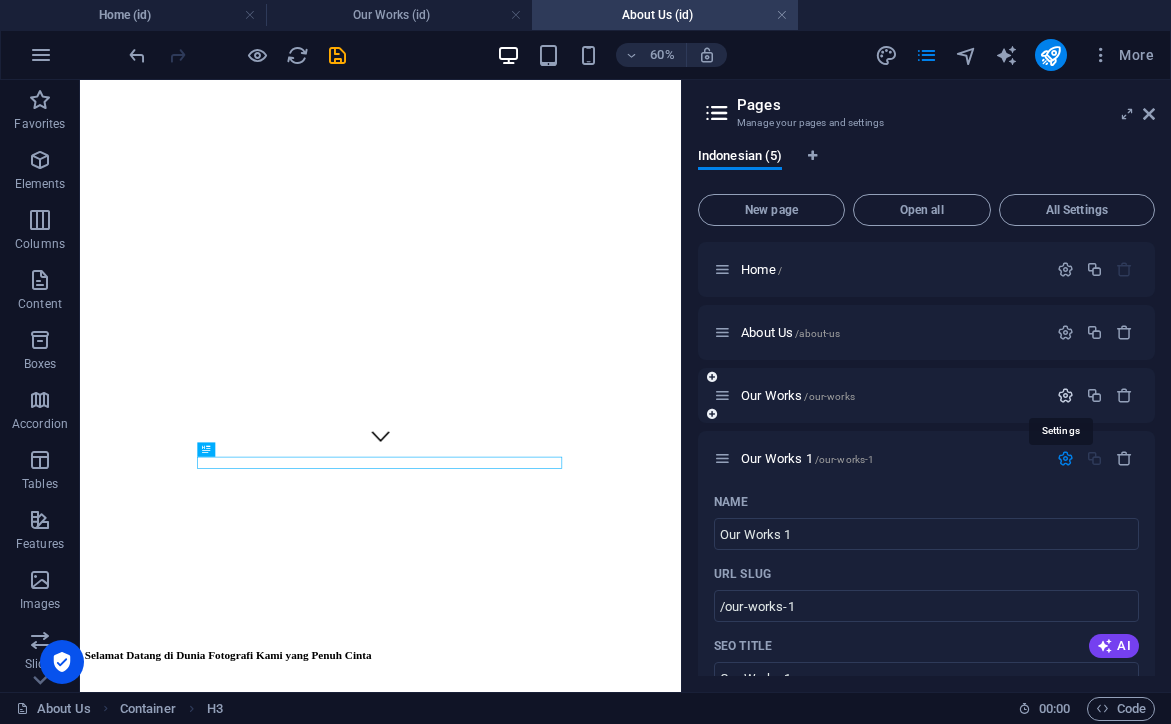 click at bounding box center (1065, 395) 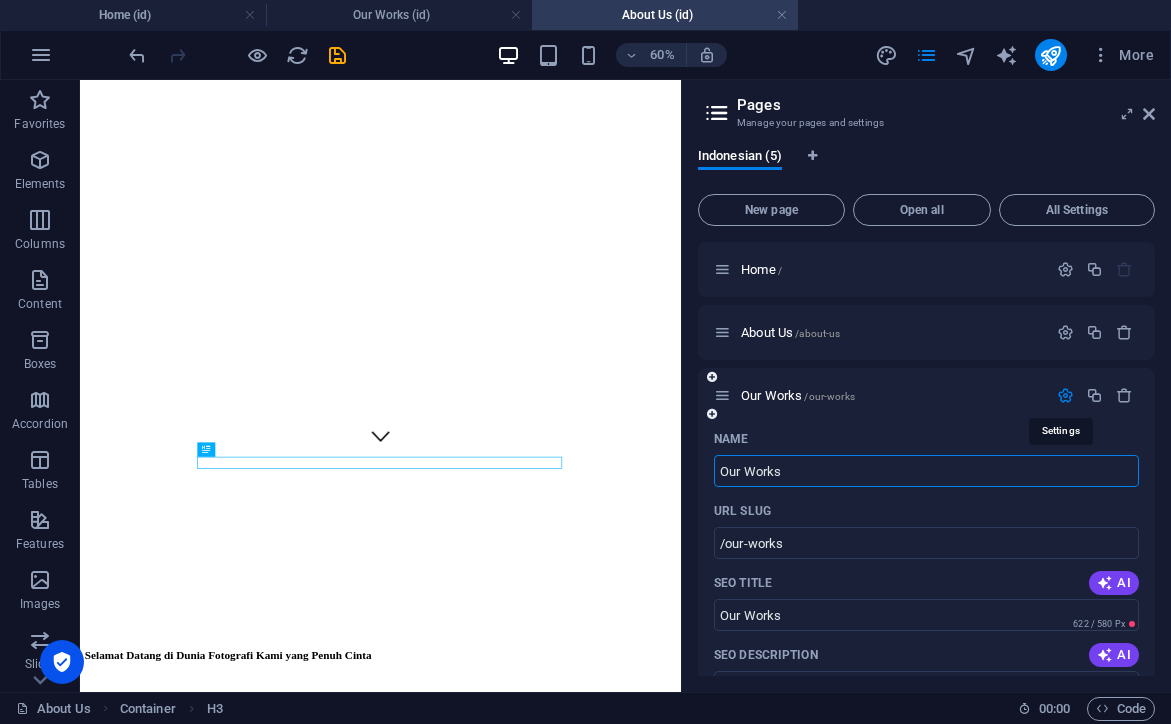 click at bounding box center (1065, 395) 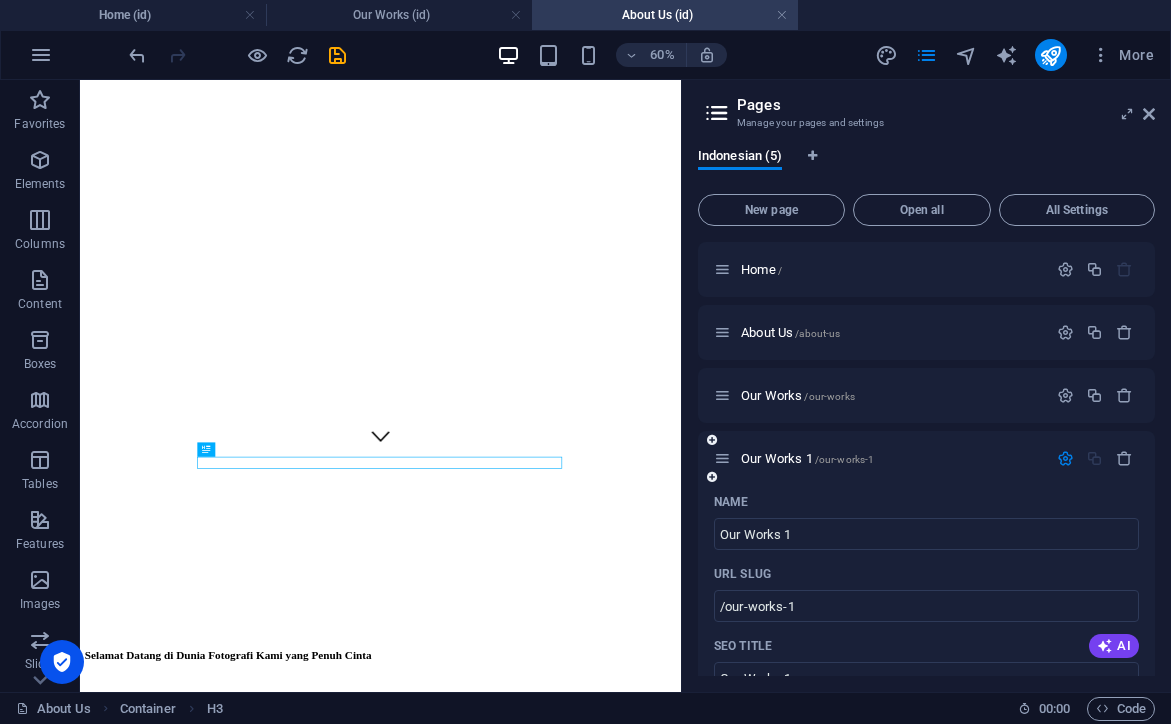 click at bounding box center (1065, 458) 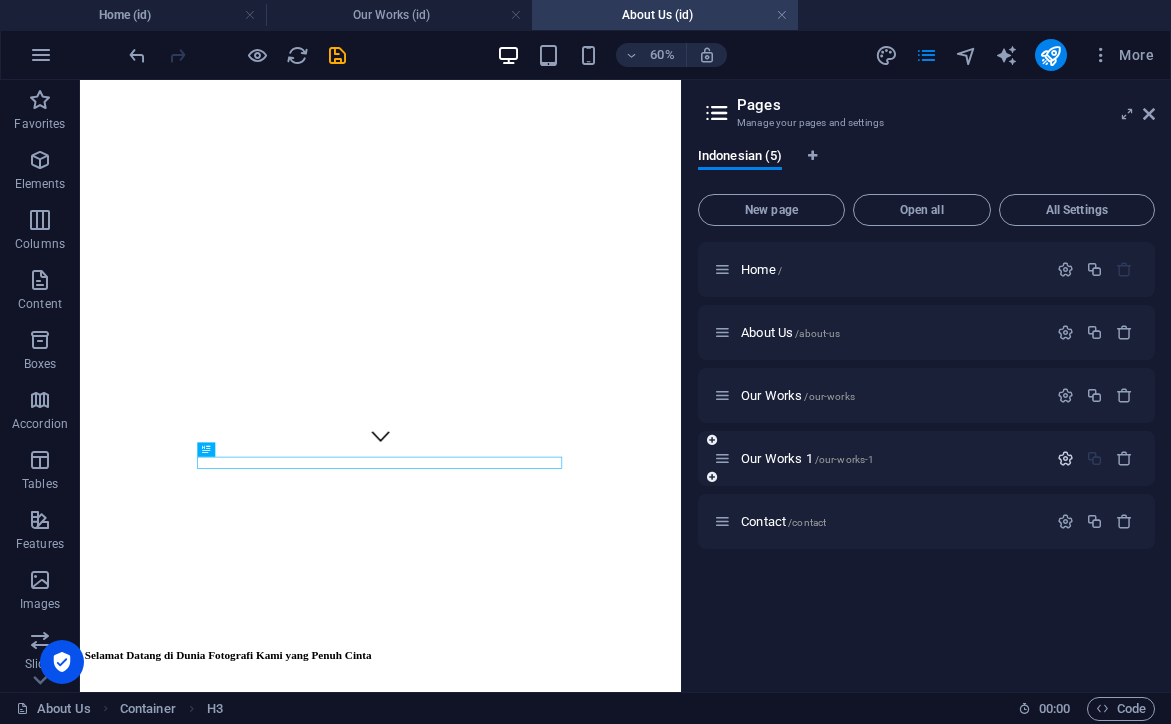 click at bounding box center [1065, 458] 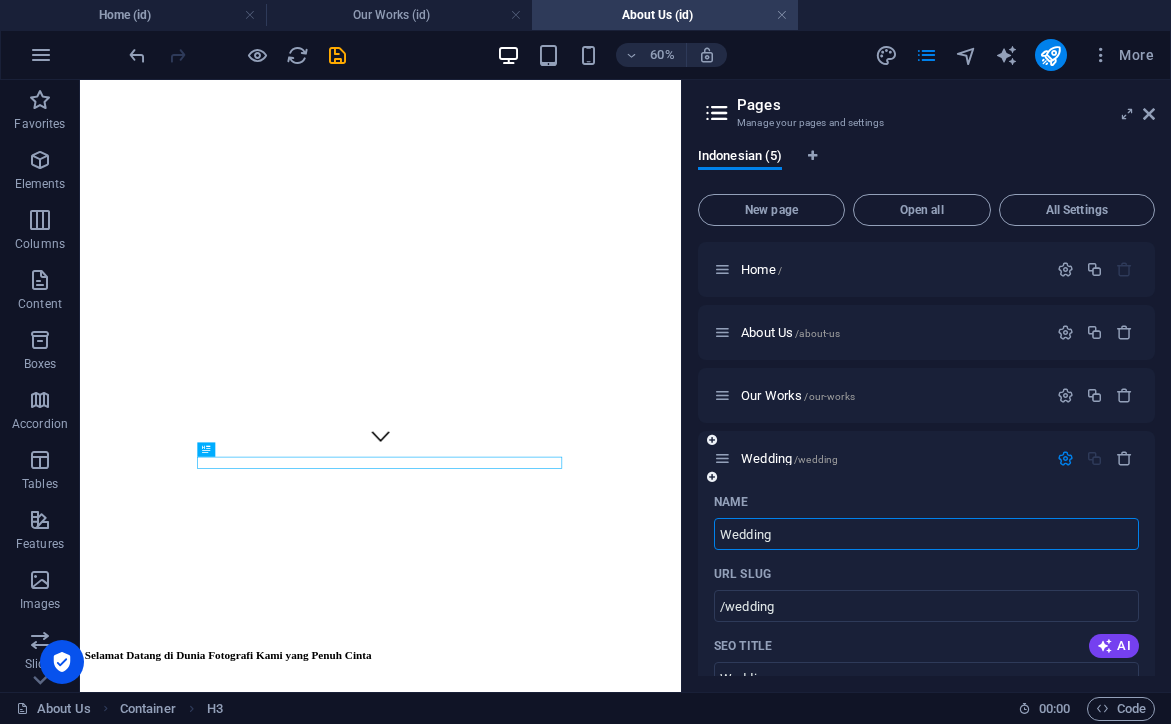 type on "Wedding" 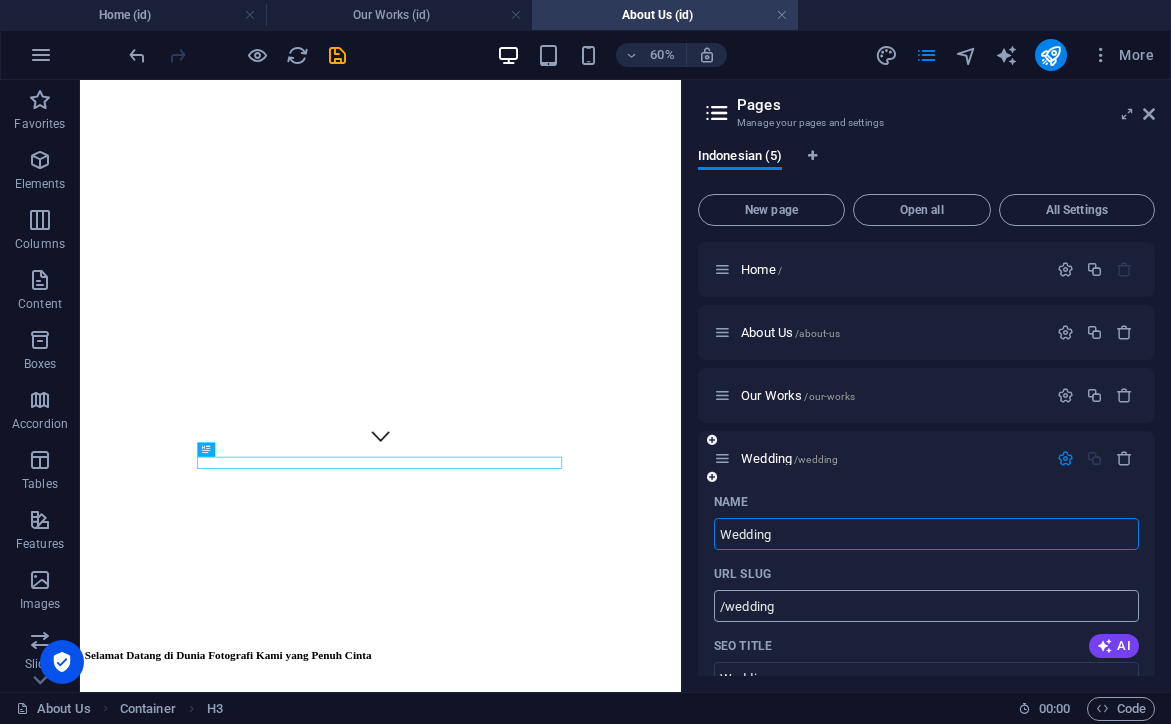 click on "/wedding" at bounding box center [926, 606] 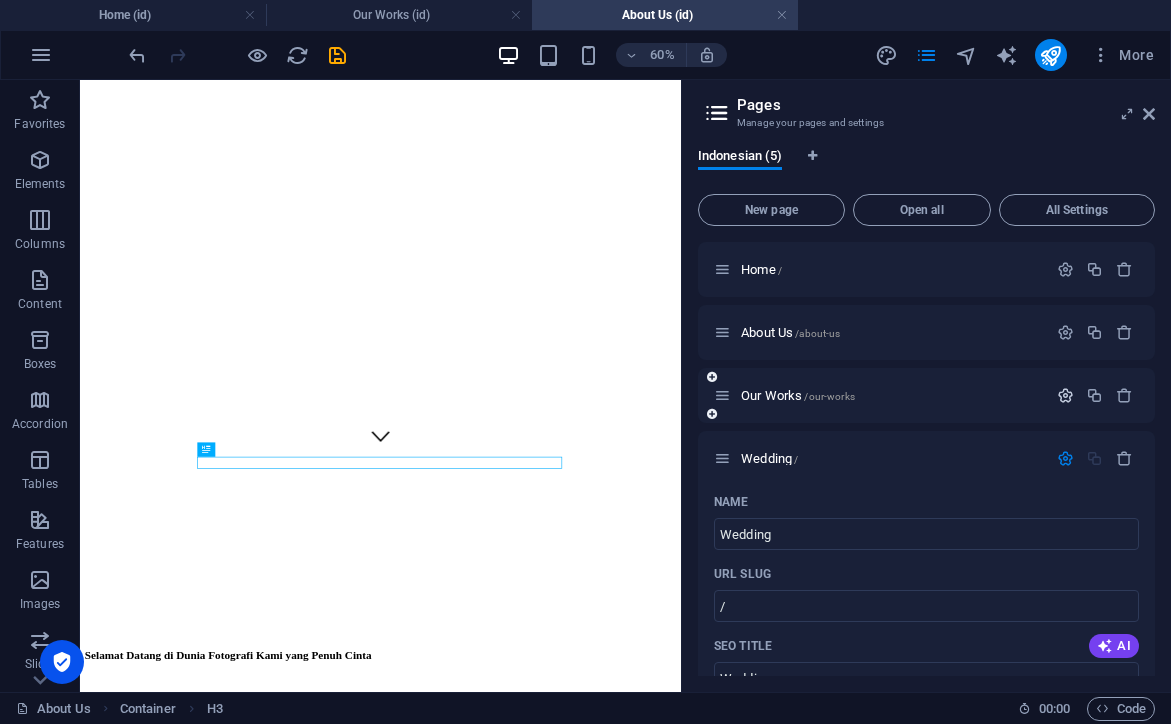 click at bounding box center (1065, 395) 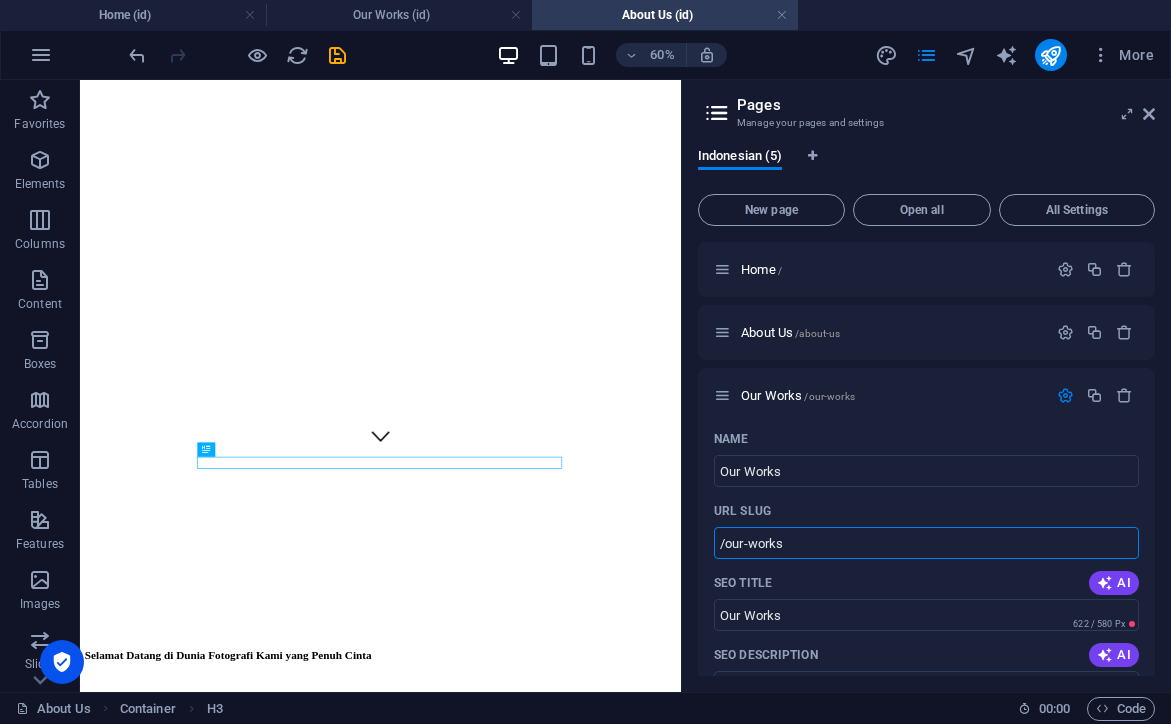 drag, startPoint x: 810, startPoint y: 545, endPoint x: 695, endPoint y: 545, distance: 115 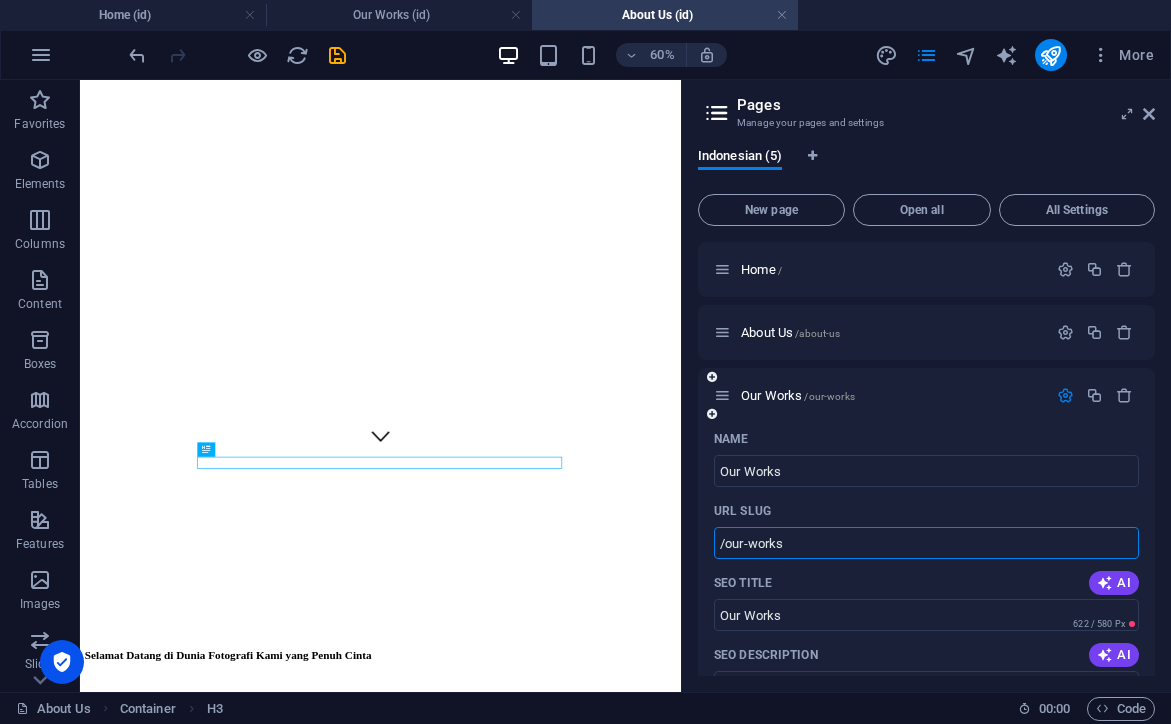 click at bounding box center [1065, 395] 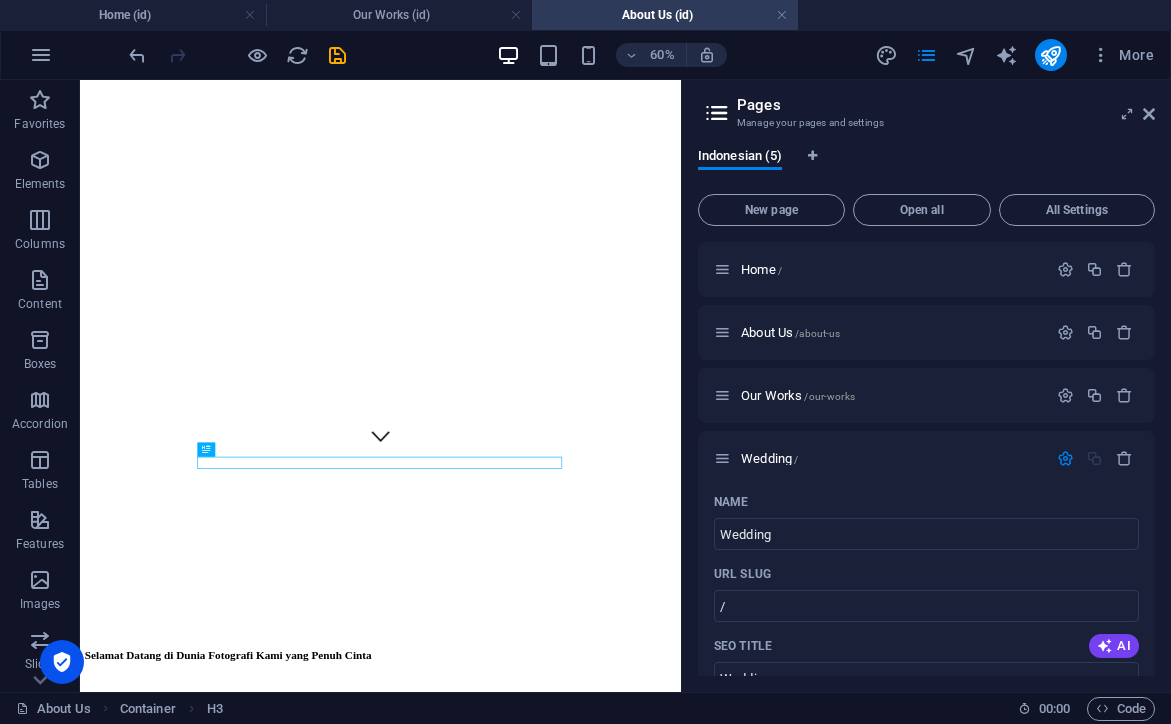 drag, startPoint x: 883, startPoint y: 686, endPoint x: 754, endPoint y: 686, distance: 129 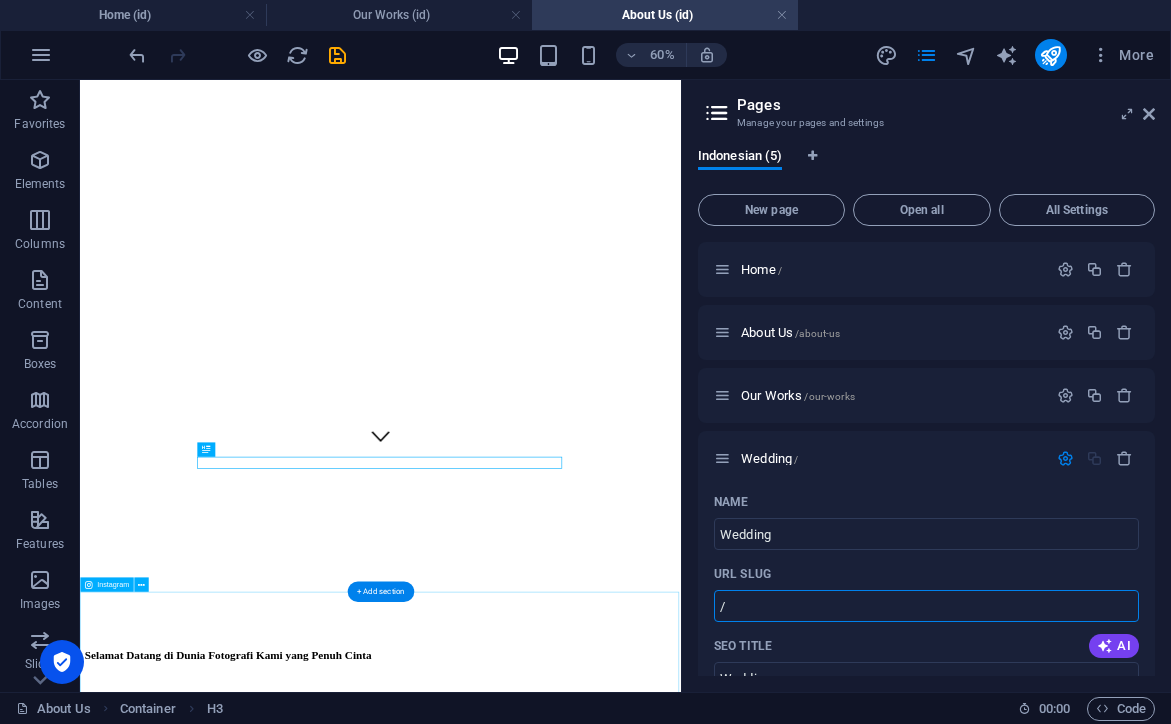 drag, startPoint x: 867, startPoint y: 675, endPoint x: 1040, endPoint y: 938, distance: 314.79834 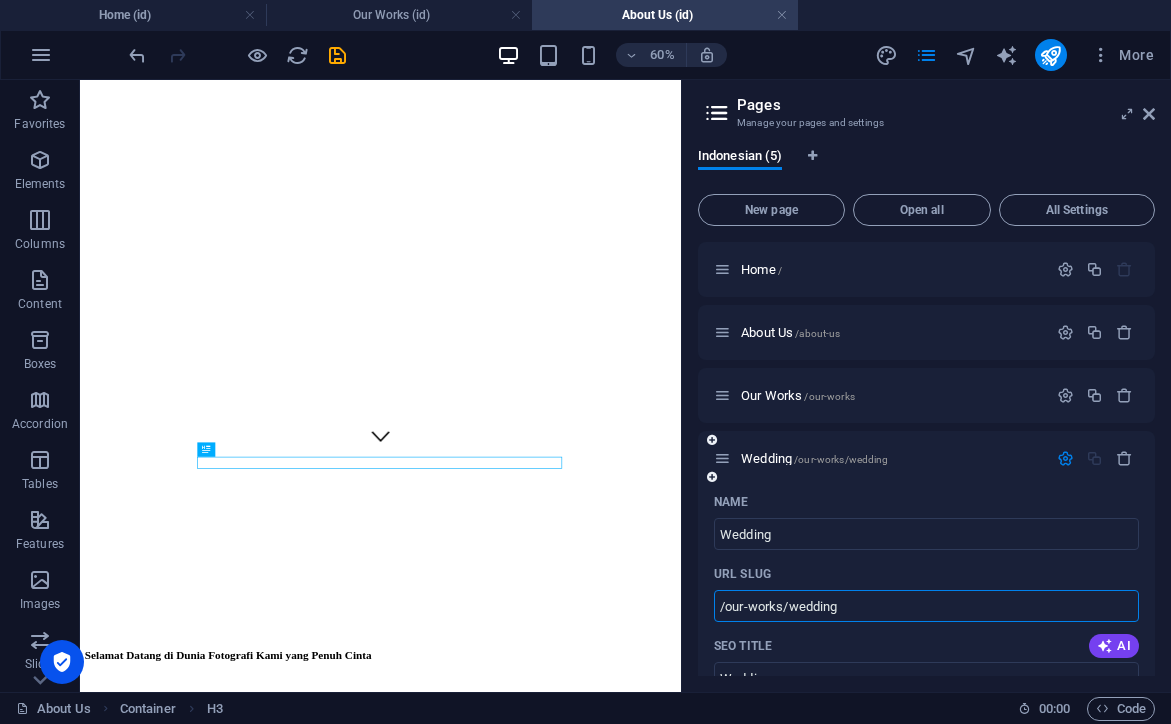 type on "/our-works/wedding" 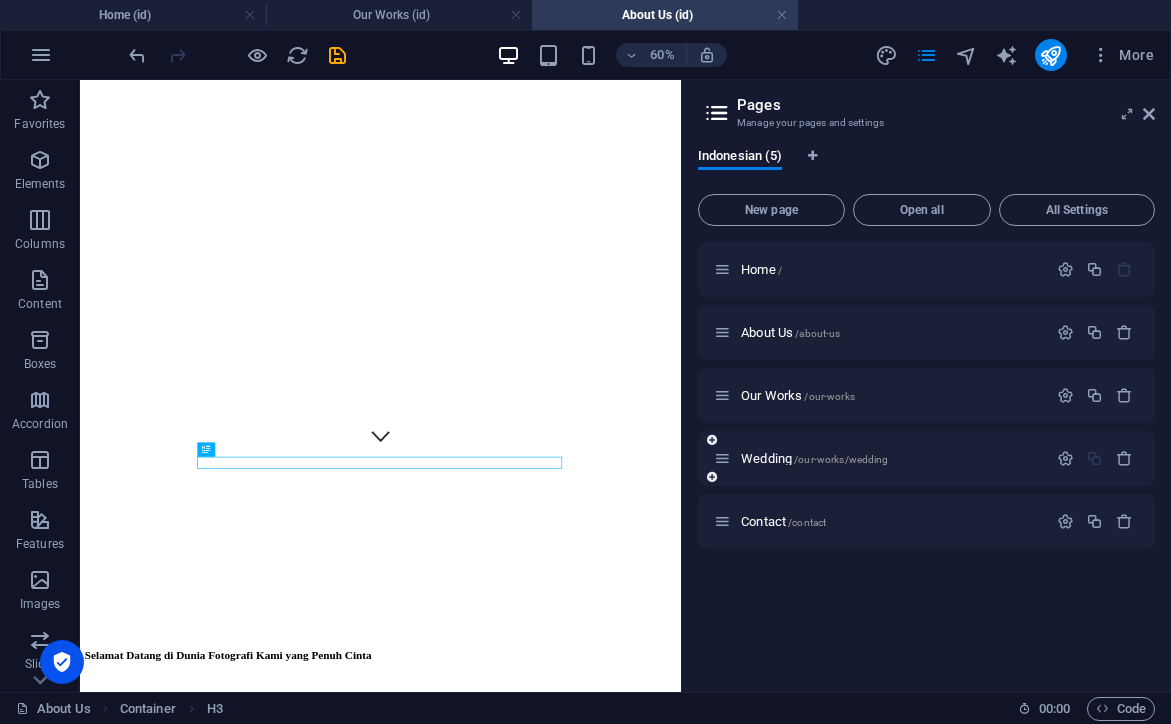 drag, startPoint x: 772, startPoint y: 452, endPoint x: 755, endPoint y: 449, distance: 17.262676 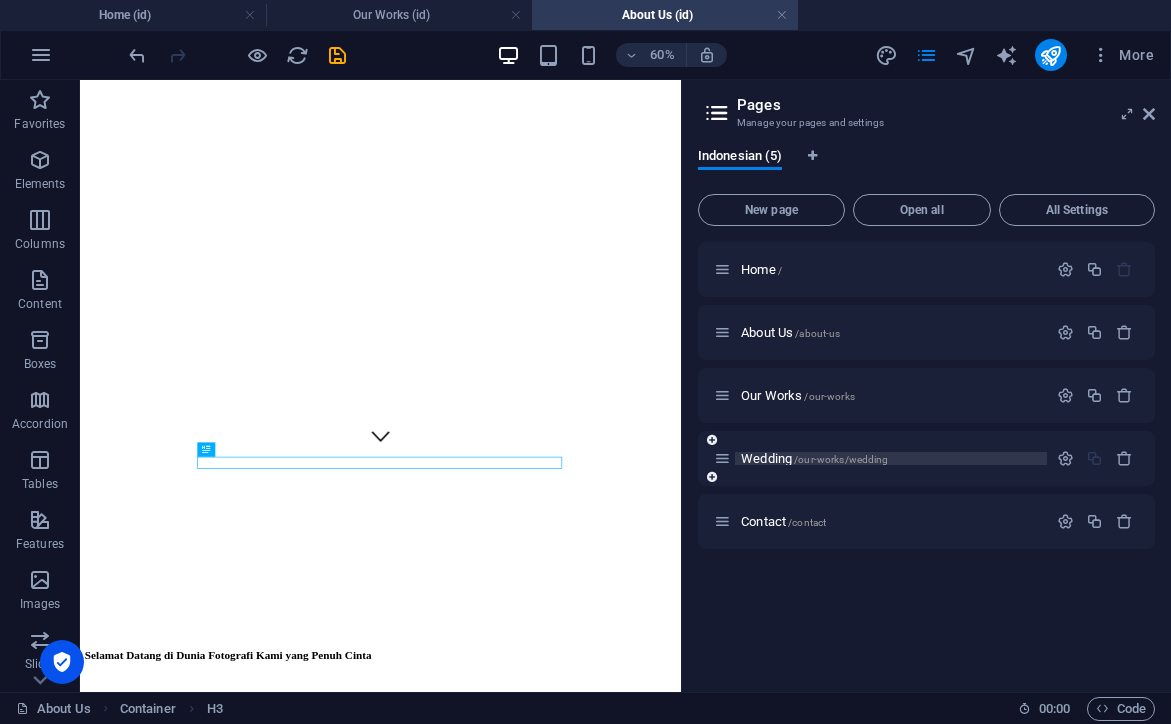 click on "Wedding /our-works/wedding" at bounding box center [815, 458] 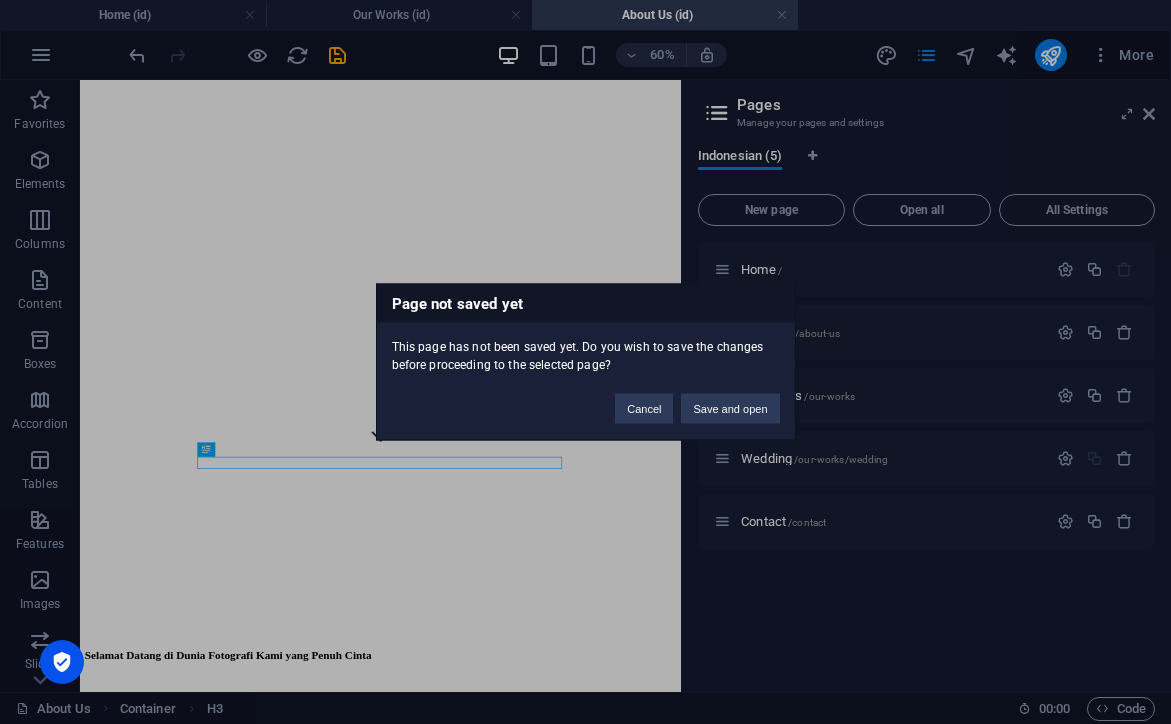 click on "Cancel Save and open" at bounding box center (697, 399) 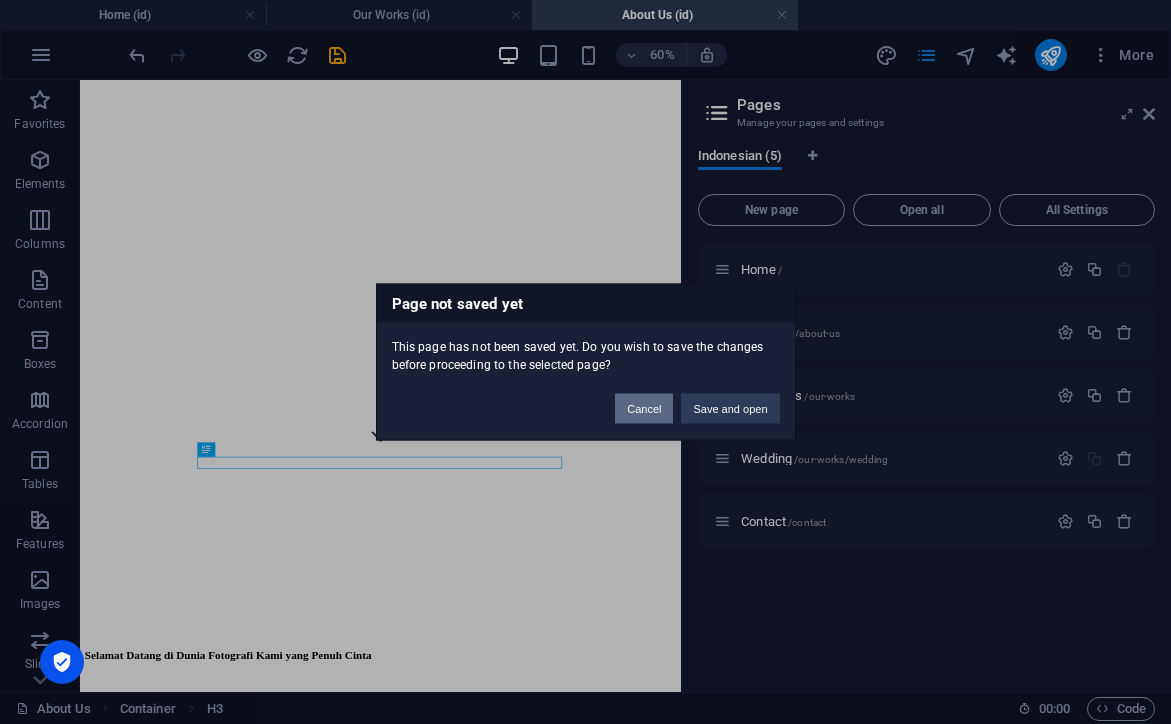 click on "Cancel" at bounding box center [644, 409] 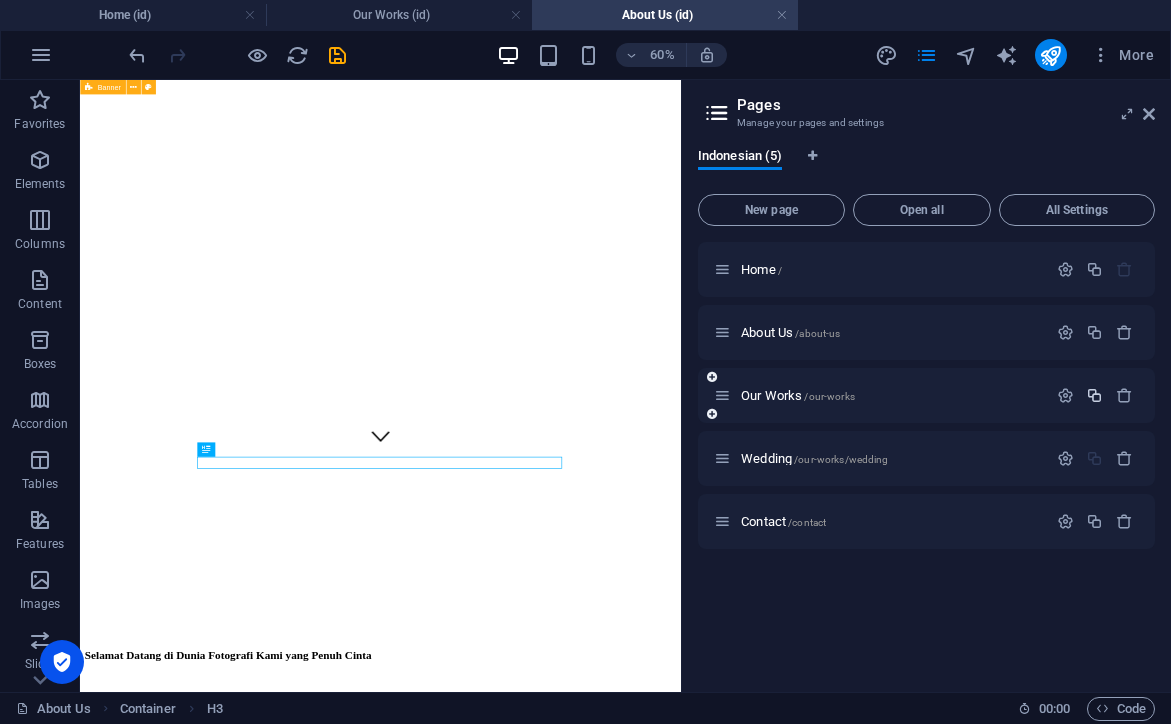 click at bounding box center (1094, 395) 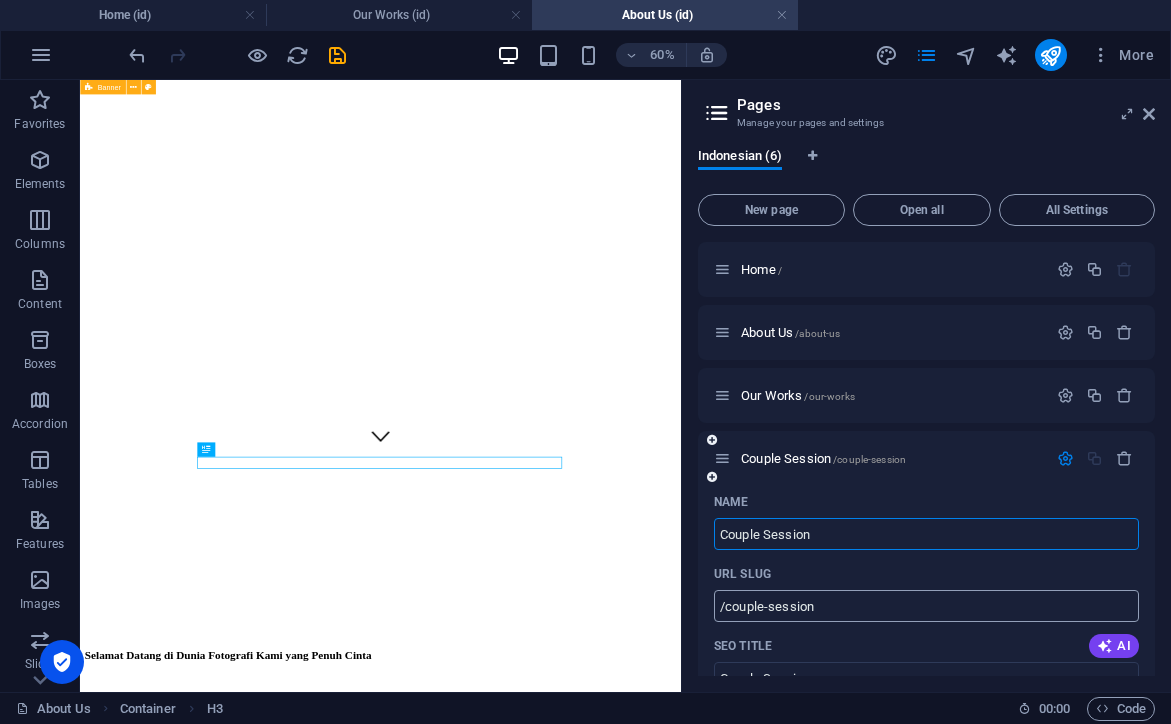 type on "Couple Session" 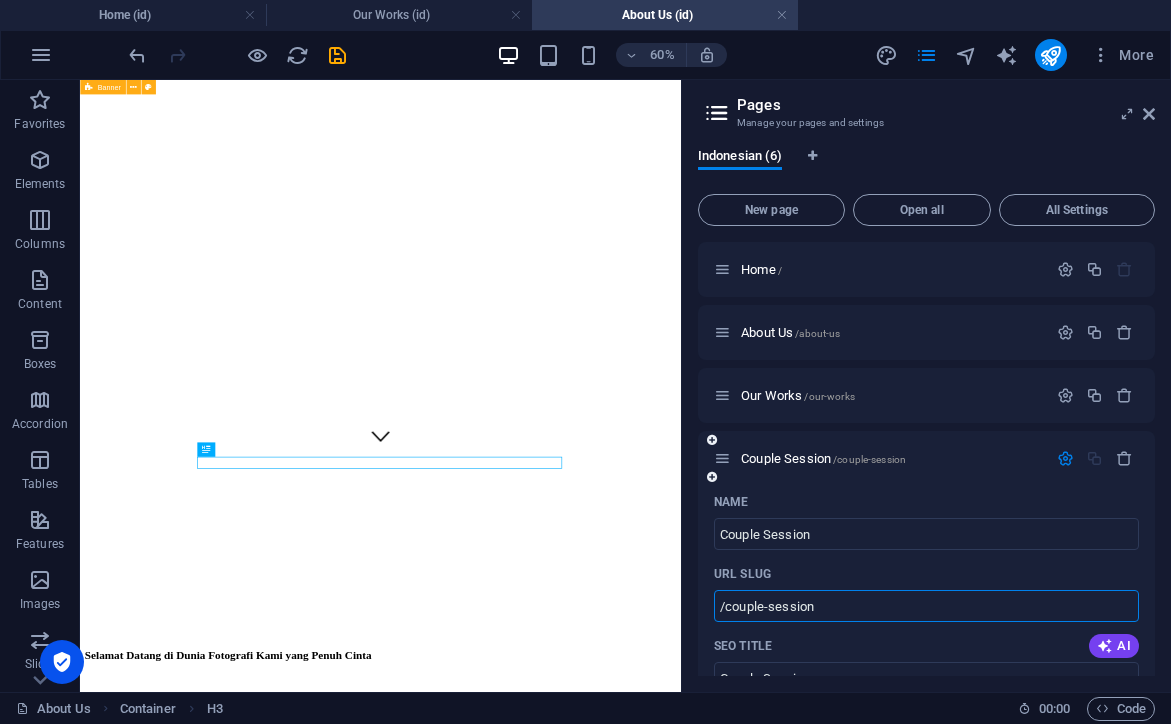 click on "/couple-session" at bounding box center [926, 606] 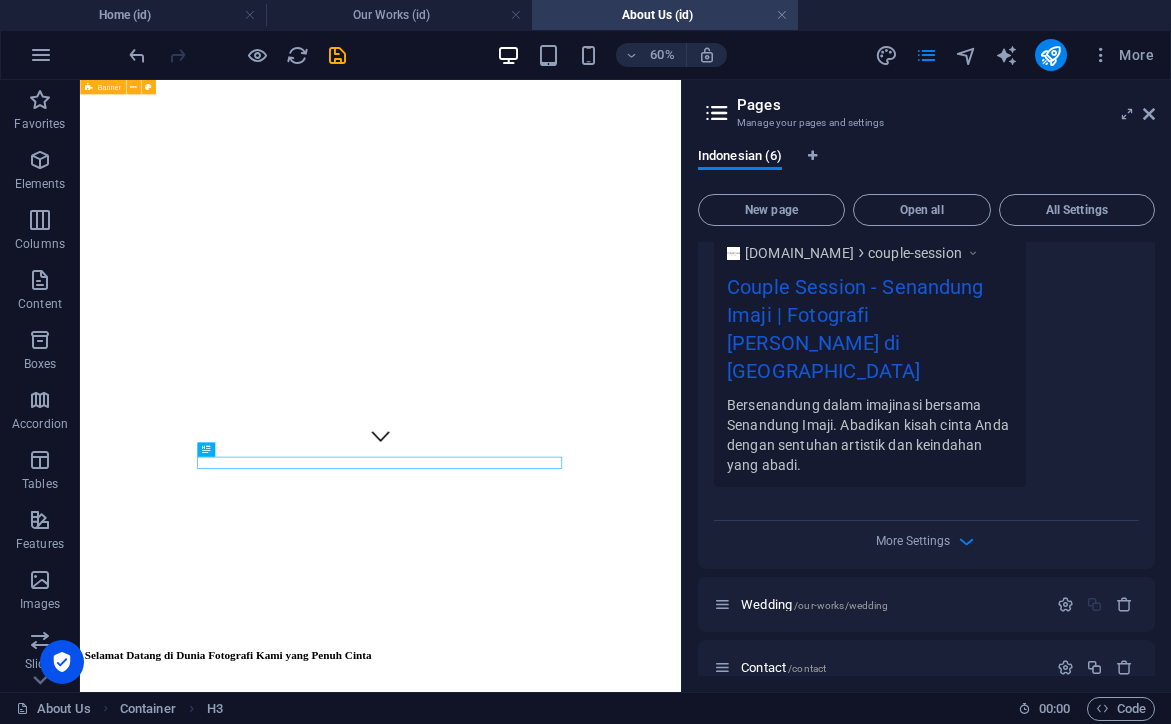 scroll, scrollTop: 805, scrollLeft: 0, axis: vertical 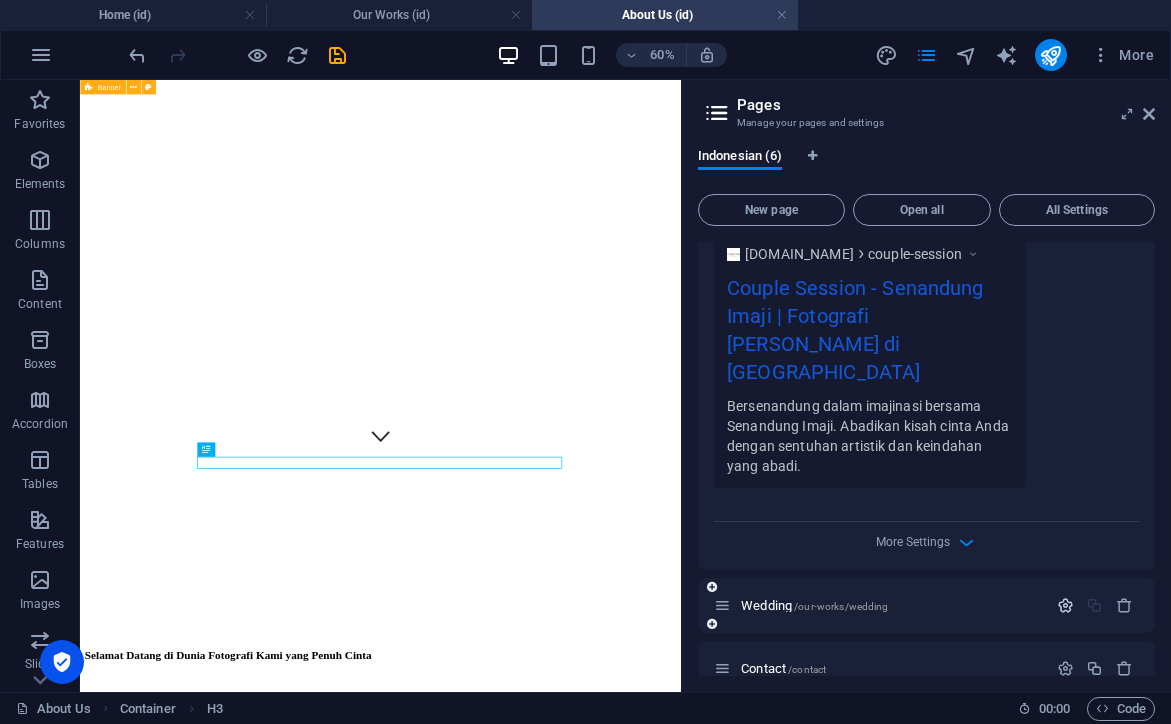 click at bounding box center [1065, 605] 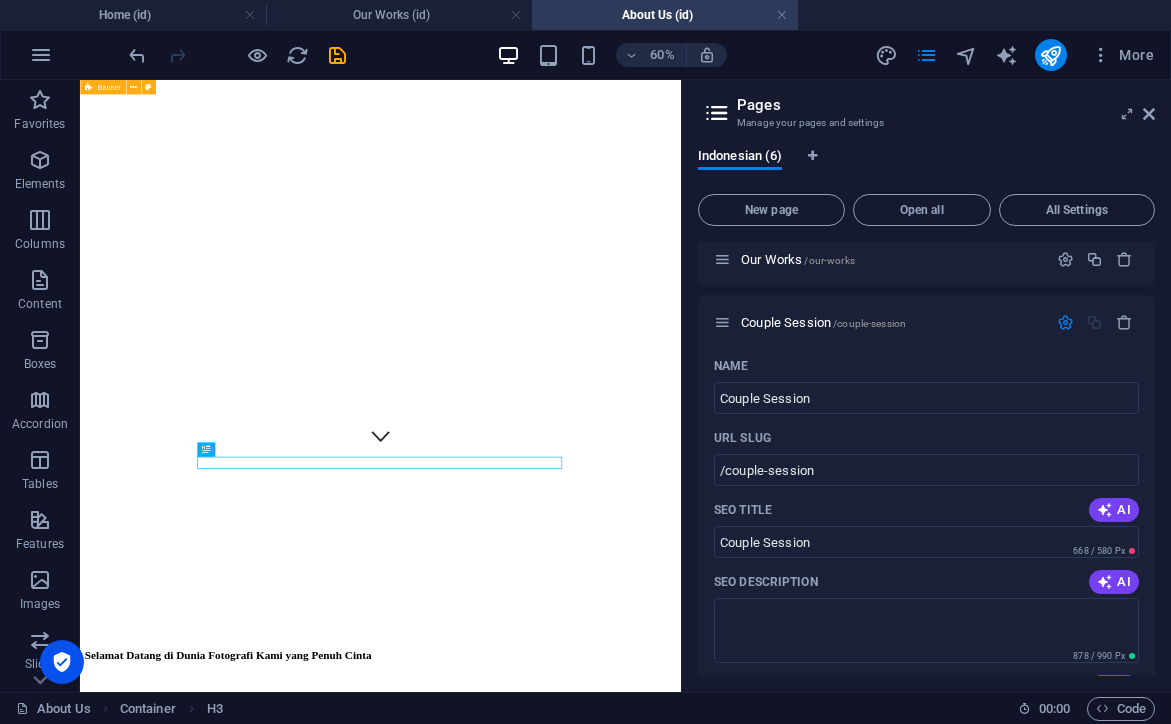 scroll, scrollTop: 109, scrollLeft: 0, axis: vertical 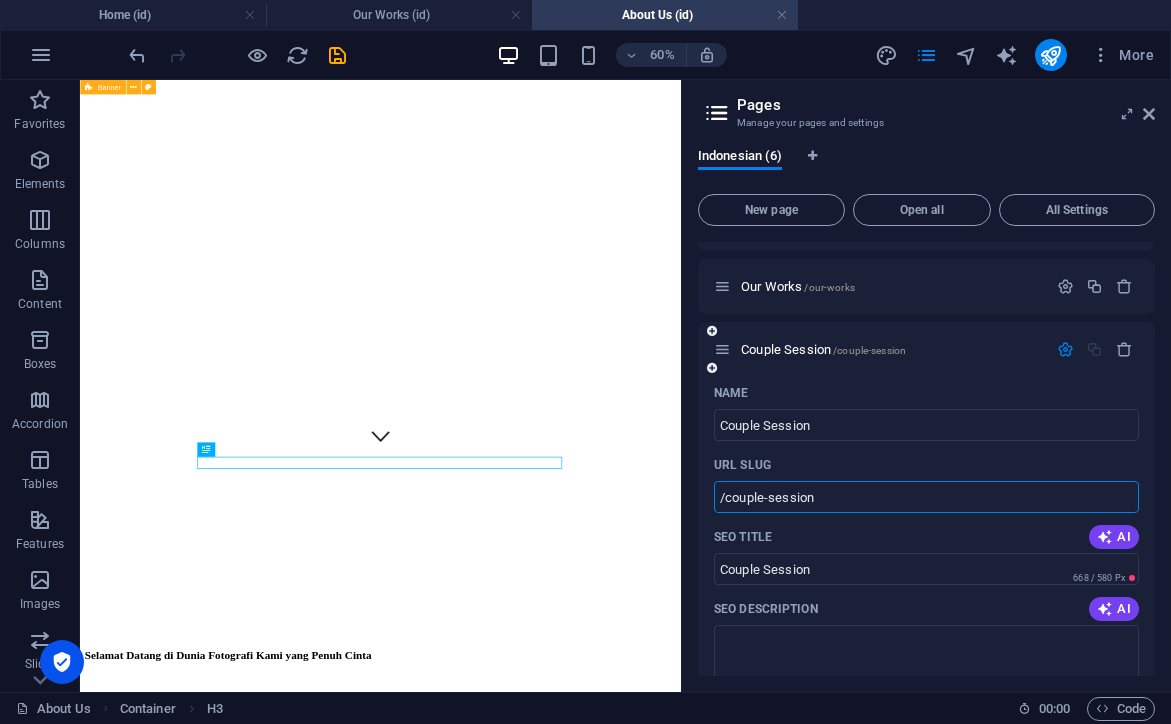 click on "/couple-session" at bounding box center [926, 497] 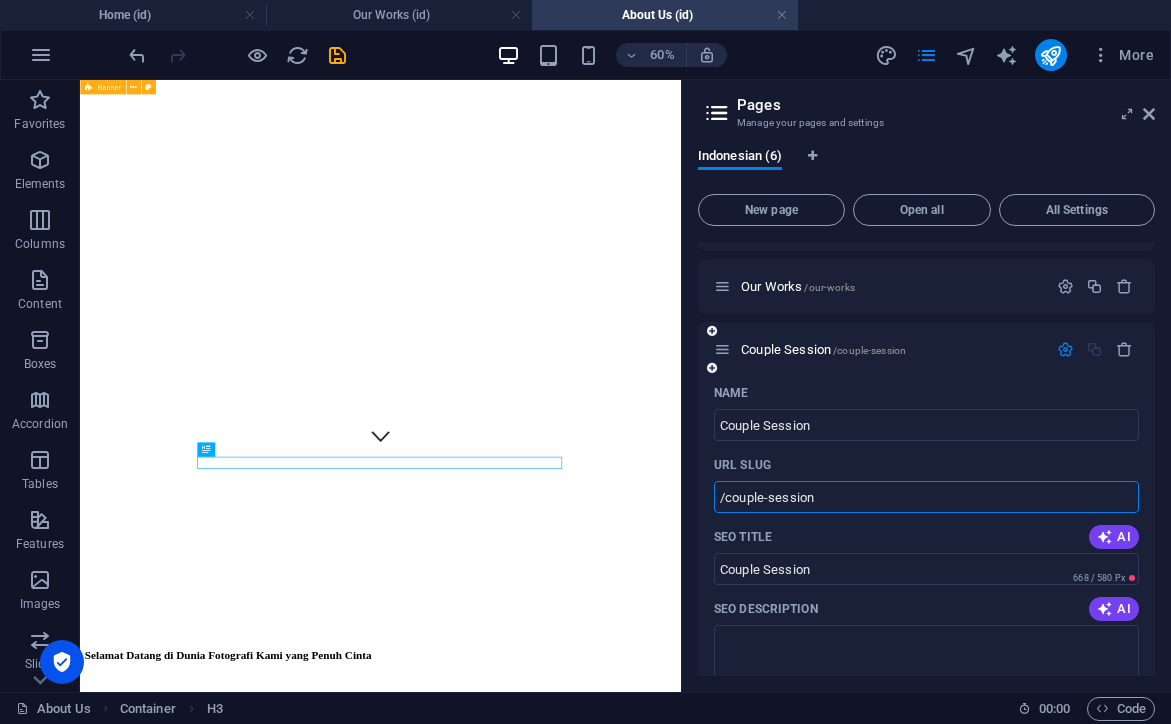 click on "/couple-session" at bounding box center (926, 497) 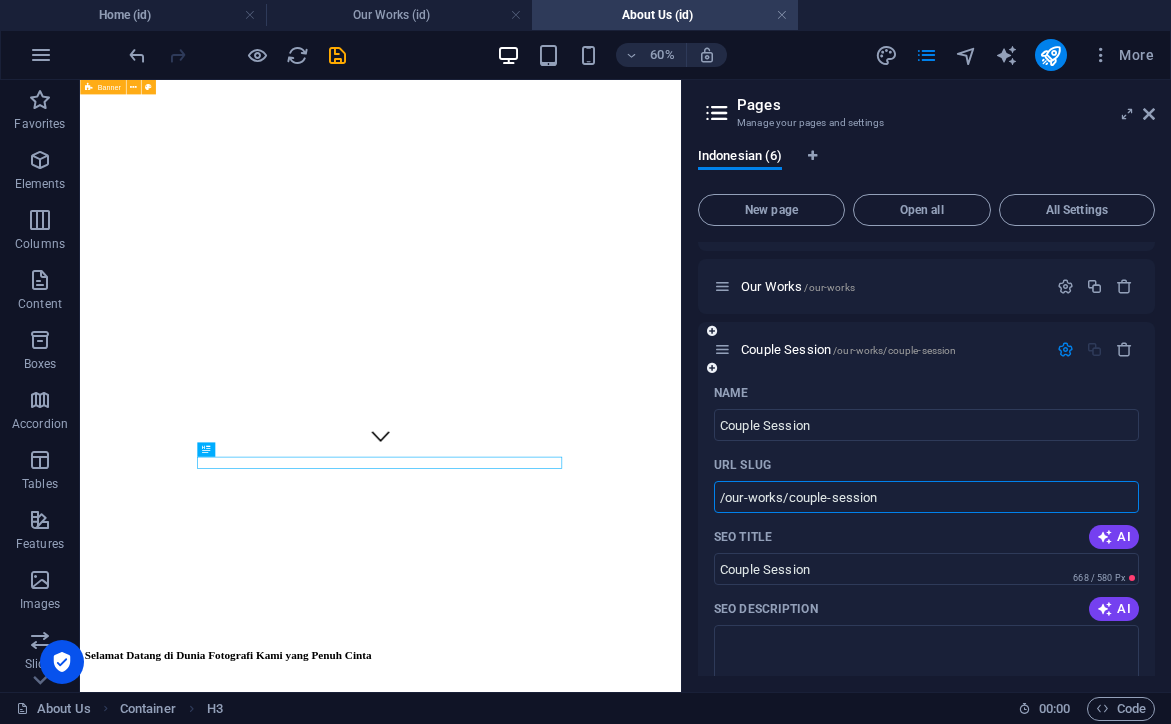 type on "/our-works/couple-session" 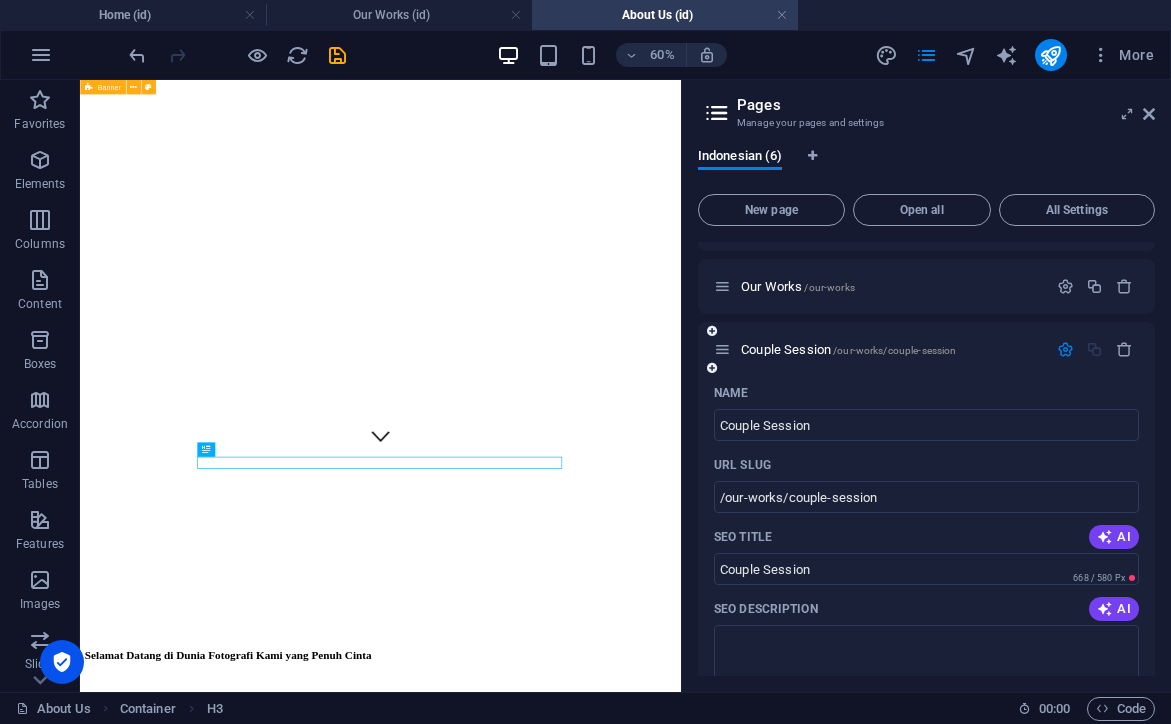 click at bounding box center (1065, 349) 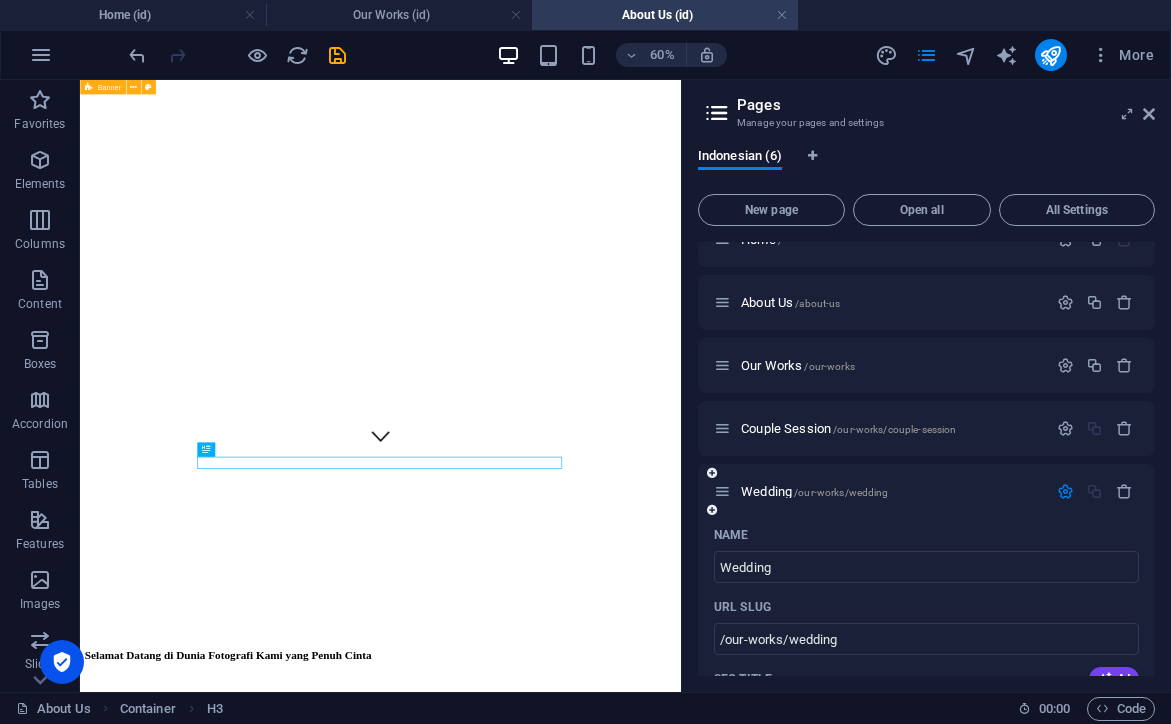 scroll, scrollTop: 70, scrollLeft: 0, axis: vertical 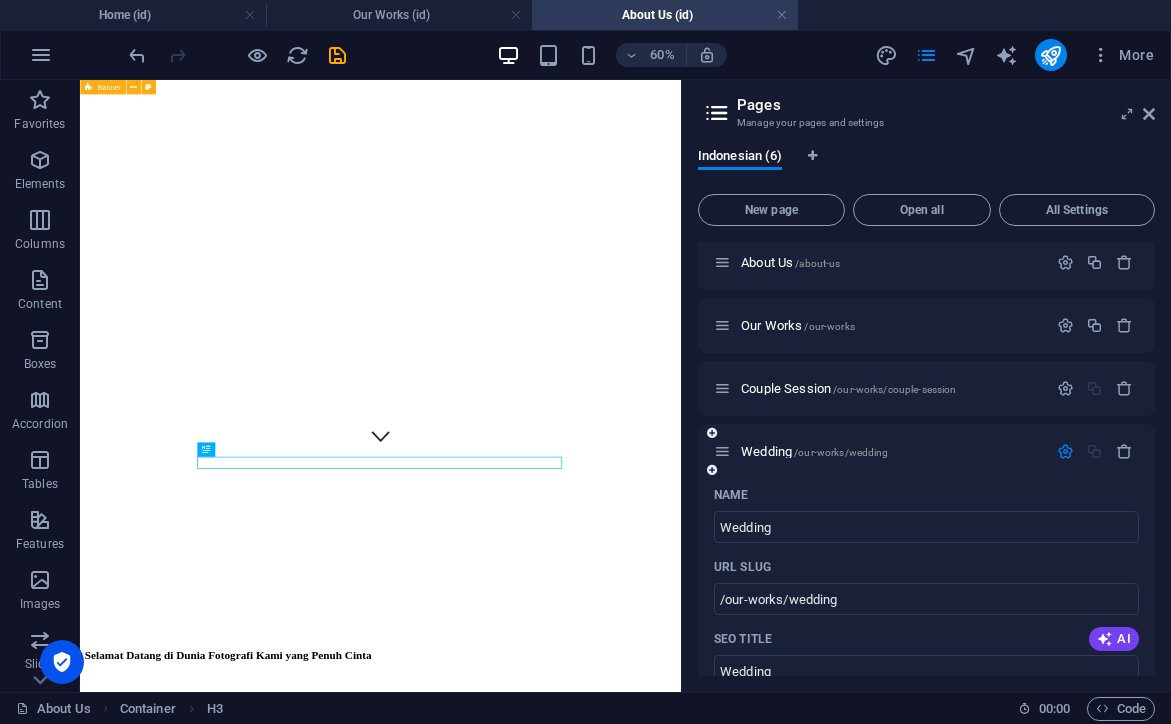 click at bounding box center (1065, 451) 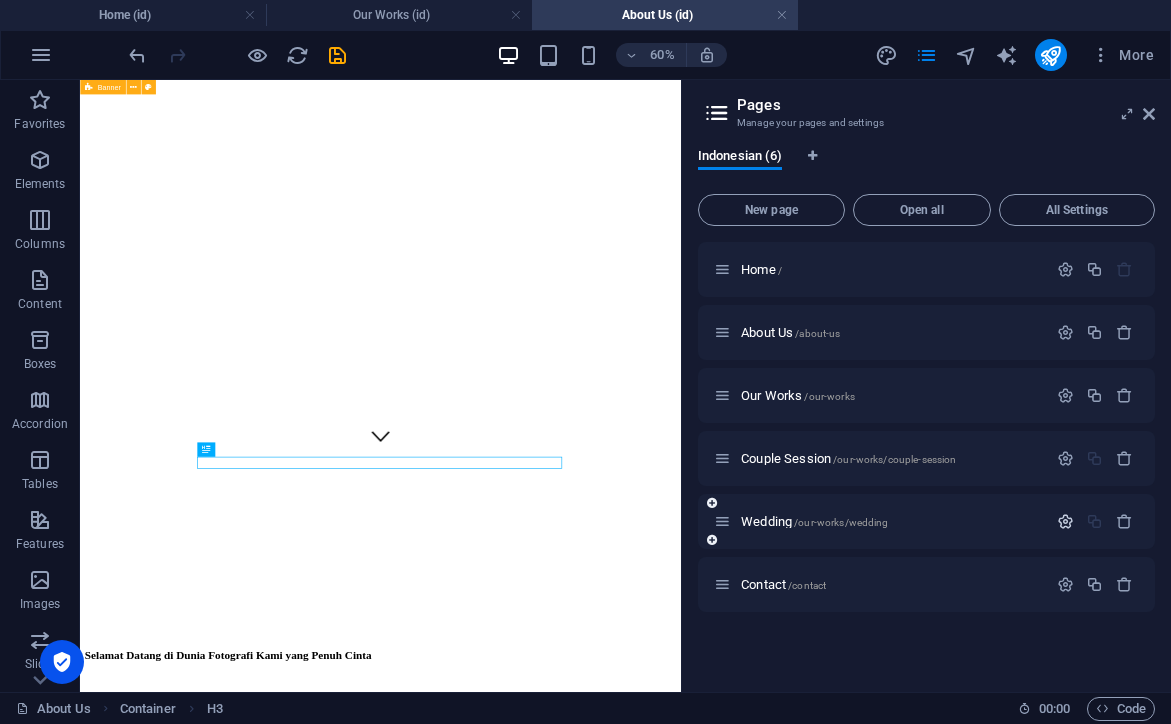 scroll, scrollTop: 0, scrollLeft: 0, axis: both 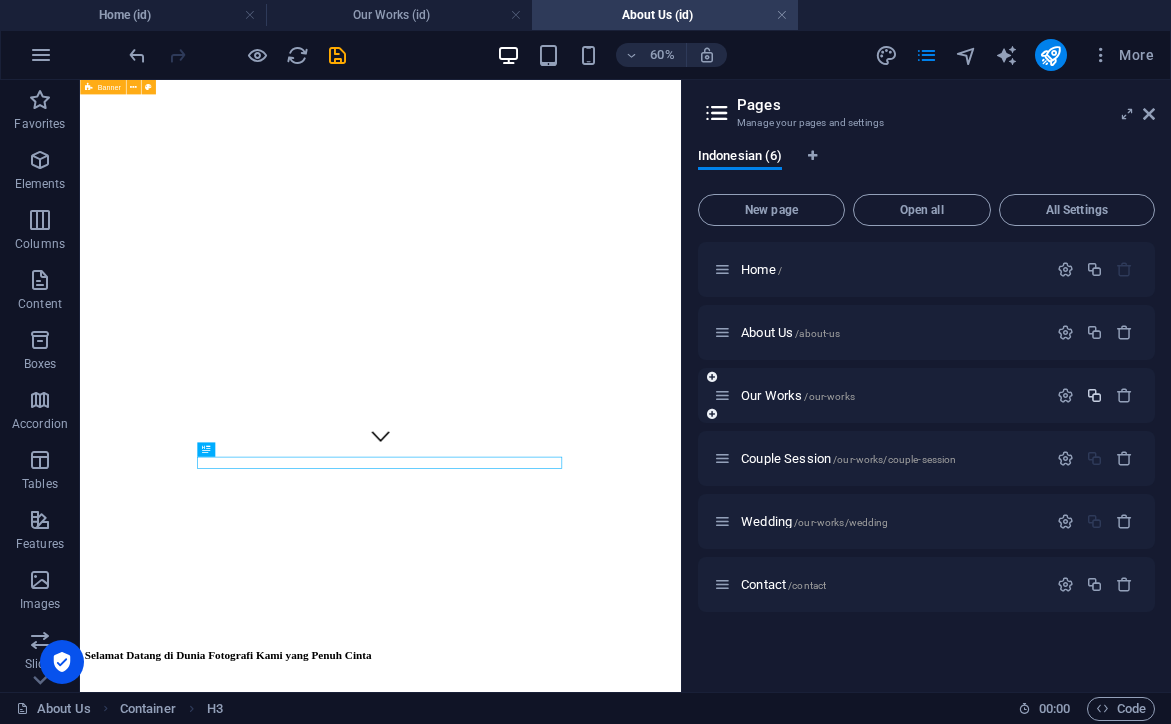 click at bounding box center (1094, 395) 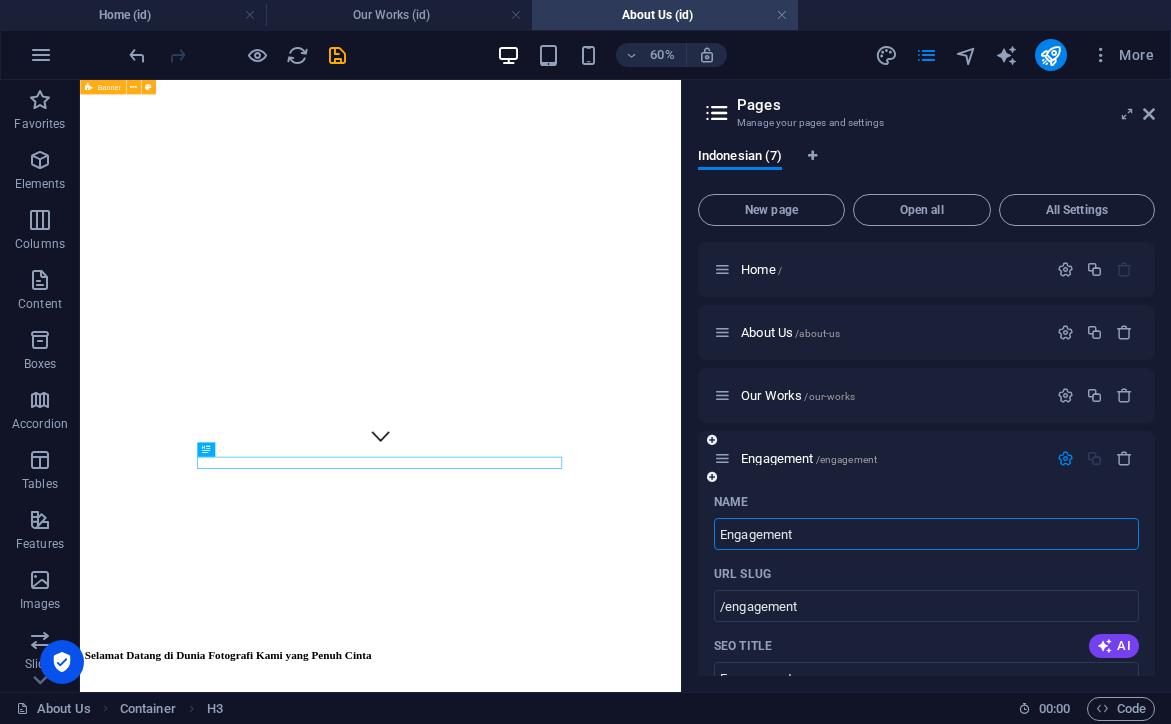 type on "Engagement" 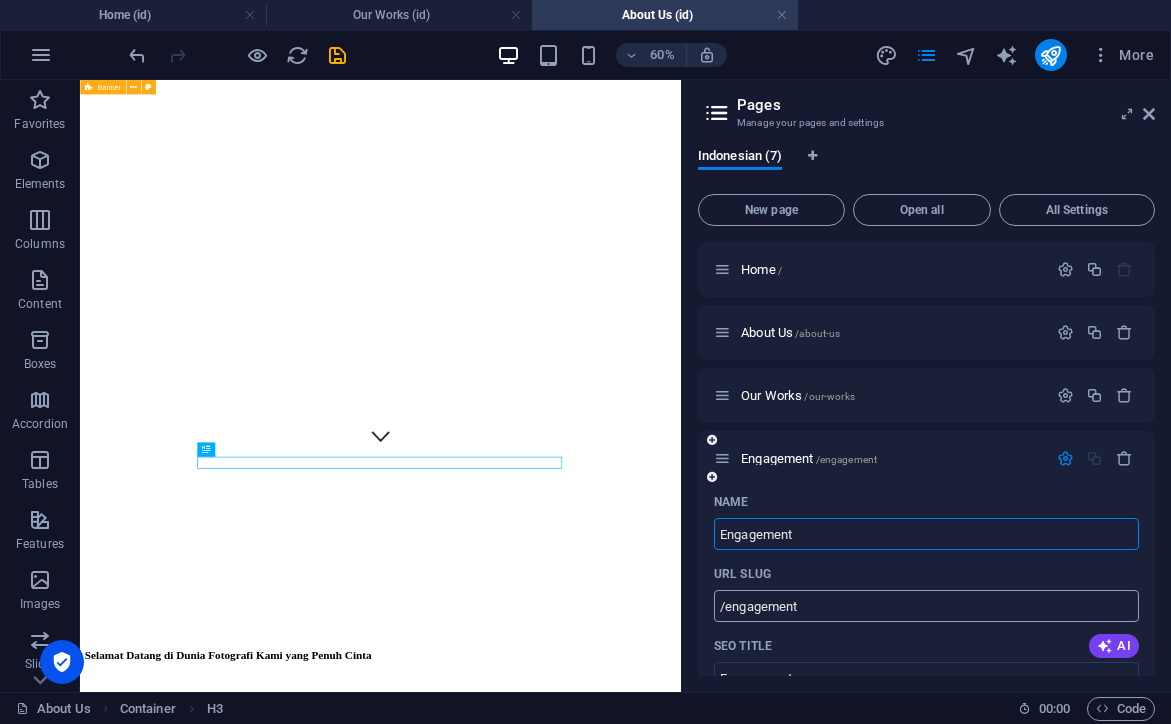 click on "/engagement" at bounding box center (926, 606) 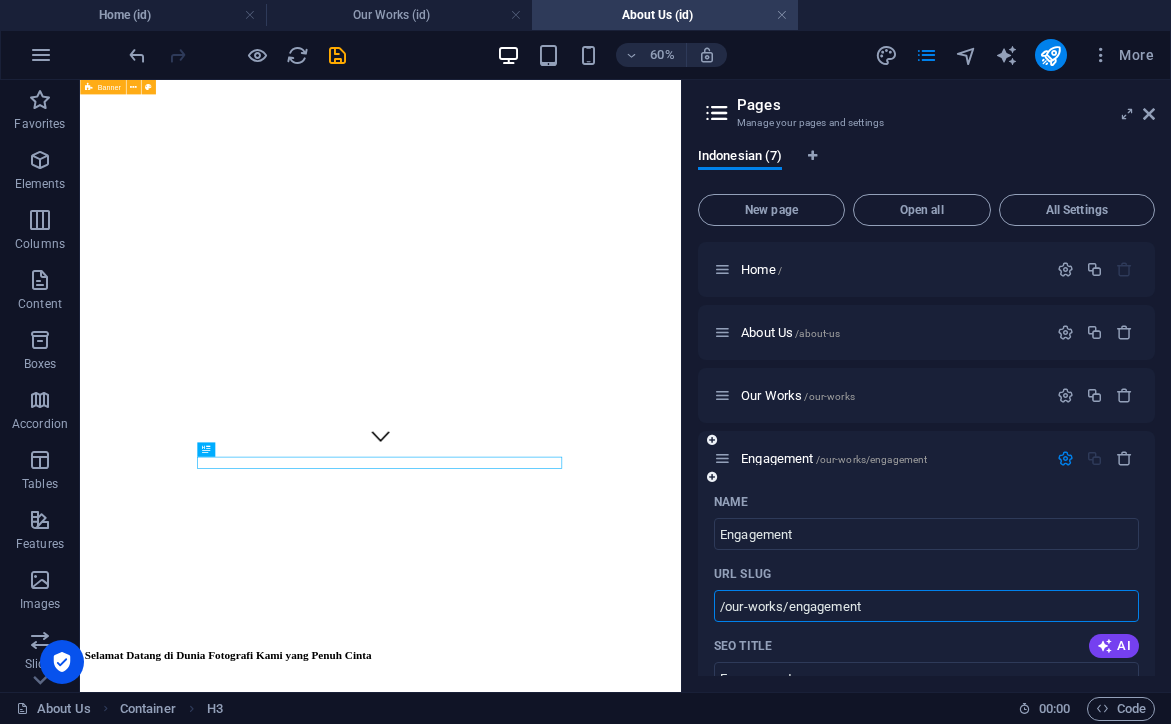 type on "/our-works/engagement" 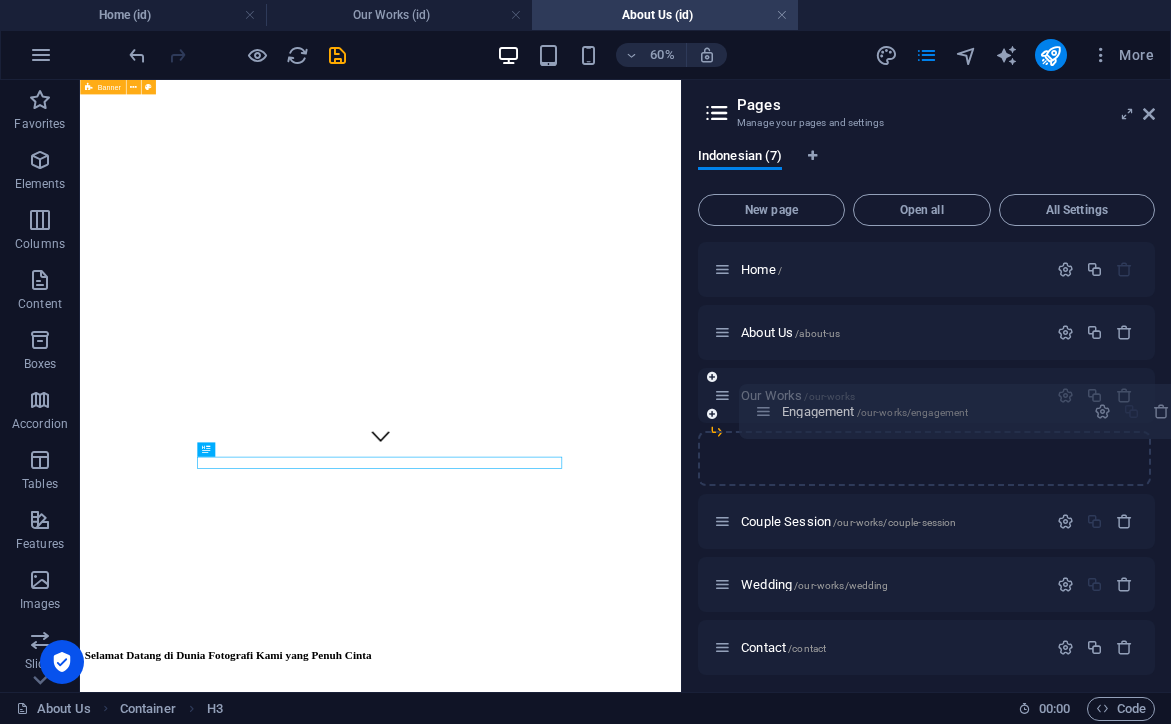 drag, startPoint x: 726, startPoint y: 459, endPoint x: 775, endPoint y: 409, distance: 70.00714 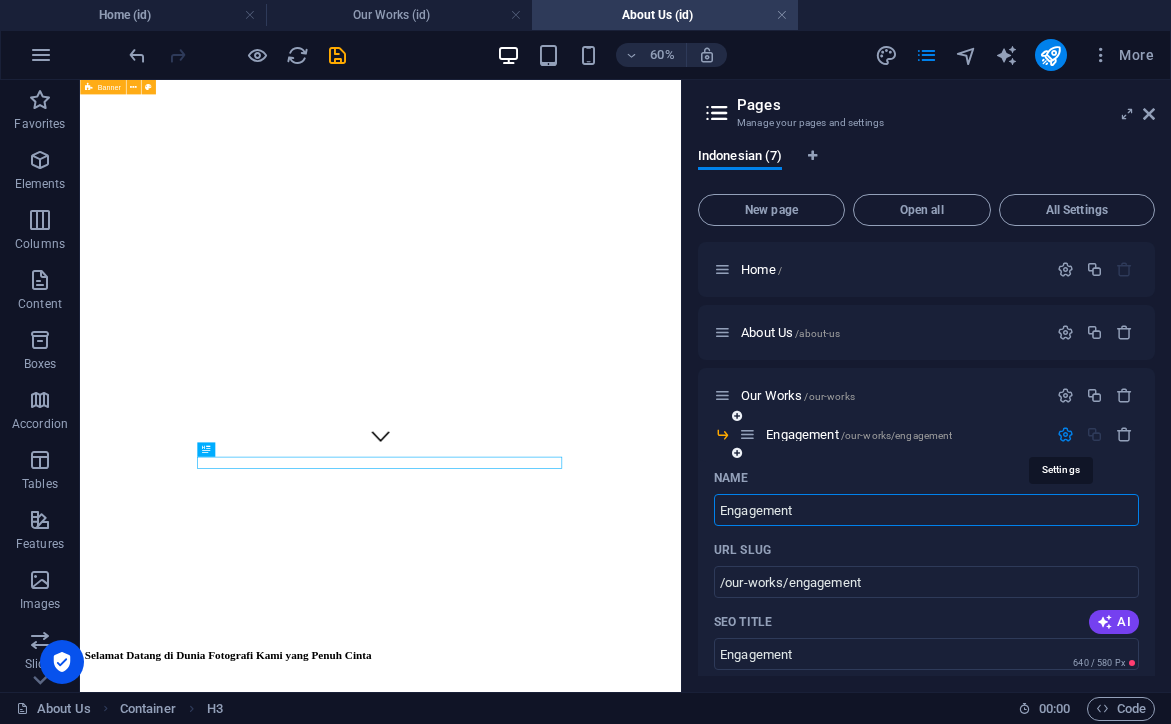 click at bounding box center (1065, 434) 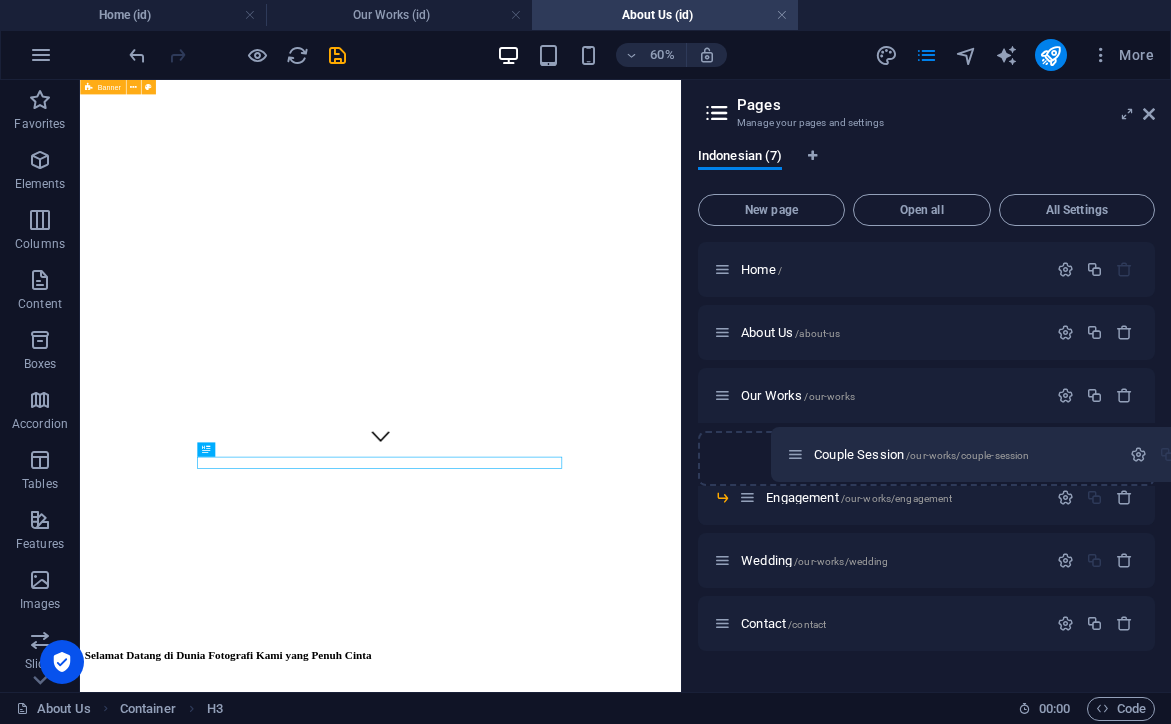drag, startPoint x: 727, startPoint y: 501, endPoint x: 808, endPoint y: 454, distance: 93.64828 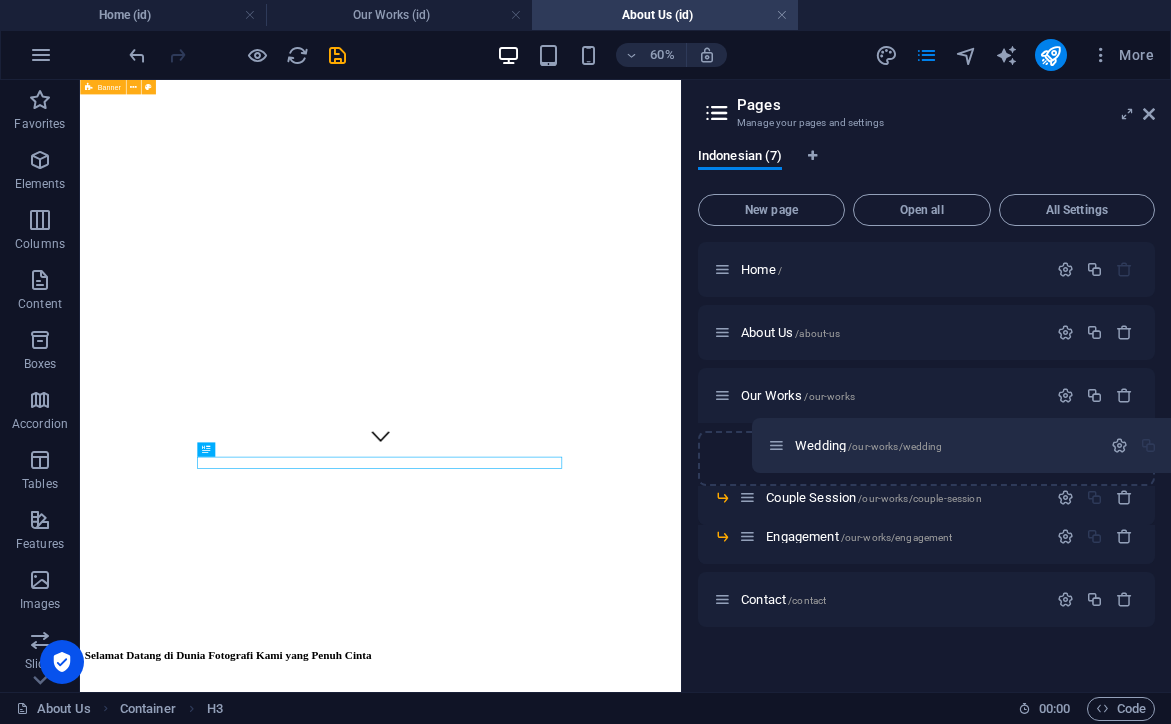 drag, startPoint x: 727, startPoint y: 536, endPoint x: 786, endPoint y: 443, distance: 110.13628 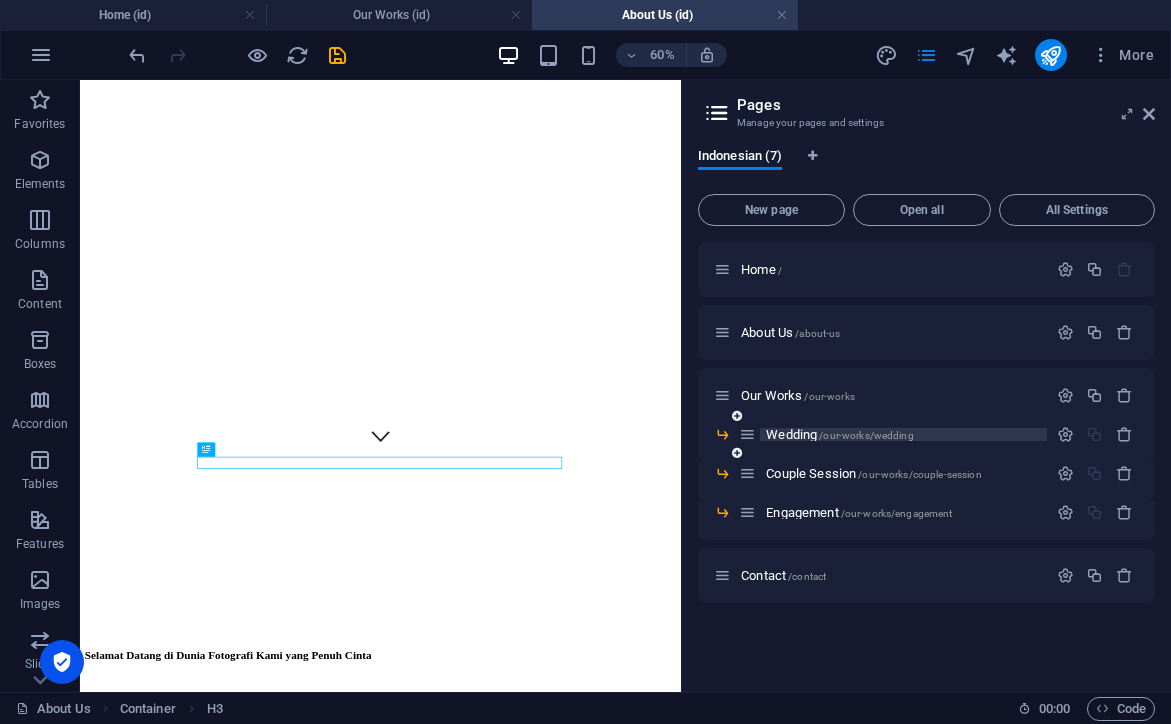 click on "/our-works/wedding" at bounding box center (866, 435) 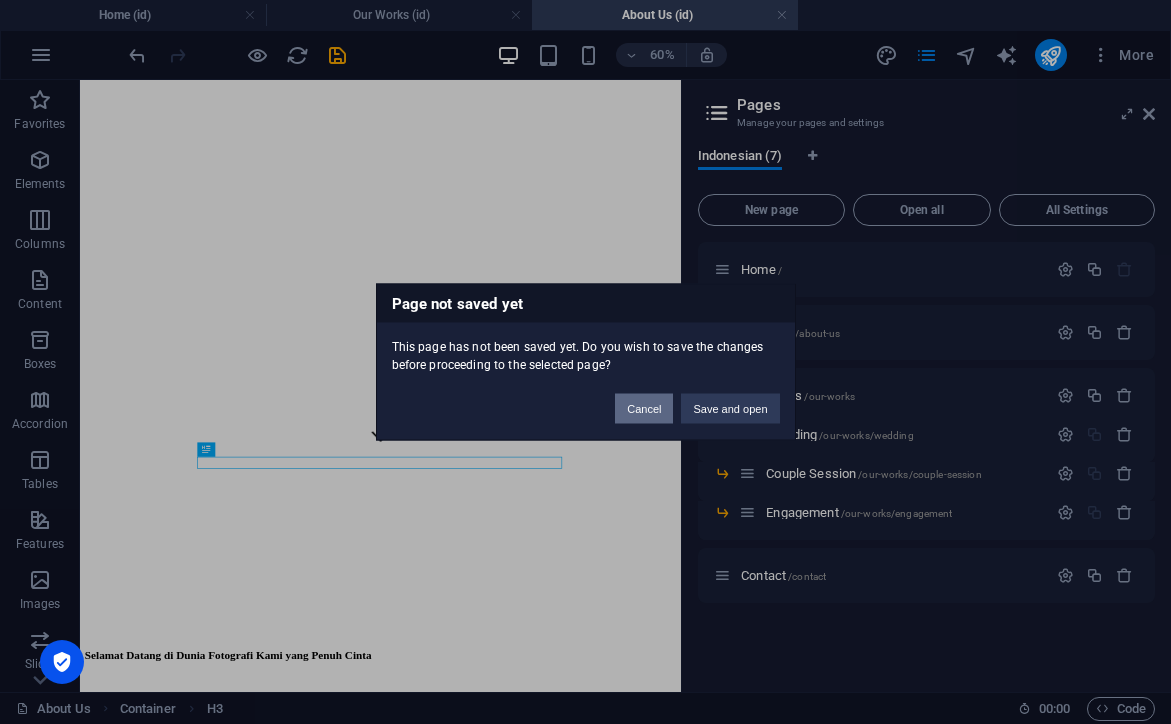 click on "Cancel" at bounding box center [644, 409] 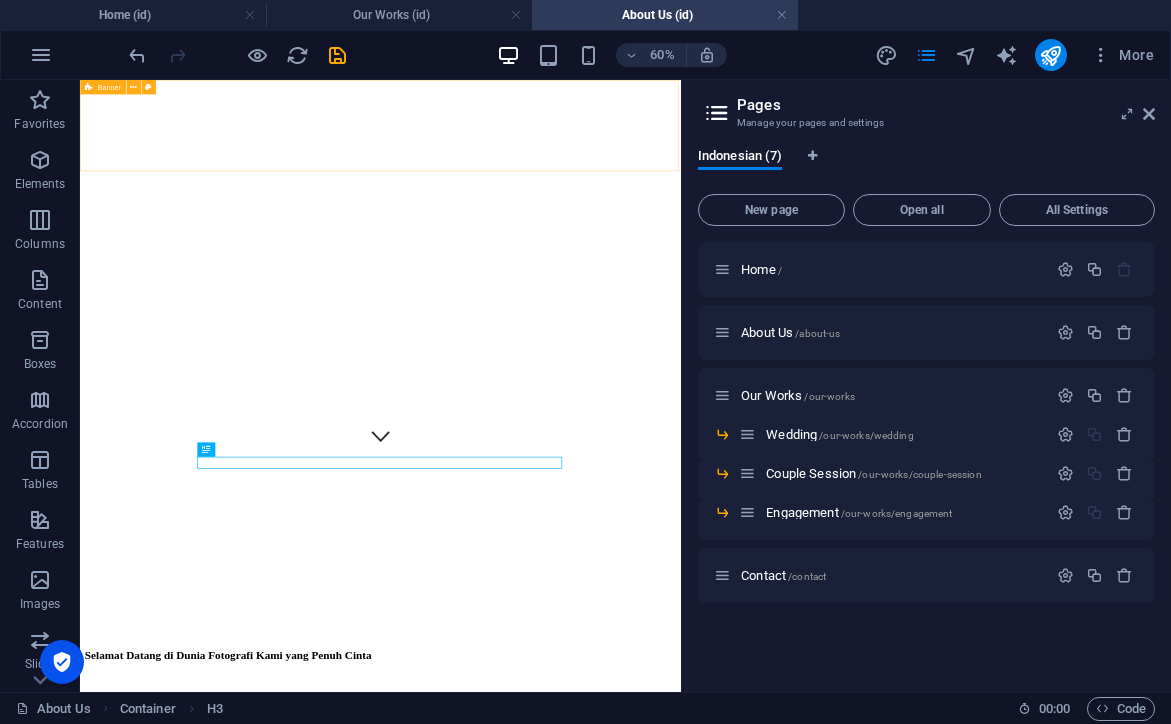 click at bounding box center (337, 55) 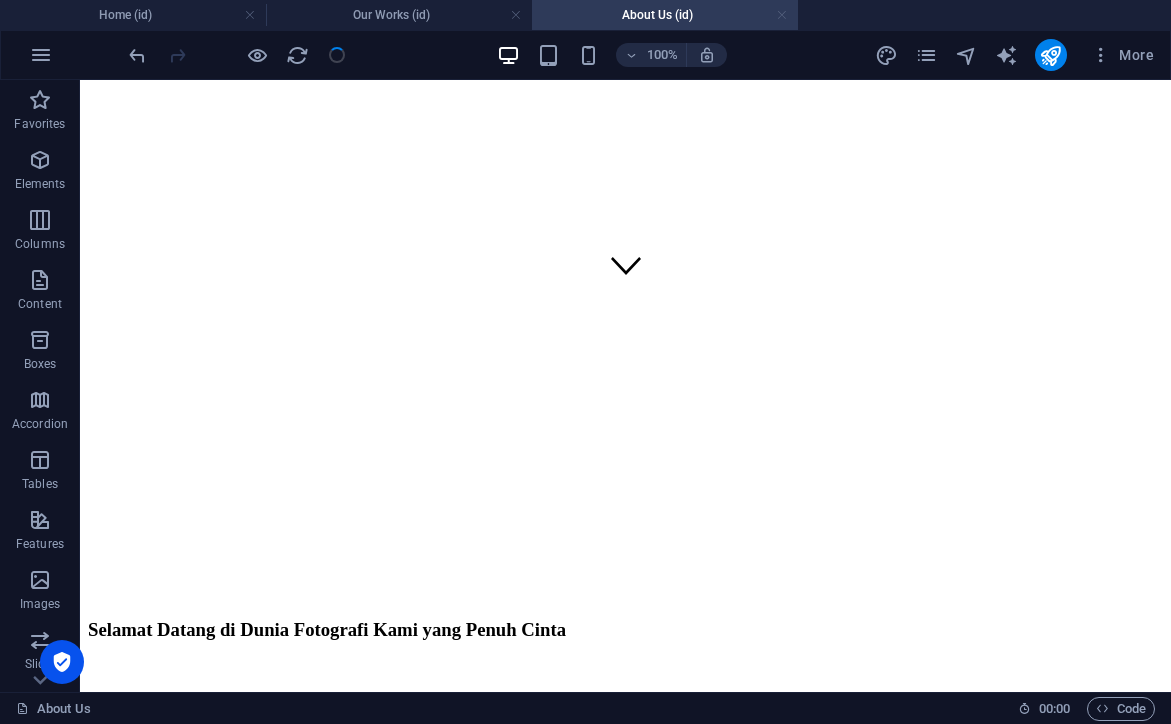click at bounding box center (782, 15) 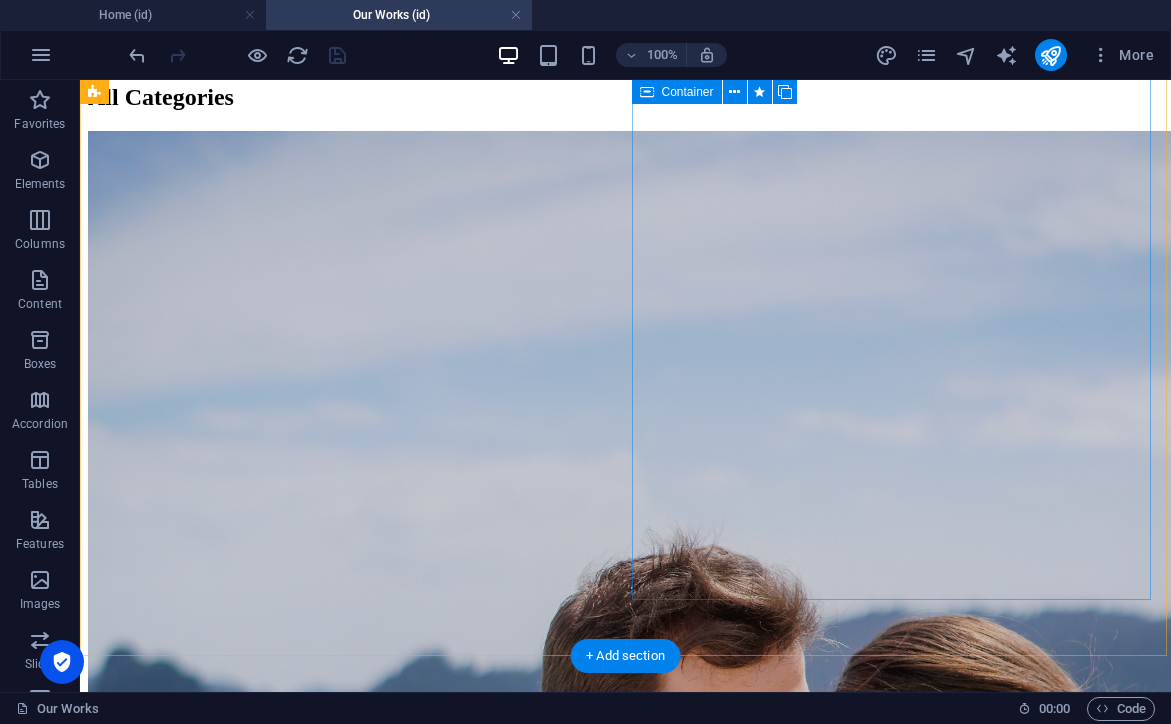 scroll, scrollTop: 422, scrollLeft: 0, axis: vertical 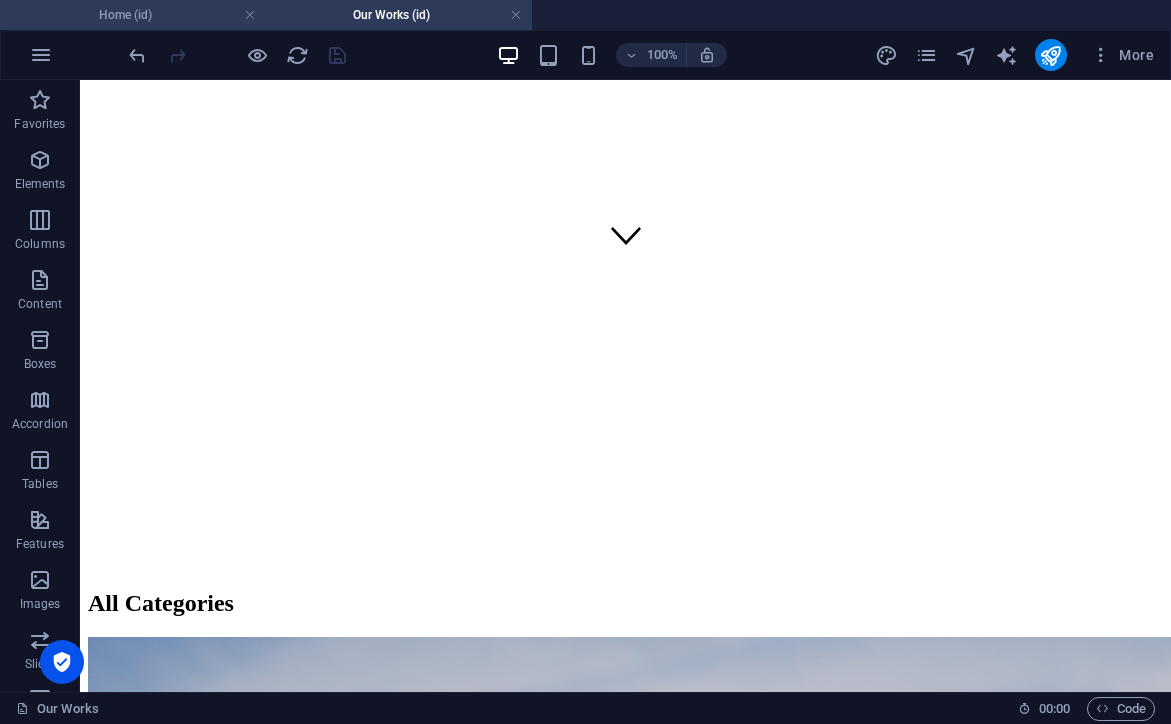 click on "Home (id)" at bounding box center [133, 15] 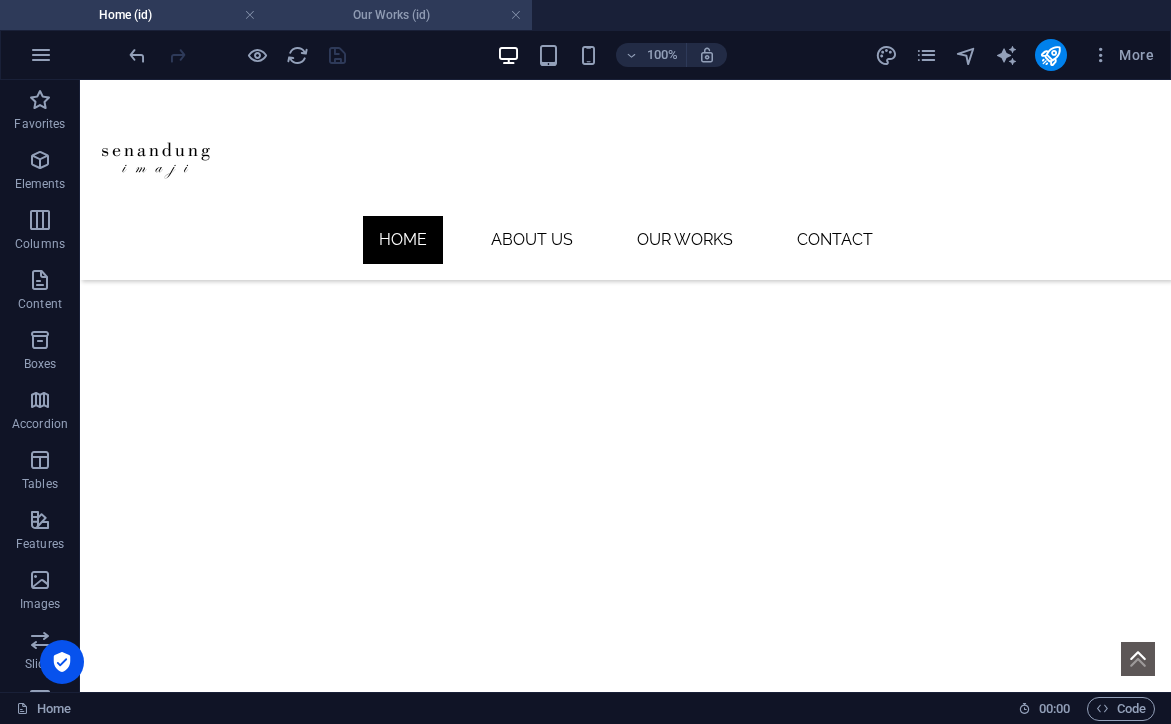 click on "Our Works (id)" at bounding box center [399, 15] 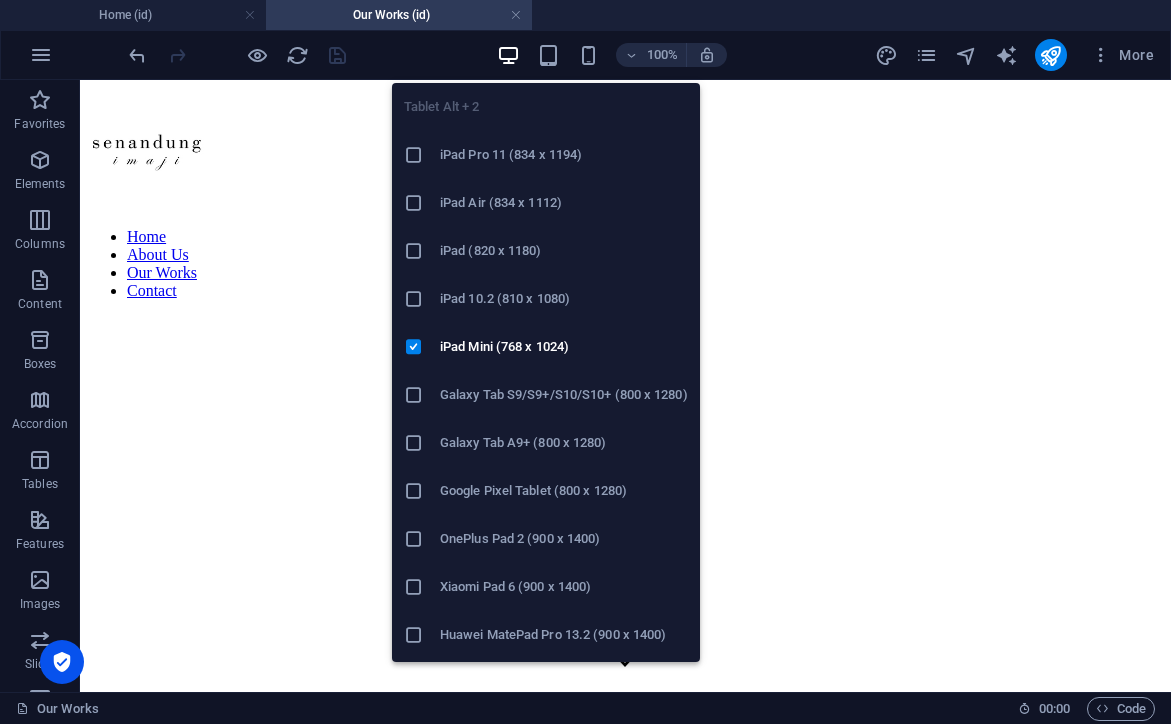 scroll, scrollTop: 0, scrollLeft: 1, axis: horizontal 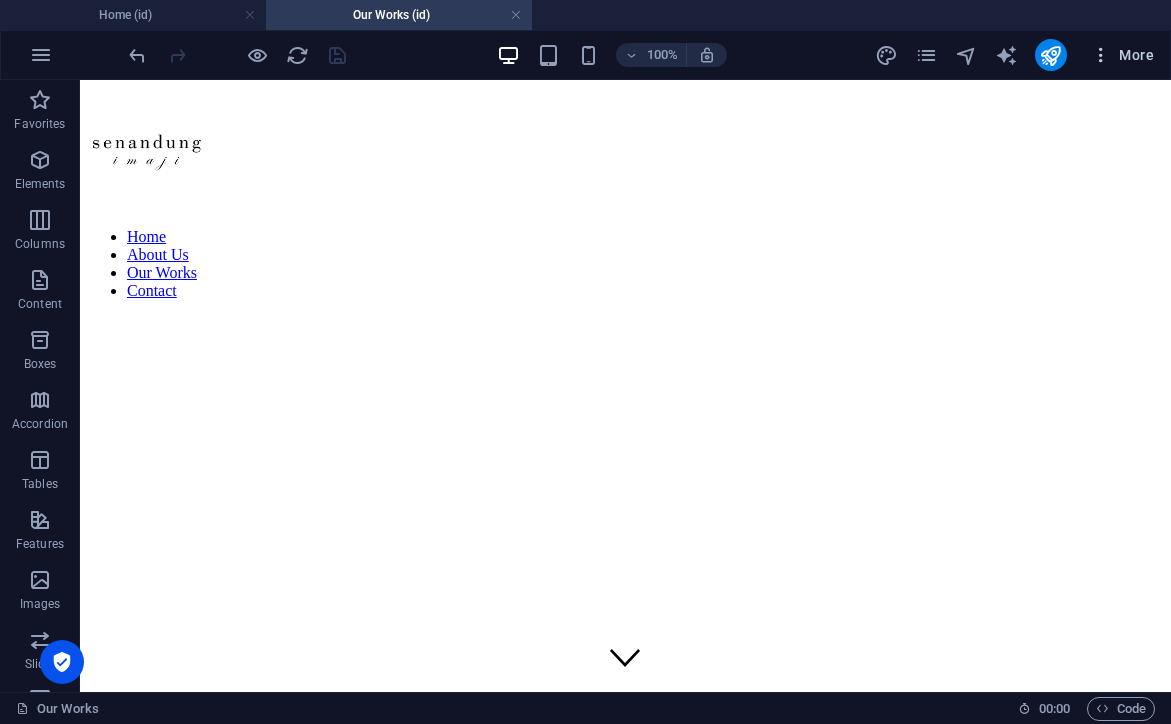 click at bounding box center (1101, 55) 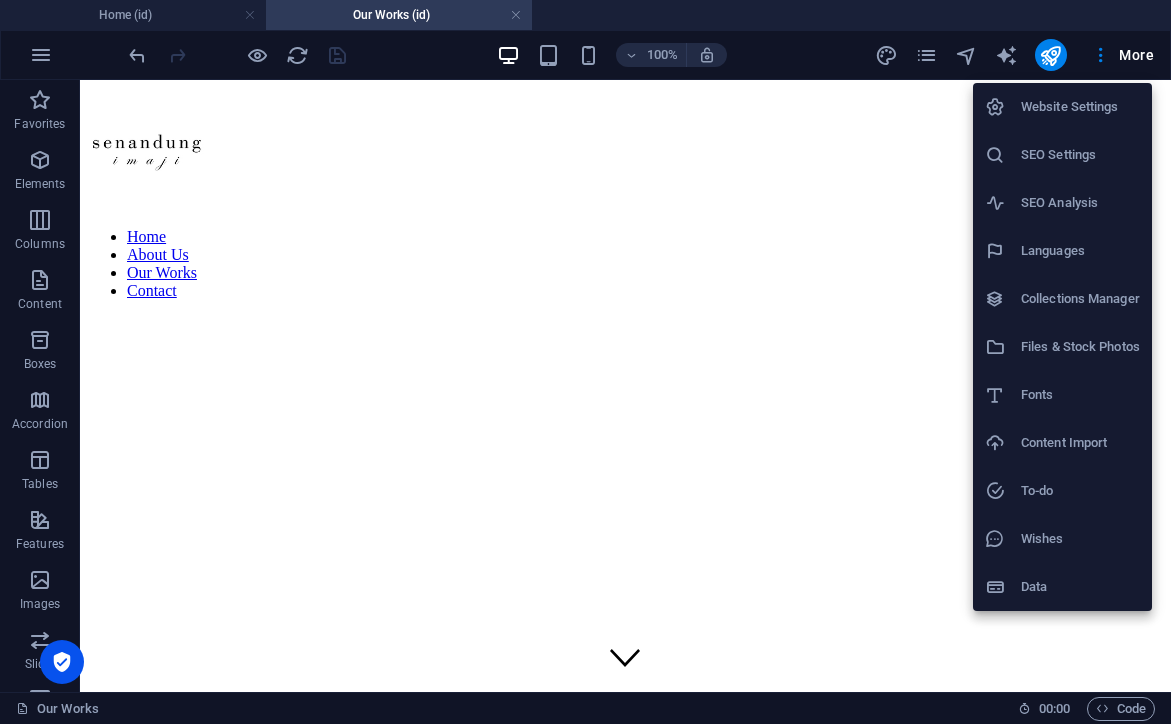 click at bounding box center [585, 362] 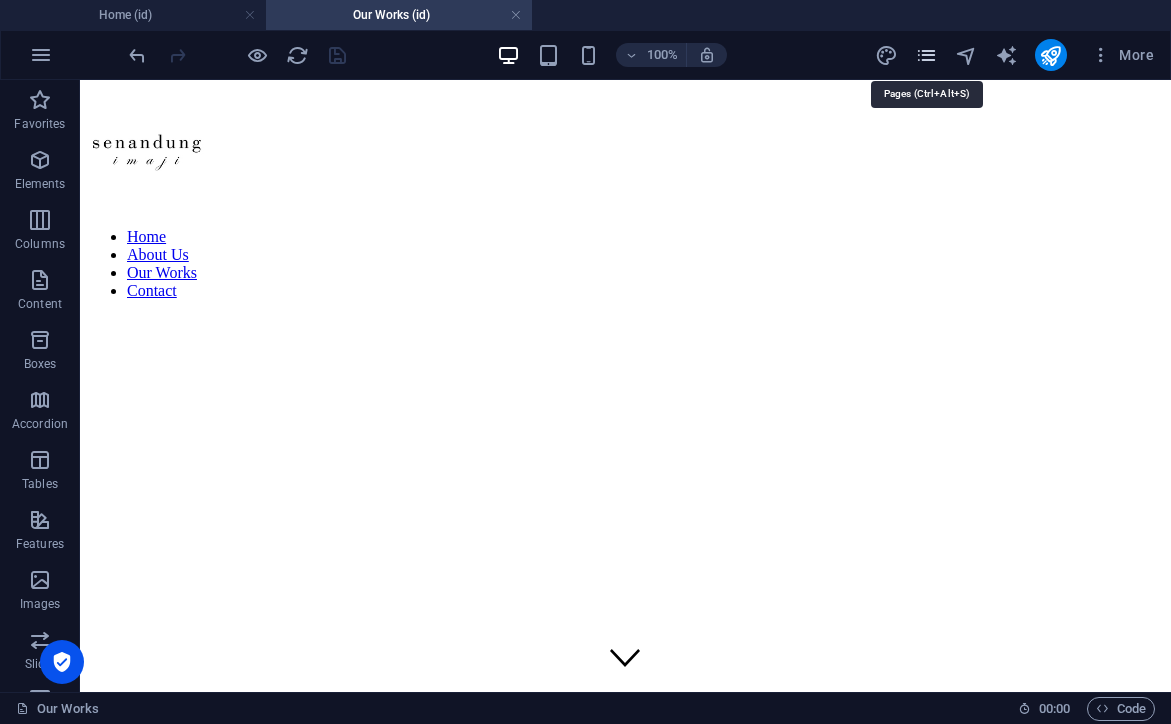 click at bounding box center [926, 55] 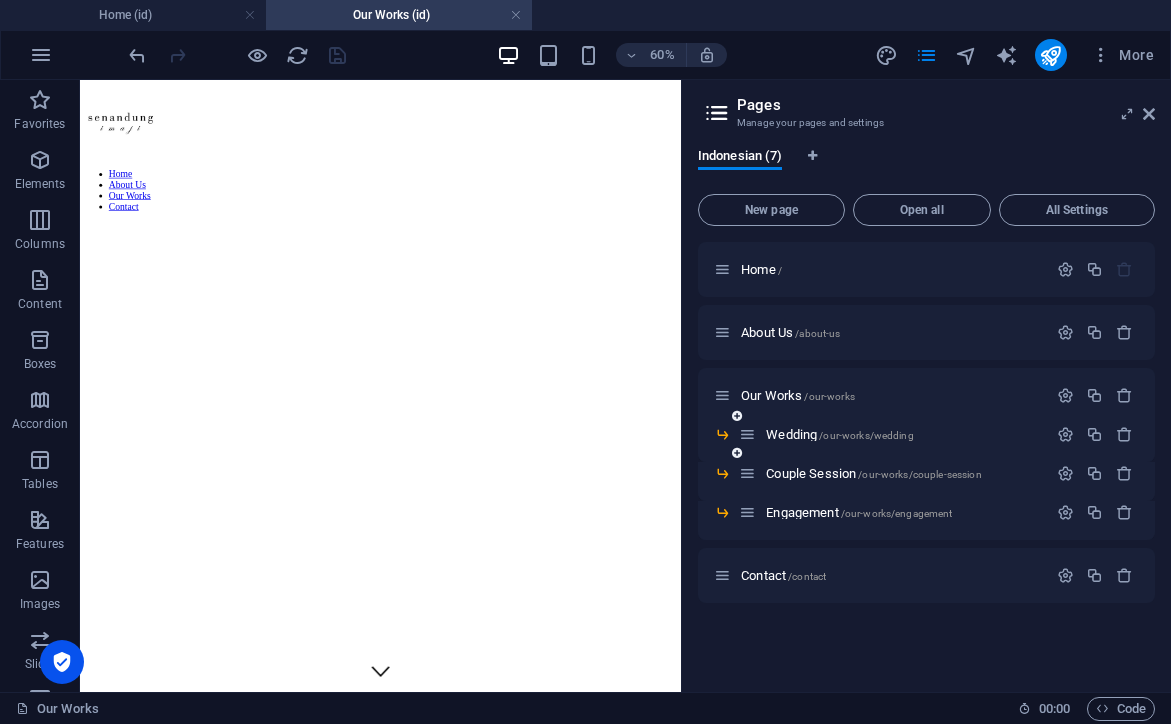 click on "Wedding /our-works/wedding" at bounding box center (893, 434) 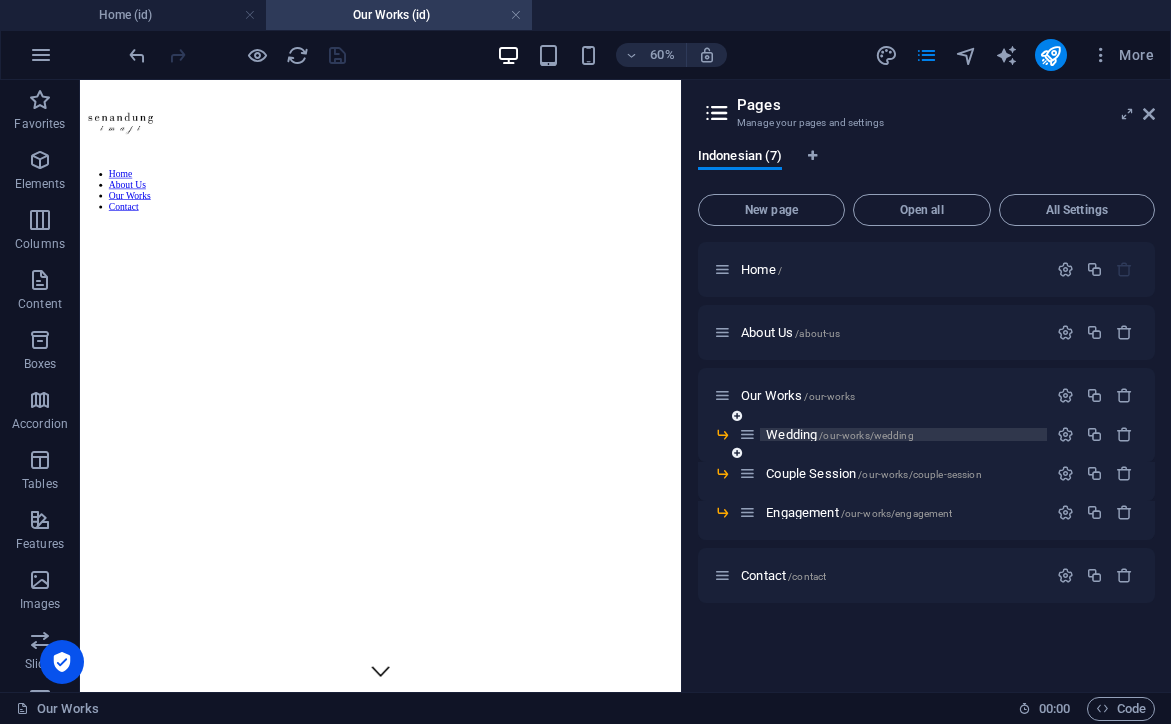 click on "Wedding /our-works/wedding" at bounding box center (840, 434) 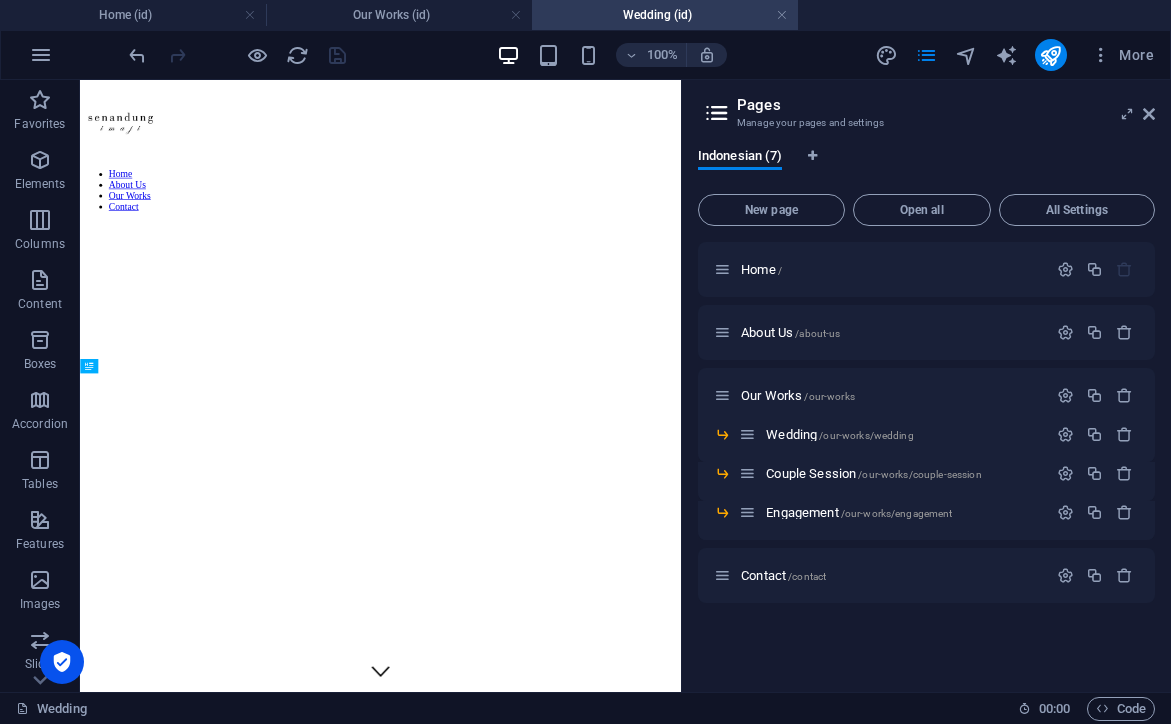 scroll, scrollTop: 531, scrollLeft: 0, axis: vertical 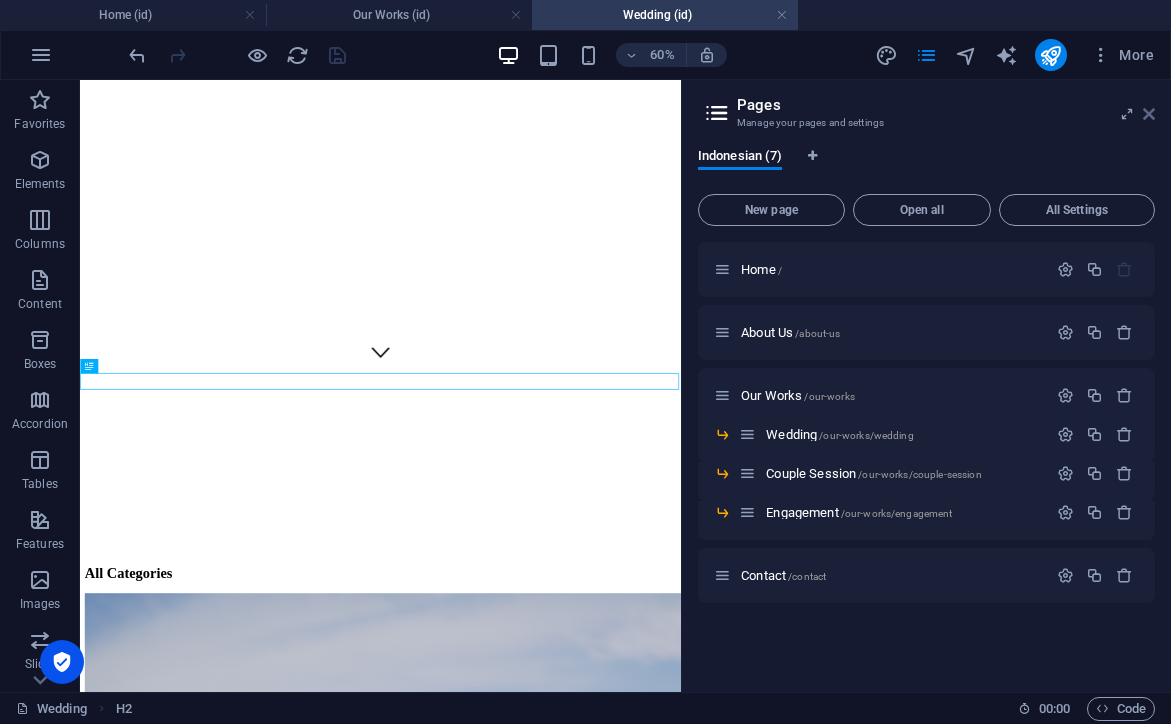 drag, startPoint x: 1154, startPoint y: 117, endPoint x: 596, endPoint y: 23, distance: 565.8622 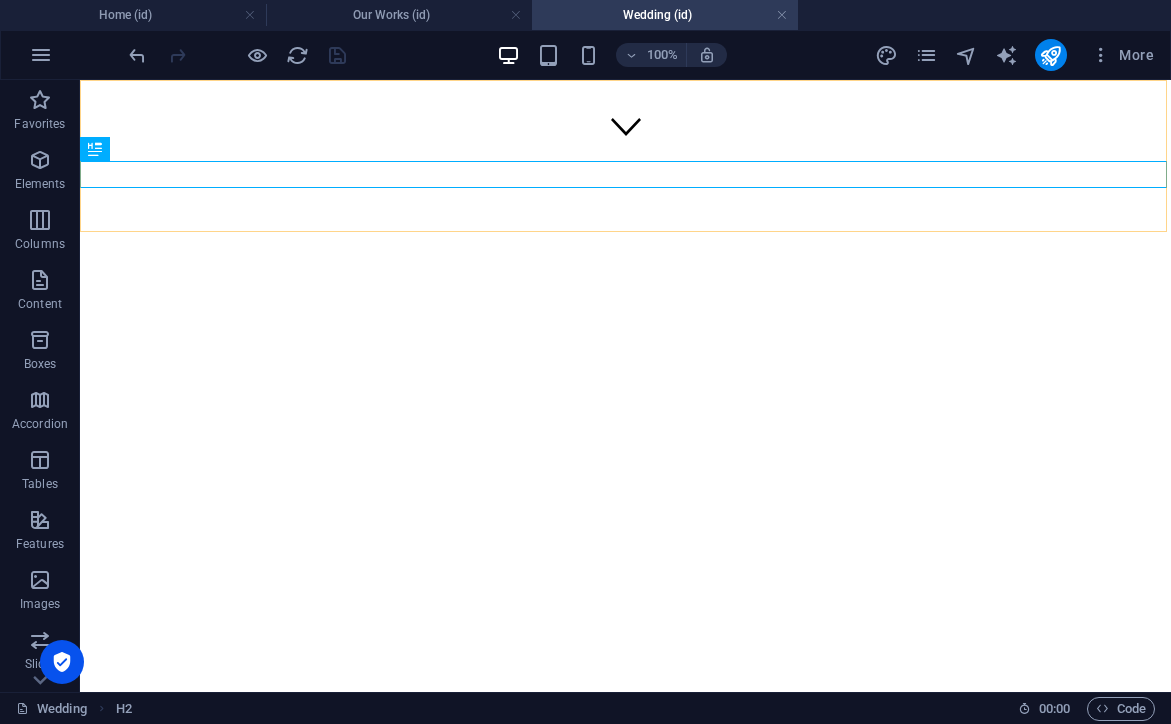 click on "Home About Us Our Works Contact" at bounding box center [625, -267] 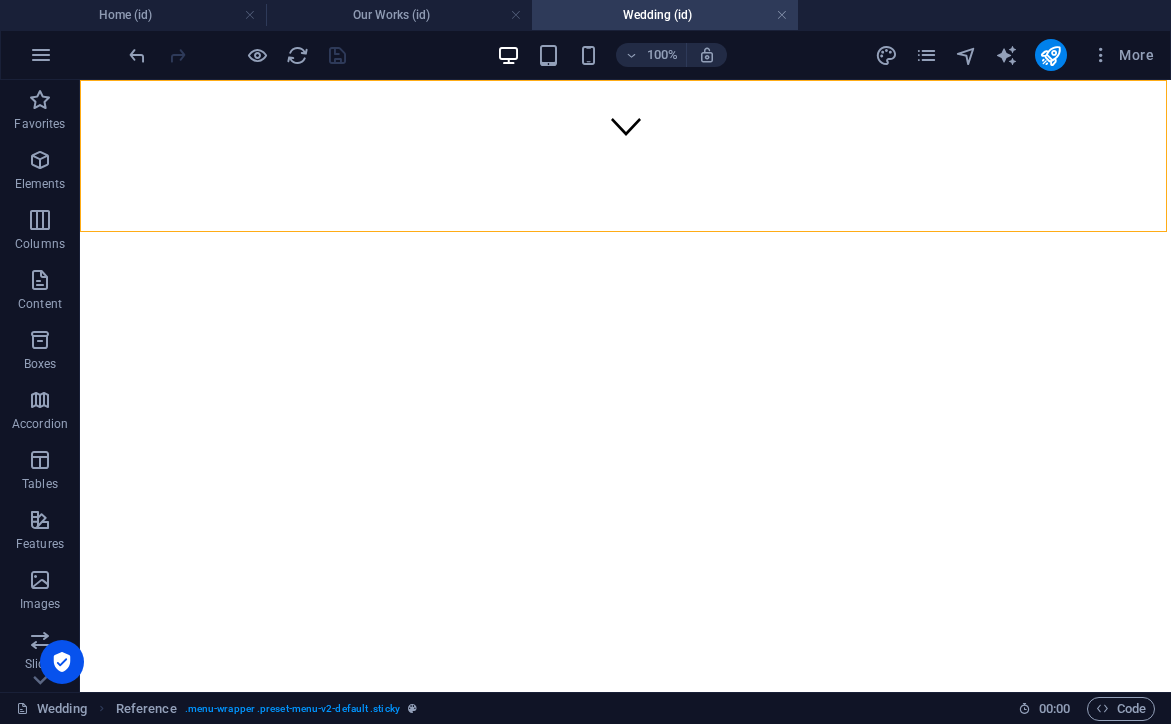 click on "Home About Us Our Works Contact" at bounding box center (625, -267) 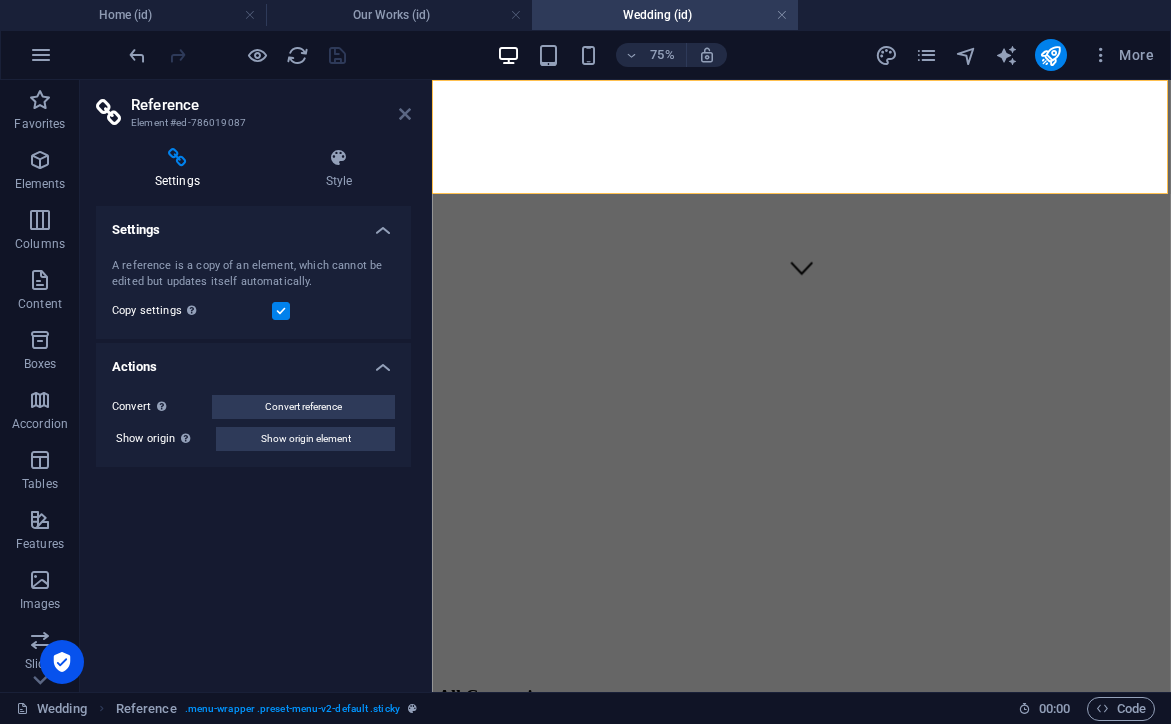 click at bounding box center (405, 114) 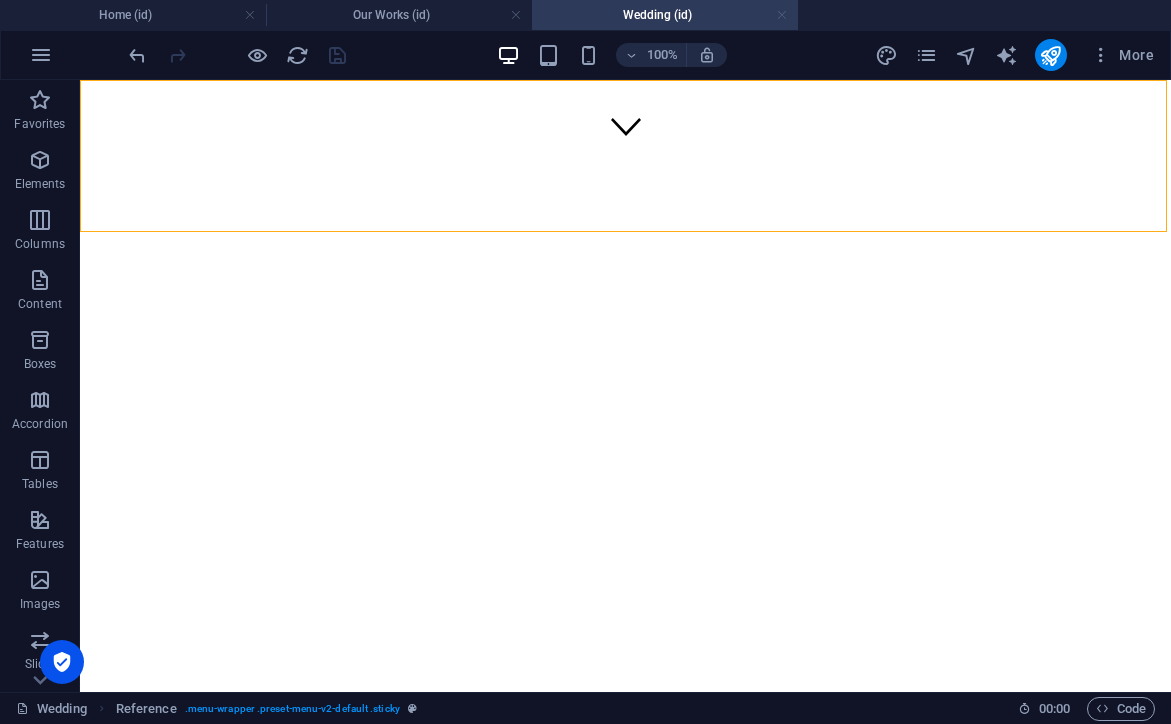 click at bounding box center (782, 15) 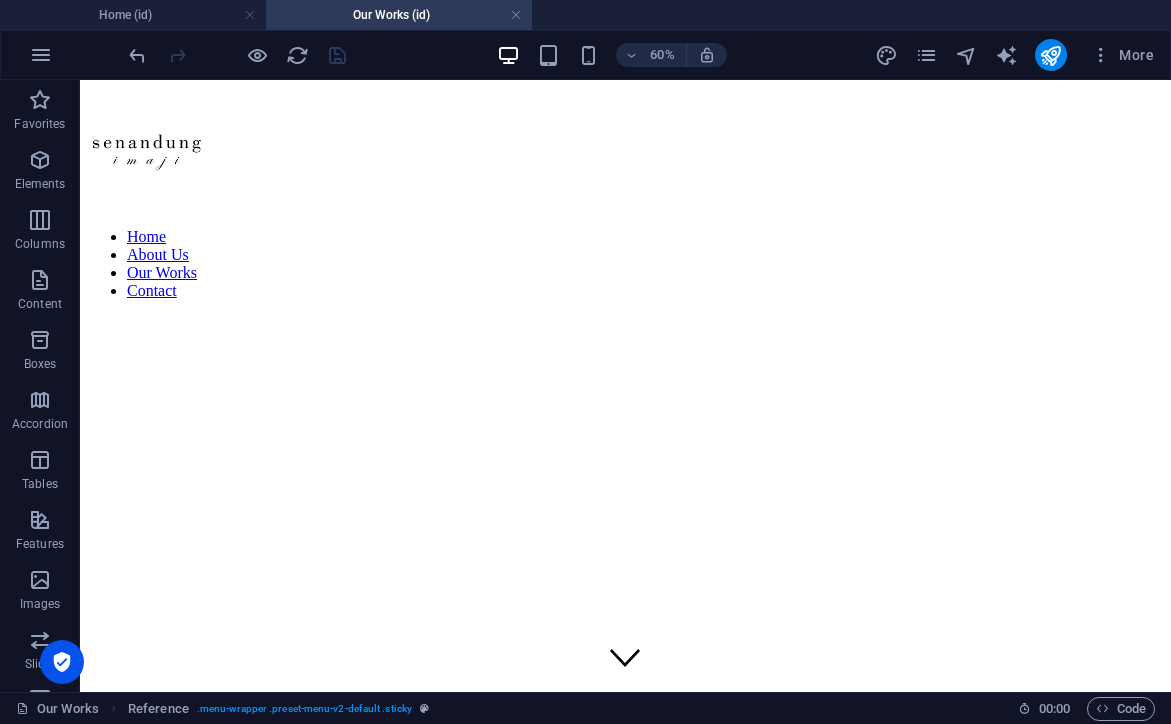 scroll, scrollTop: 0, scrollLeft: 0, axis: both 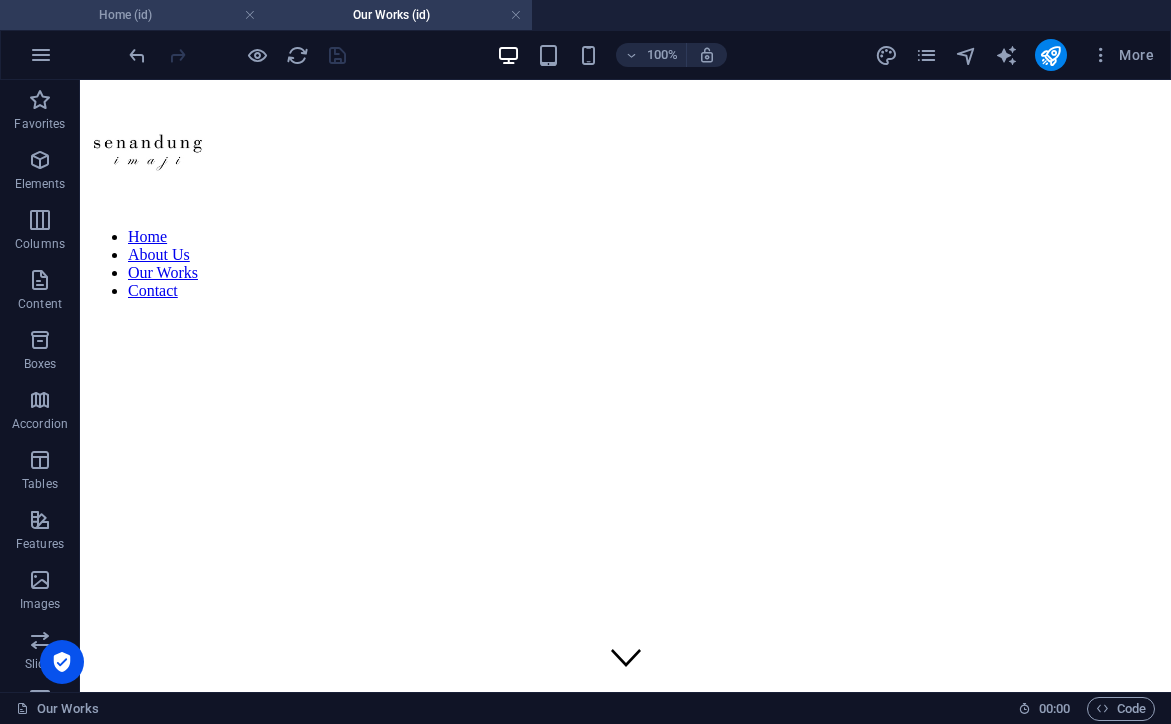 click on "Home (id)" at bounding box center [133, 15] 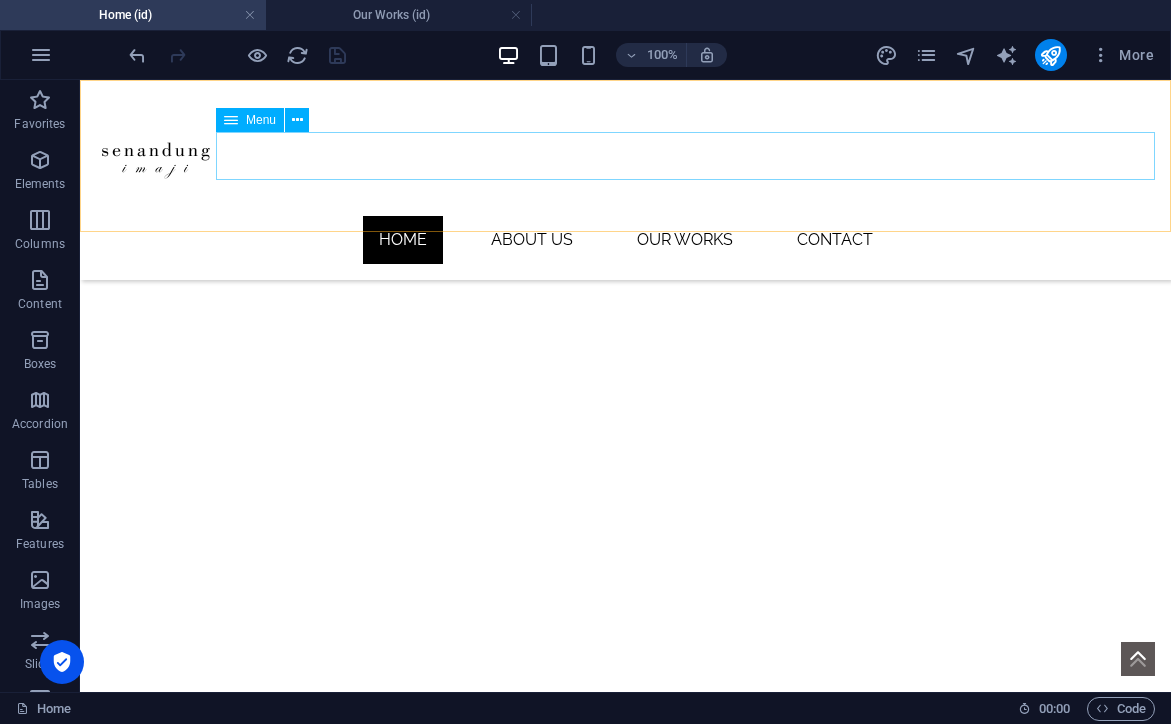 click on "Home About Us Our Works Contact" at bounding box center (625, 240) 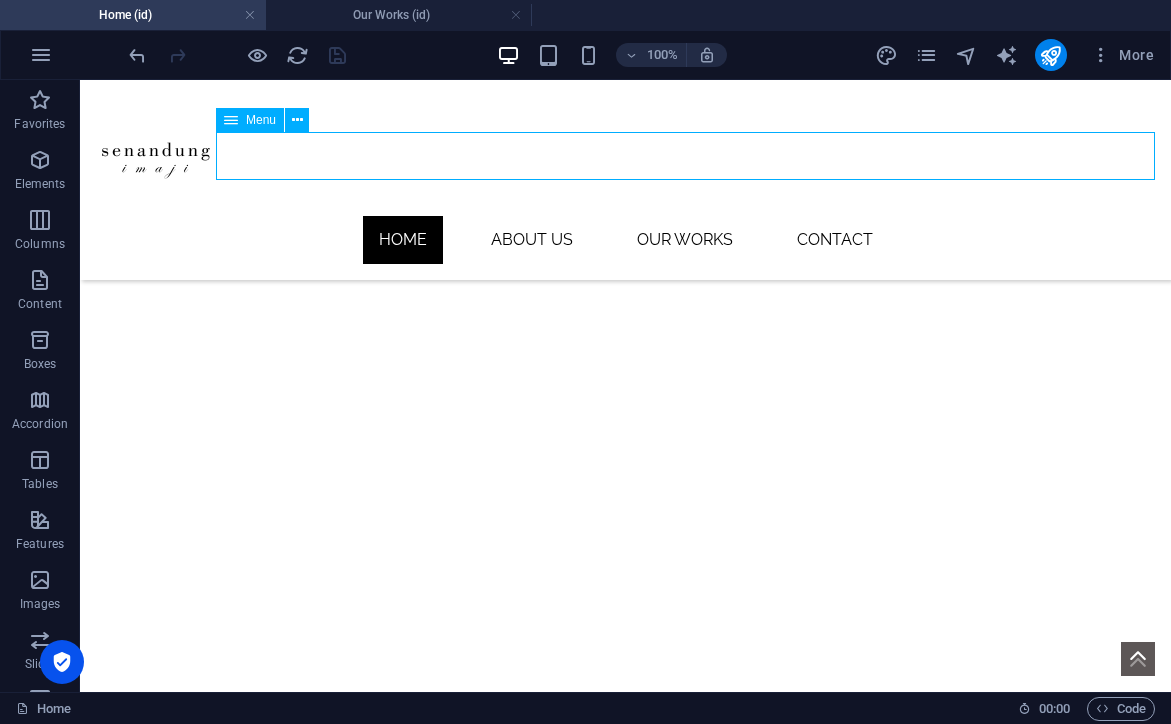 click on "Home About Us Our Works Contact" at bounding box center (625, 240) 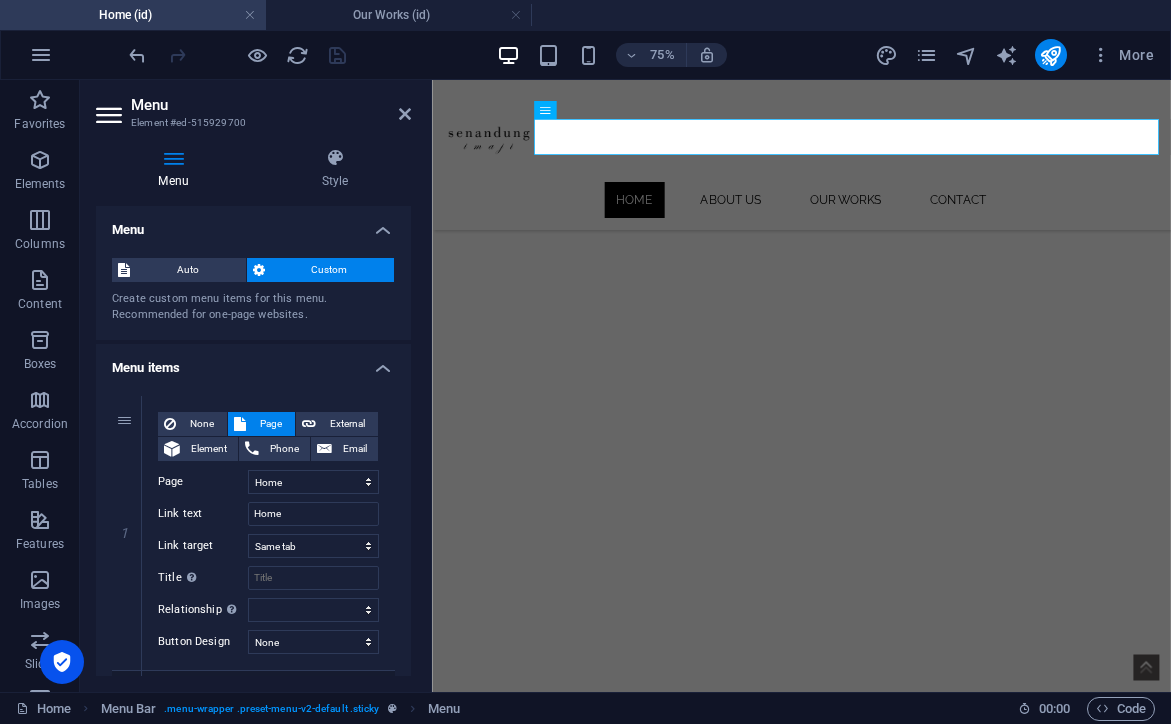 click on "Menu items" at bounding box center [253, 362] 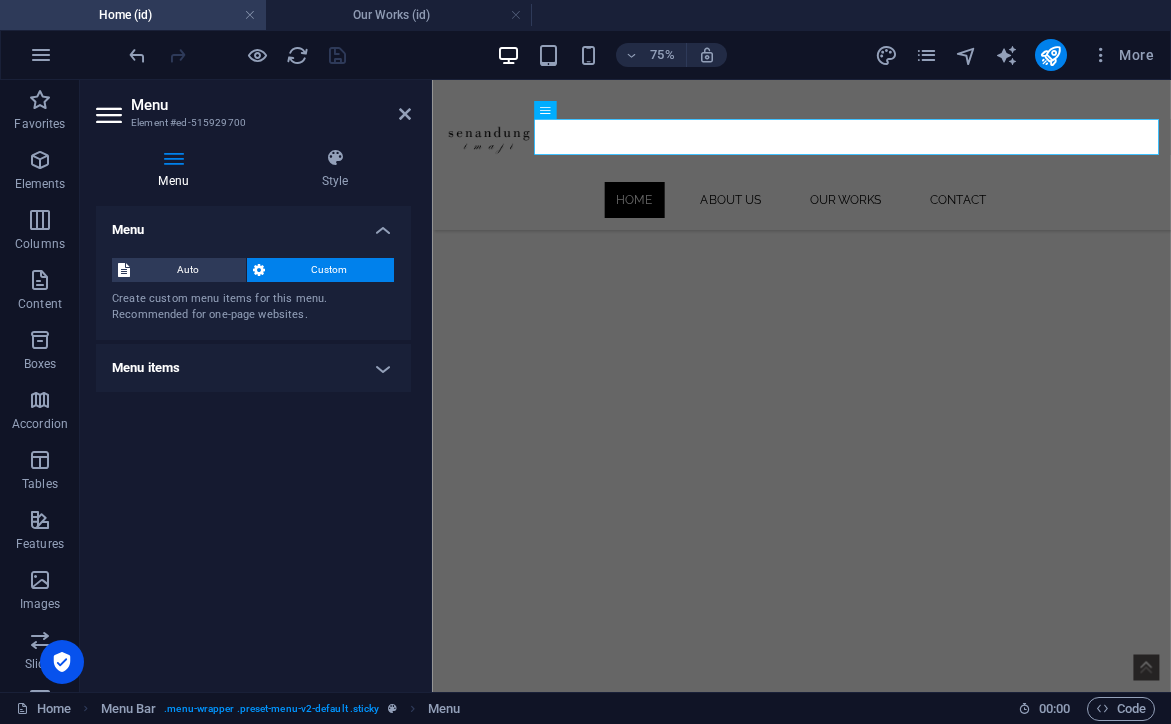 click on "Menu items" at bounding box center (253, 368) 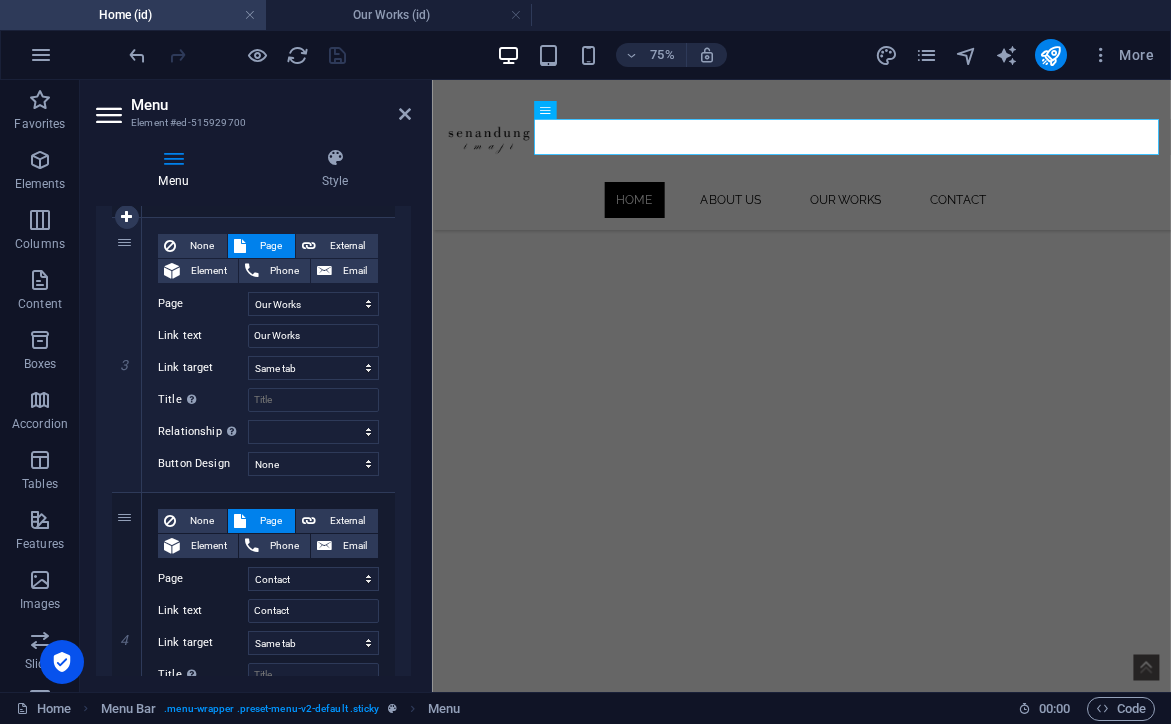 scroll, scrollTop: 731, scrollLeft: 0, axis: vertical 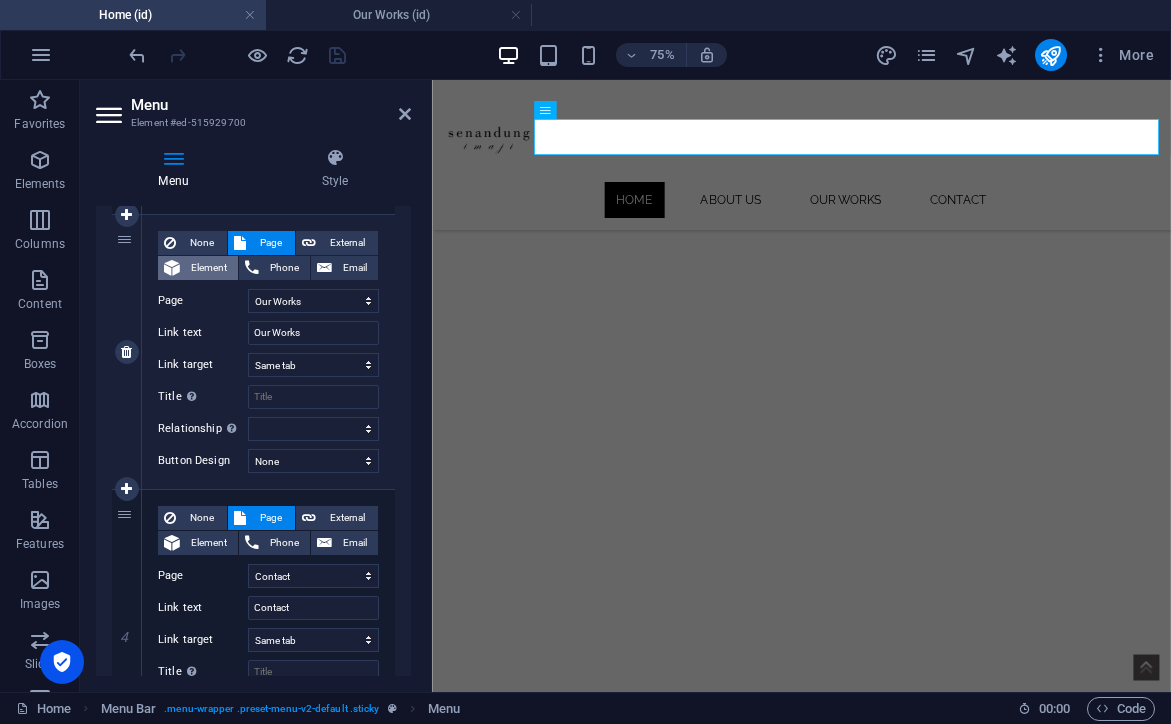click on "Element" at bounding box center (209, 268) 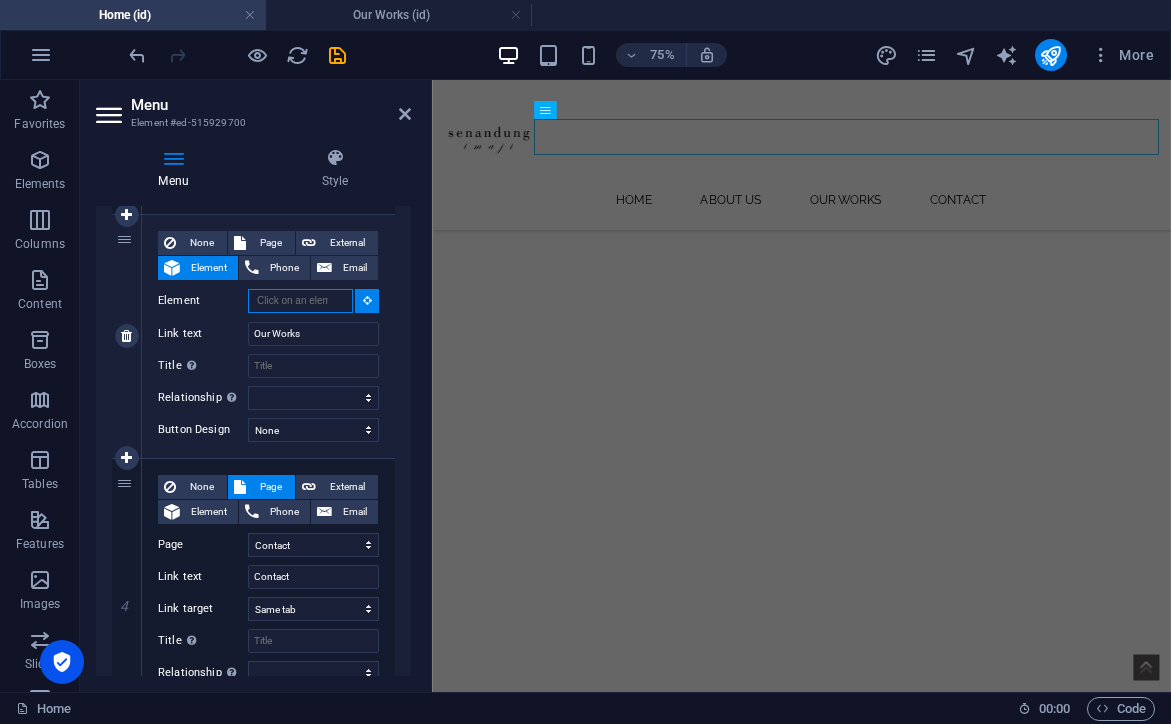 click on "Element" at bounding box center [300, 301] 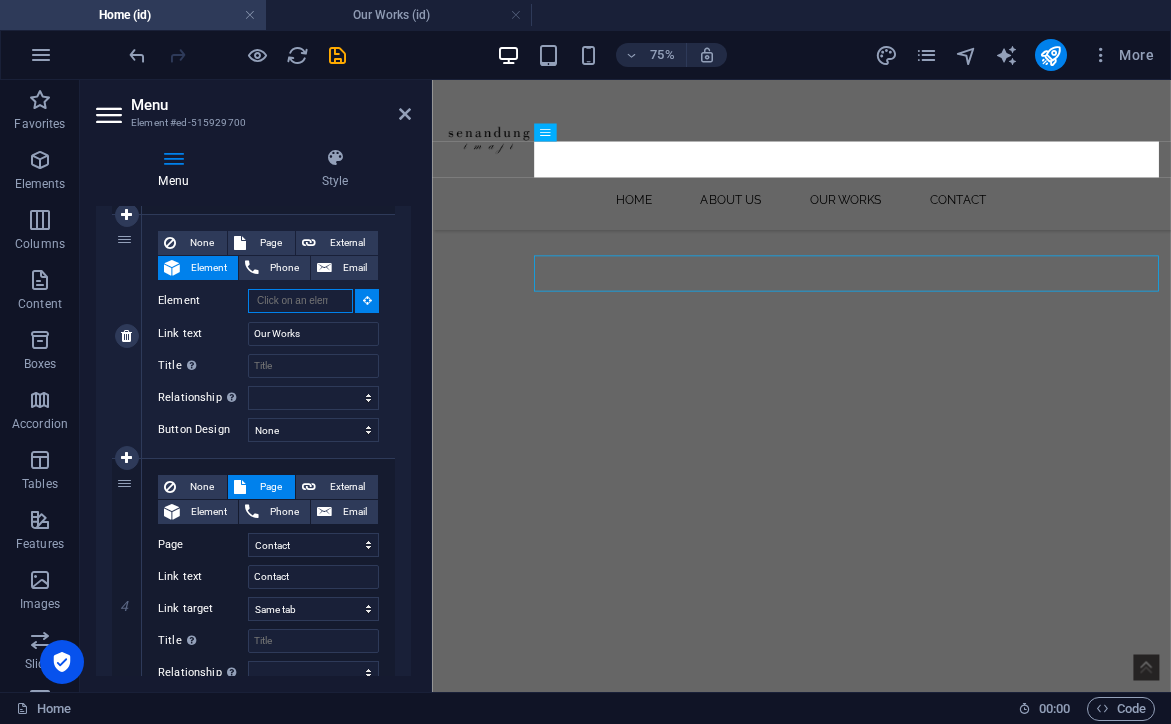 scroll, scrollTop: 264, scrollLeft: 0, axis: vertical 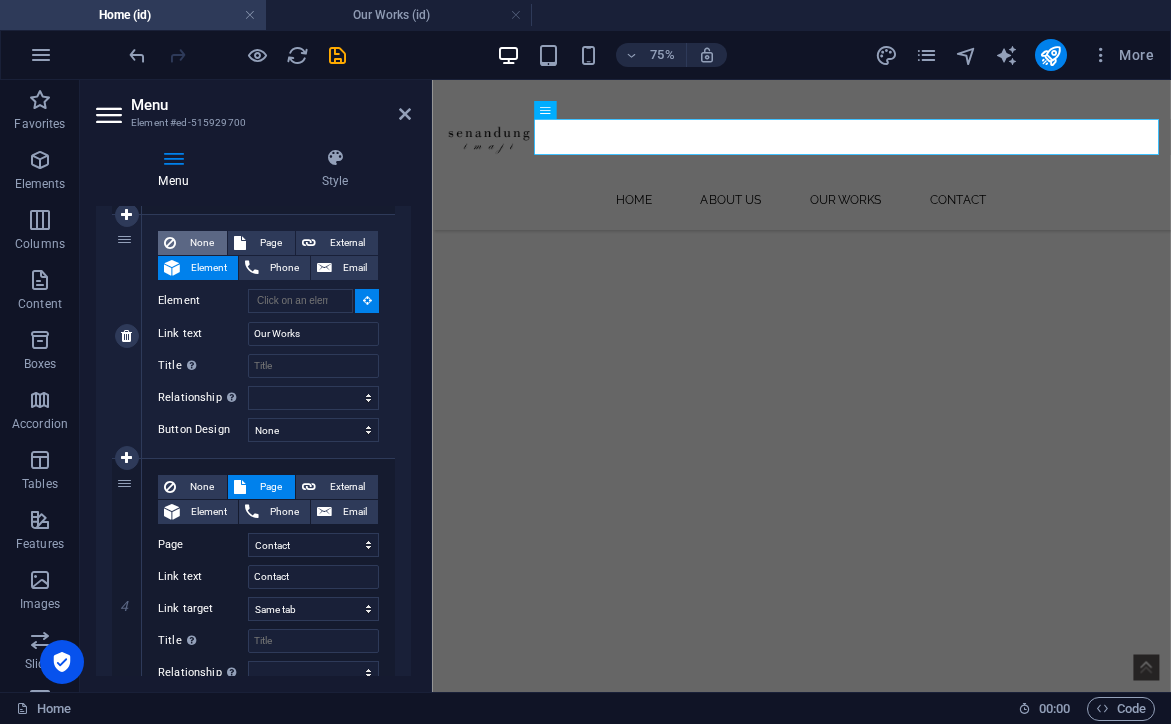 click on "None" at bounding box center [201, 243] 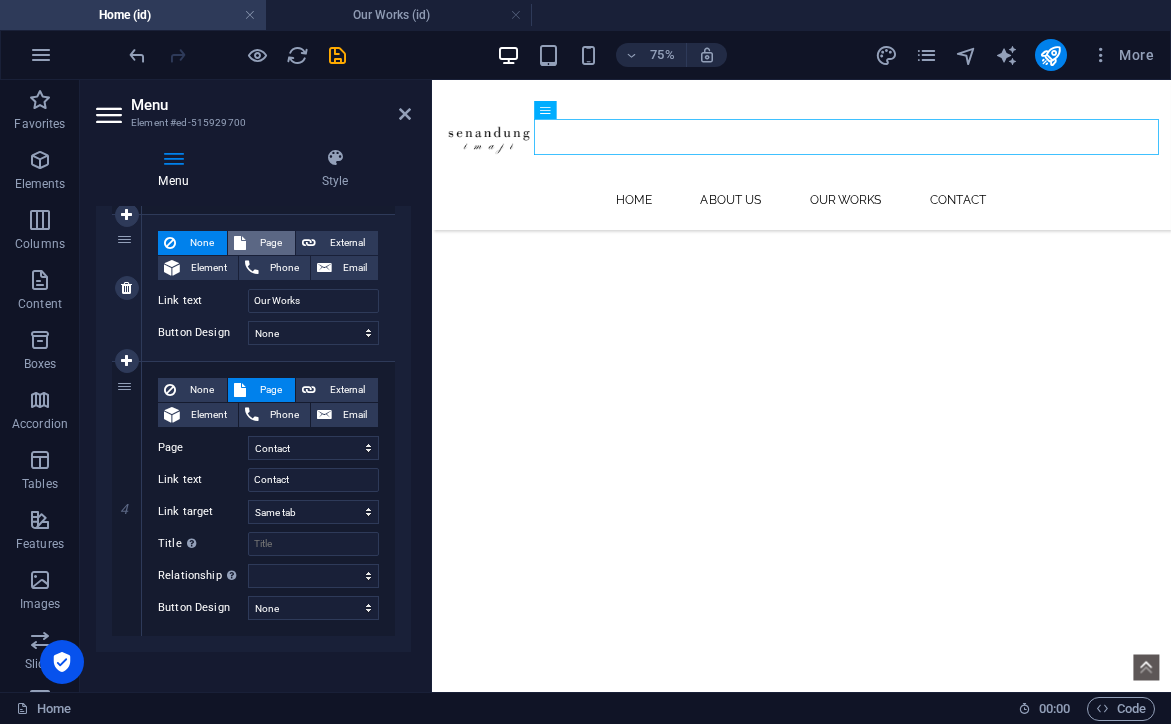 click on "Page" at bounding box center (270, 243) 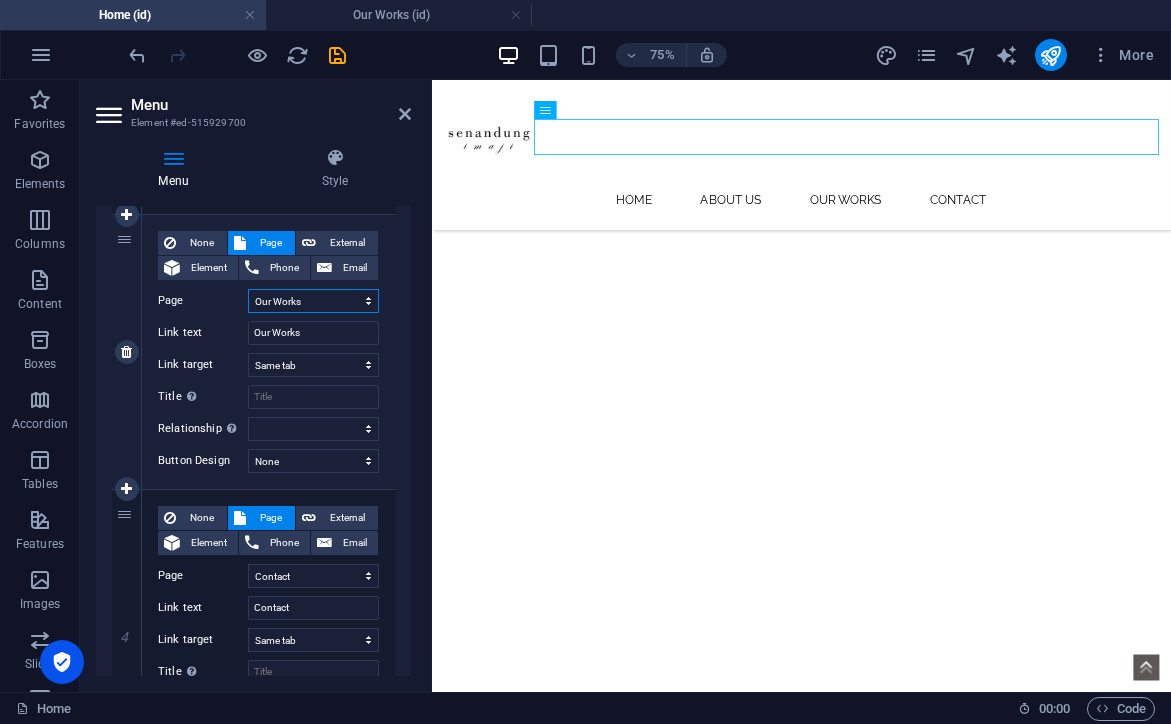 select 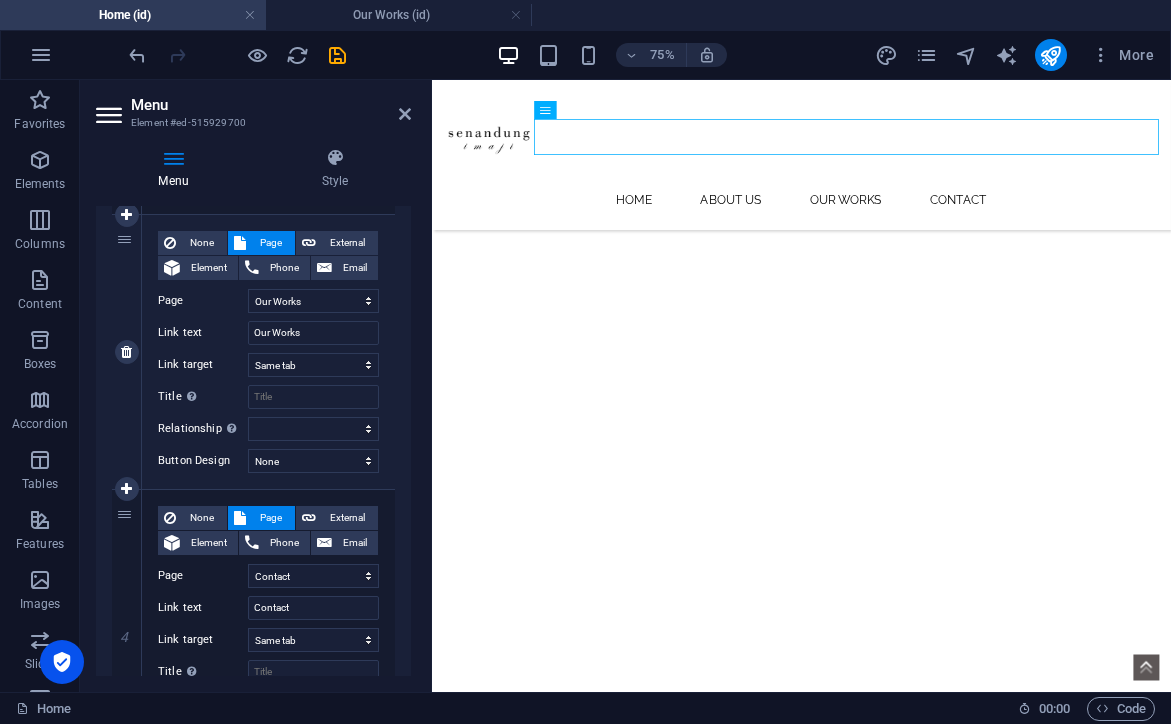 click on "None Page External Element Phone Email Page Home About Us Our Works -- Wedding -- Couple Session -- Engagement Contact Element
URL /10199264 Phone Email Link text Our Works Link target New tab Same tab Overlay Title Additional link description, should not be the same as the link text. The title is most often shown as a tooltip text when the mouse moves over the element. Leave empty if uncertain. Relationship Sets the  relationship of this link to the link target . For example, the value "nofollow" instructs search engines not to follow the link. Can be left empty. alternate author bookmark external help license next nofollow noreferrer noopener prev search tag Button Design None Default Primary Secondary" at bounding box center [268, 352] 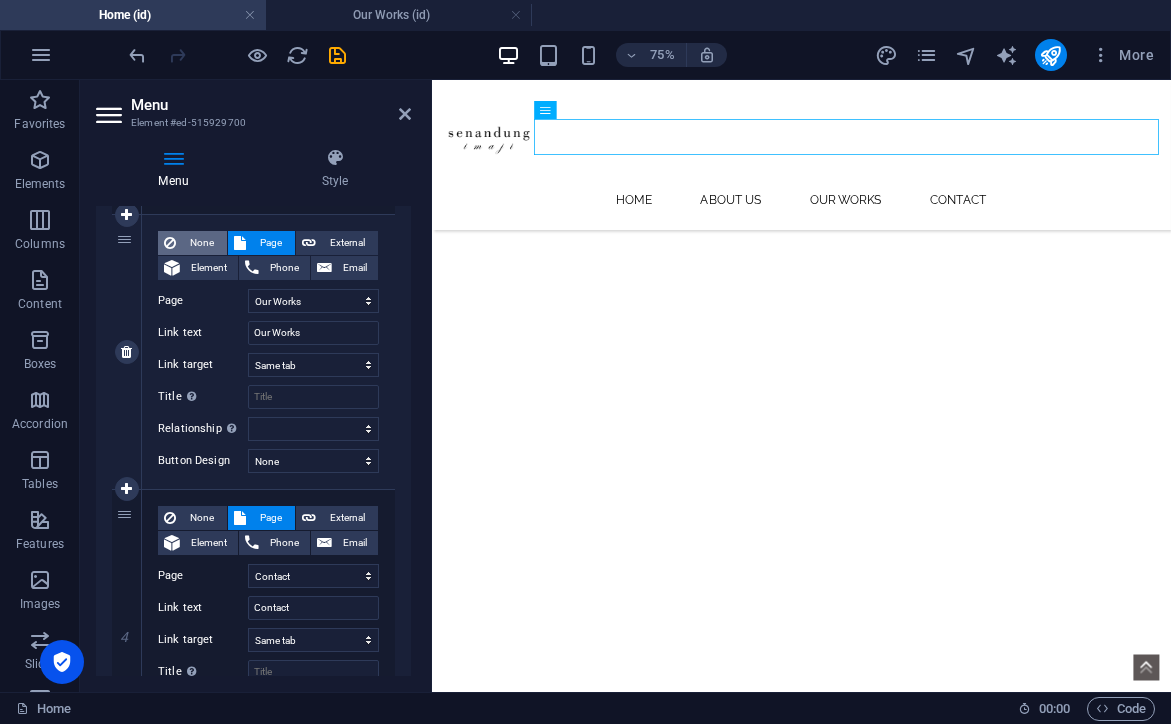 click on "None" at bounding box center (201, 243) 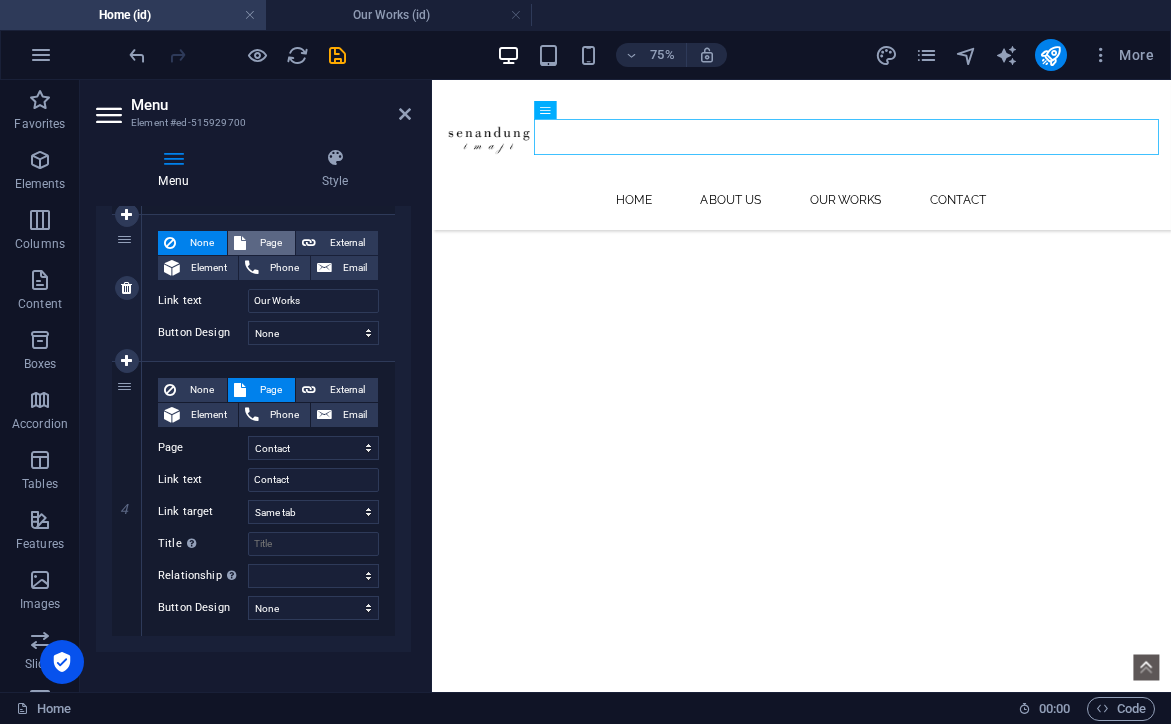 click on "Page" at bounding box center (270, 243) 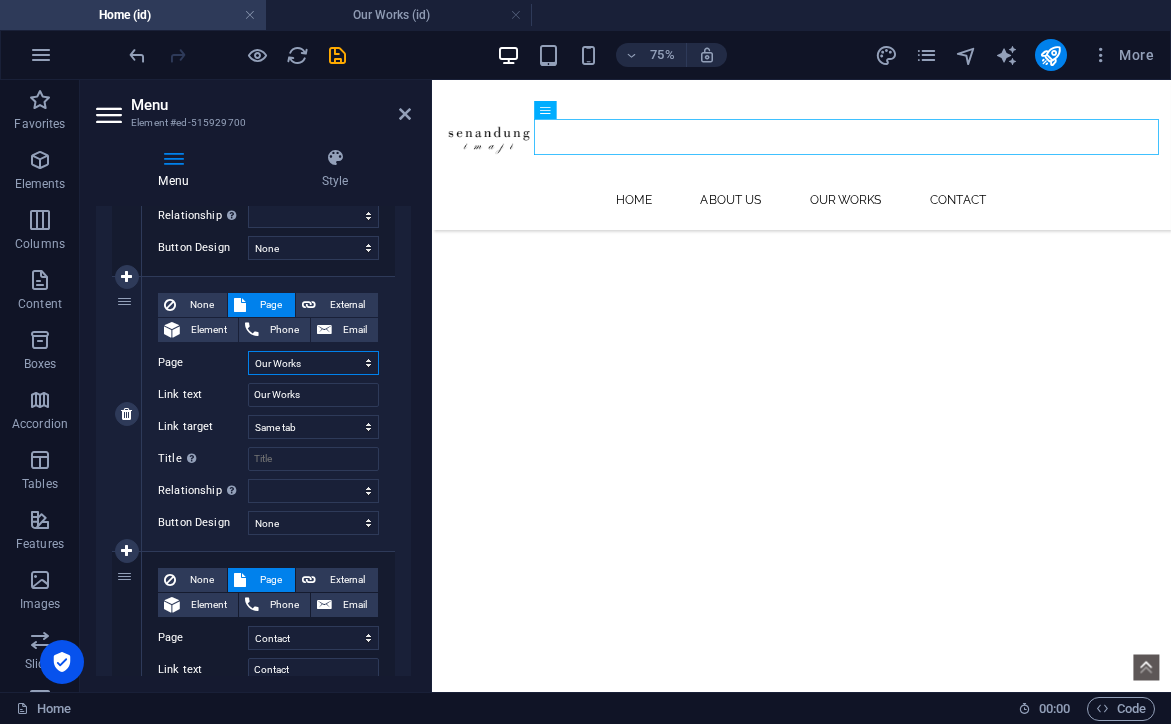 scroll, scrollTop: 672, scrollLeft: 0, axis: vertical 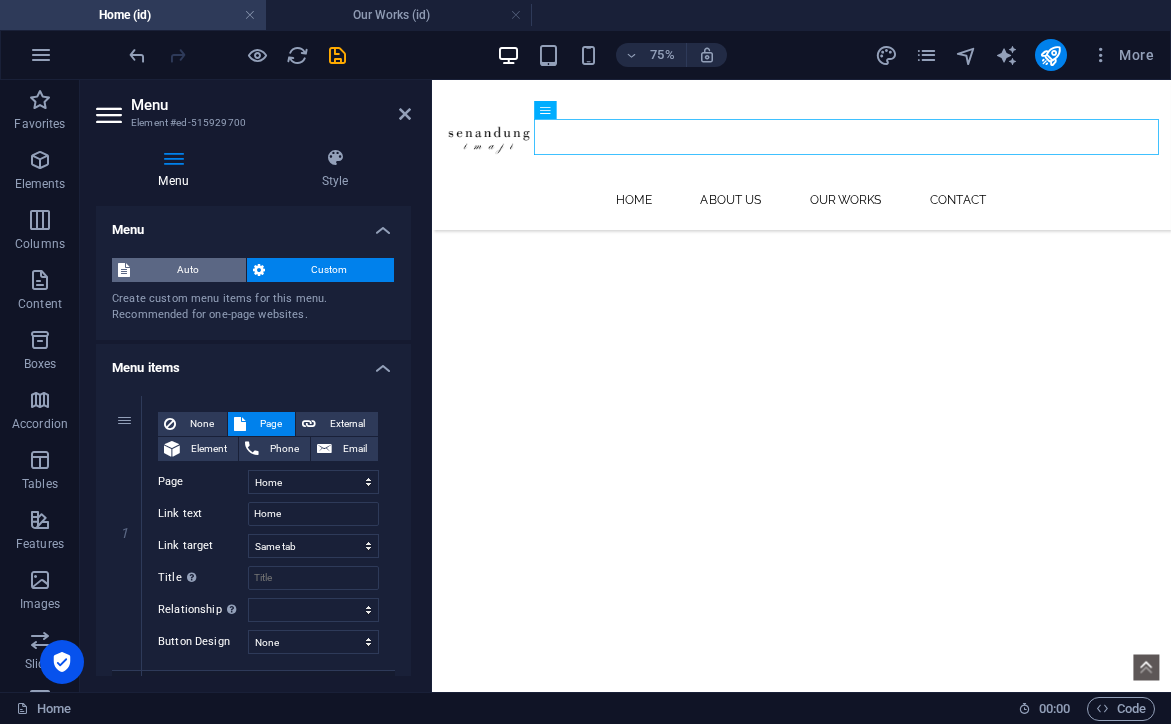 click on "Auto" at bounding box center [188, 270] 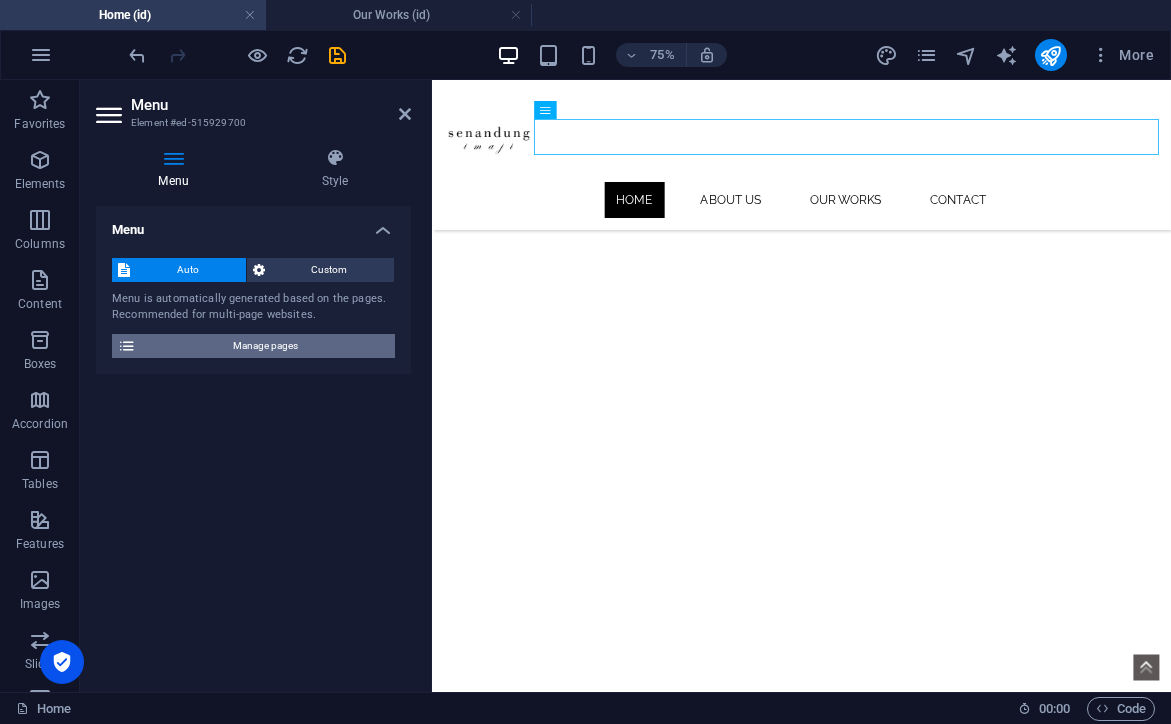 click on "Manage pages" at bounding box center [265, 346] 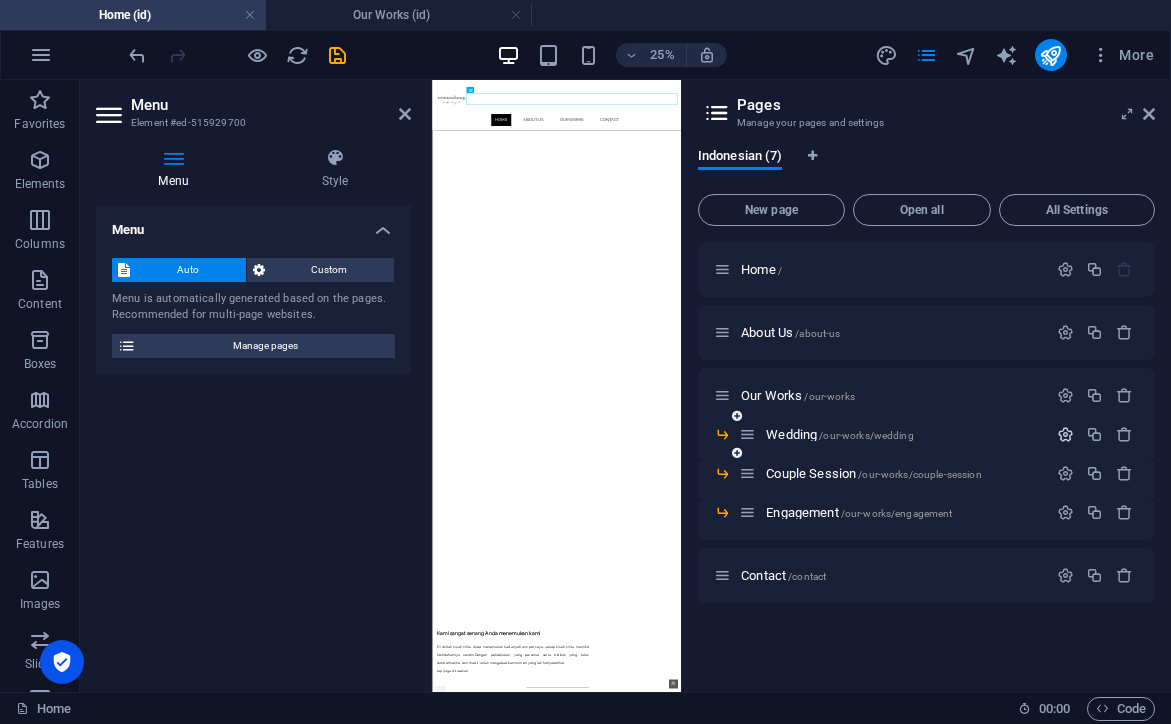 click at bounding box center [1065, 434] 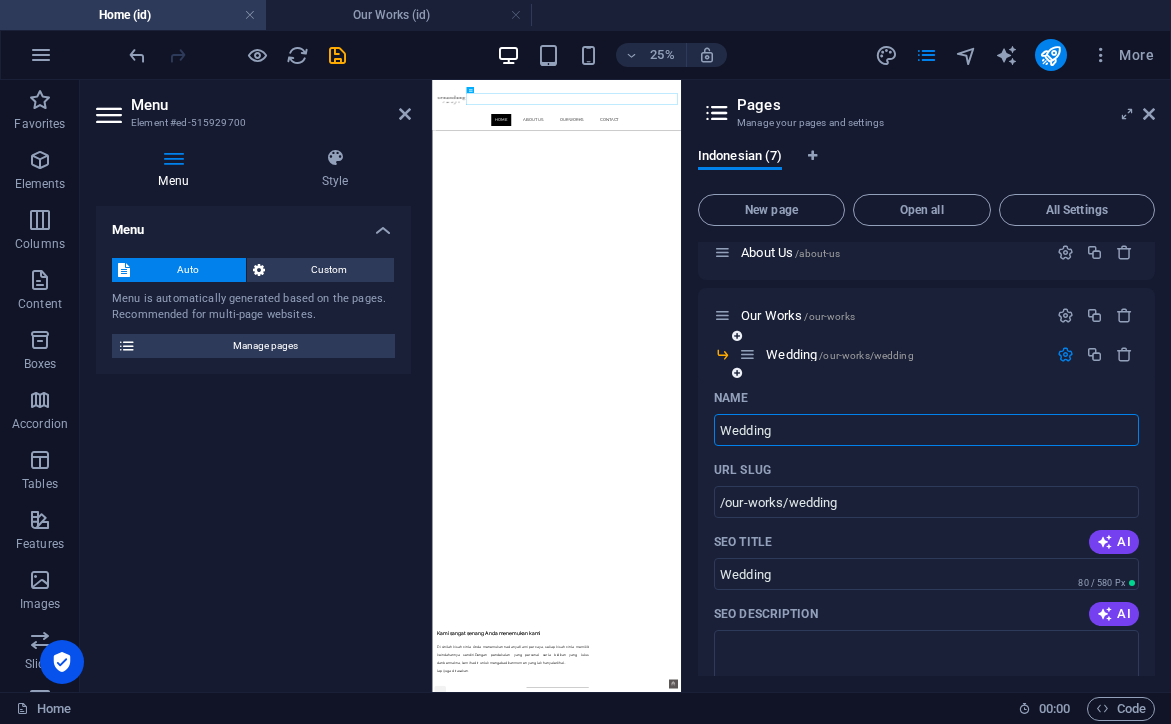 scroll, scrollTop: 65, scrollLeft: 0, axis: vertical 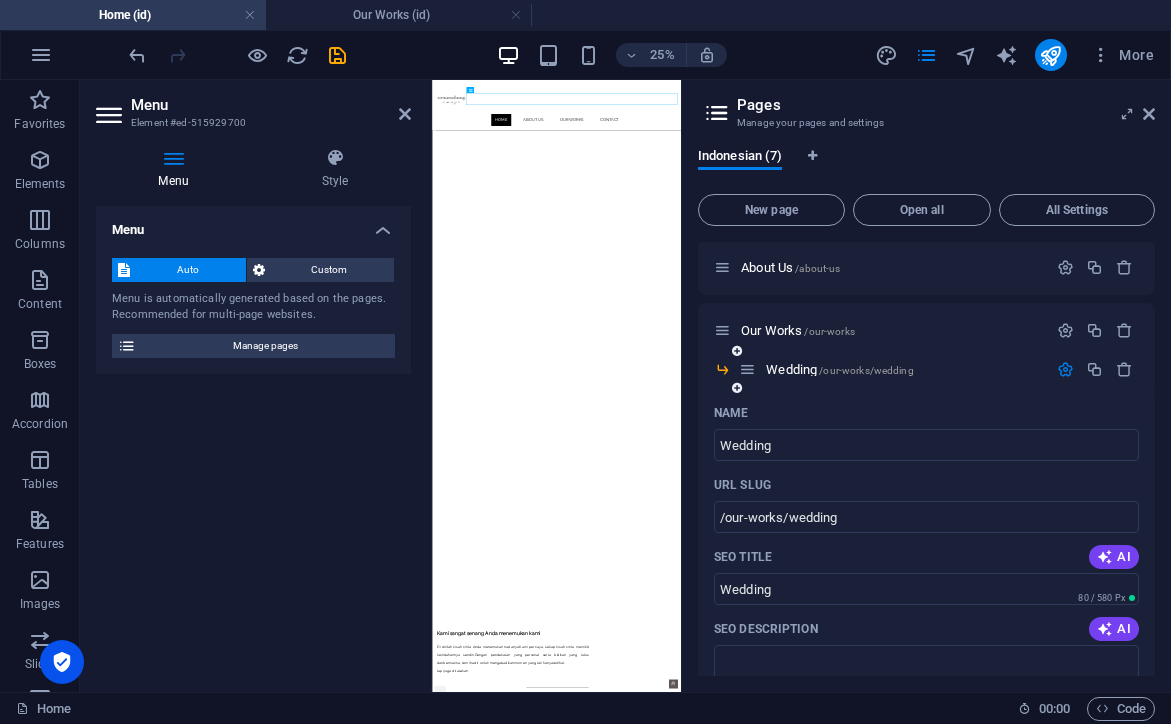 click at bounding box center [1065, 369] 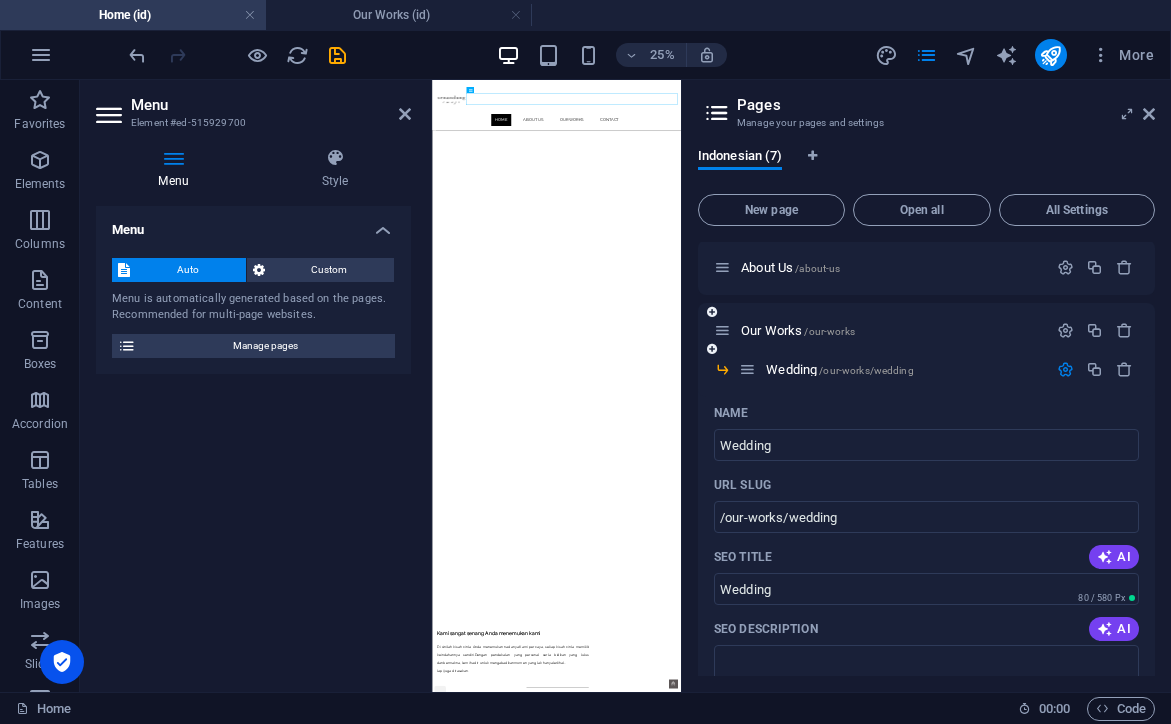 scroll, scrollTop: 0, scrollLeft: 0, axis: both 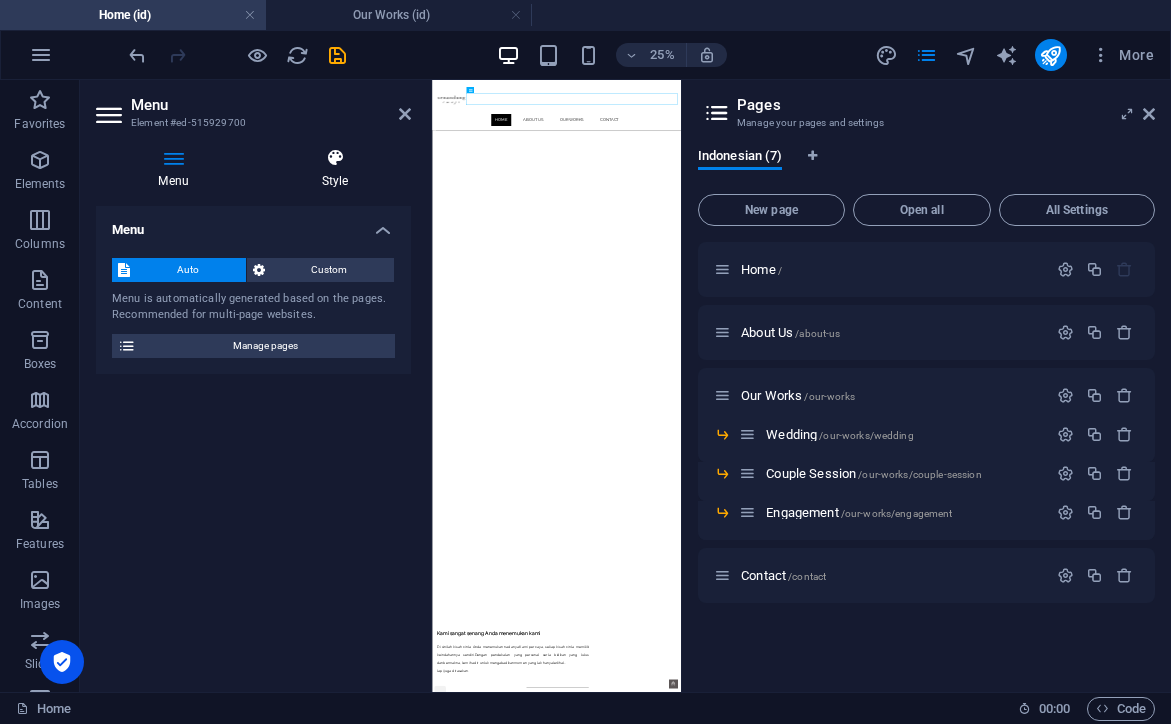 click on "Style" at bounding box center [335, 169] 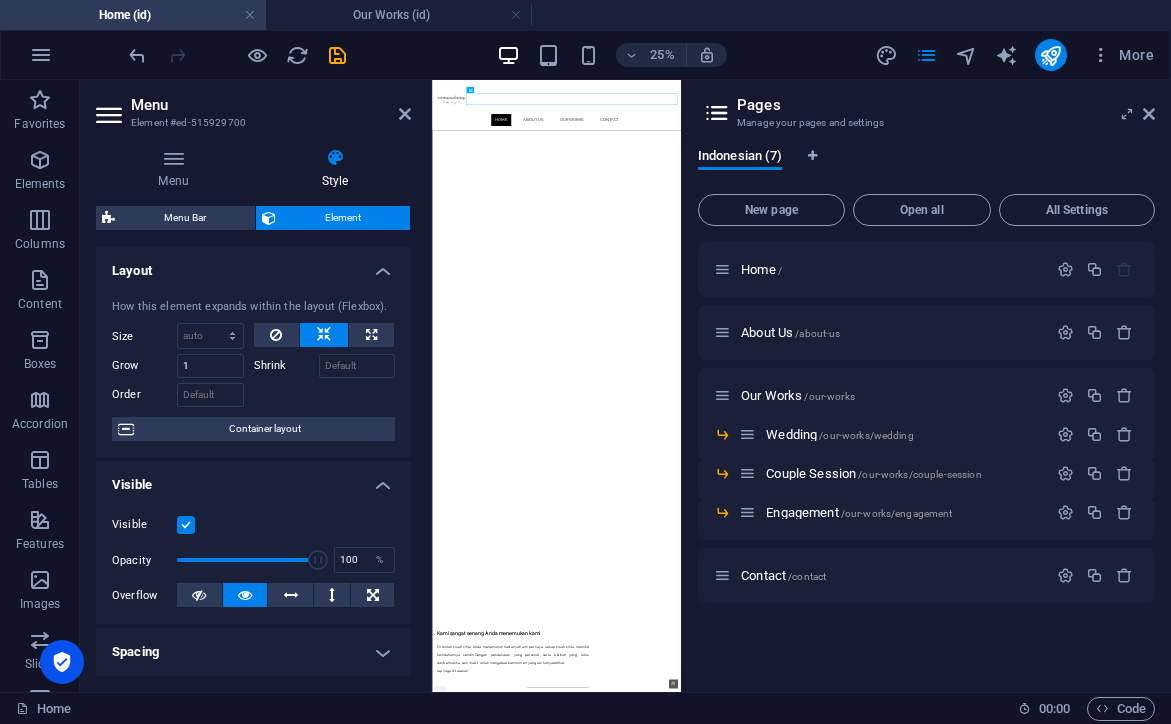 scroll, scrollTop: 0, scrollLeft: 0, axis: both 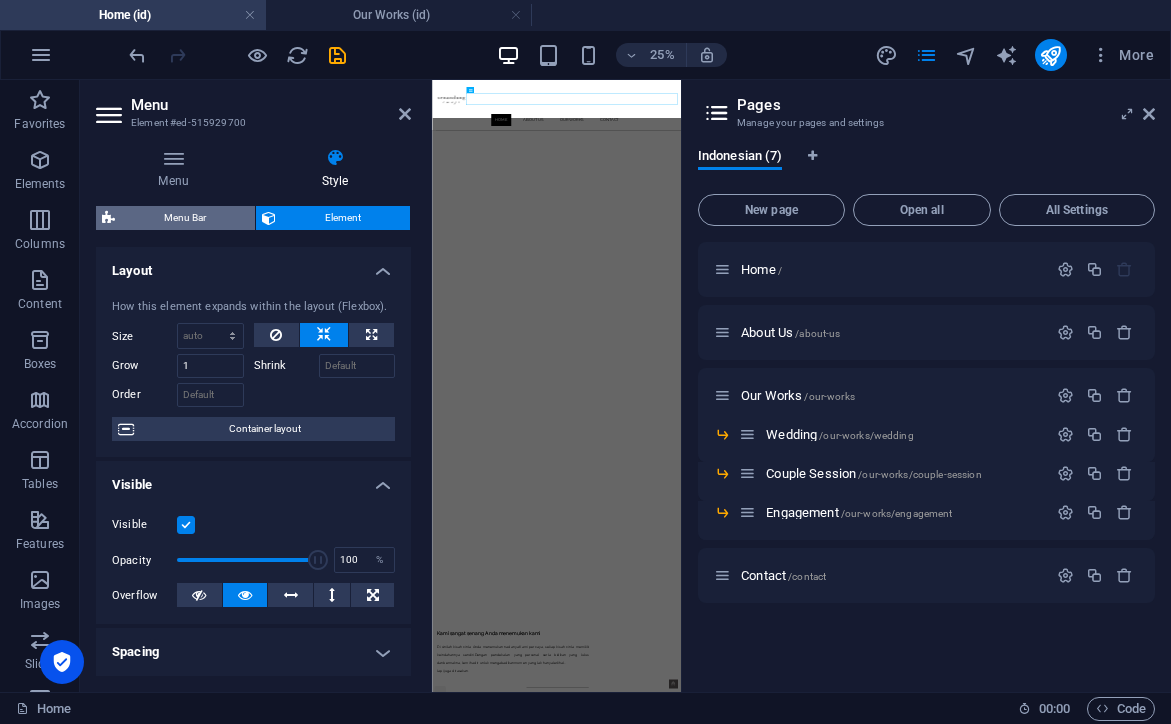 click on "Menu Bar" at bounding box center (185, 218) 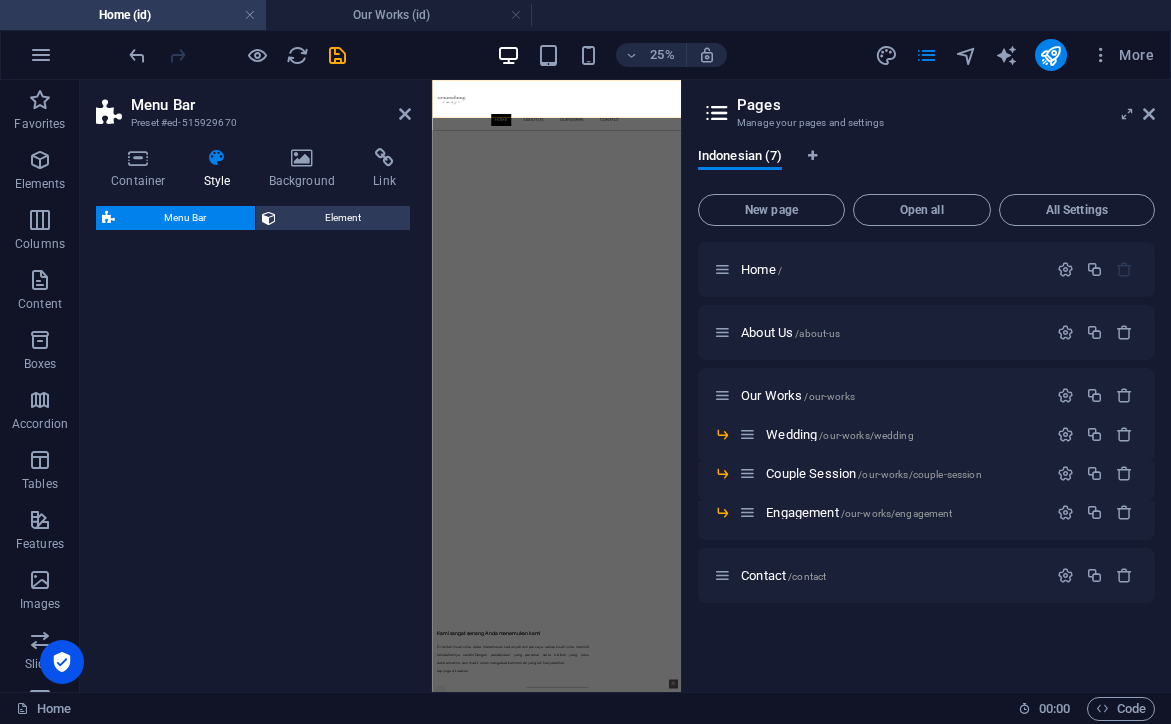 select on "rem" 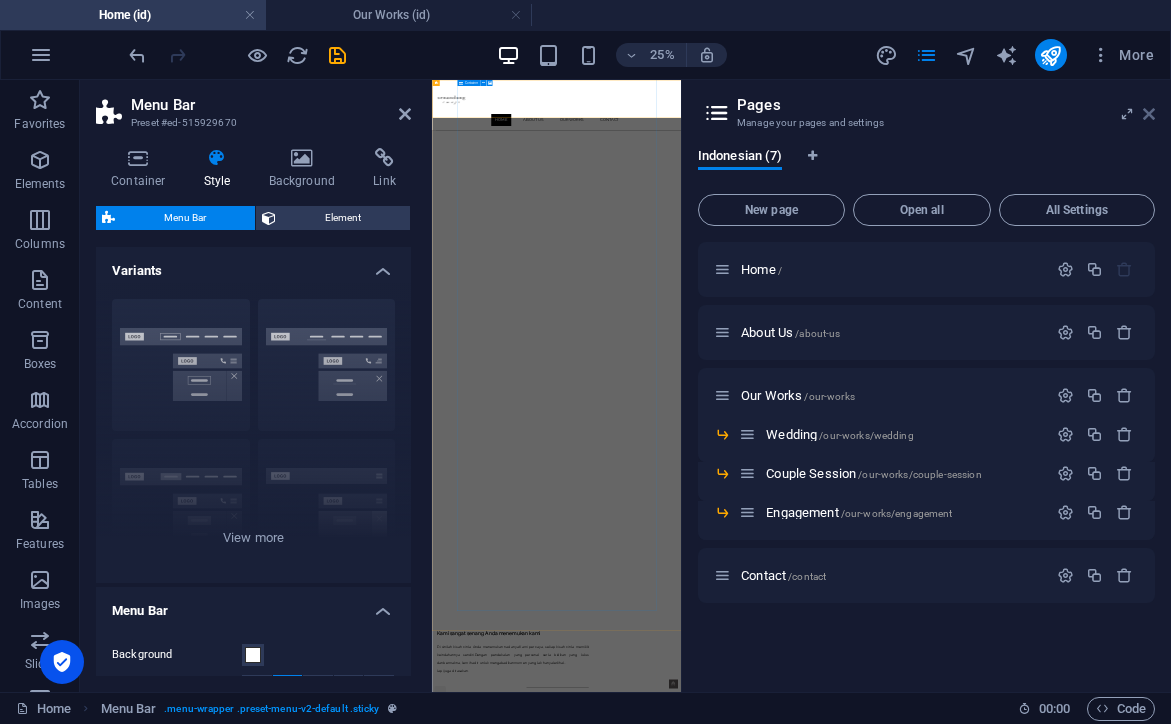 click at bounding box center [1149, 114] 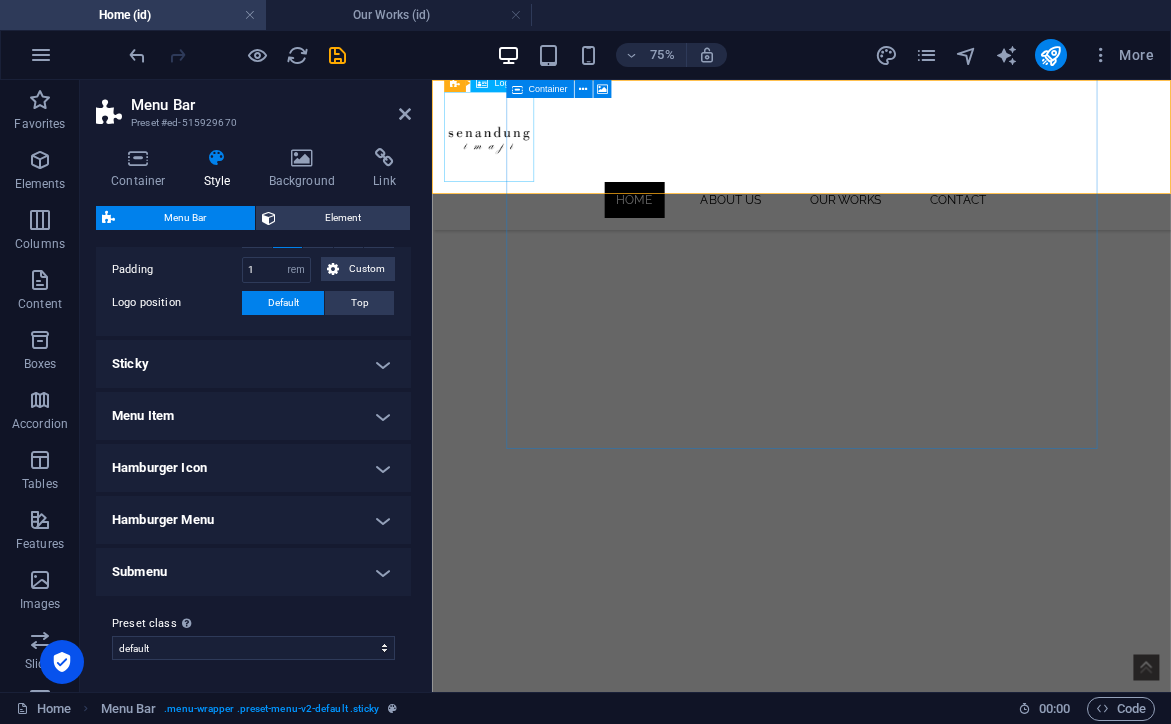 scroll, scrollTop: 452, scrollLeft: 0, axis: vertical 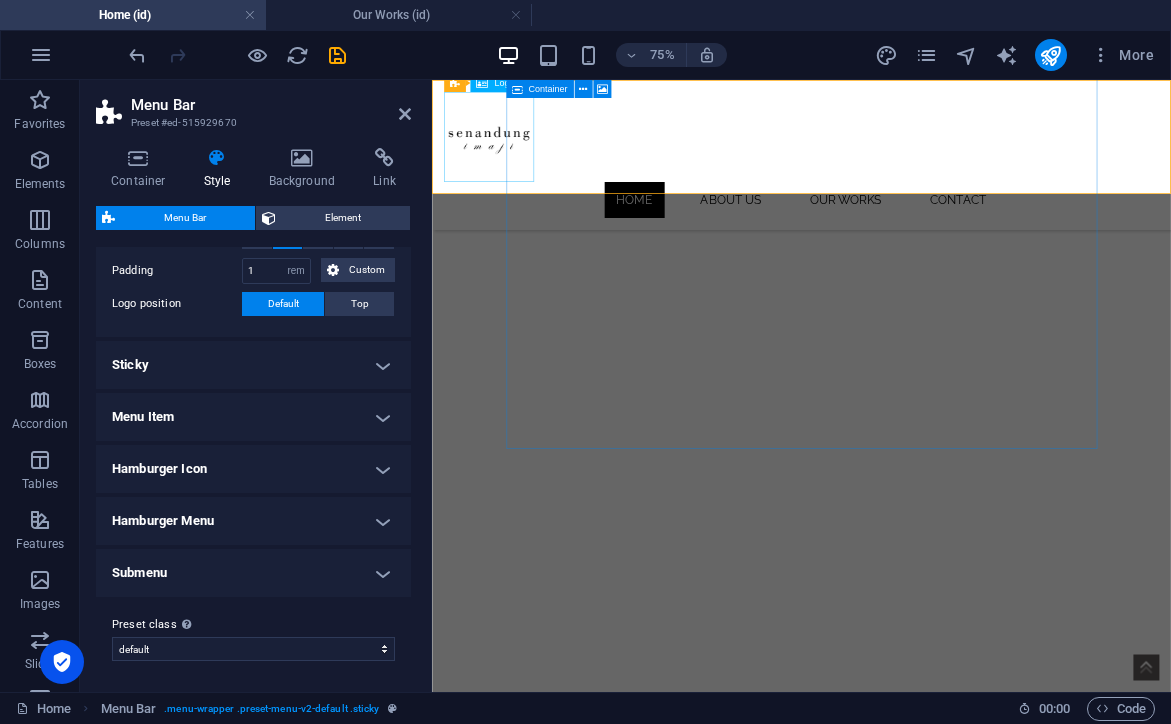 click on "Menu Item" at bounding box center [253, 417] 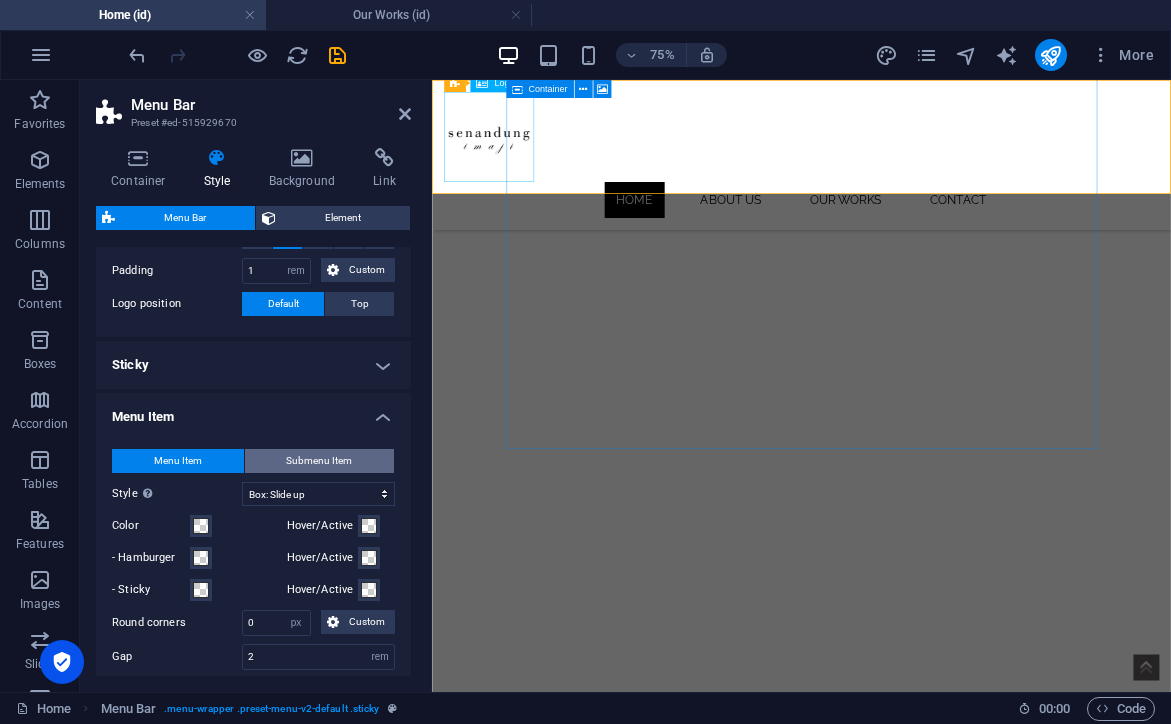 click on "Submenu Item" at bounding box center [319, 461] 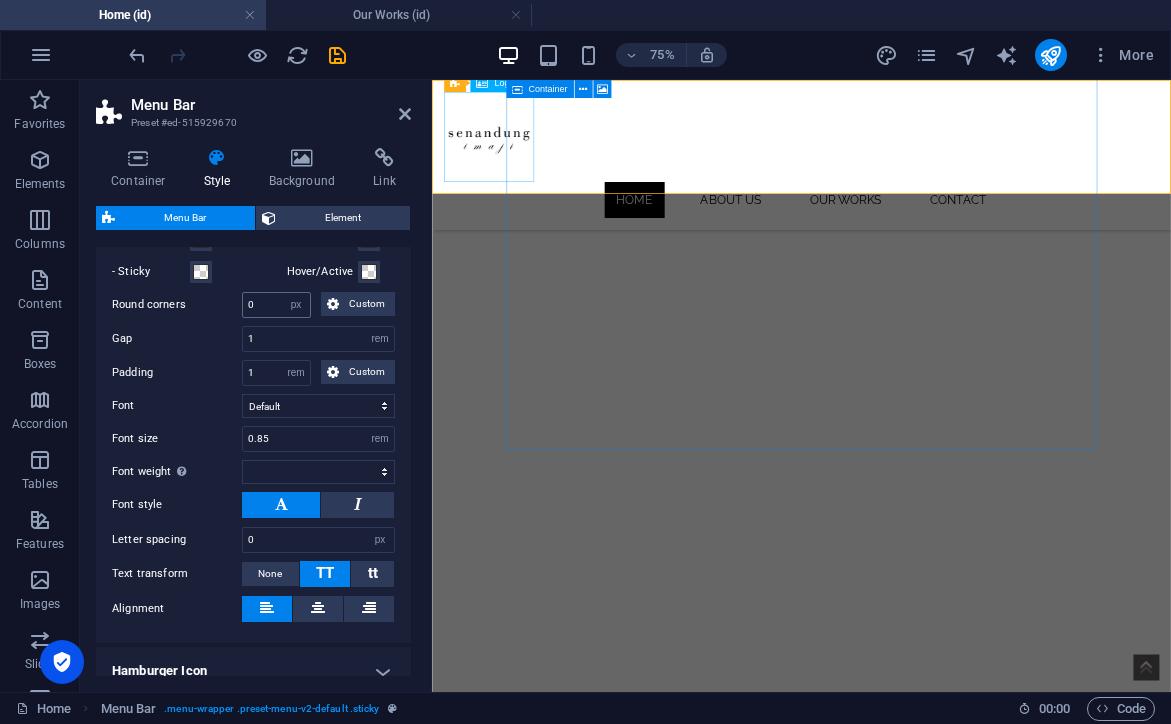 type 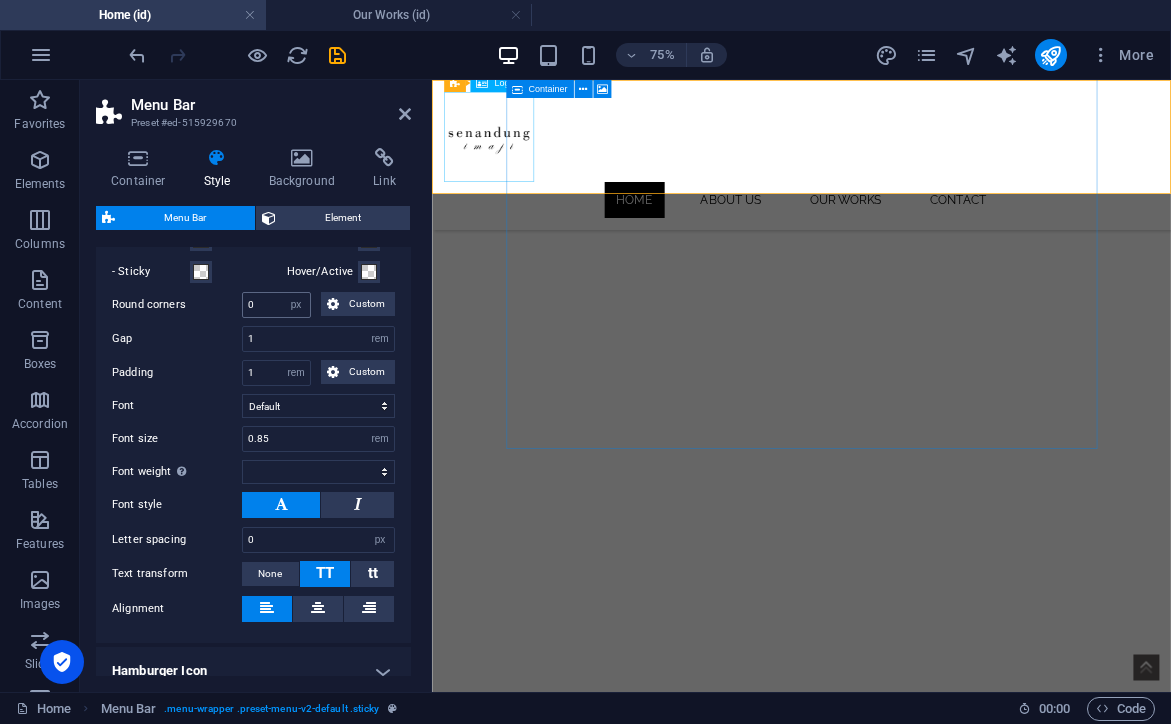 scroll, scrollTop: 584, scrollLeft: 0, axis: vertical 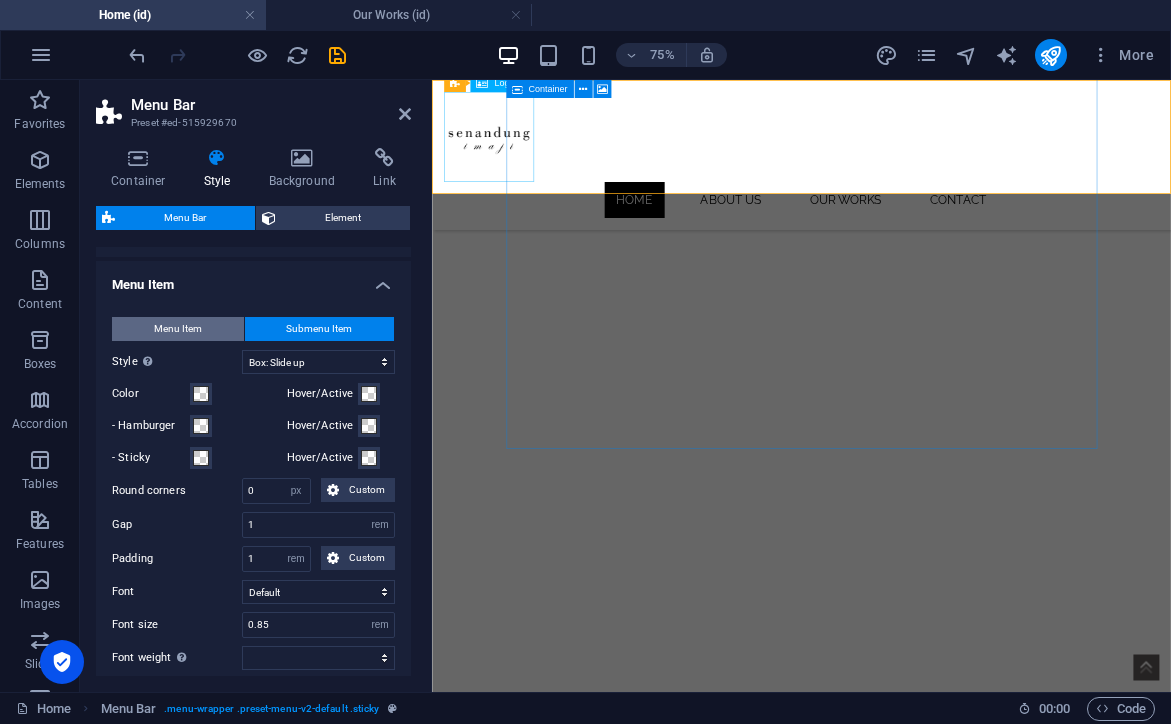 click on "Menu Item" at bounding box center (178, 329) 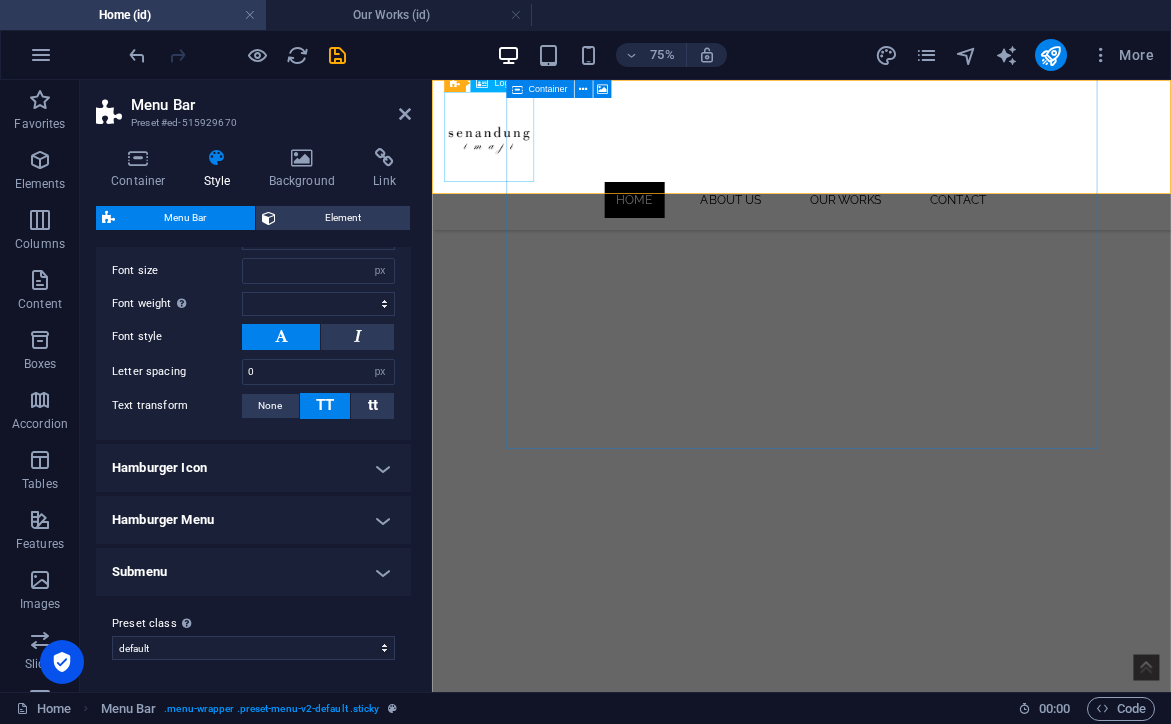 scroll, scrollTop: 941, scrollLeft: 0, axis: vertical 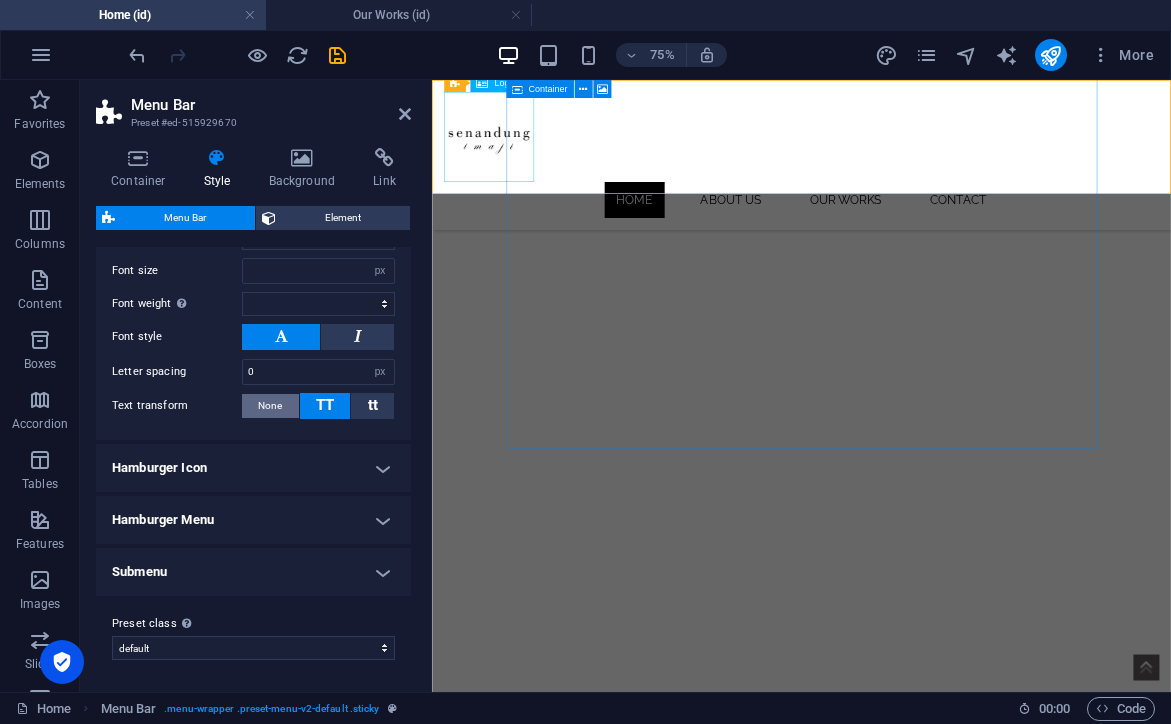 type 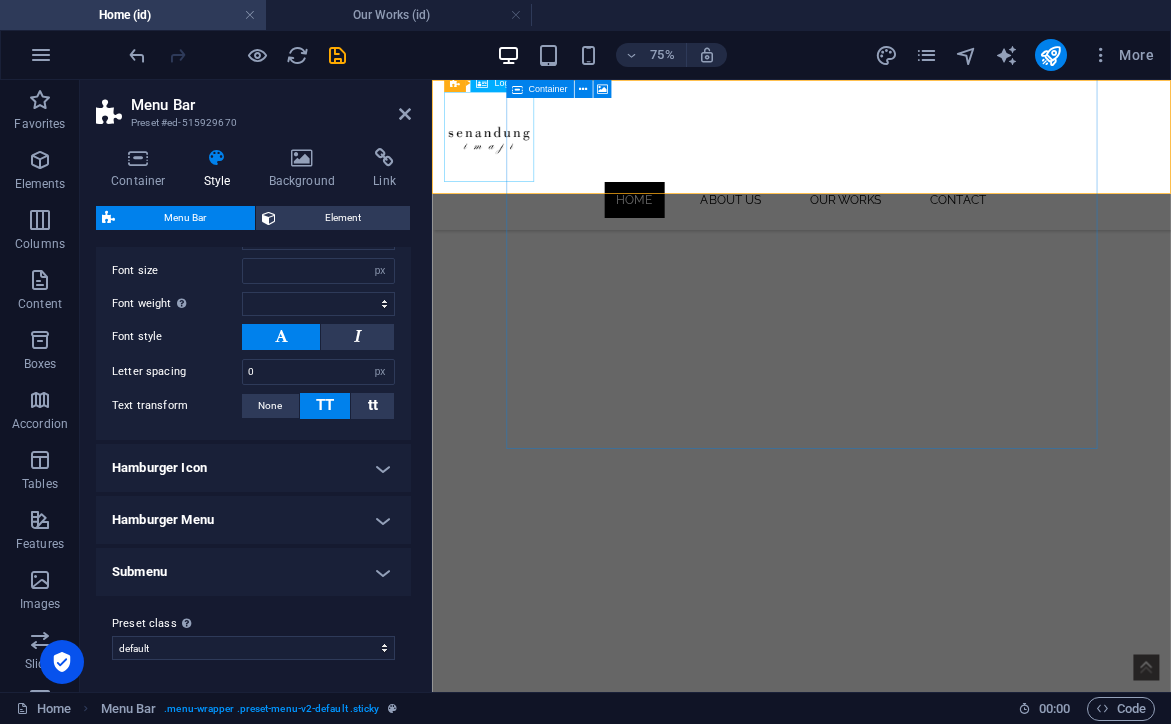 scroll, scrollTop: 937, scrollLeft: 0, axis: vertical 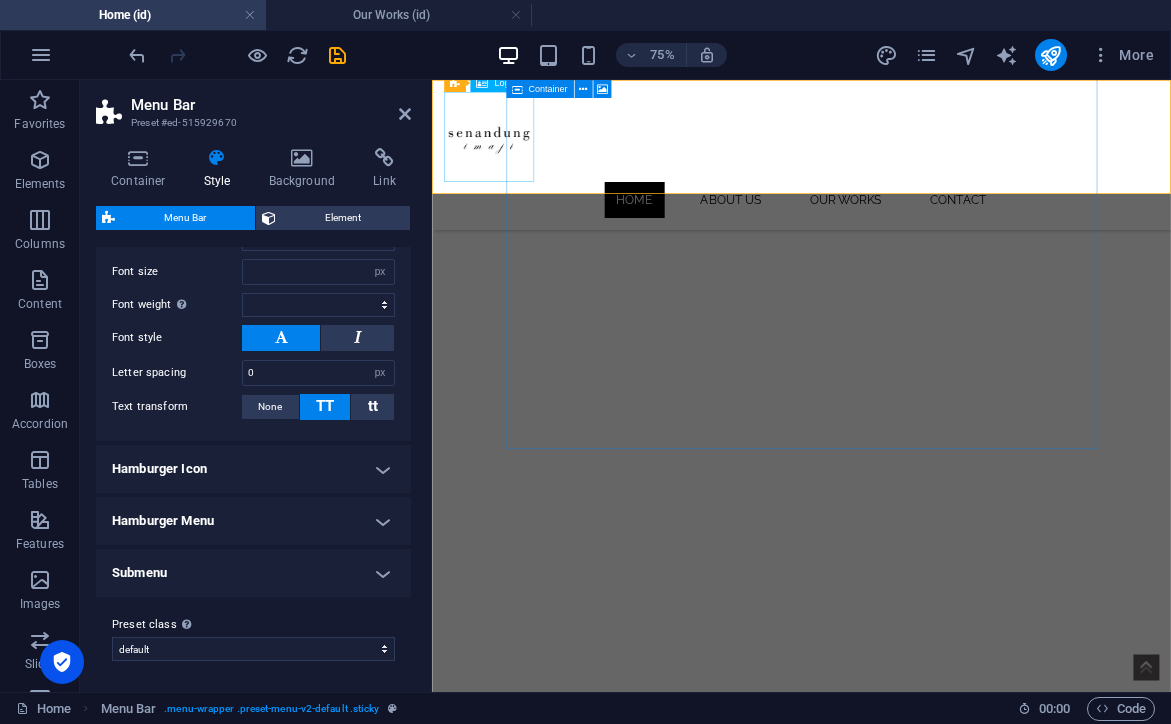 click on "Hamburger Icon" at bounding box center [253, 469] 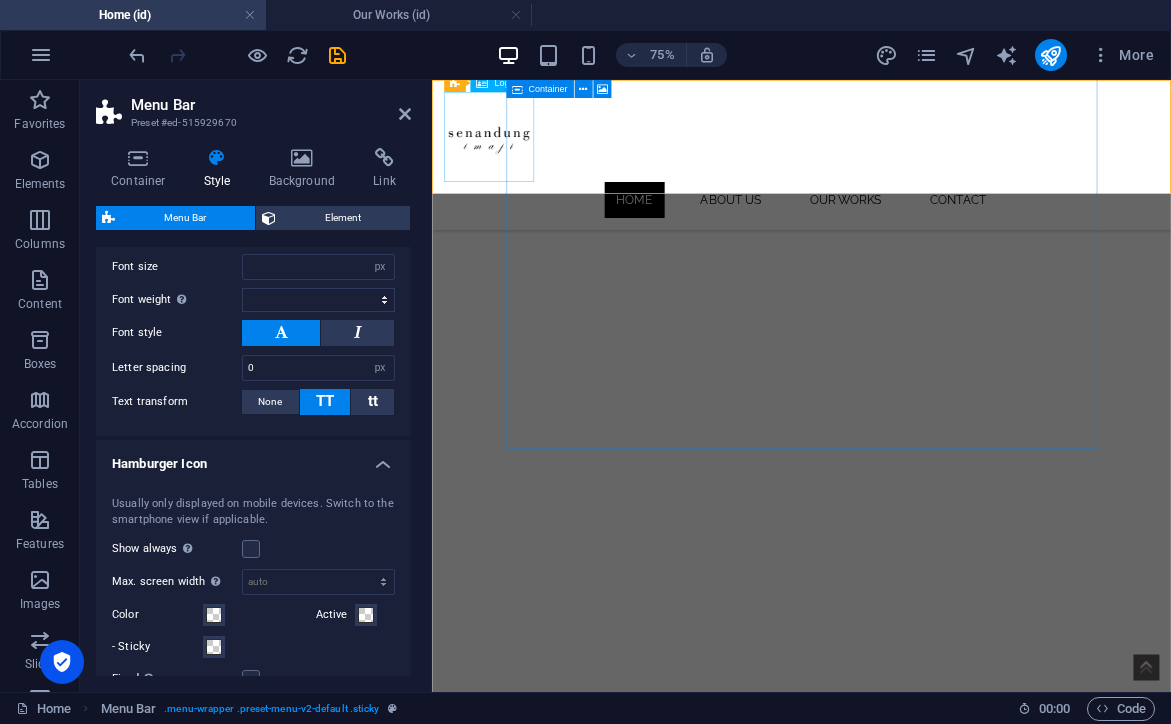 scroll, scrollTop: 931, scrollLeft: 0, axis: vertical 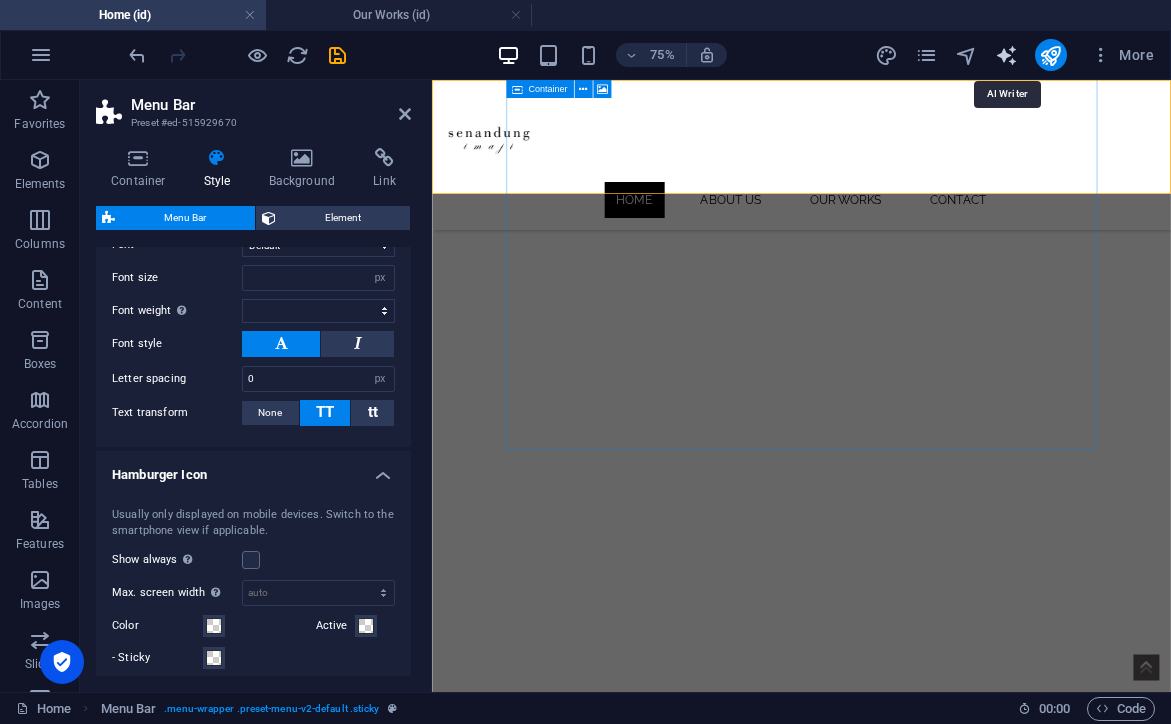 click at bounding box center (1006, 55) 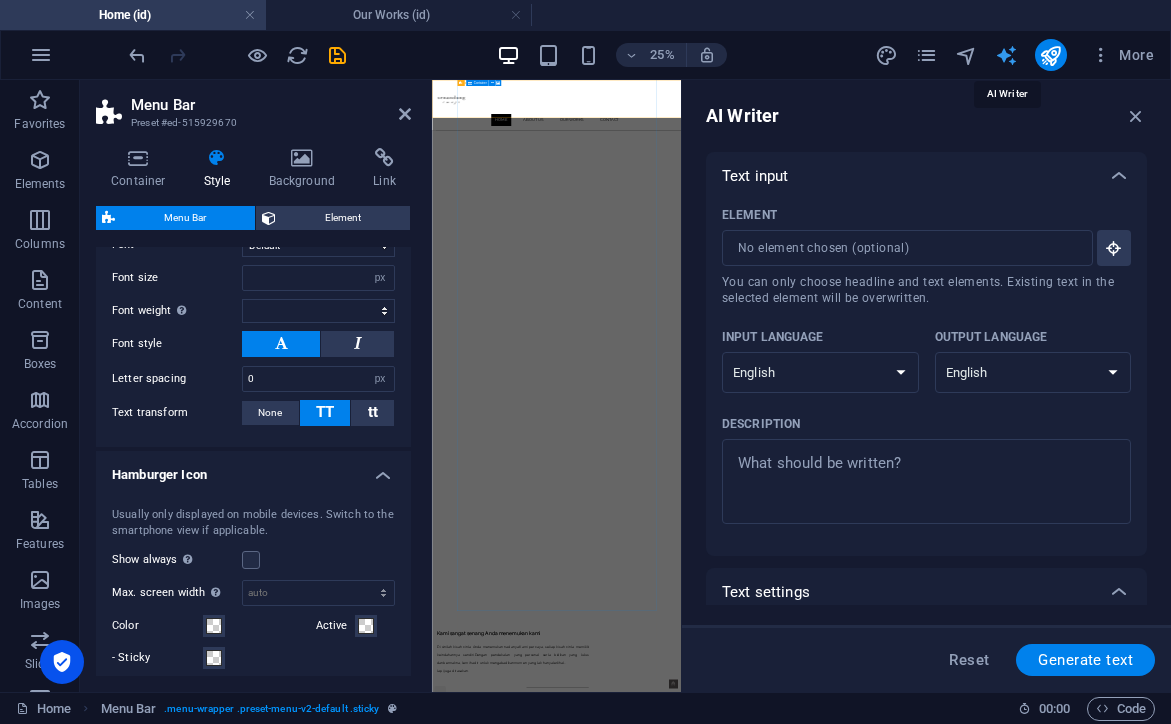 scroll, scrollTop: 0, scrollLeft: 0, axis: both 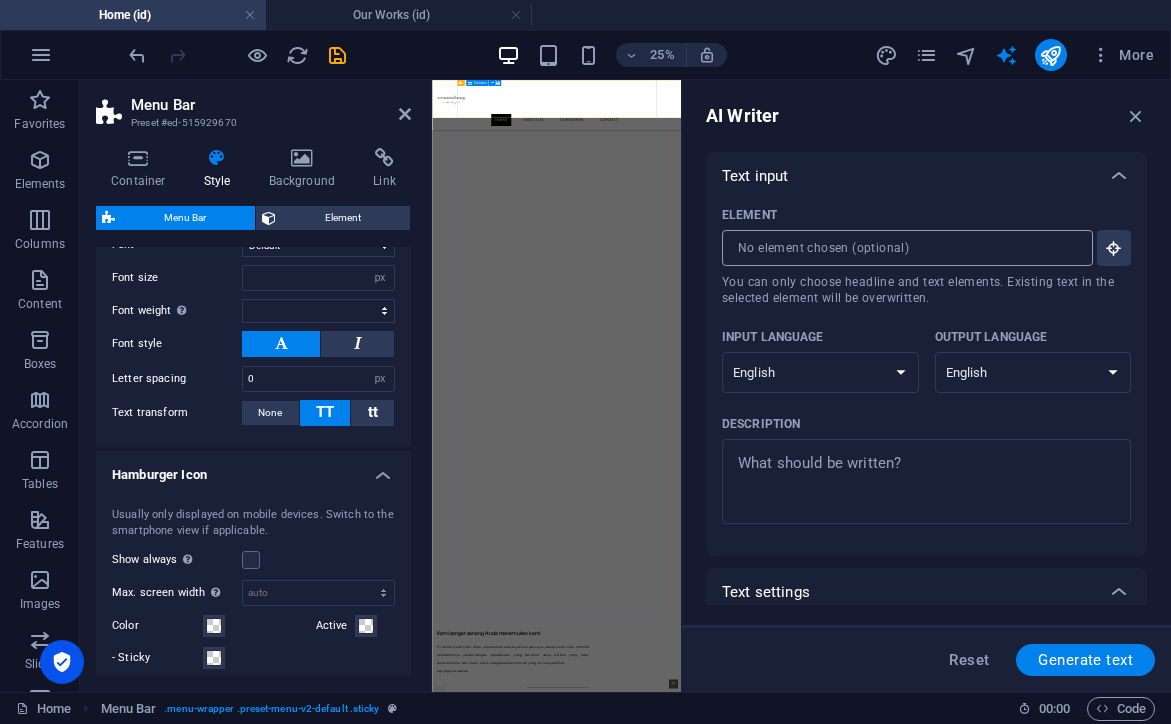 click on "Element ​ You can only choose headline and text elements. Existing text in the selected element will be overwritten." at bounding box center (900, 248) 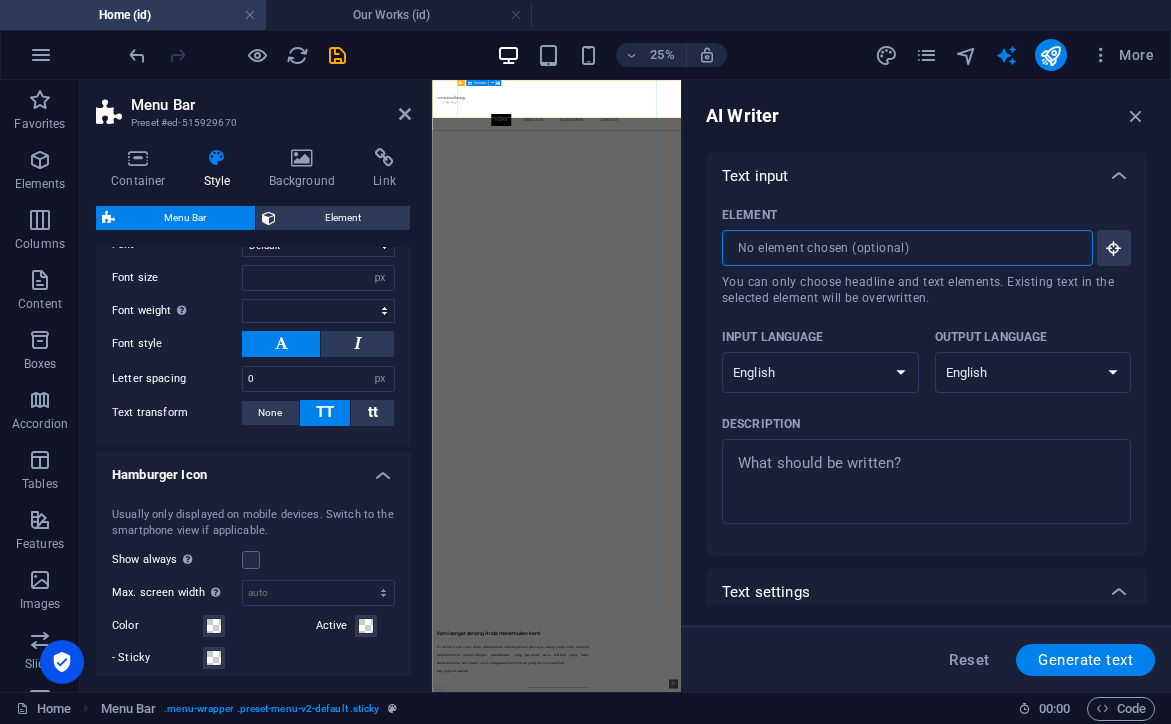 scroll, scrollTop: 0, scrollLeft: 0, axis: both 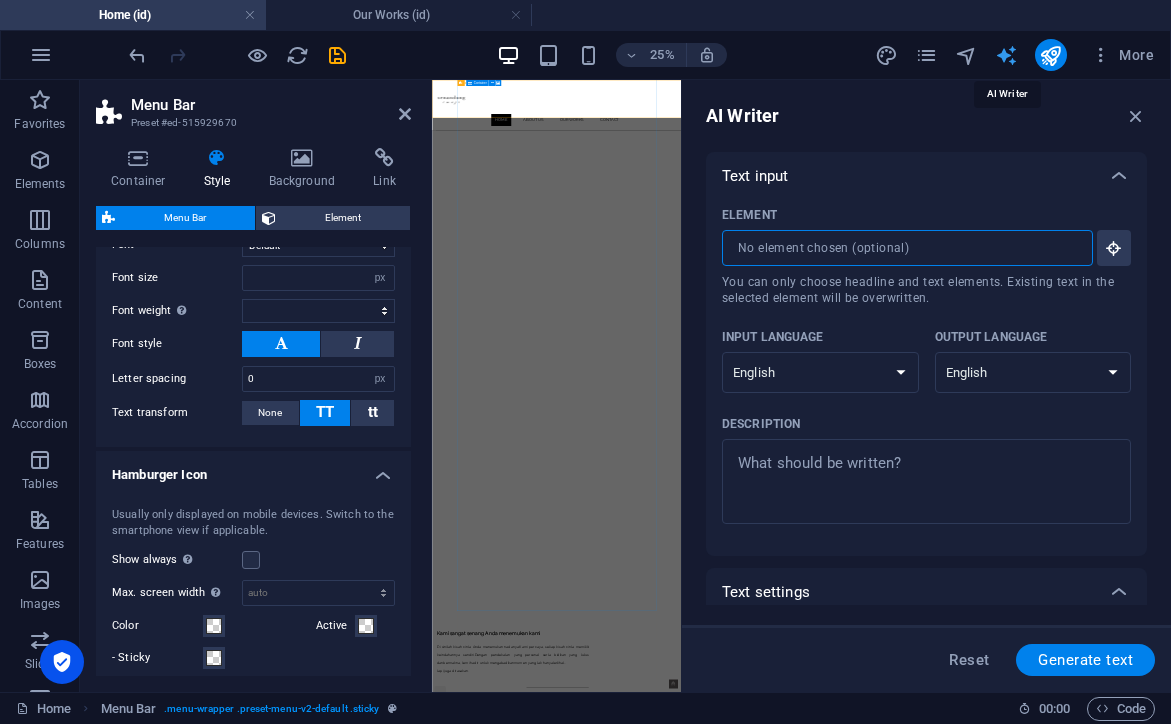 click at bounding box center [1006, 55] 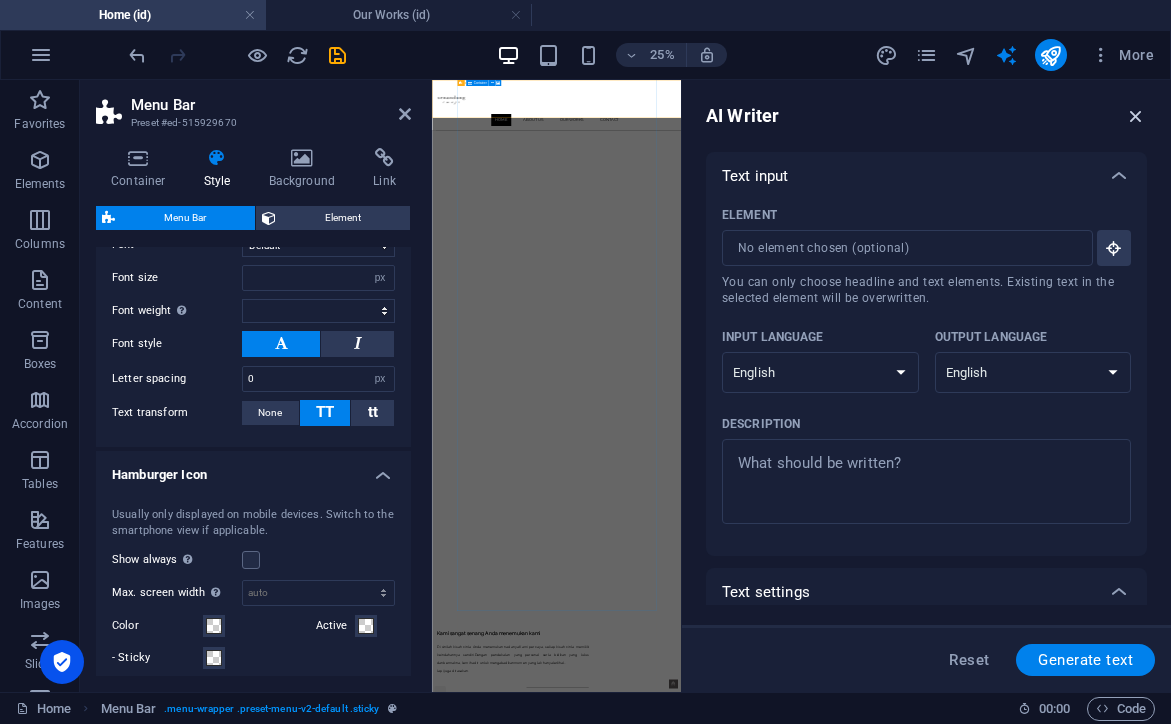 click at bounding box center [1136, 116] 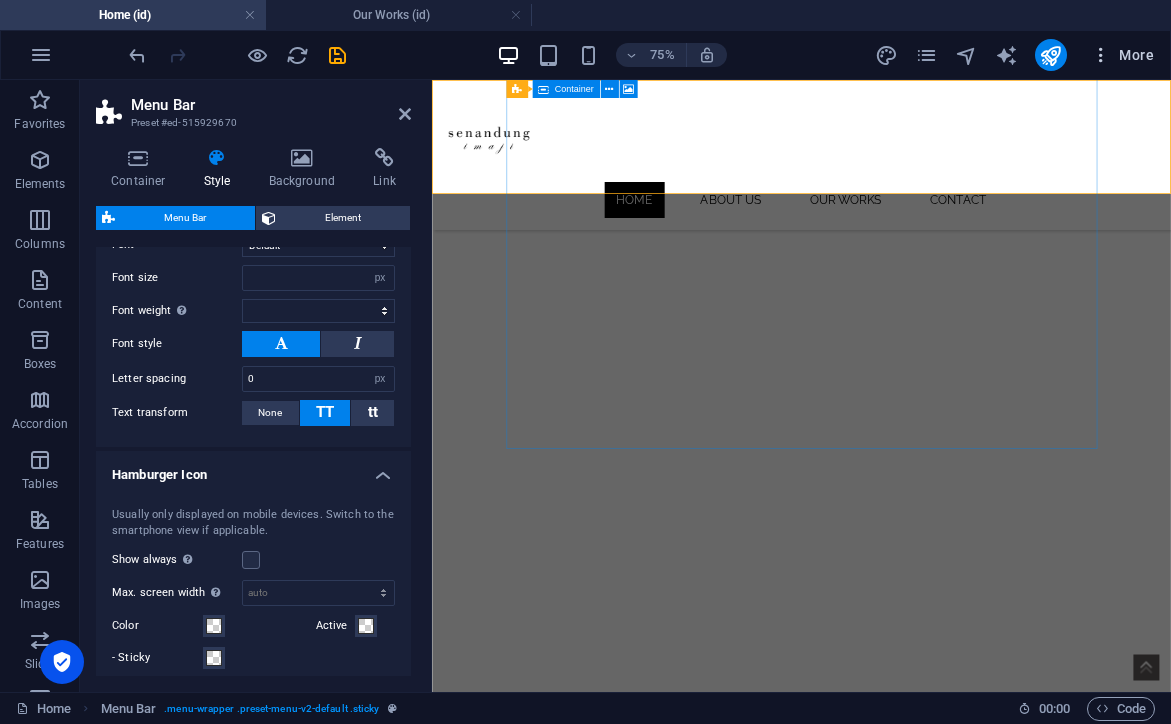 click on "More" at bounding box center [1122, 55] 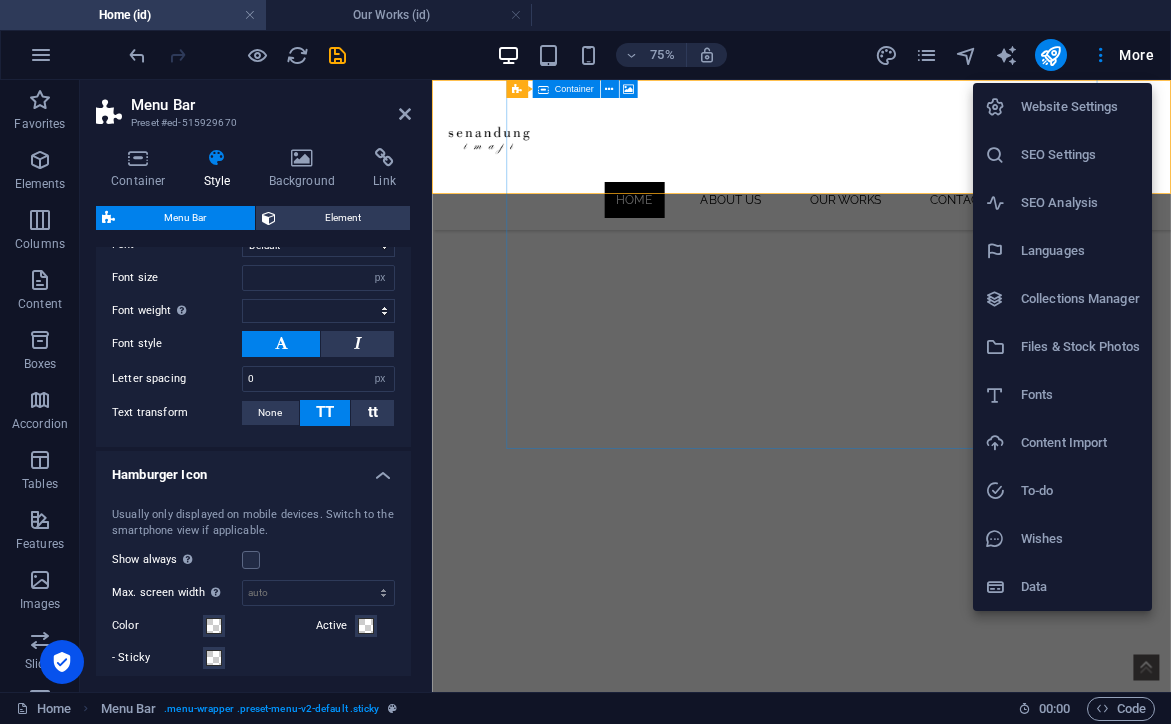 click at bounding box center (585, 362) 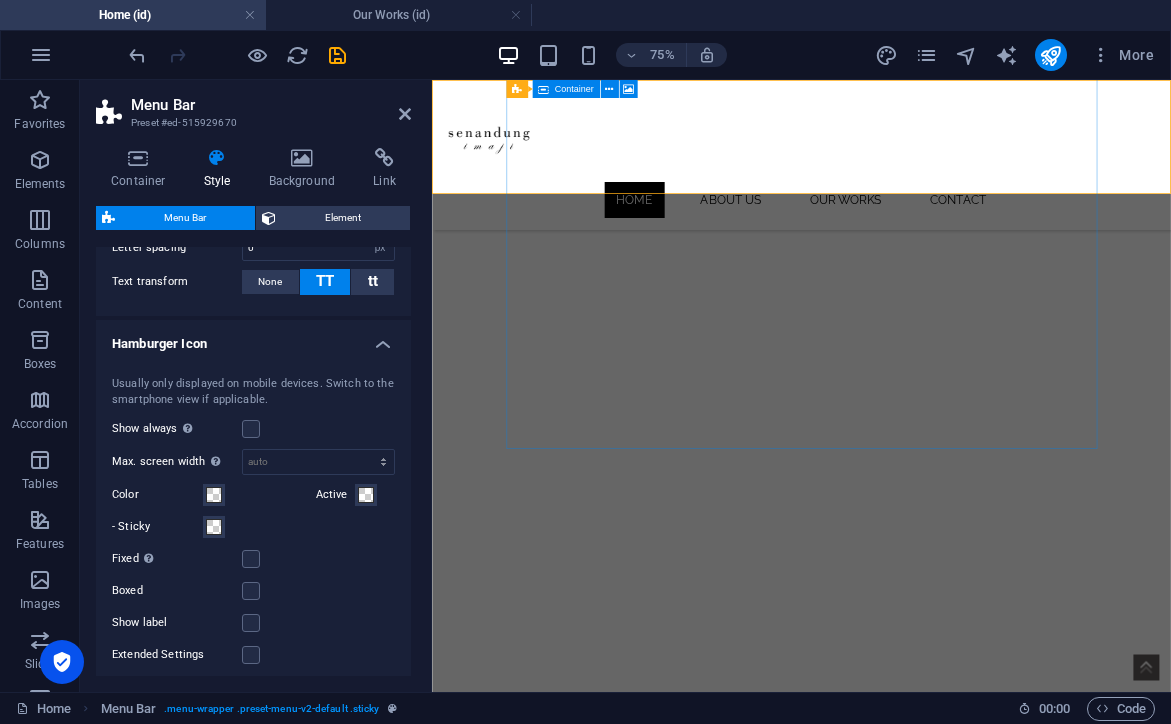 scroll, scrollTop: 1061, scrollLeft: 0, axis: vertical 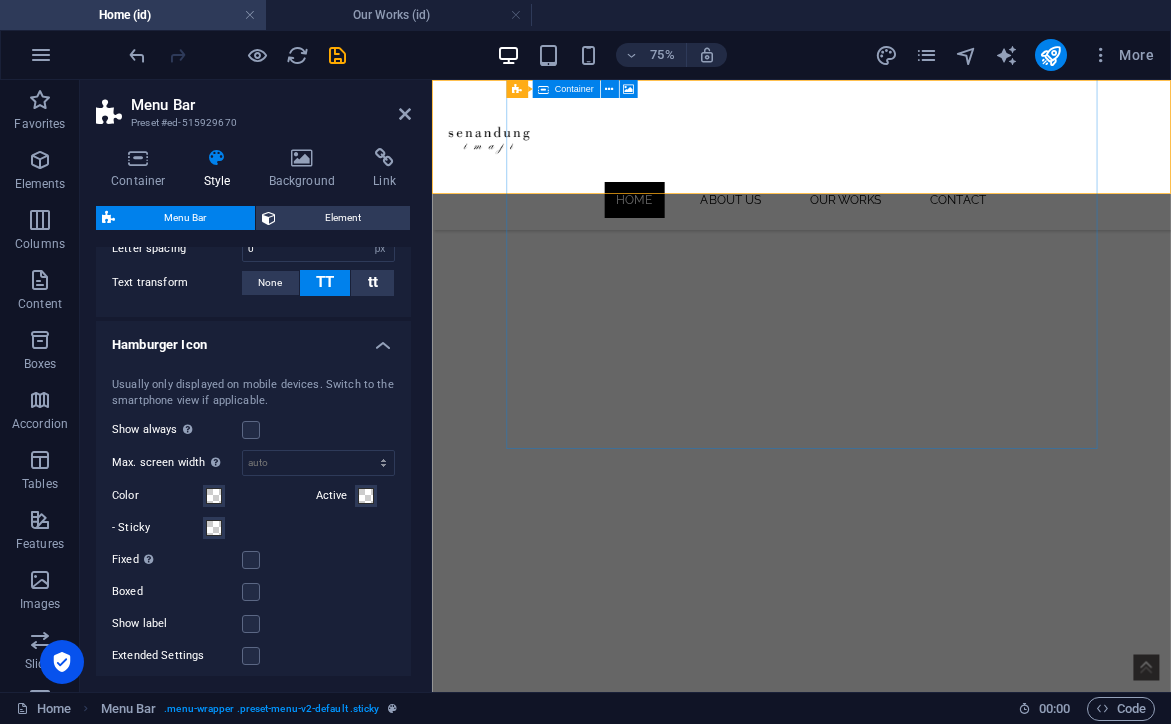 click on "- Sticky" at bounding box center [253, 528] 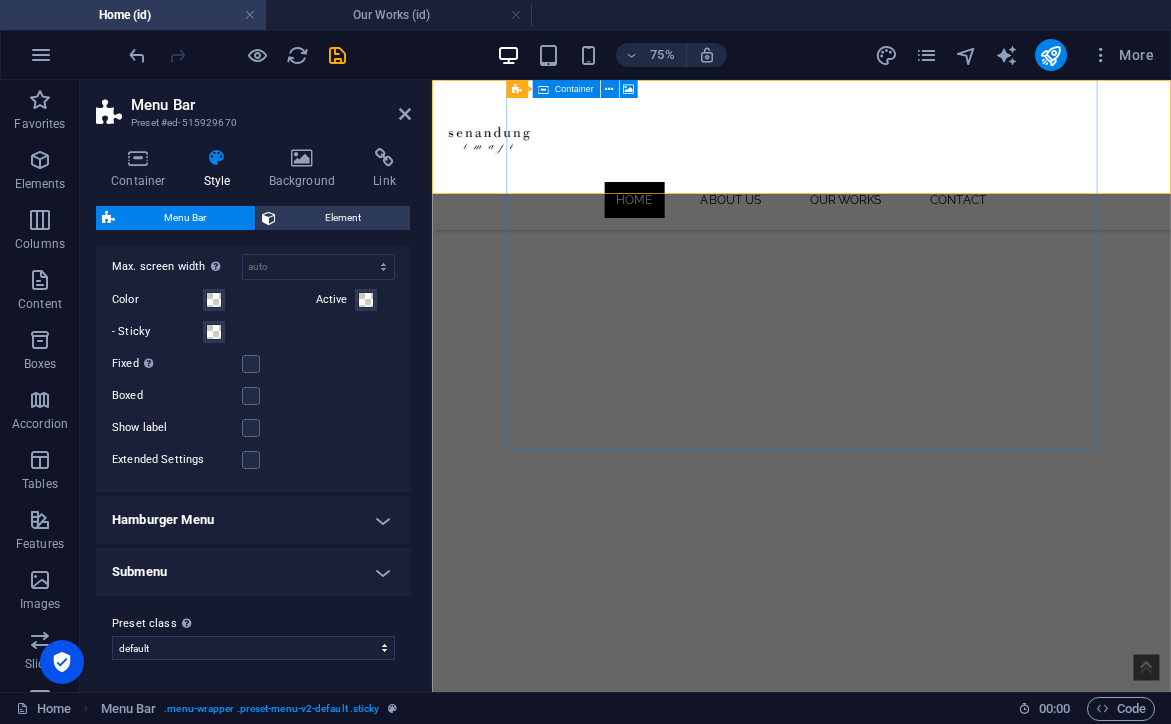 scroll, scrollTop: 1255, scrollLeft: 0, axis: vertical 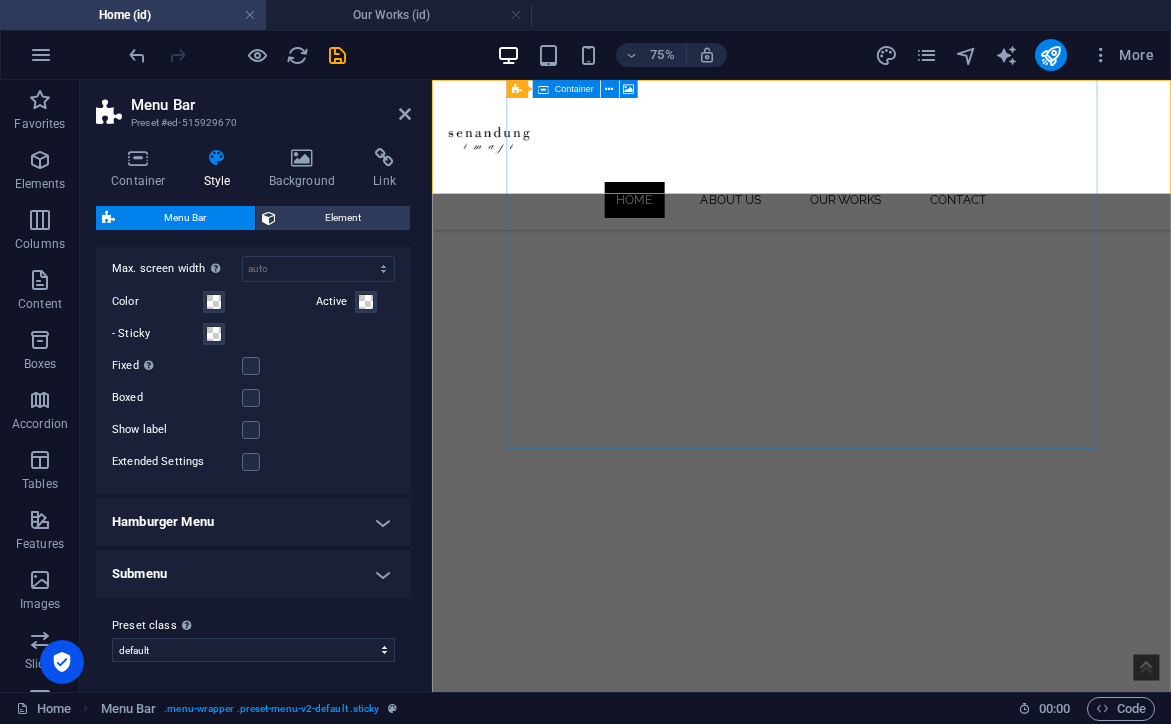 click on "Hamburger Menu" at bounding box center [253, 522] 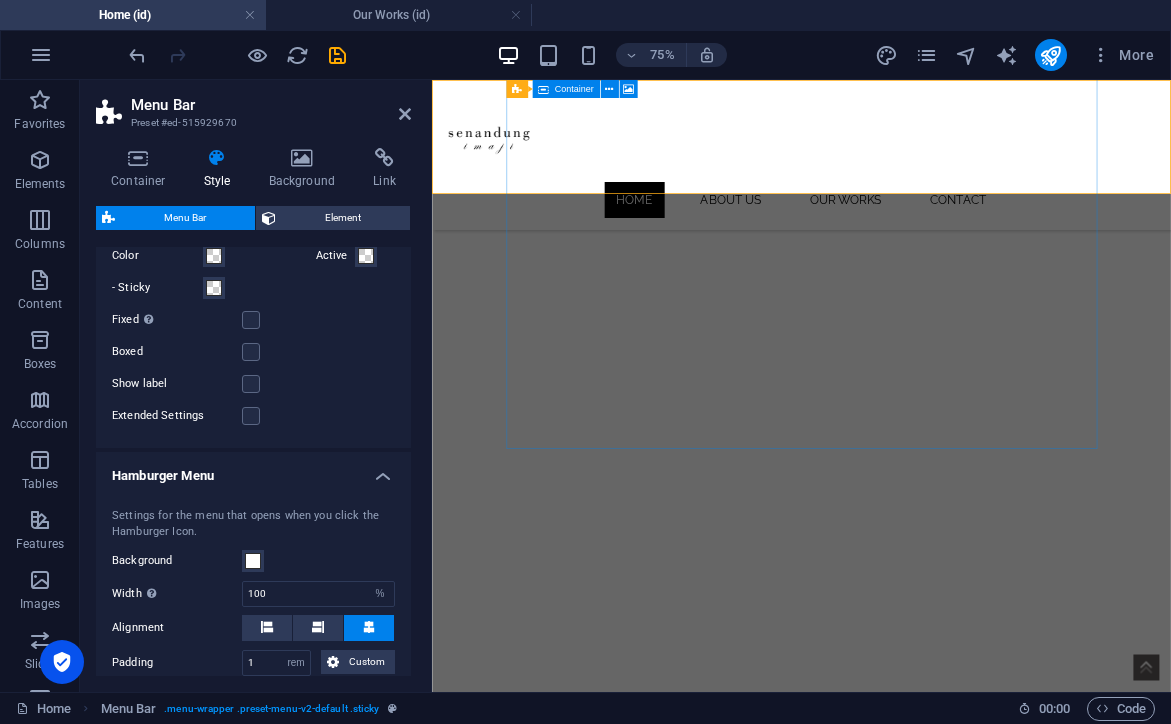 scroll, scrollTop: 1289, scrollLeft: 0, axis: vertical 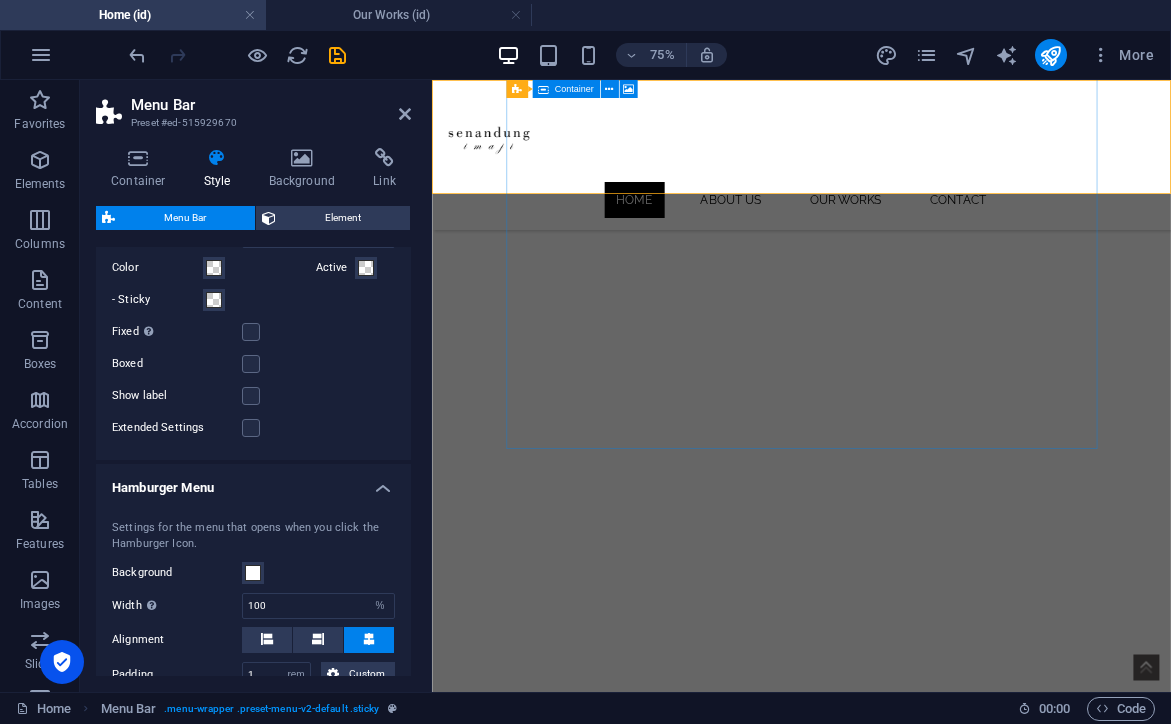 click on "Hamburger Menu" at bounding box center (253, 482) 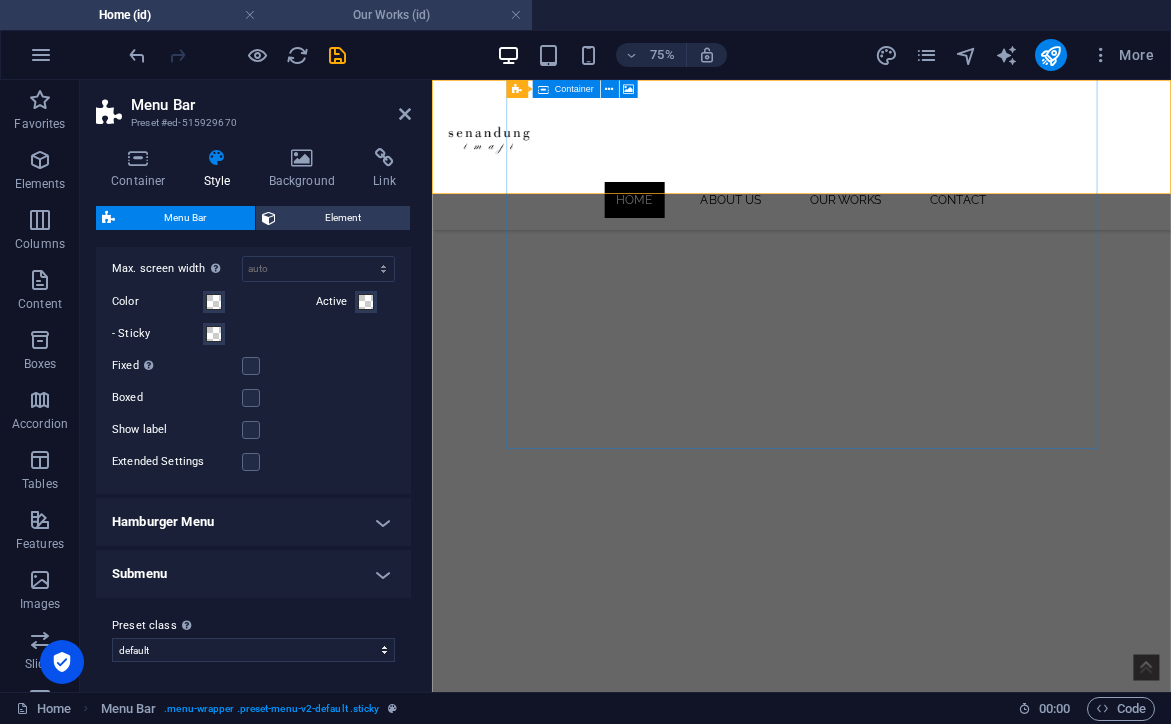 click on "Our Works (id)" at bounding box center [399, 15] 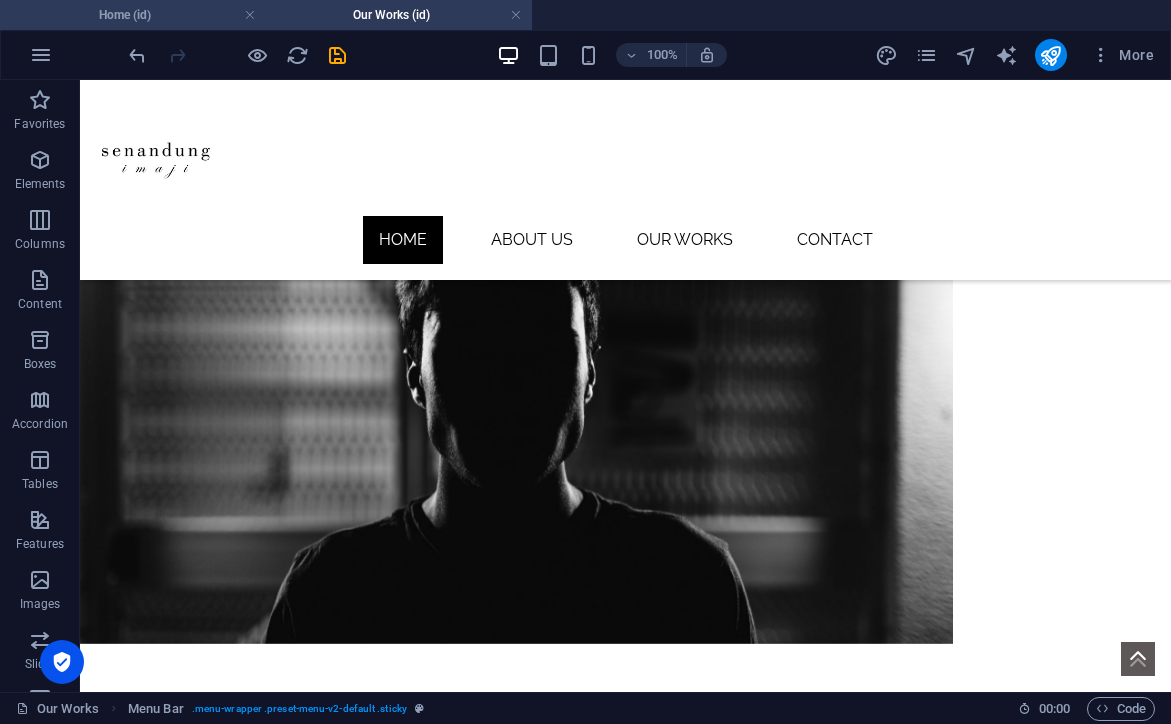 click on "Home (id)" at bounding box center [133, 15] 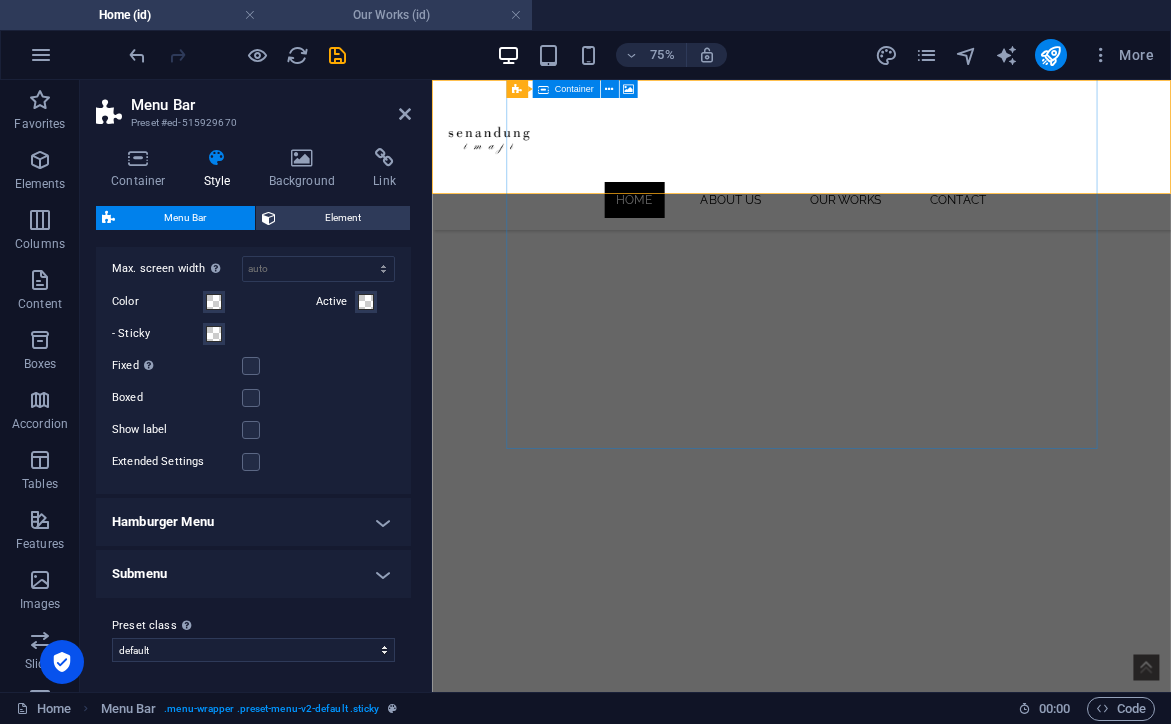 click on "Our Works (id)" at bounding box center [399, 15] 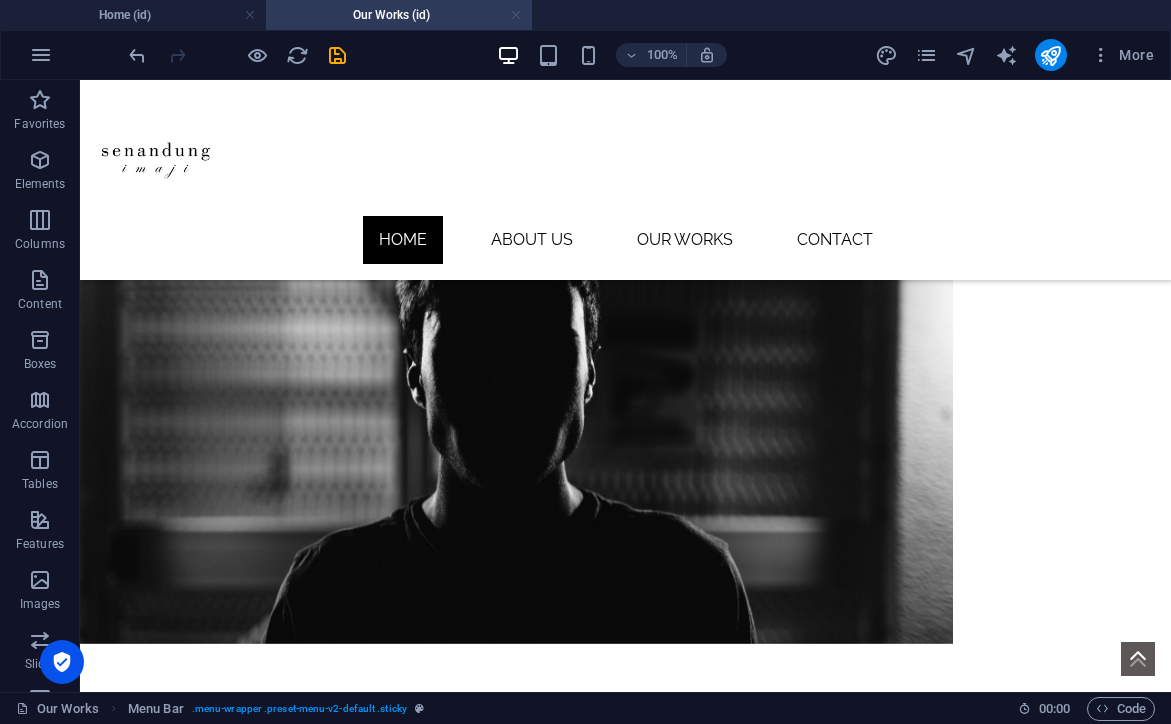 click at bounding box center [516, 15] 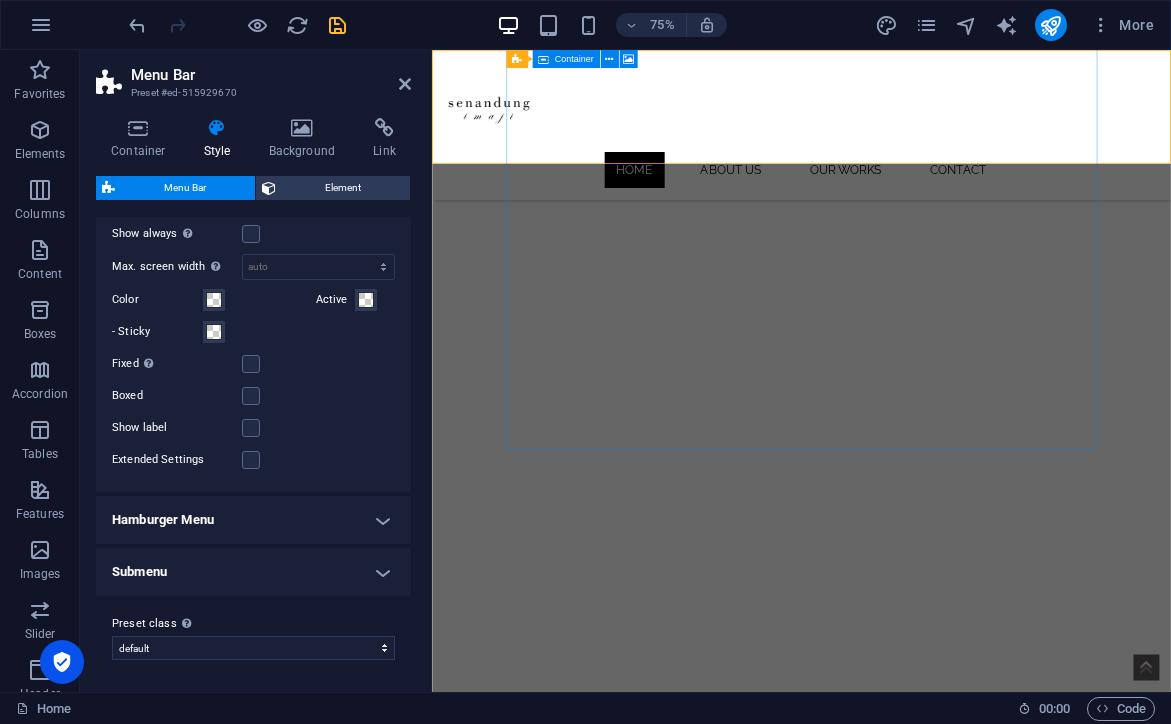 scroll, scrollTop: 1225, scrollLeft: 0, axis: vertical 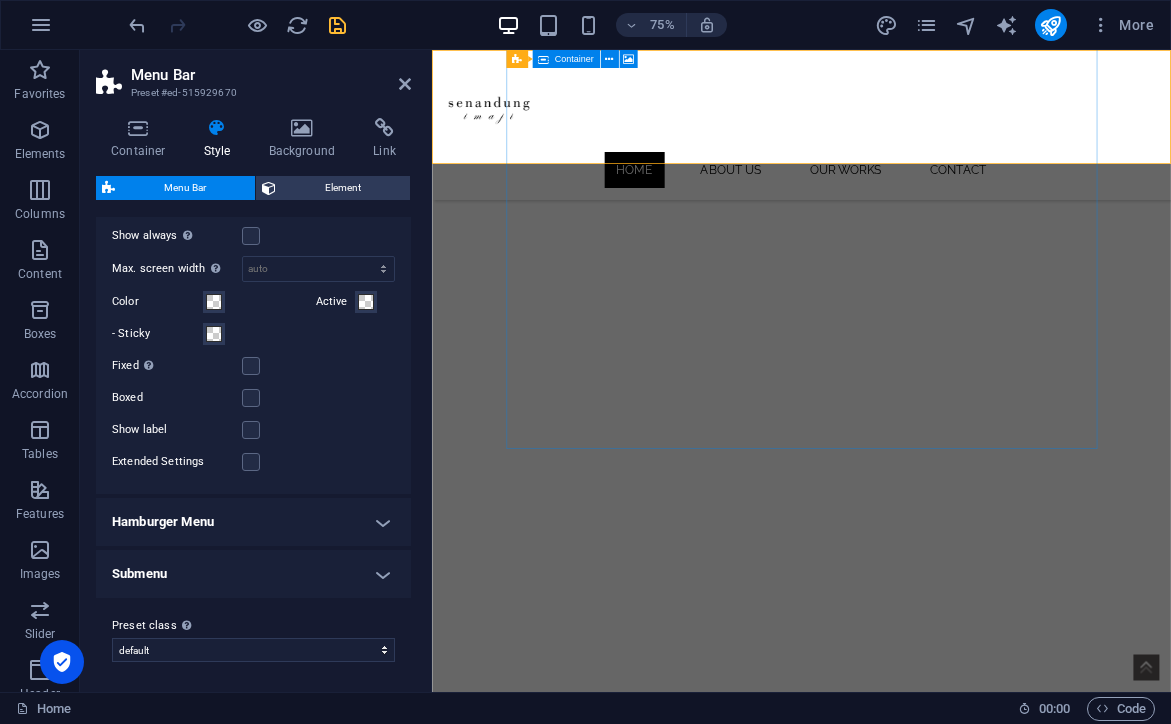 type 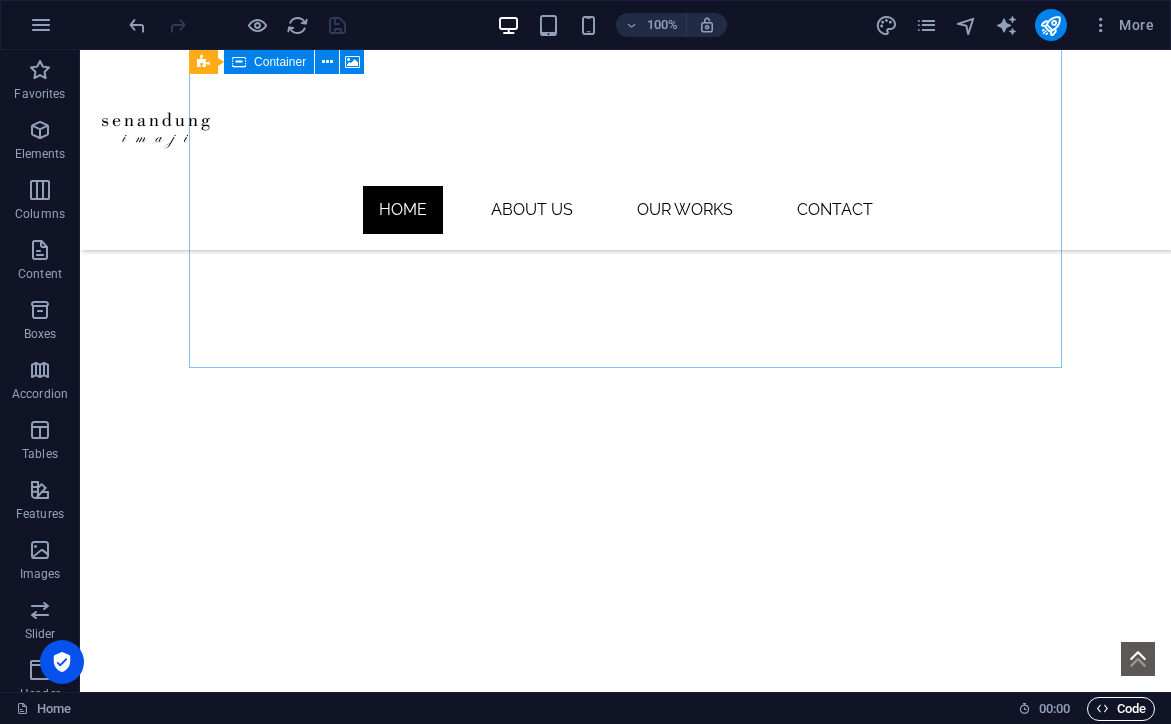 click on "Code" at bounding box center [1121, 709] 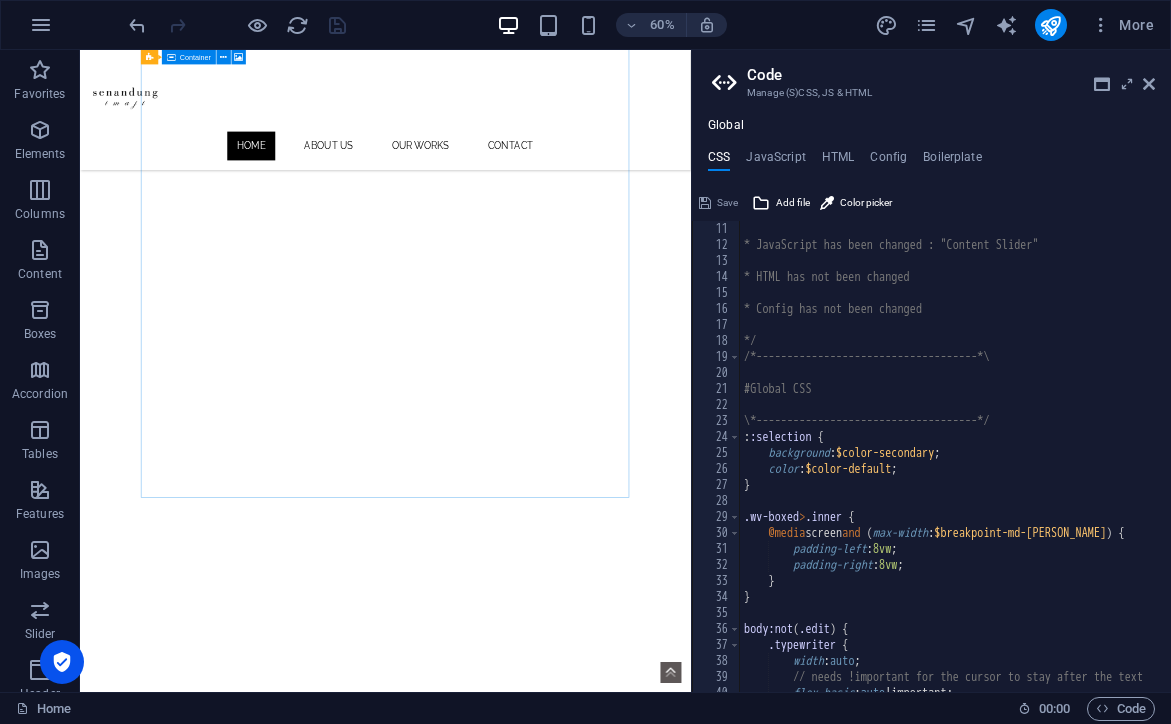 scroll, scrollTop: 160, scrollLeft: 0, axis: vertical 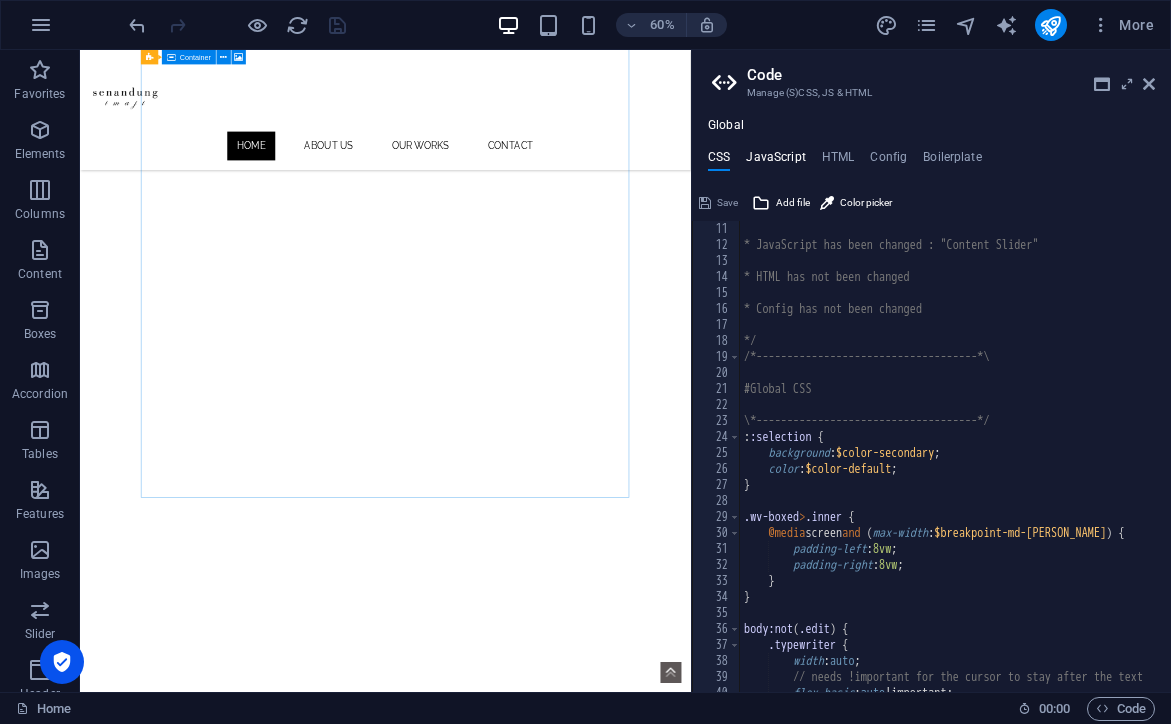 click on "JavaScript" at bounding box center [775, 161] 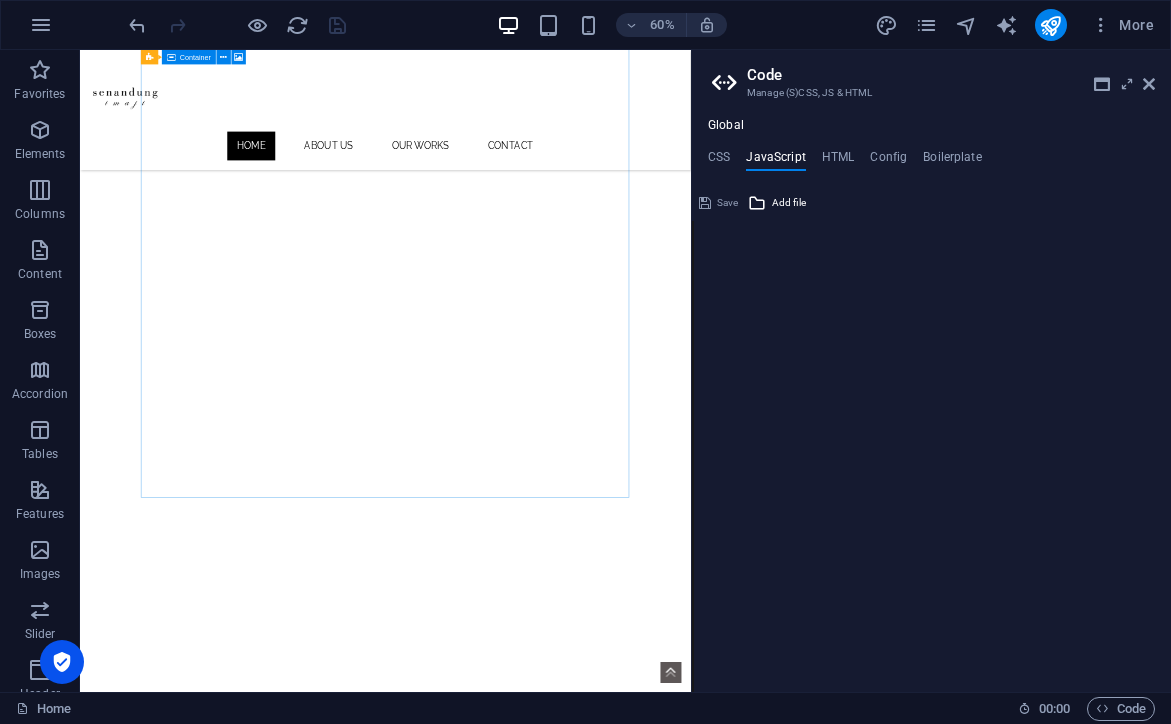 type on "/* JS for preset "Menu V2" */" 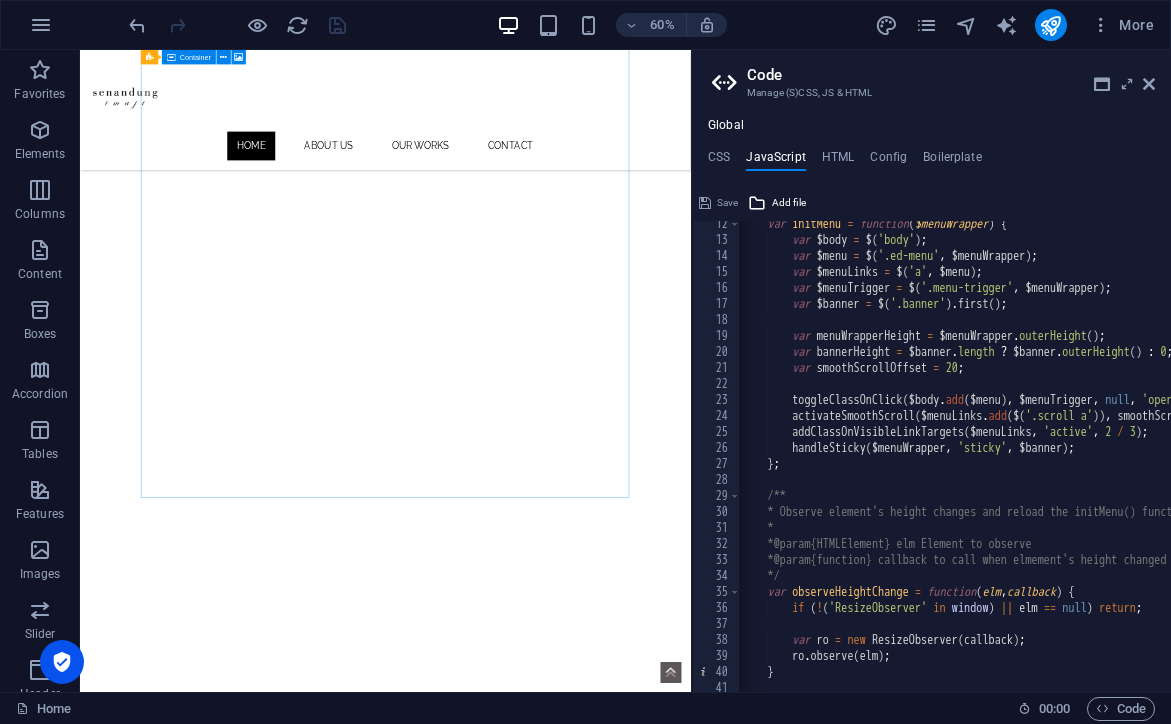 scroll, scrollTop: 181, scrollLeft: 0, axis: vertical 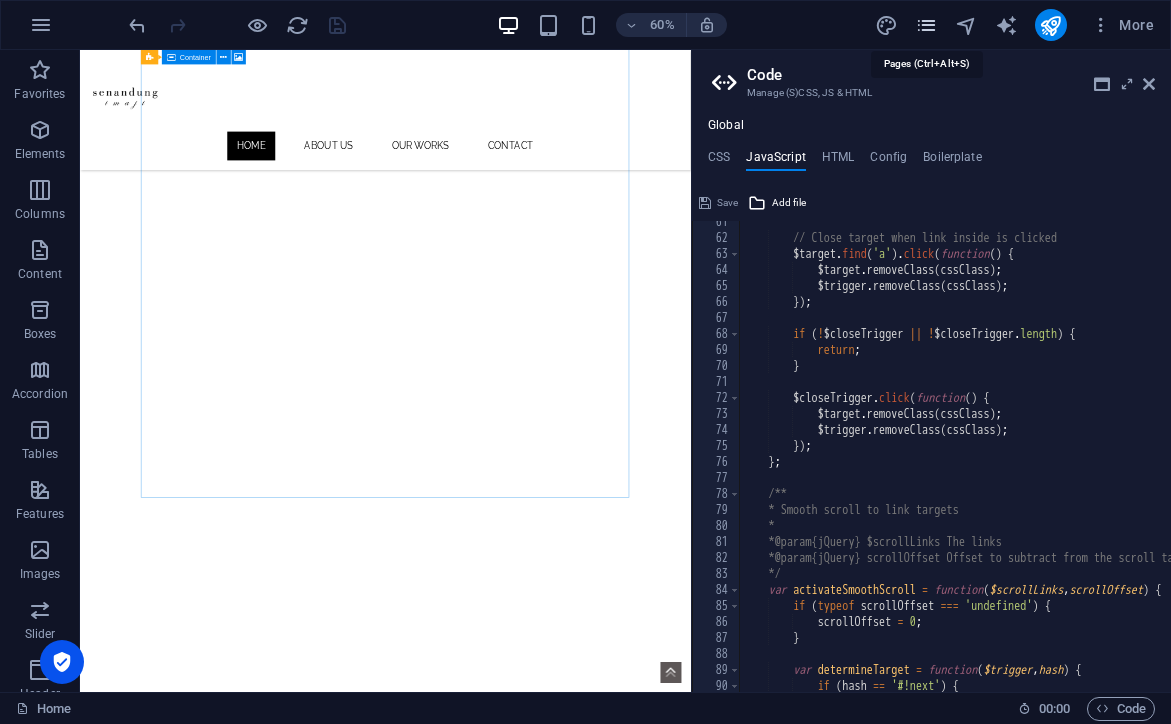 click at bounding box center [926, 25] 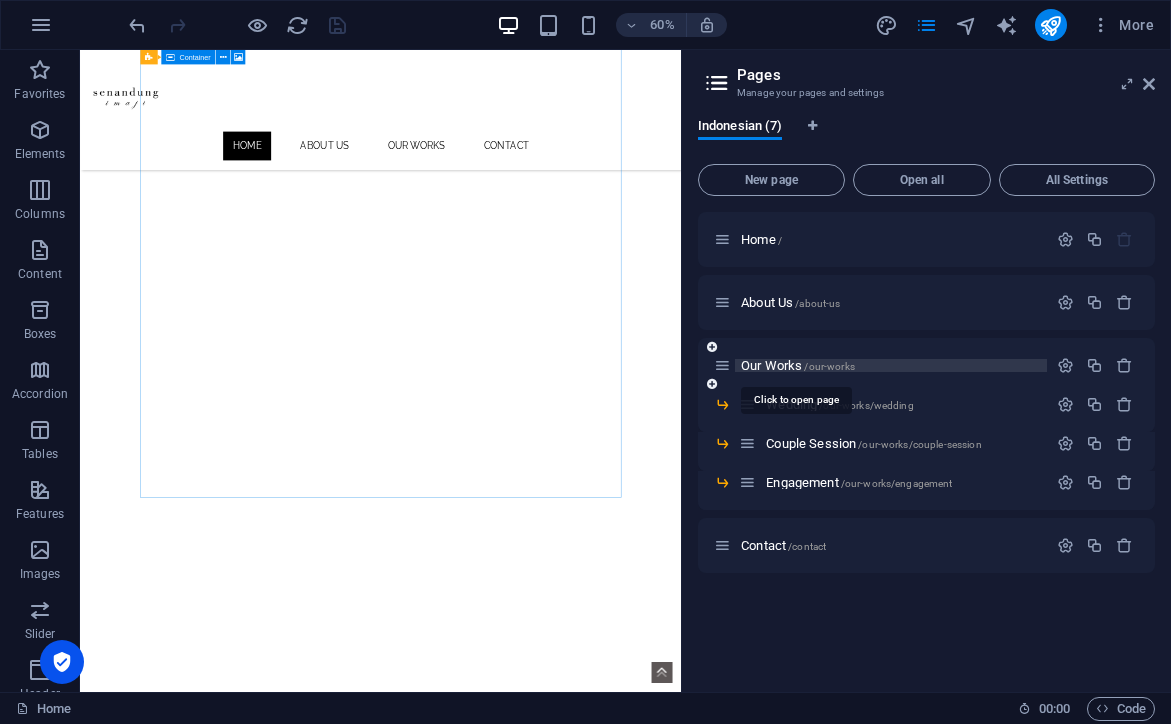 click on "Our Works /our-works" at bounding box center (798, 365) 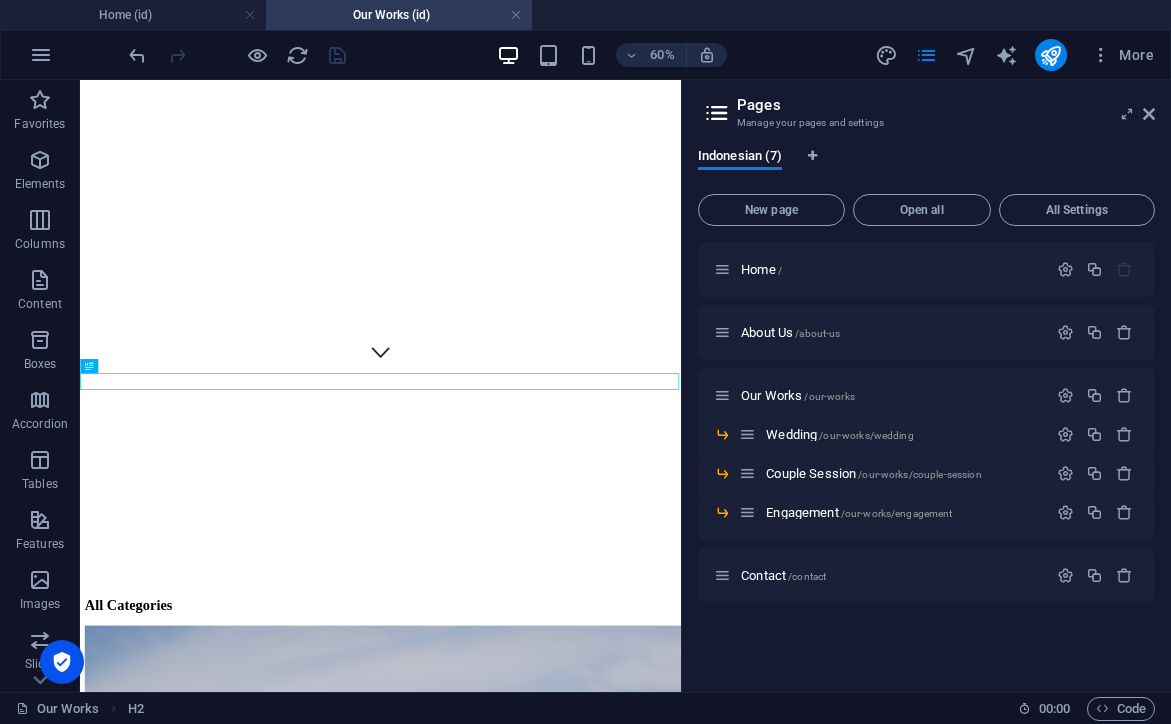 scroll, scrollTop: 531, scrollLeft: 0, axis: vertical 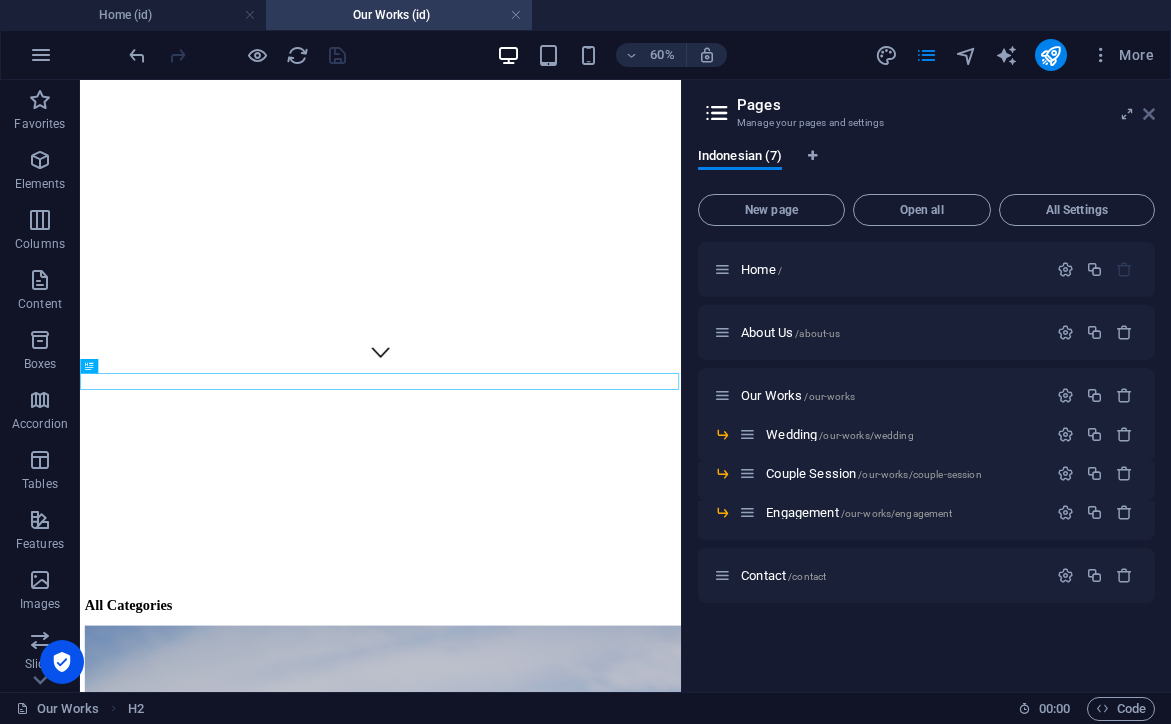 click at bounding box center [1149, 114] 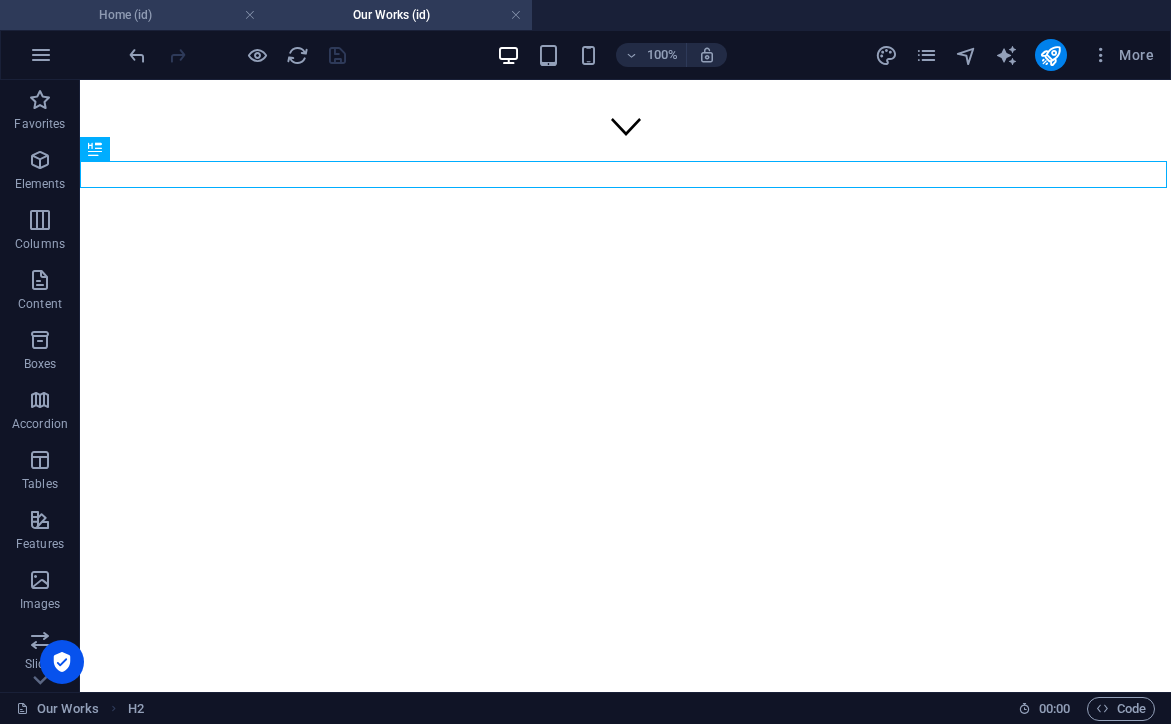click on "Home (id)" at bounding box center [133, 15] 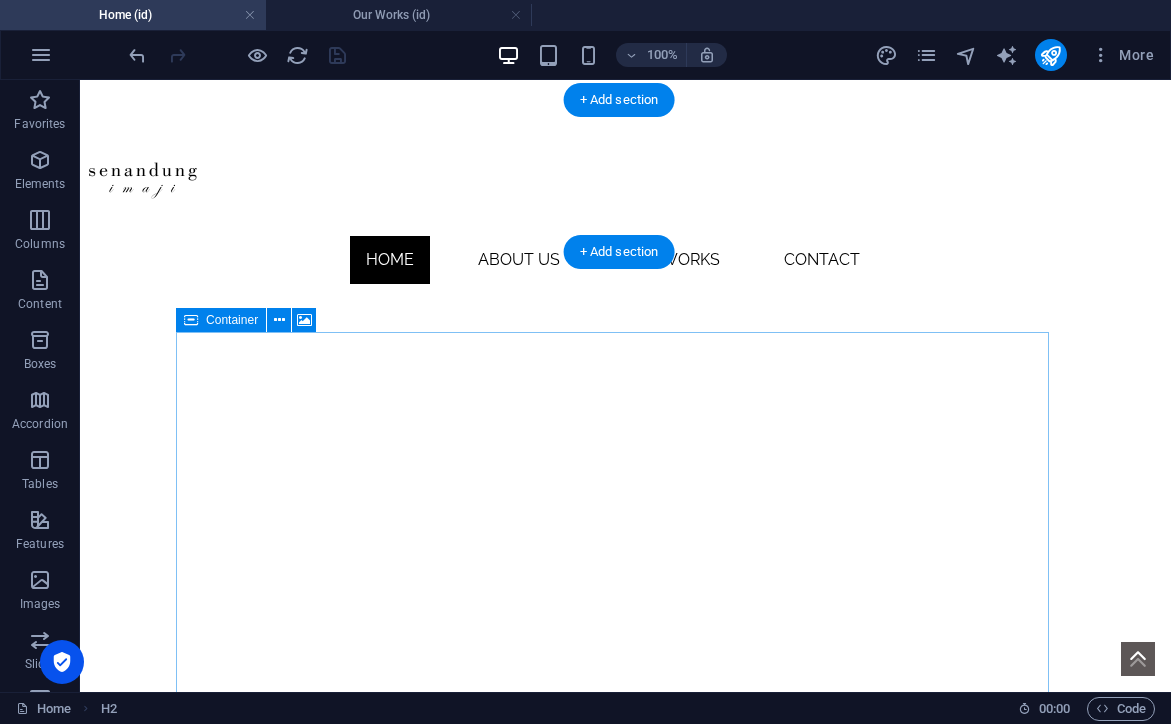 scroll, scrollTop: 0, scrollLeft: 10, axis: horizontal 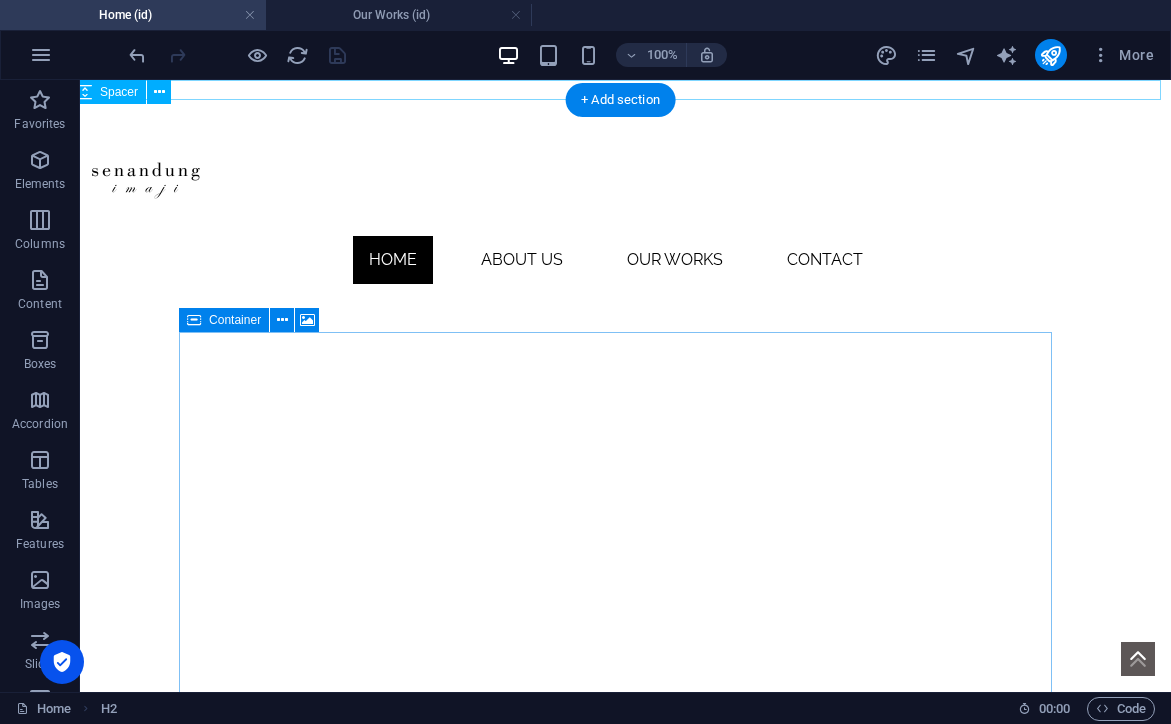 click at bounding box center [615, 90] 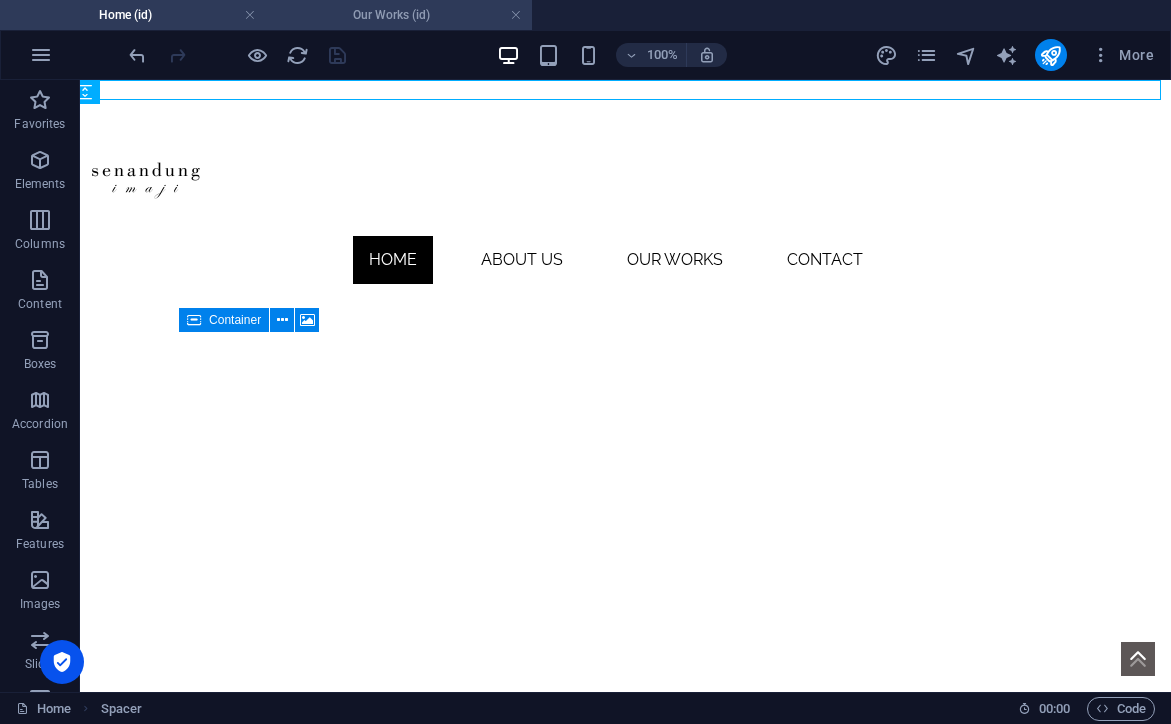 click on "Our Works (id)" at bounding box center (399, 15) 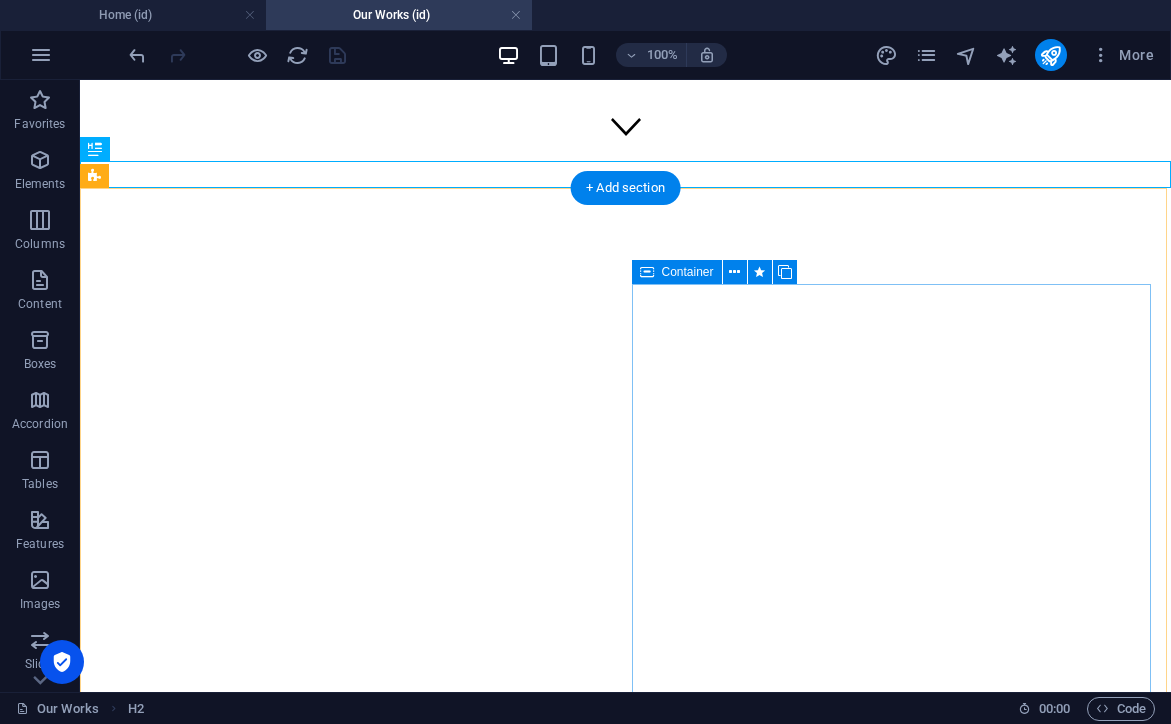 click on "Fashion" at bounding box center (625, 3330) 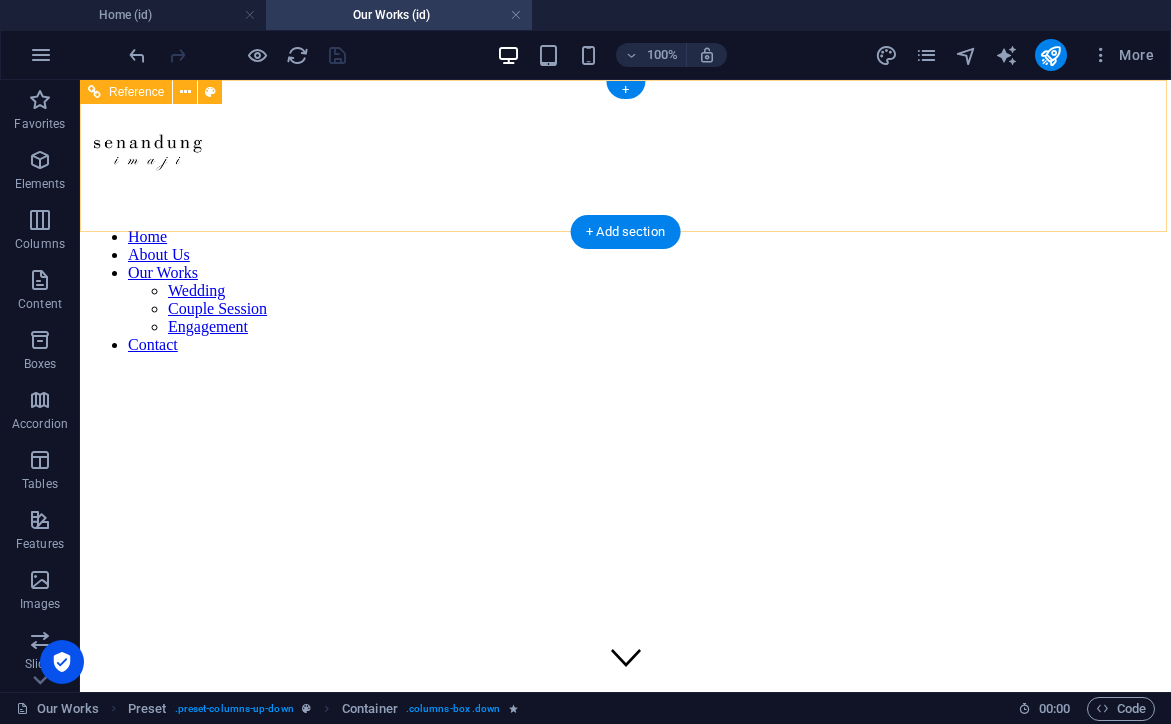 scroll, scrollTop: 0, scrollLeft: 0, axis: both 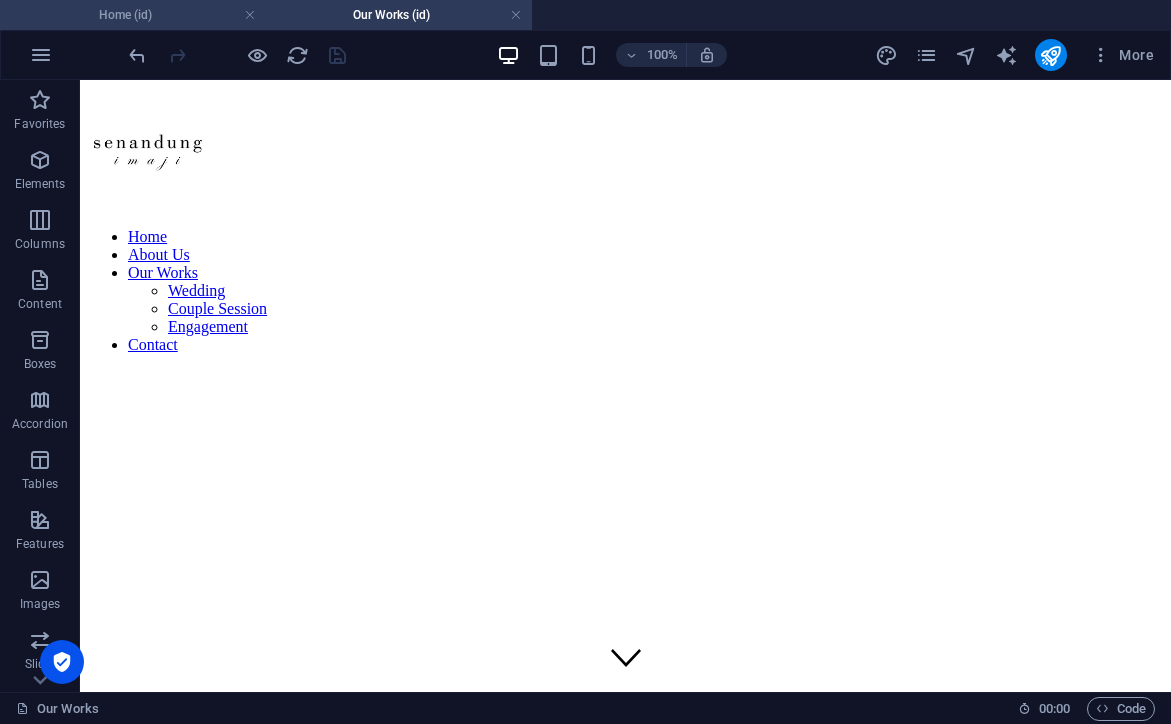 click on "Home (id)" at bounding box center (133, 15) 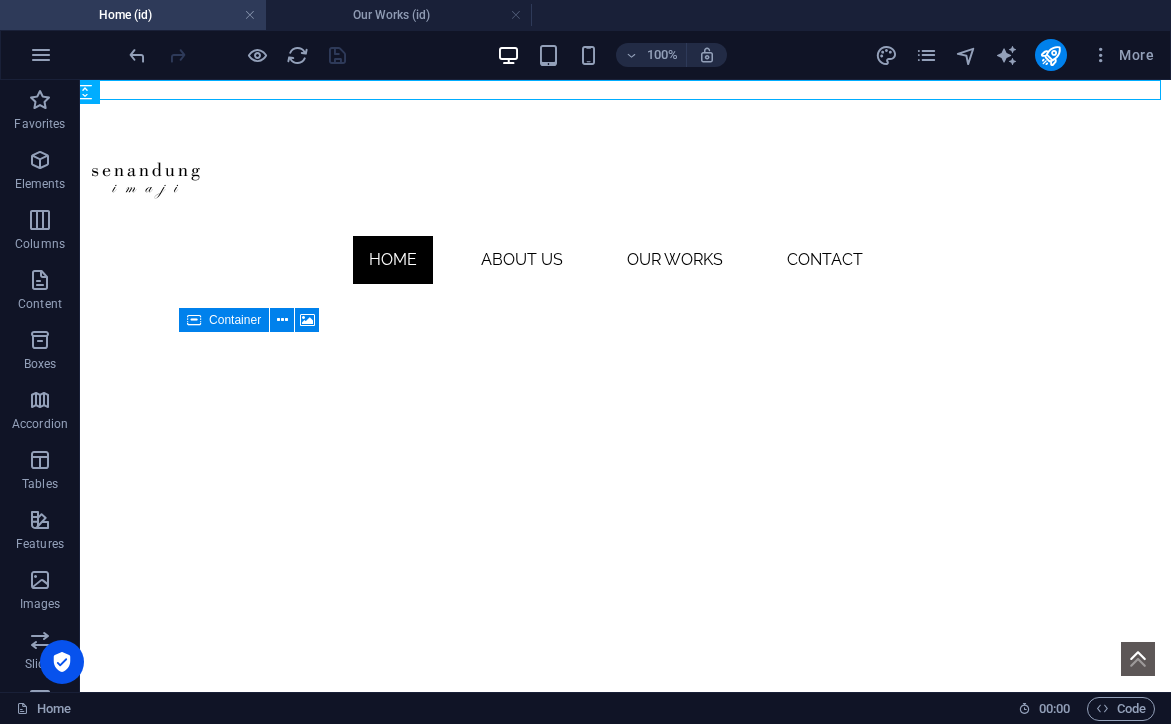 scroll, scrollTop: 0, scrollLeft: 0, axis: both 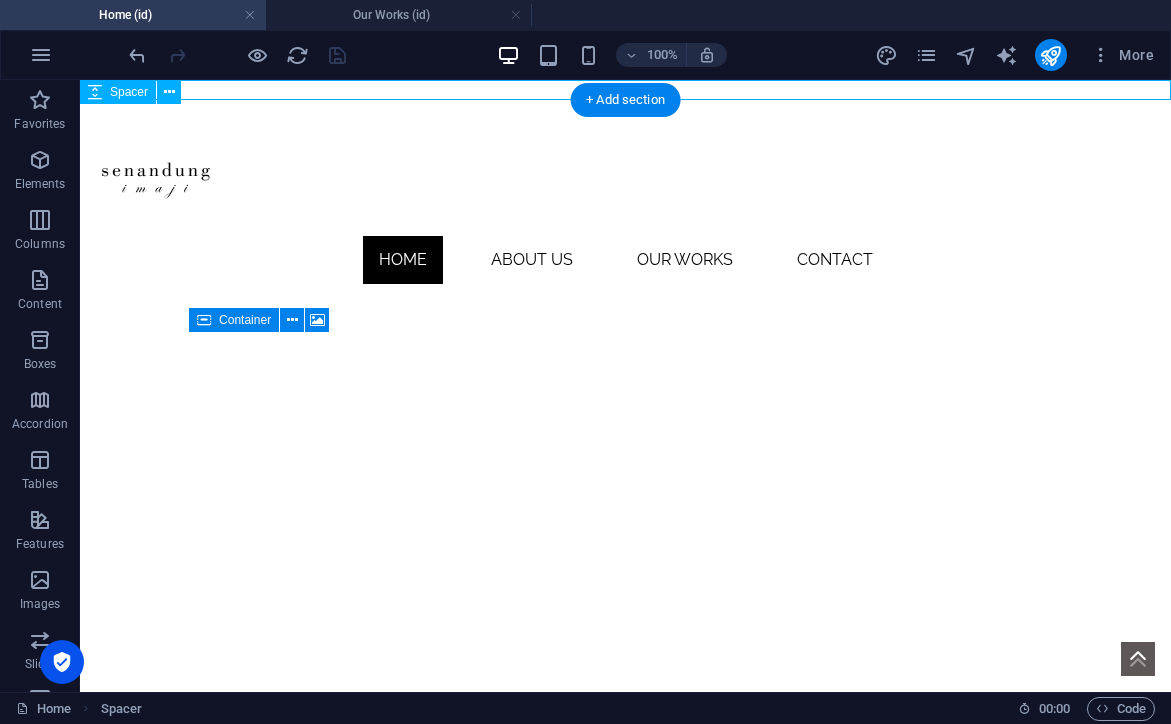 click at bounding box center [625, 90] 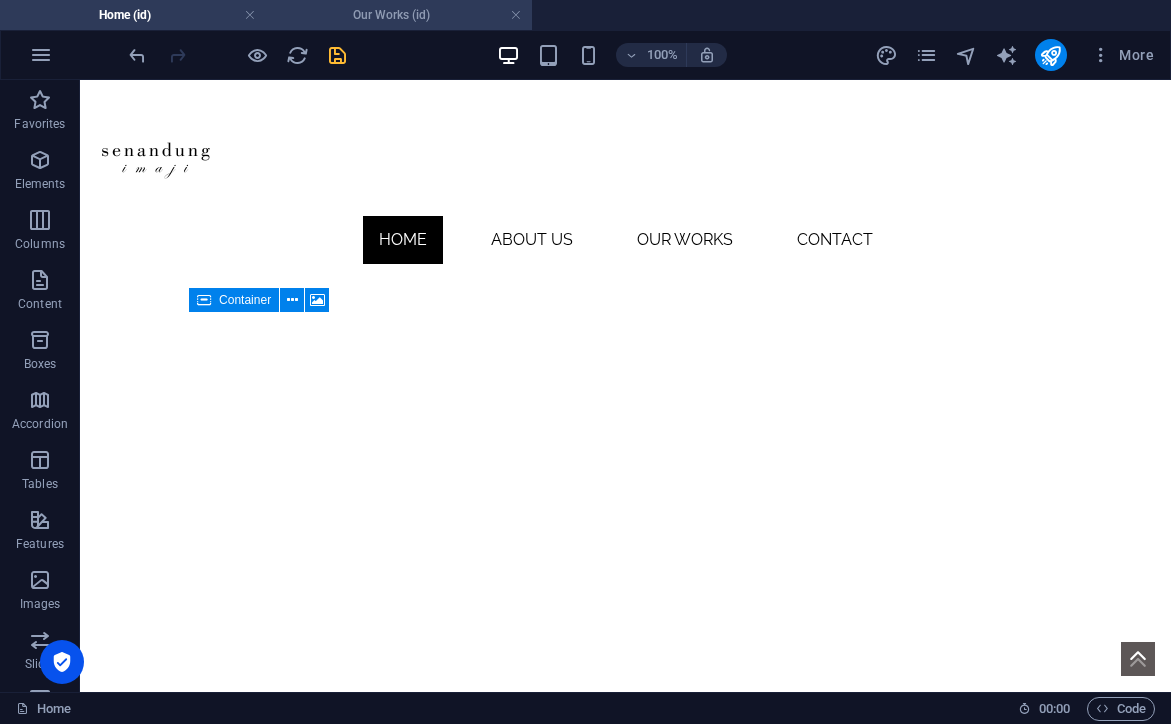 click on "Our Works (id)" at bounding box center (399, 15) 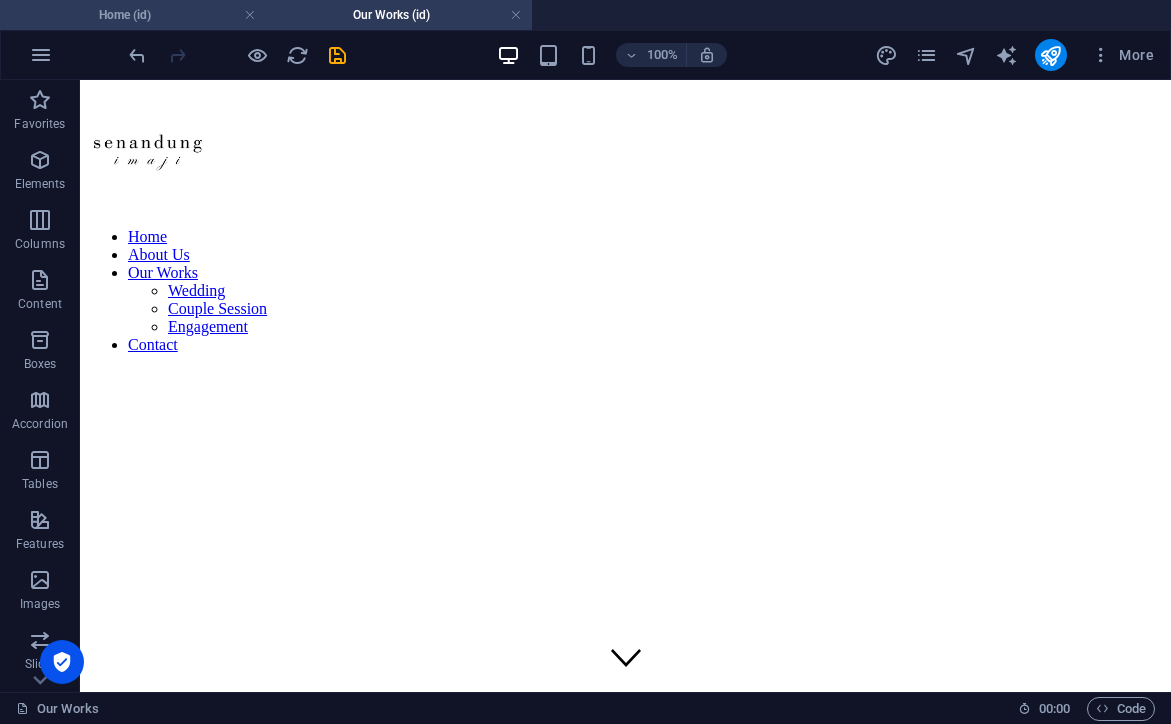 click on "Home (id)" at bounding box center [133, 15] 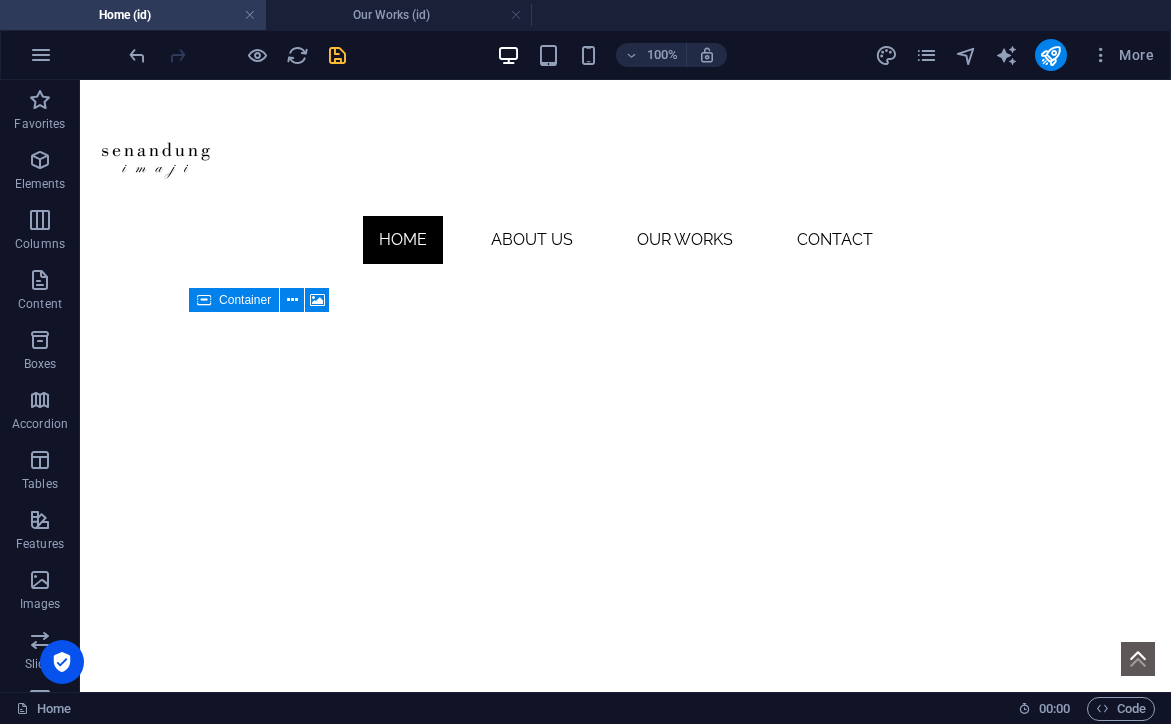 click at bounding box center (337, 55) 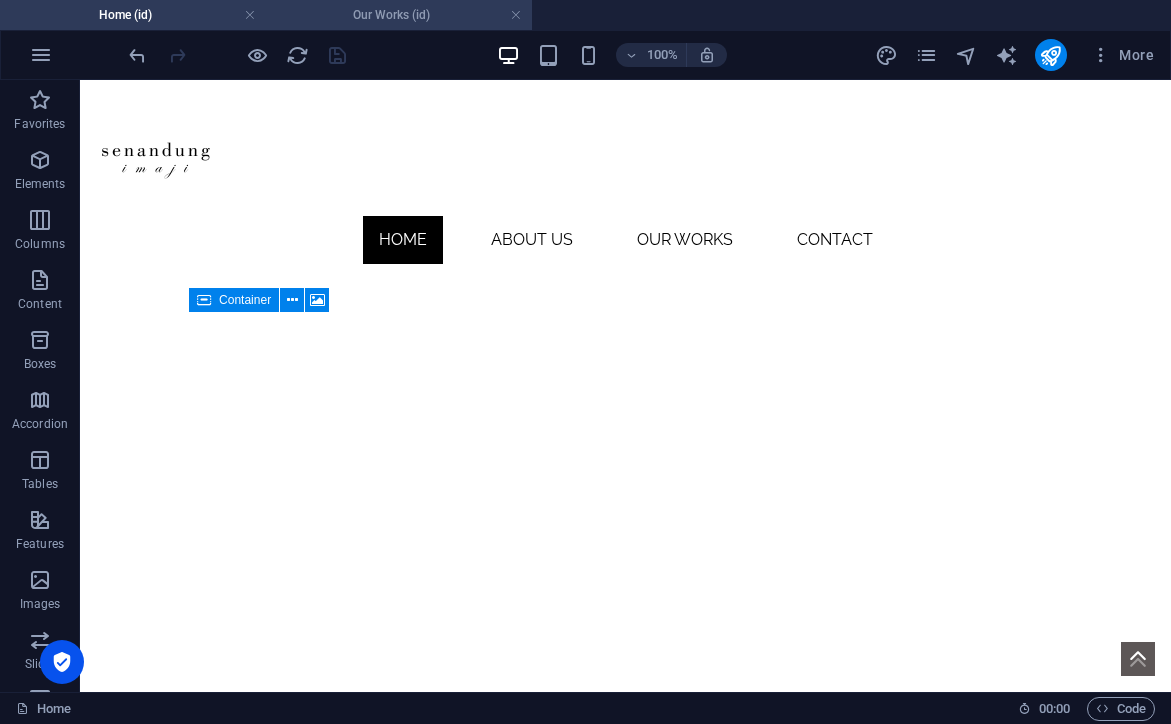 click on "Our Works (id)" at bounding box center (399, 15) 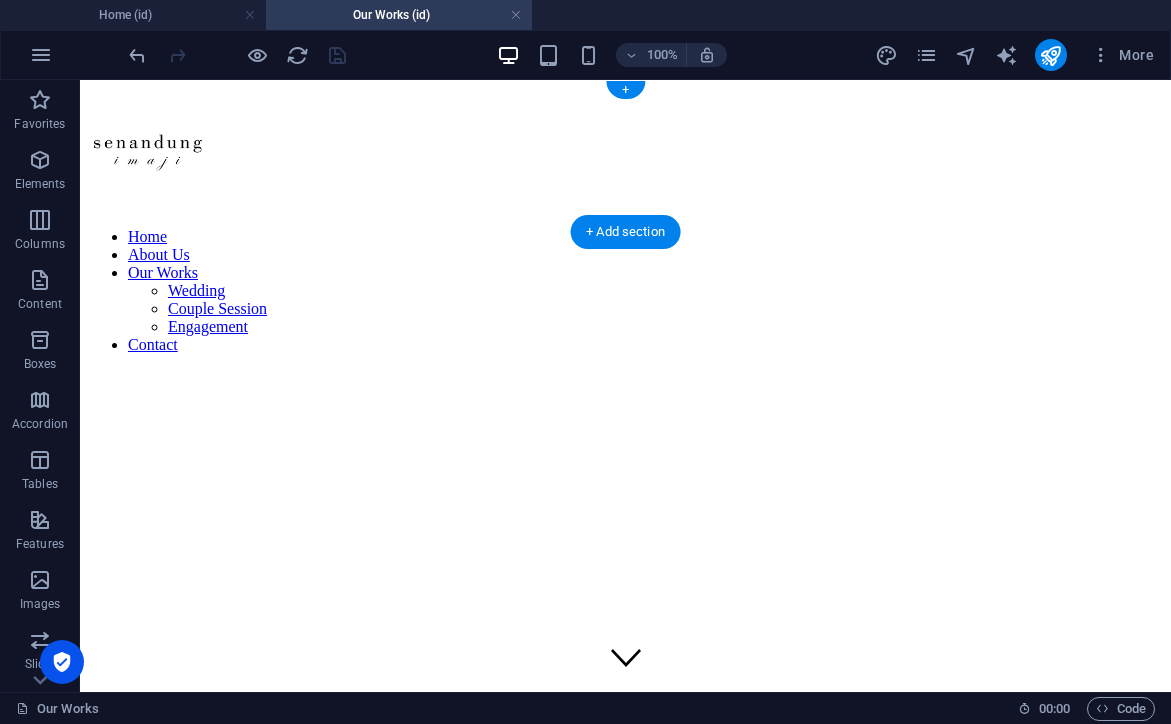 click at bounding box center [625, 150] 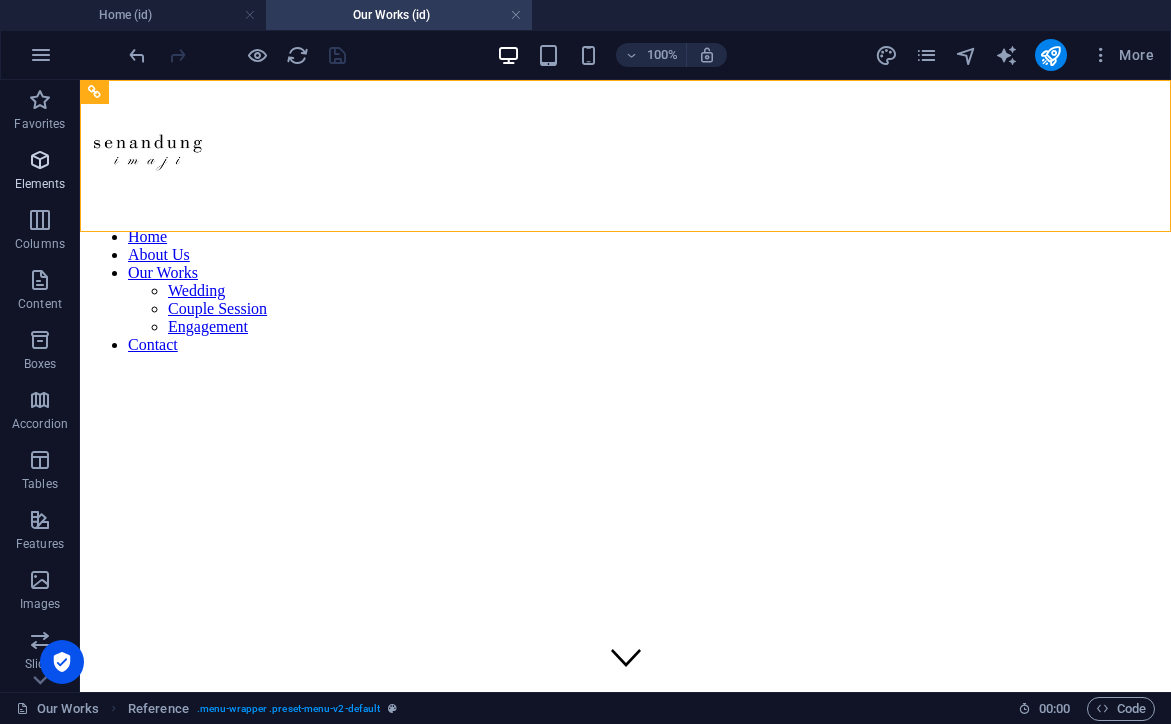 click at bounding box center (40, 160) 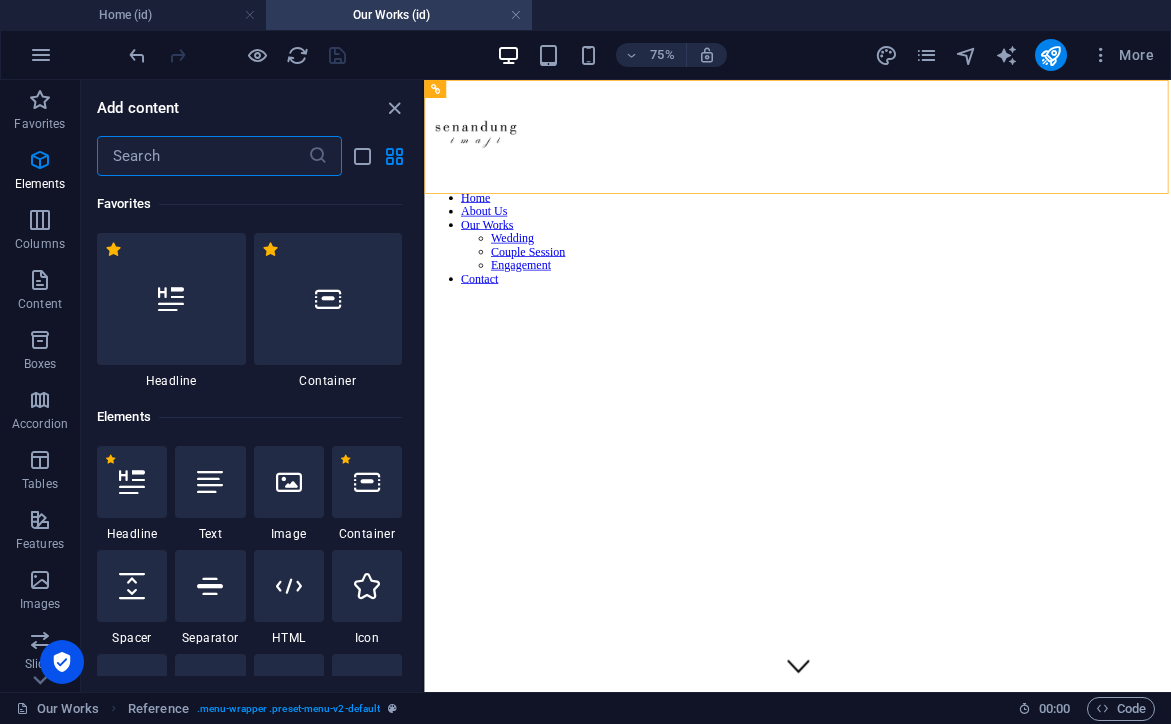 scroll, scrollTop: 213, scrollLeft: 0, axis: vertical 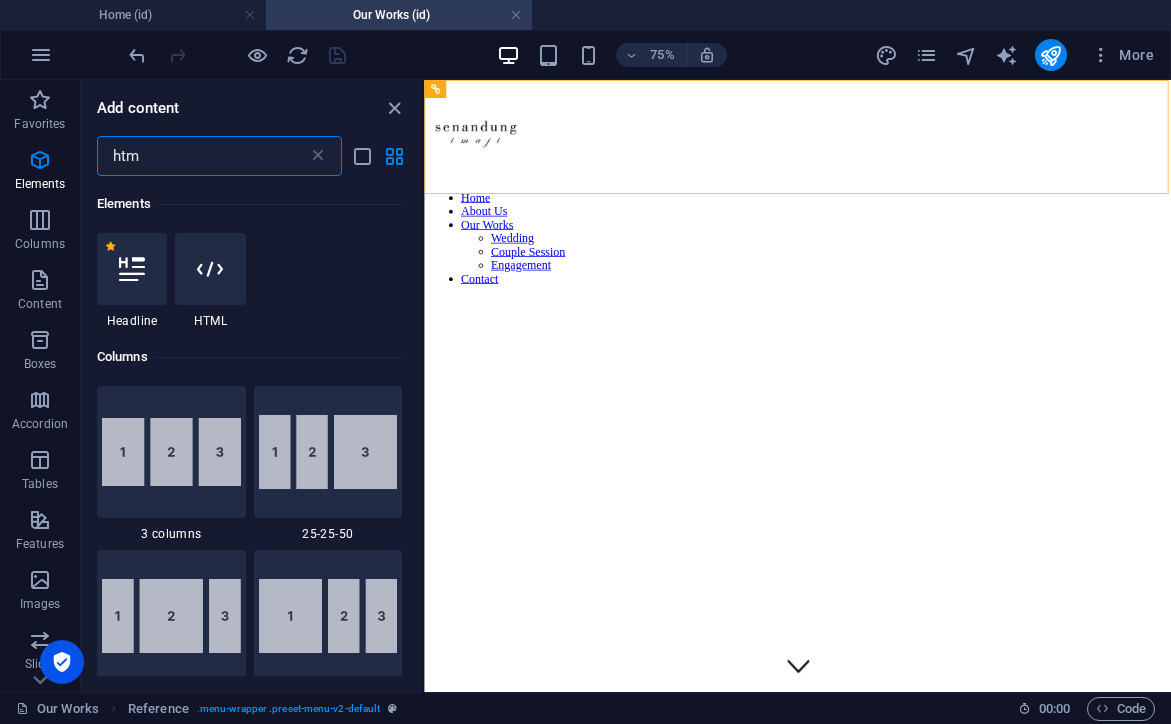type on "html" 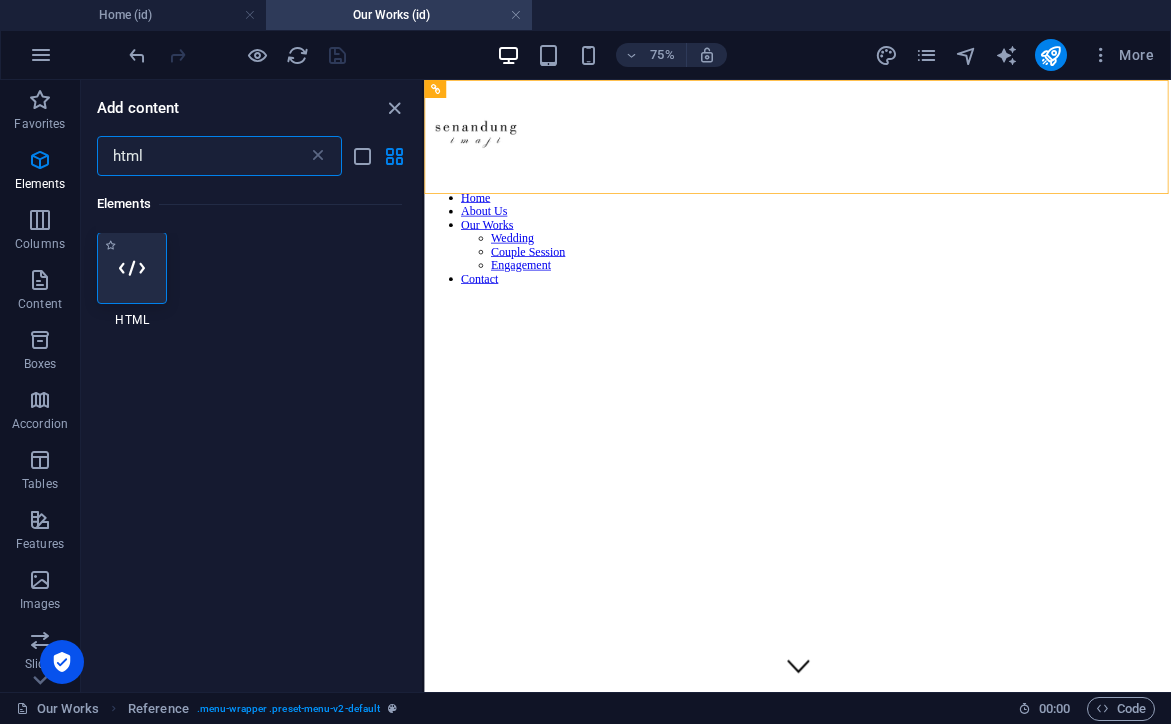 scroll, scrollTop: 1, scrollLeft: 0, axis: vertical 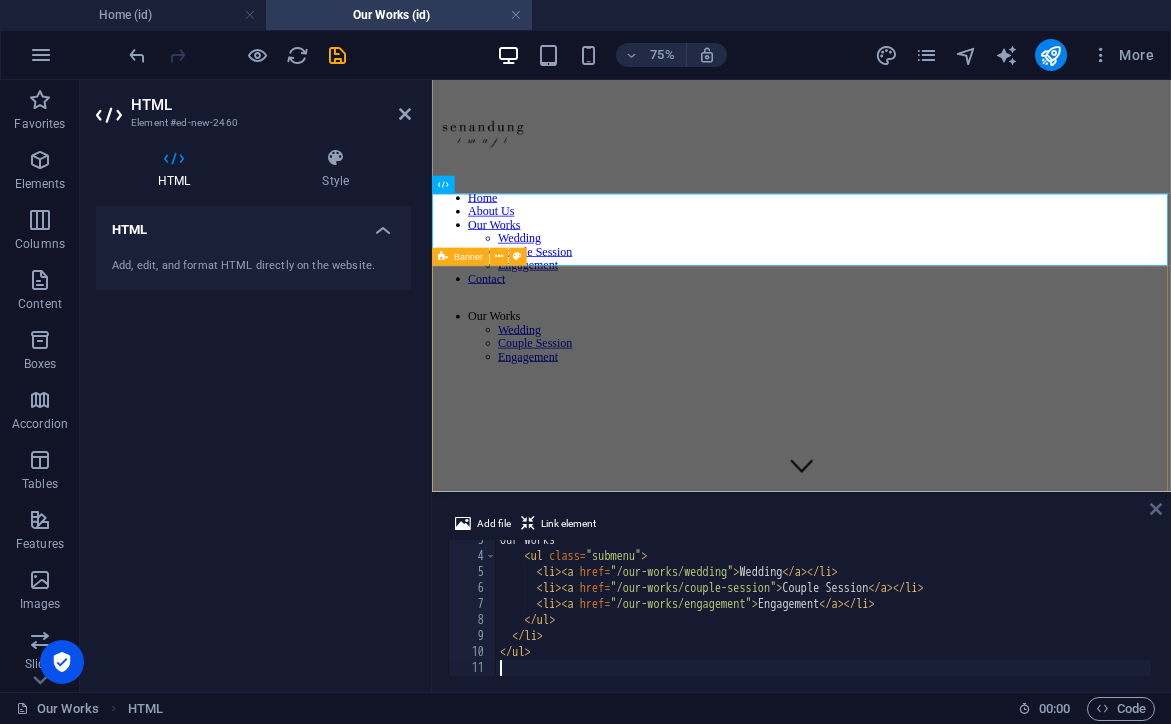 click at bounding box center [1156, 509] 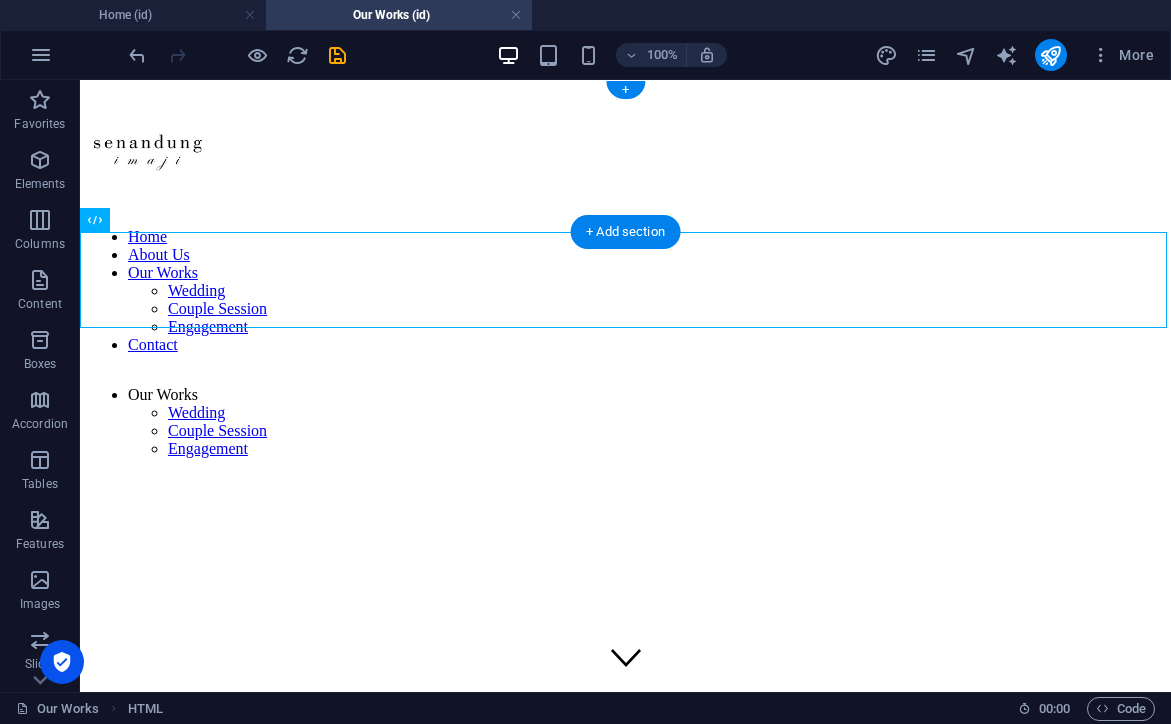 drag, startPoint x: 174, startPoint y: 258, endPoint x: 293, endPoint y: 92, distance: 204.2474 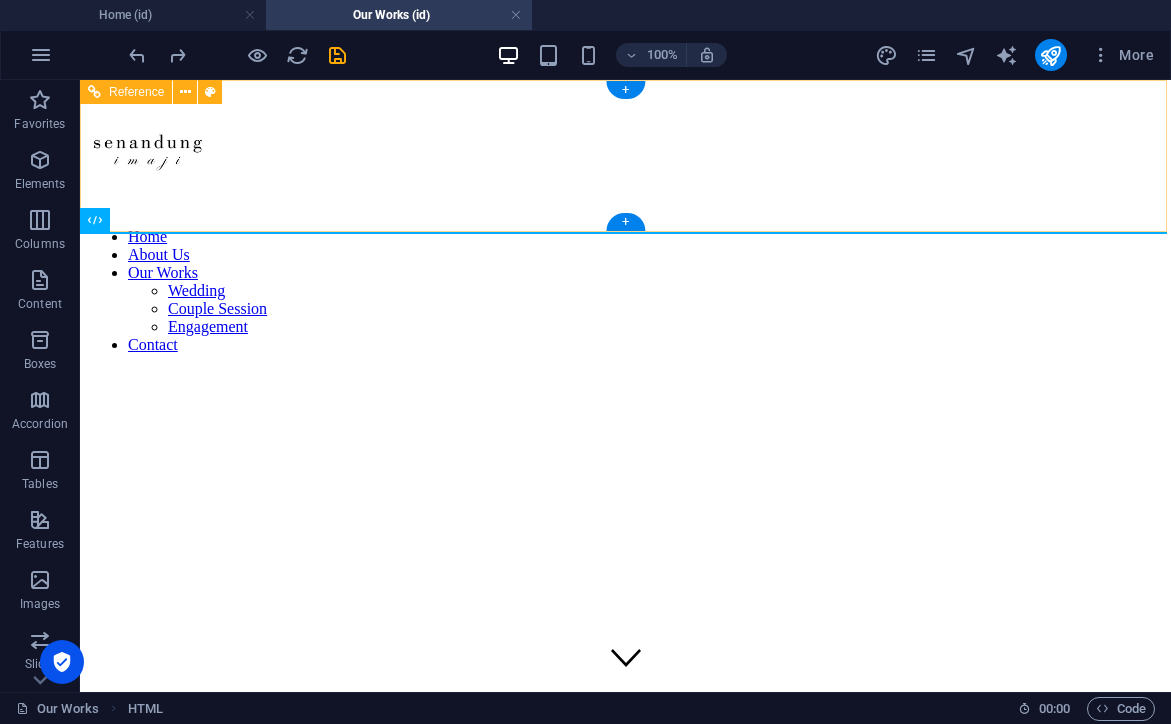 click at bounding box center (625, 150) 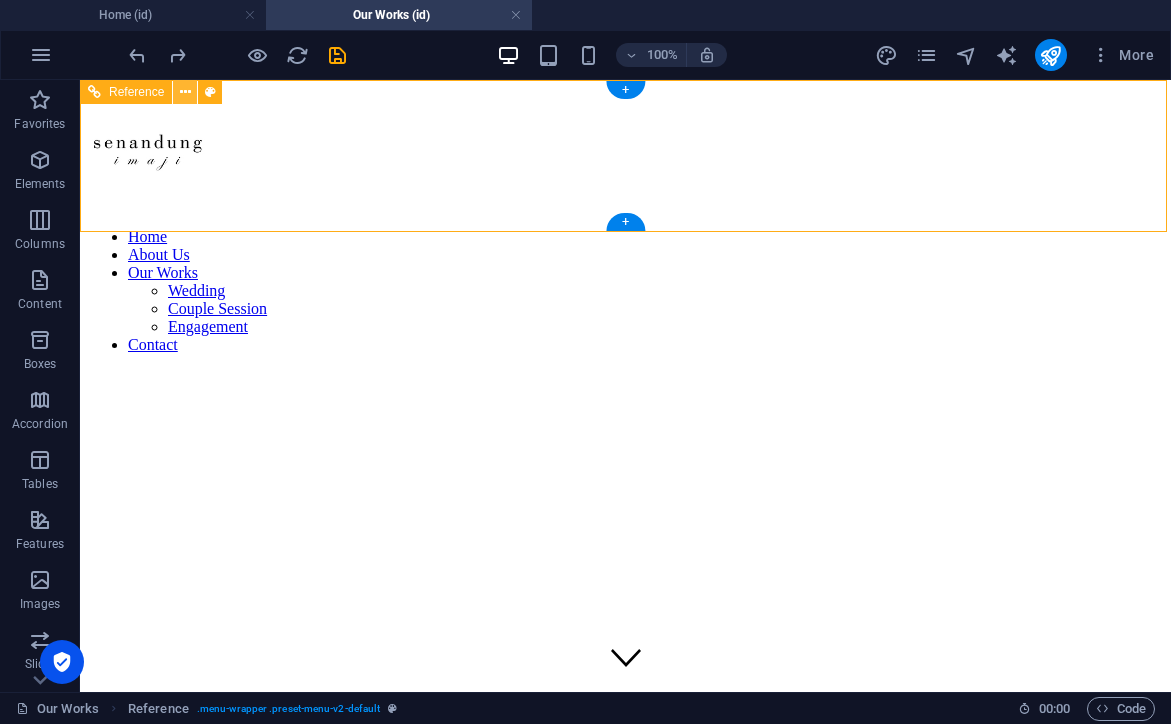 click at bounding box center (185, 92) 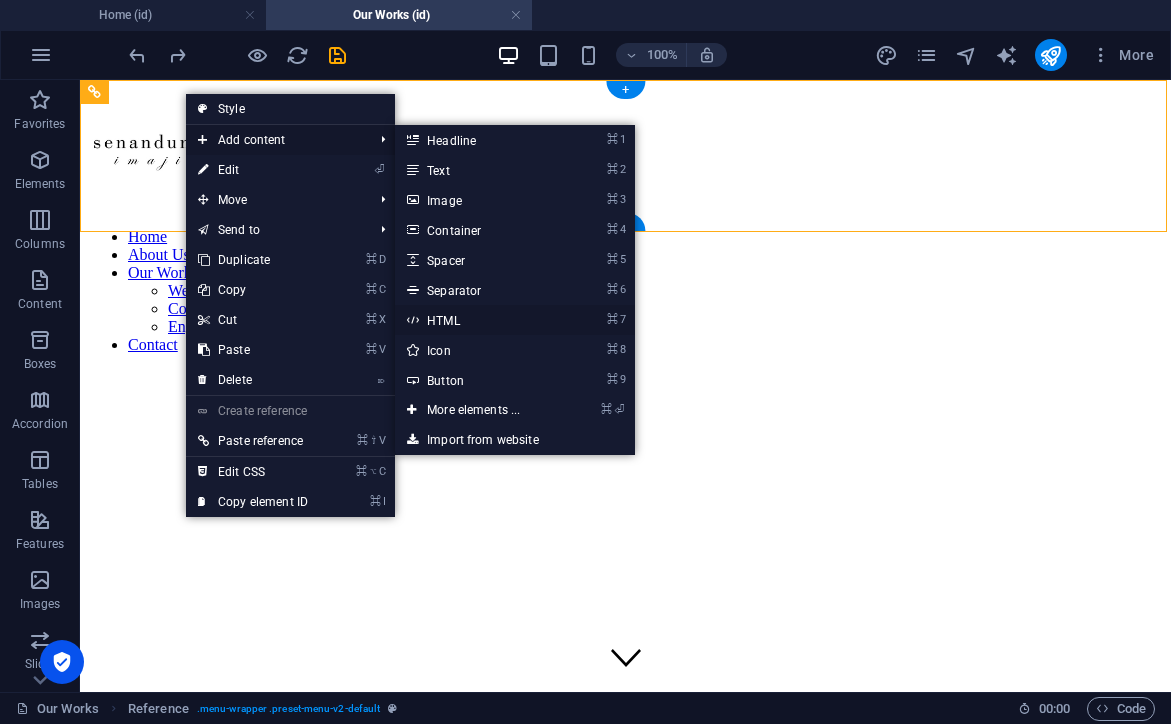 click on "⌘ 7  HTML" at bounding box center (477, 320) 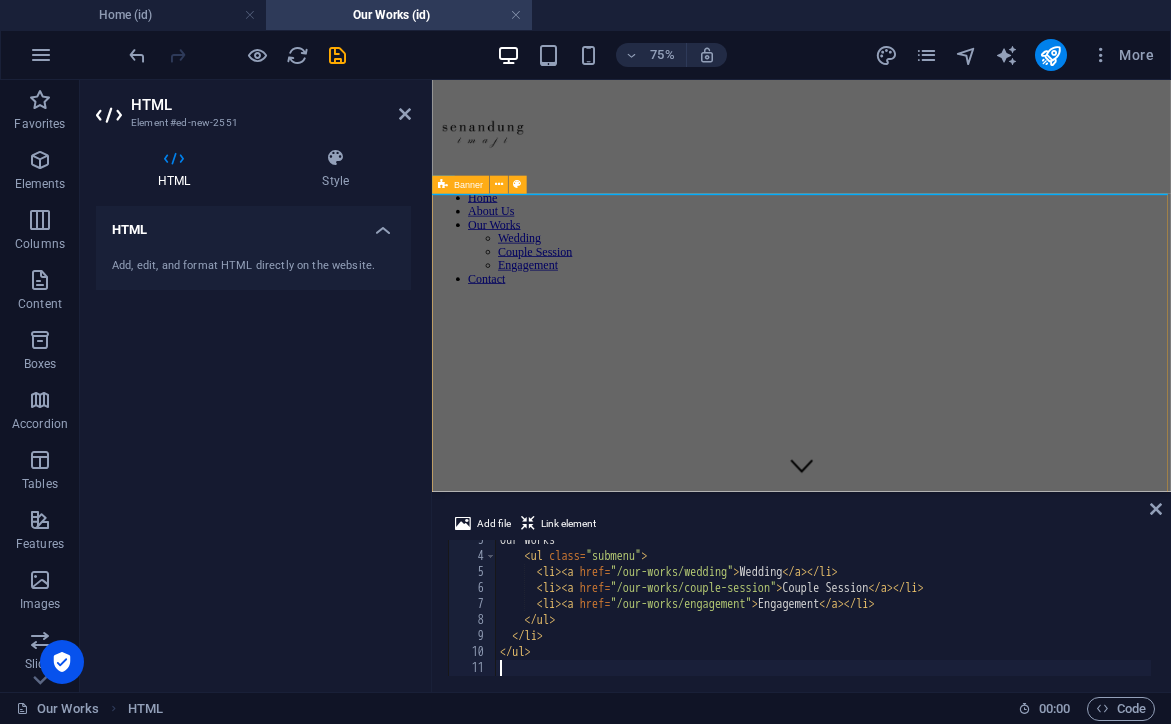 scroll, scrollTop: 40, scrollLeft: 0, axis: vertical 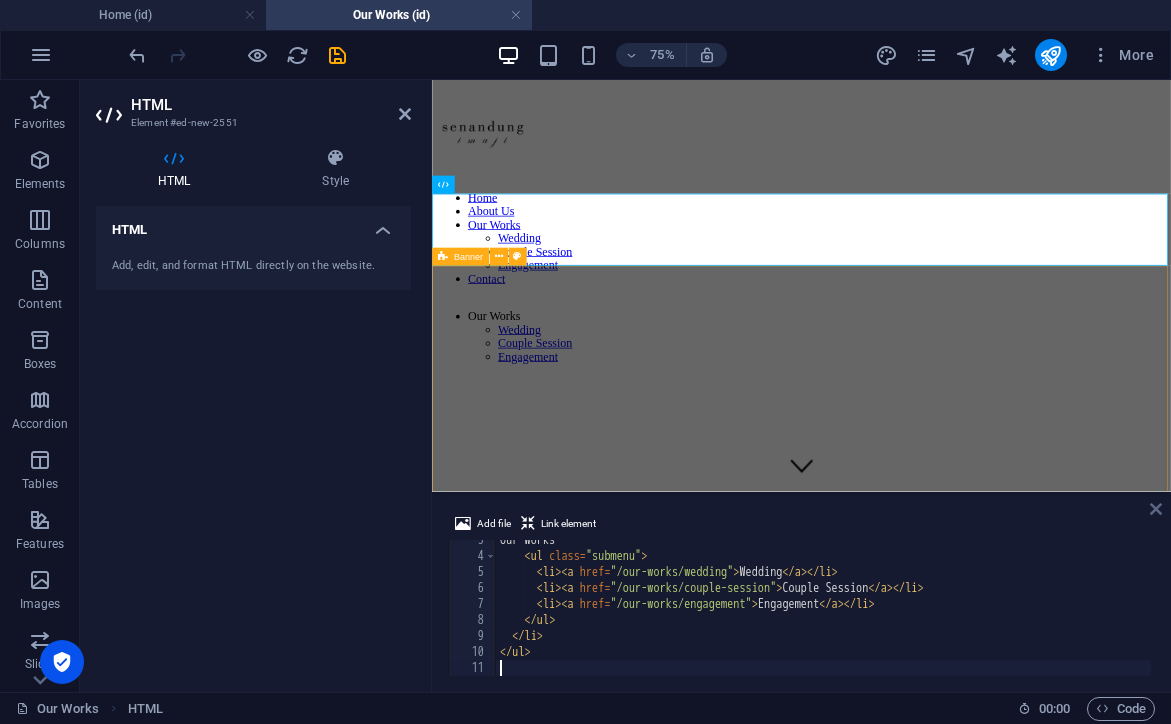 click at bounding box center [1156, 509] 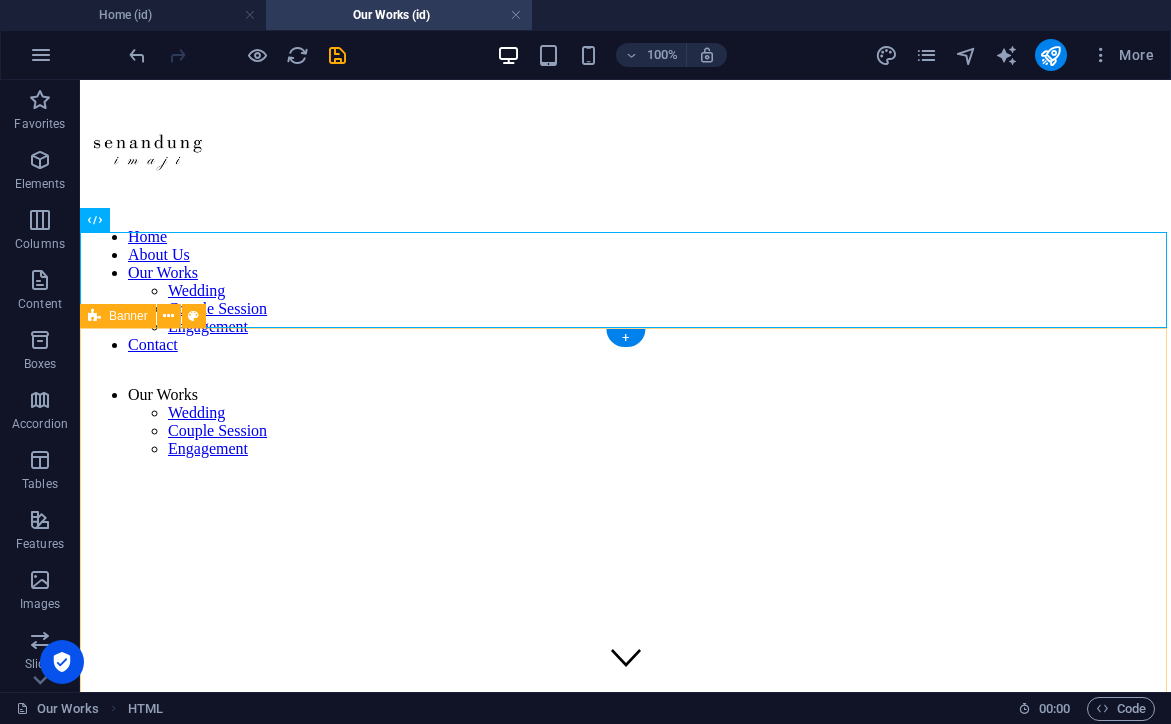 click on ".fa-secondary{opacity:.4}" at bounding box center (625, 780) 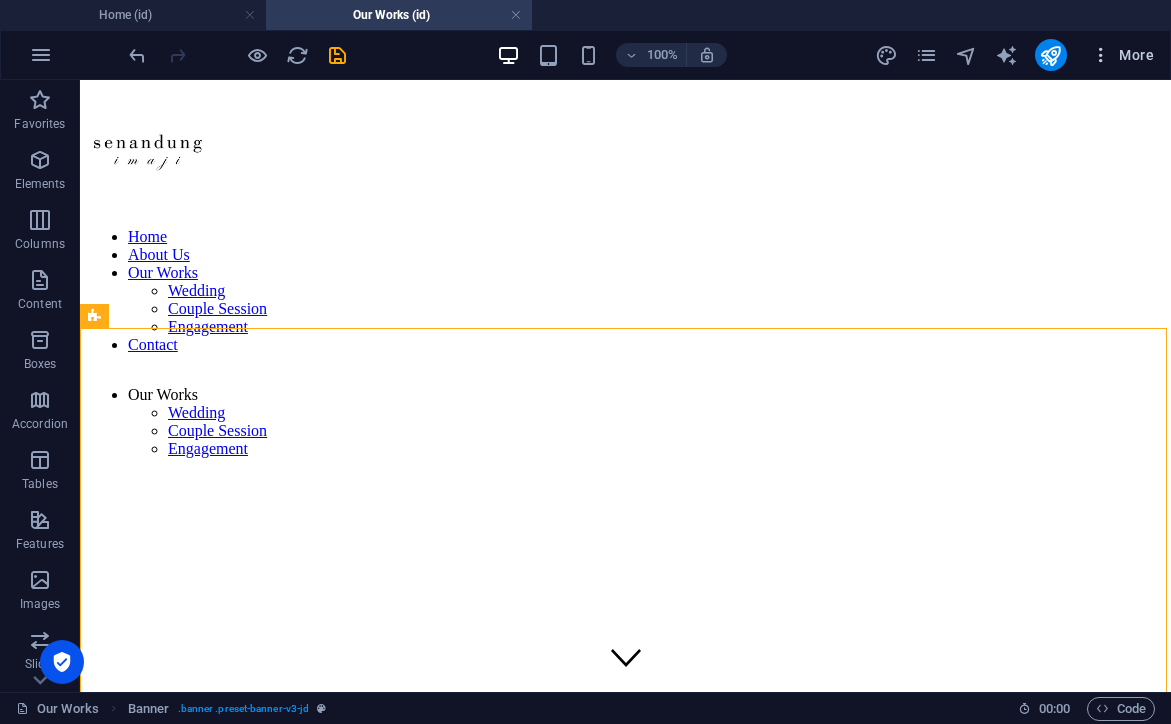 click at bounding box center (1101, 55) 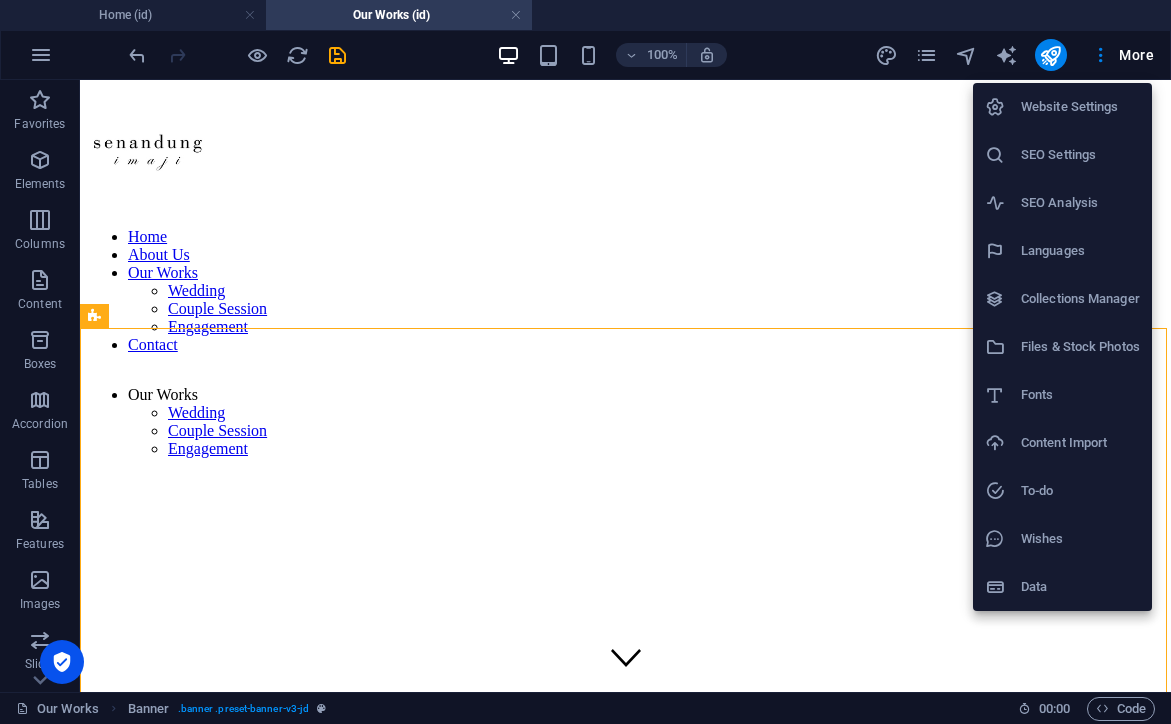 click on "Website Settings" at bounding box center (1080, 107) 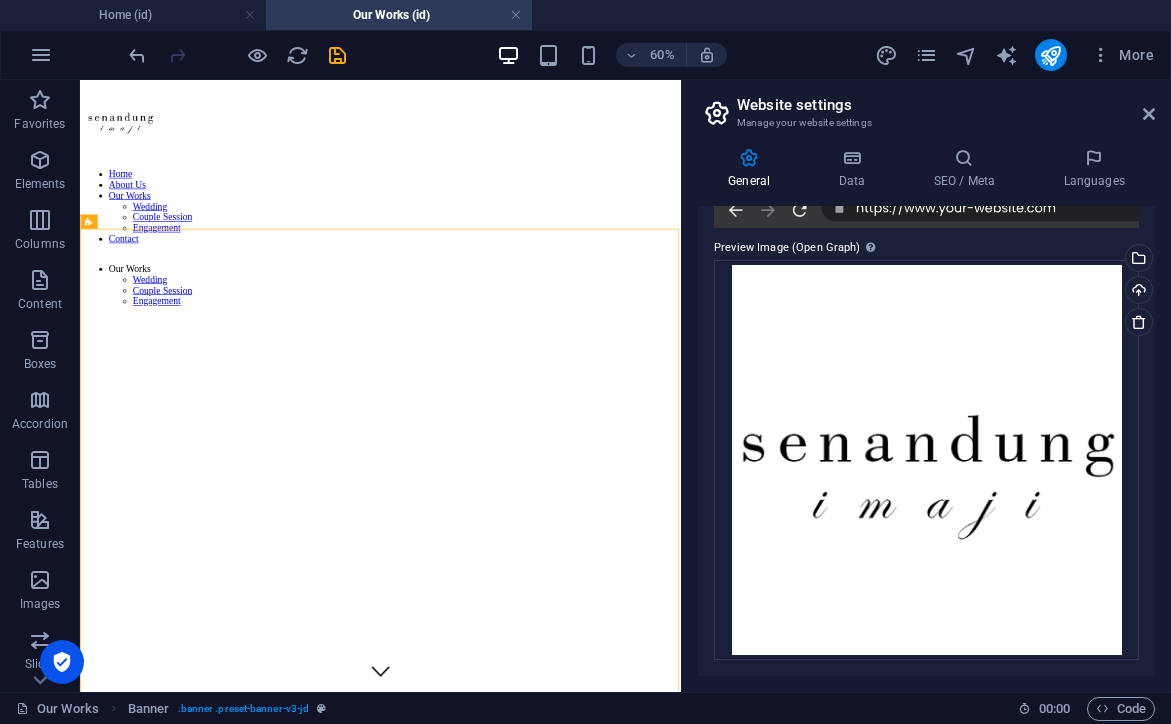scroll, scrollTop: 513, scrollLeft: 0, axis: vertical 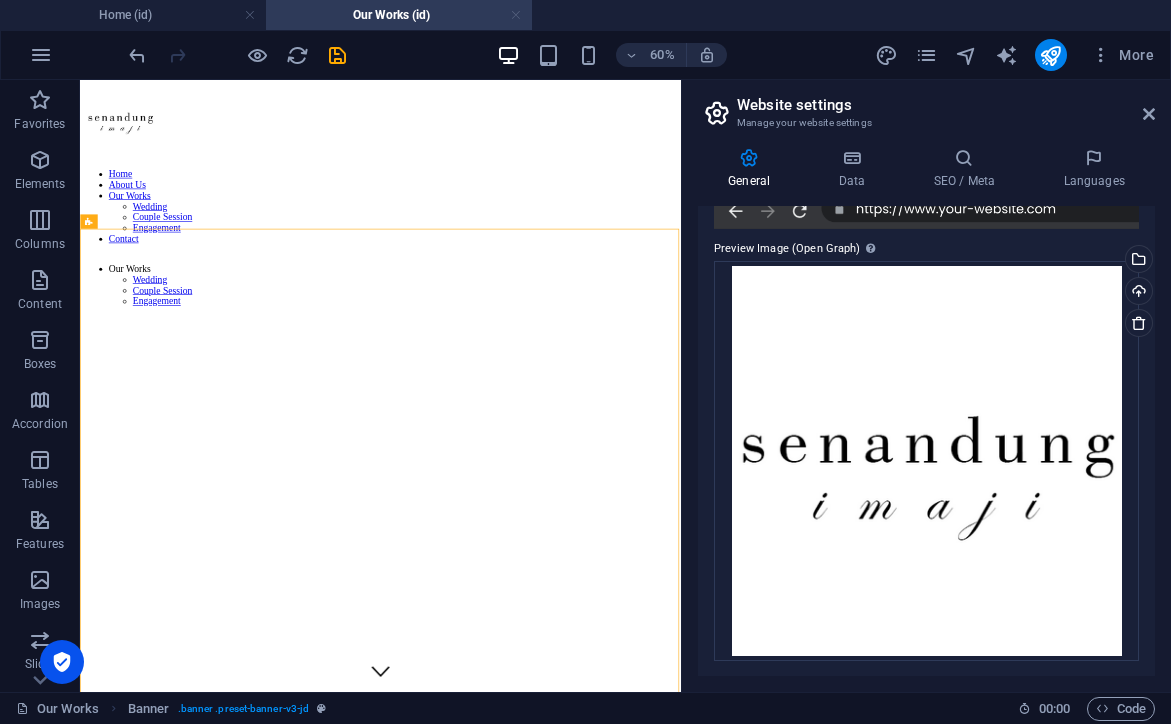 click at bounding box center (516, 15) 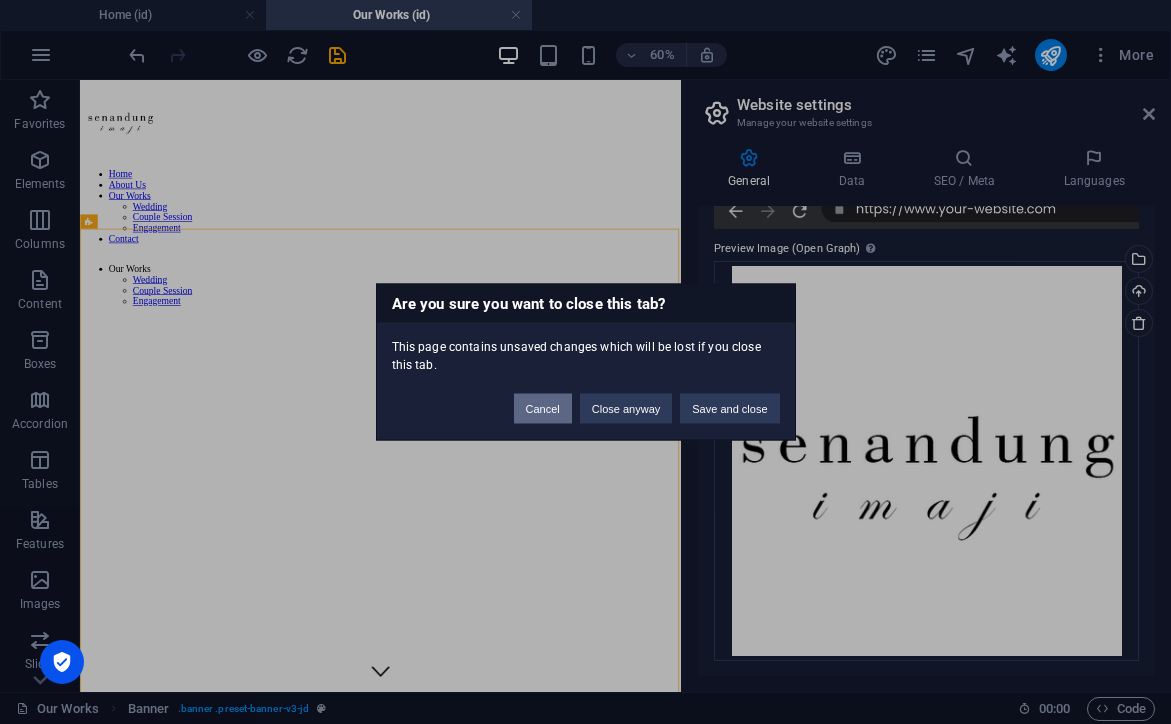click on "Cancel" at bounding box center (543, 409) 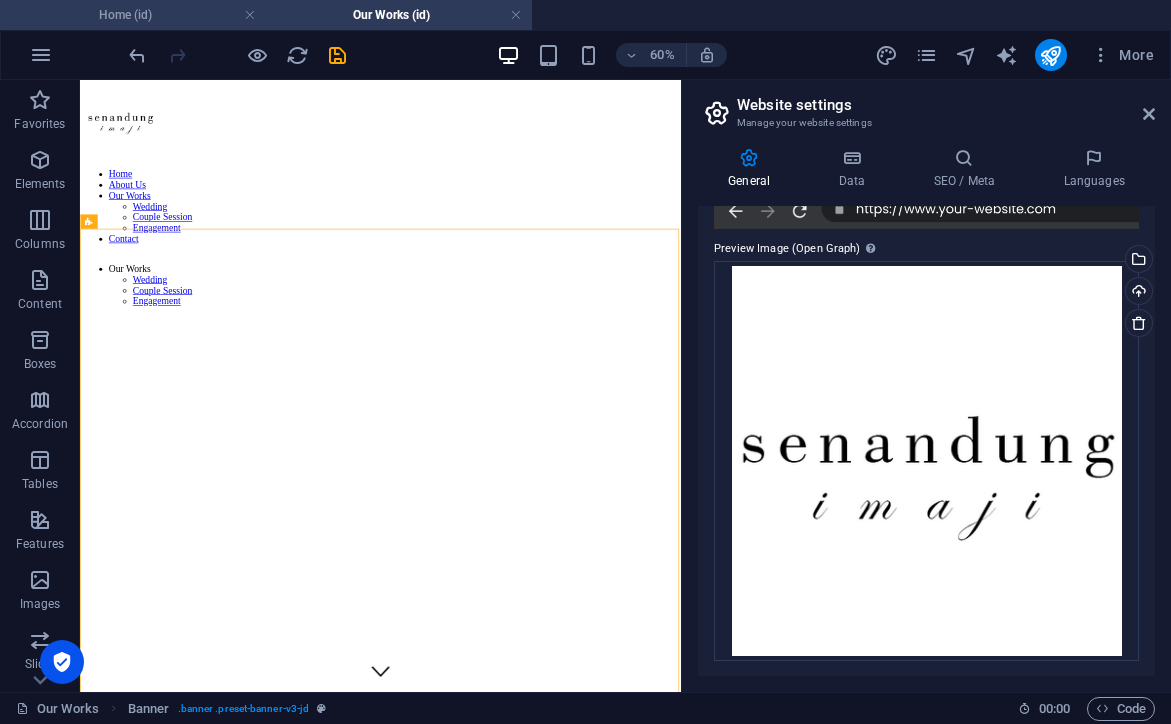 click on "Home (id)" at bounding box center [133, 15] 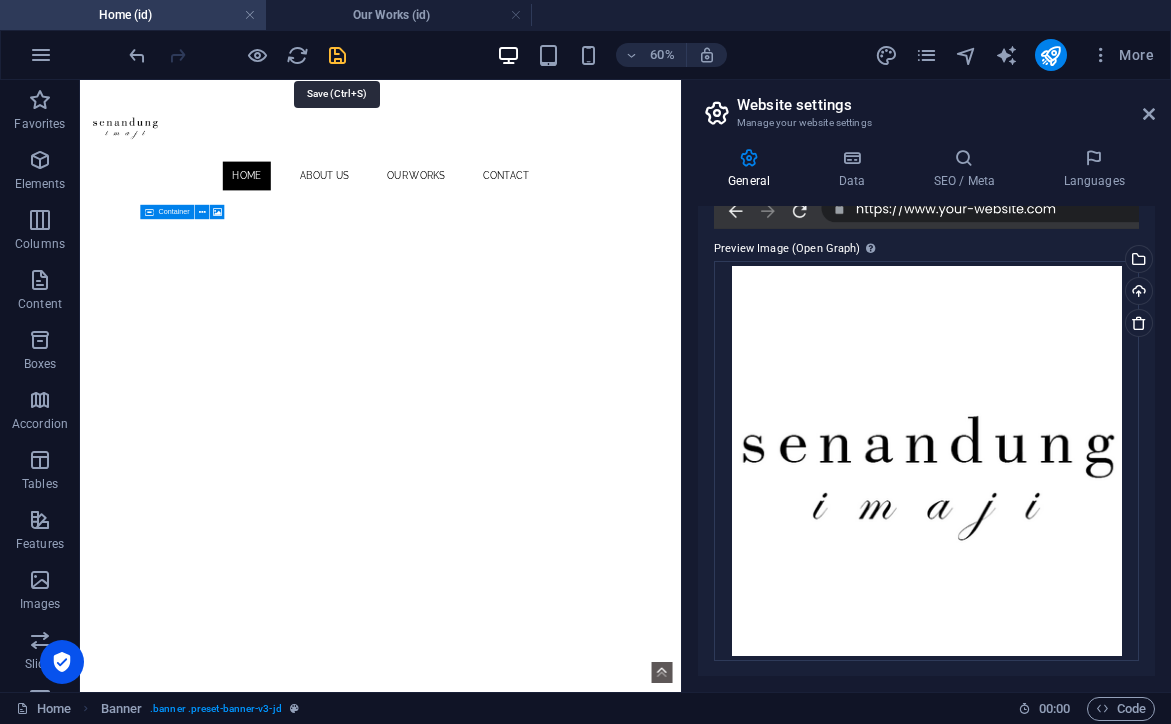 click at bounding box center [337, 55] 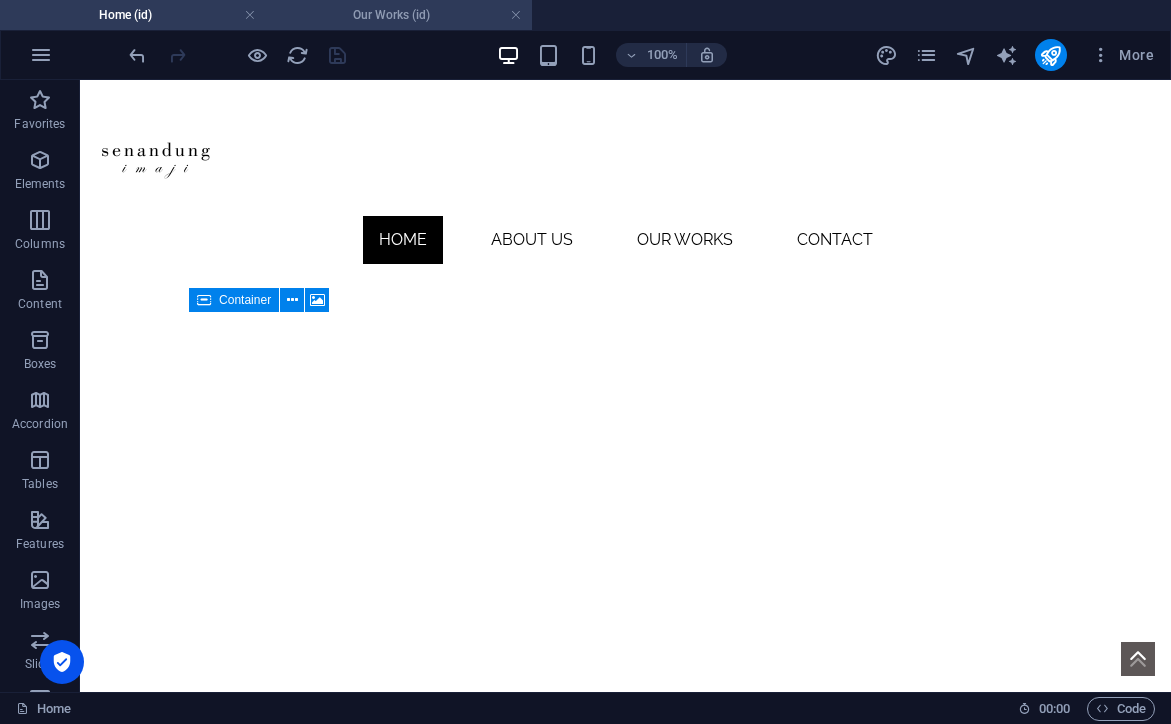 click on "Our Works (id)" at bounding box center (399, 15) 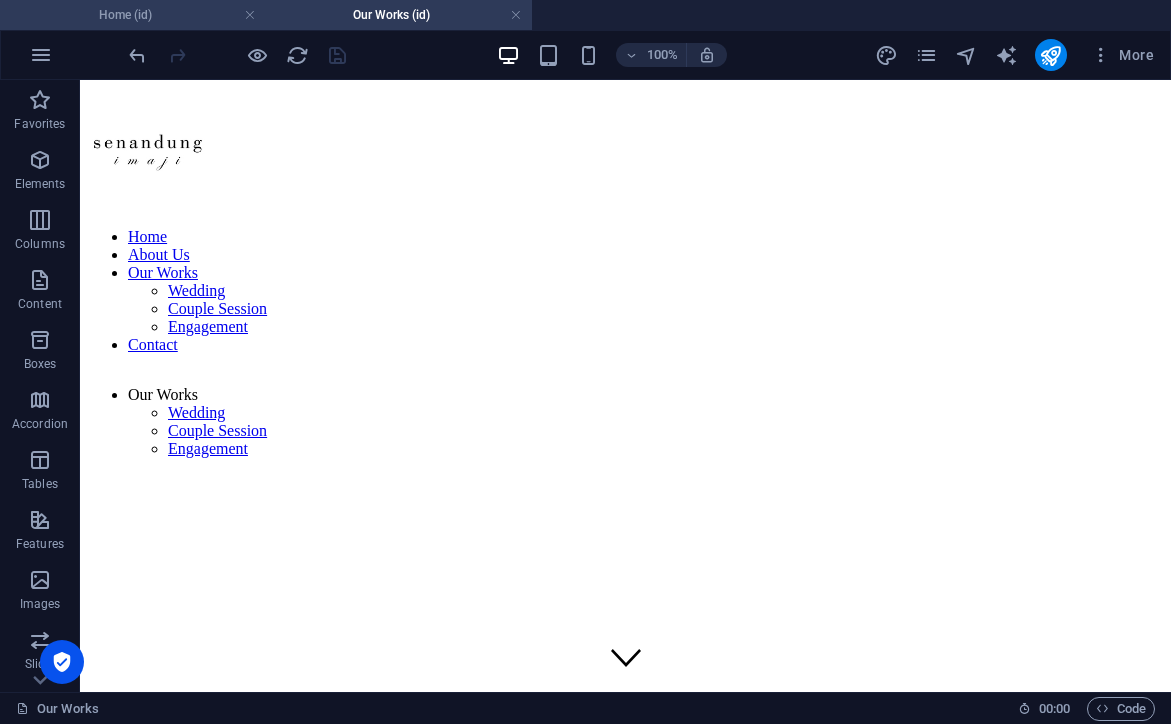 click on "Home (id)" at bounding box center [133, 15] 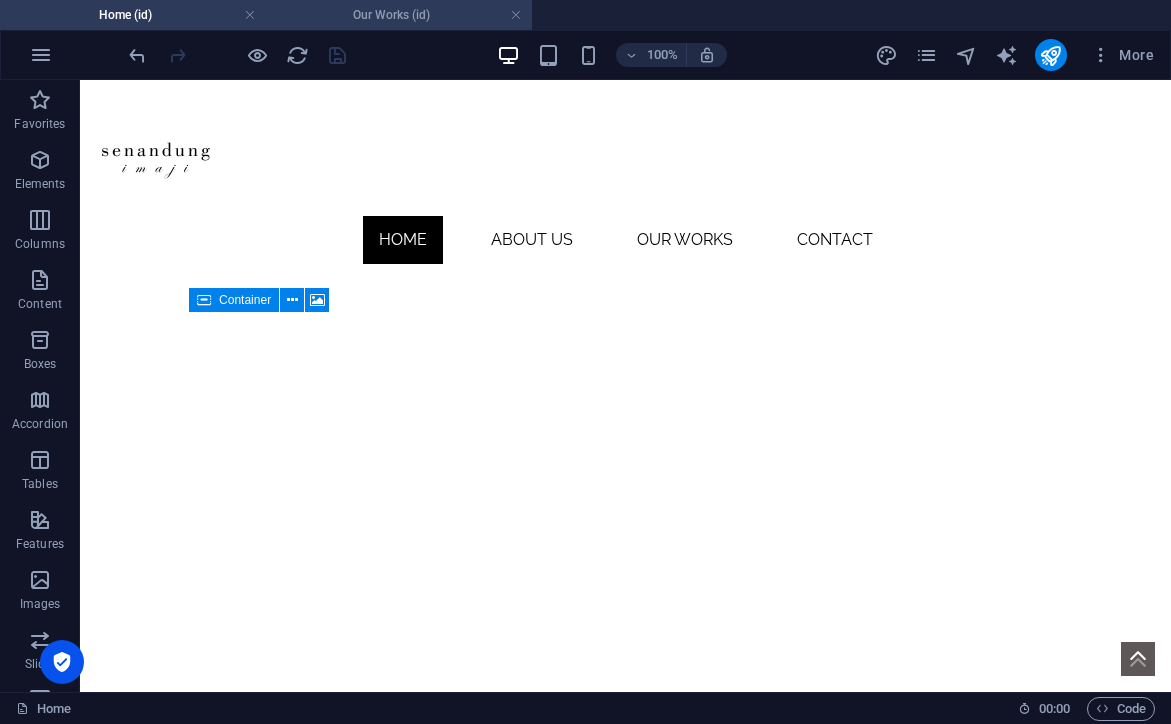 click on "Our Works (id)" at bounding box center (399, 15) 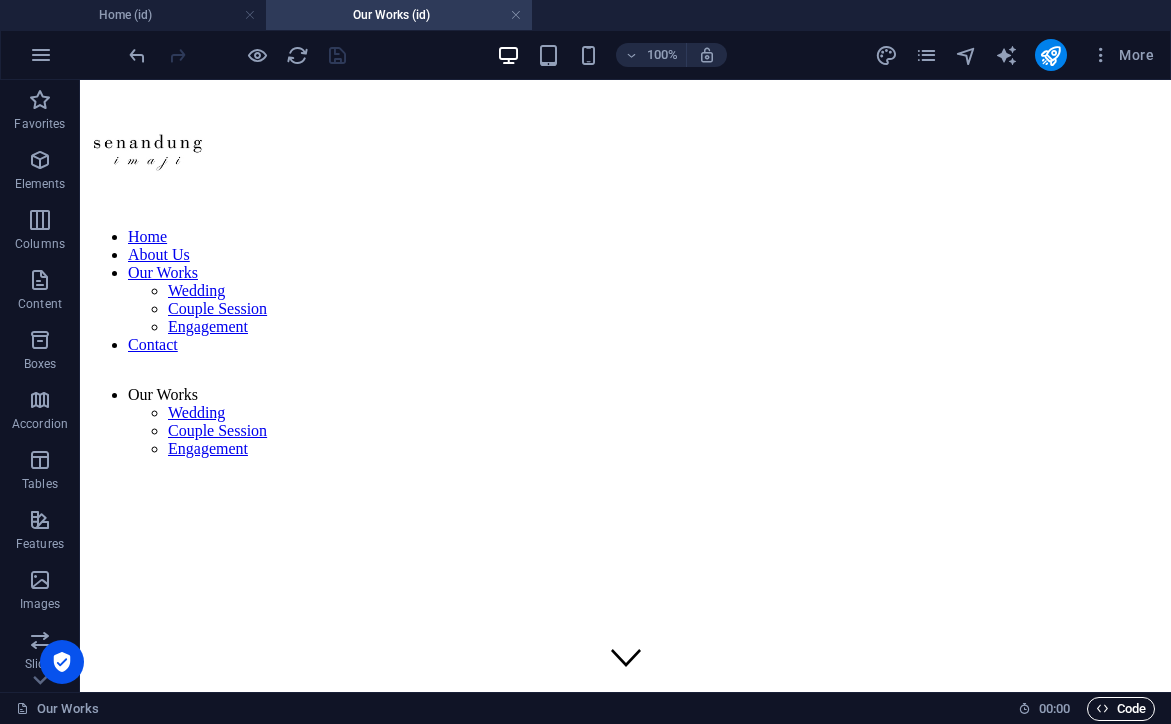 click on "Code" at bounding box center (1121, 709) 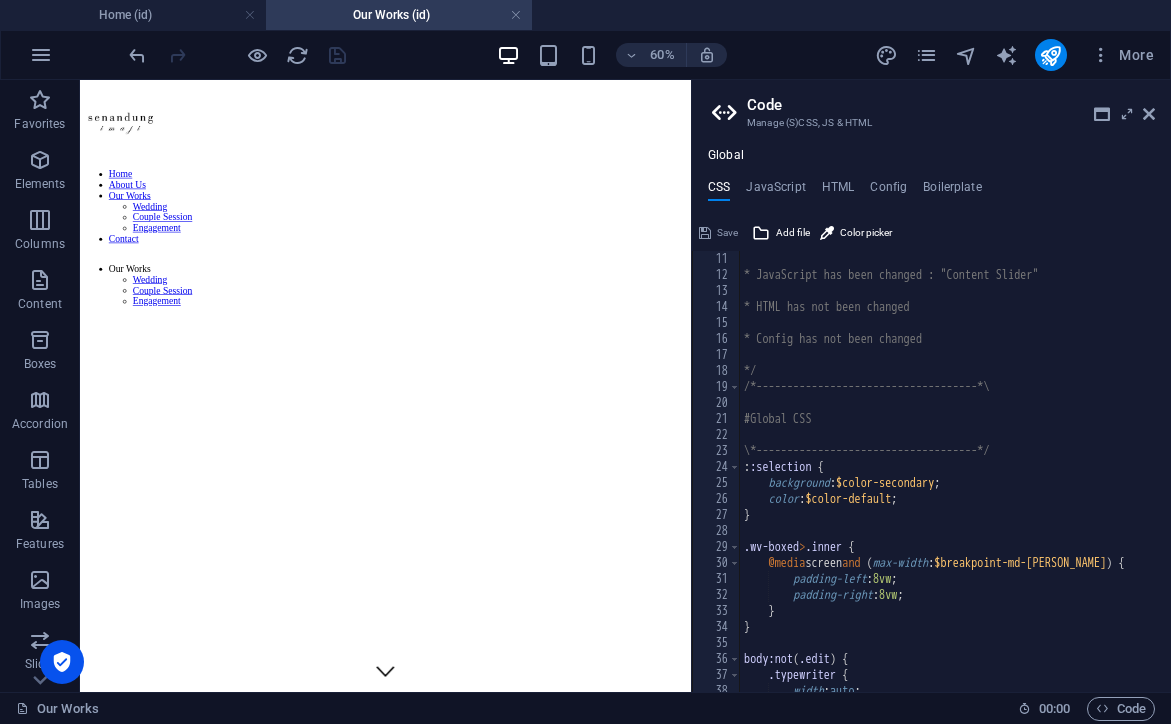 scroll, scrollTop: 160, scrollLeft: 0, axis: vertical 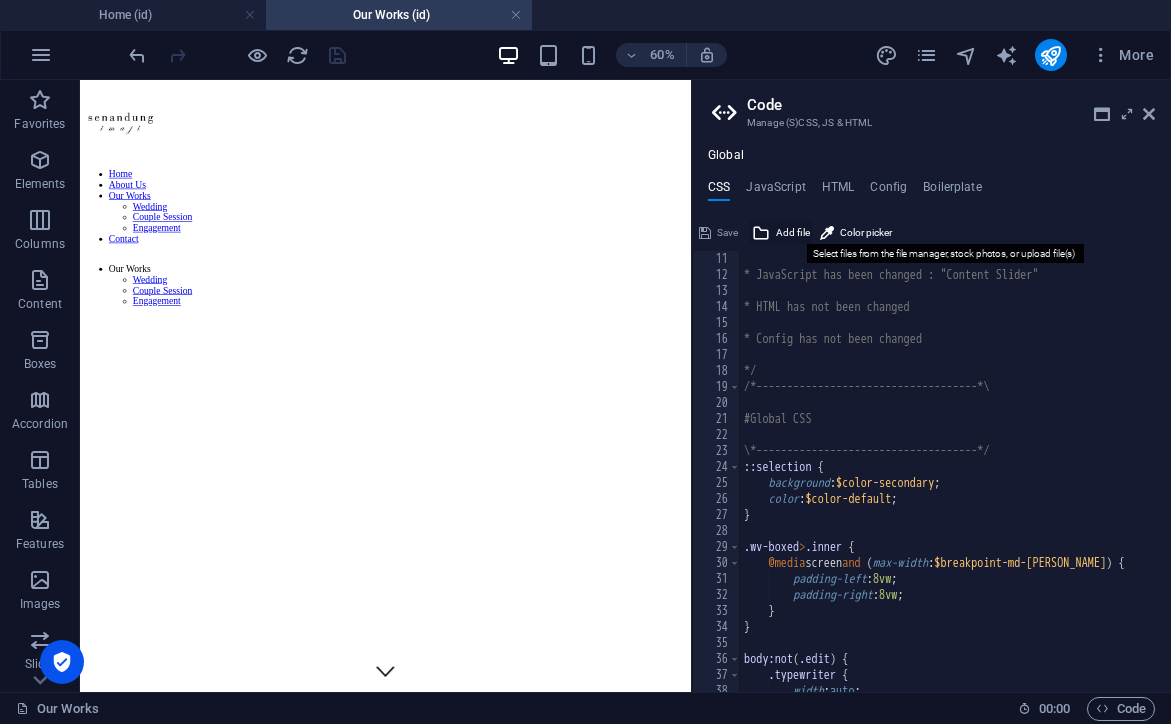 click on "Add file" at bounding box center [793, 233] 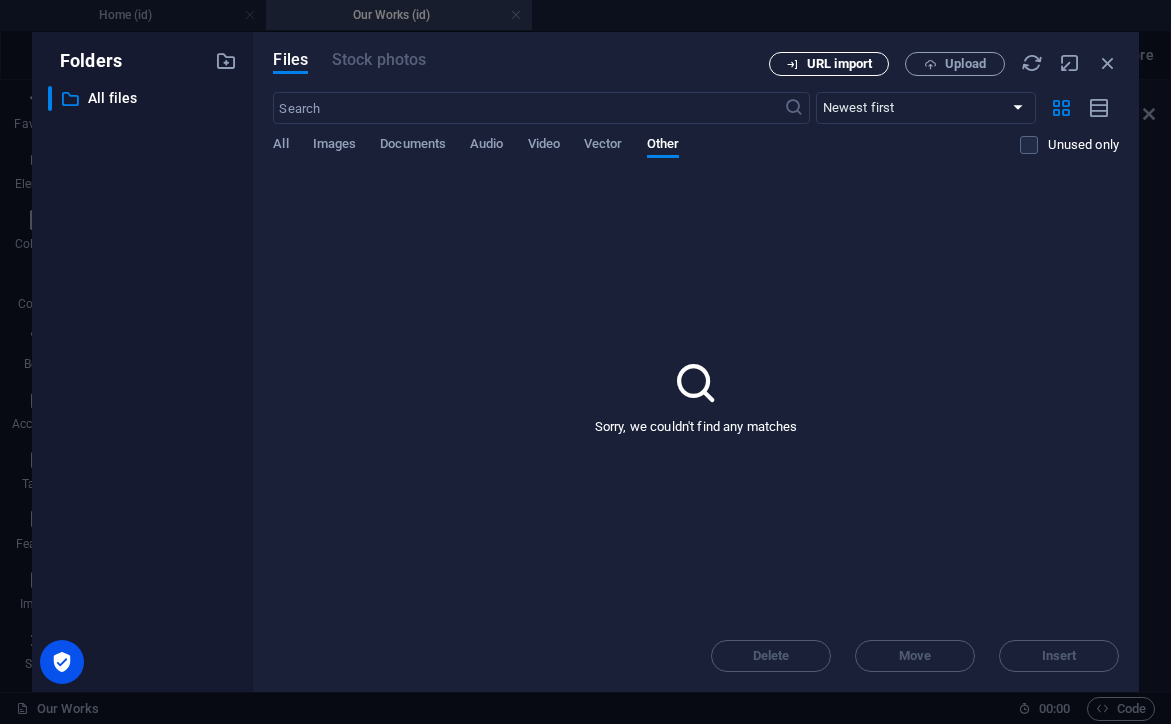 click on "URL import" at bounding box center [829, 64] 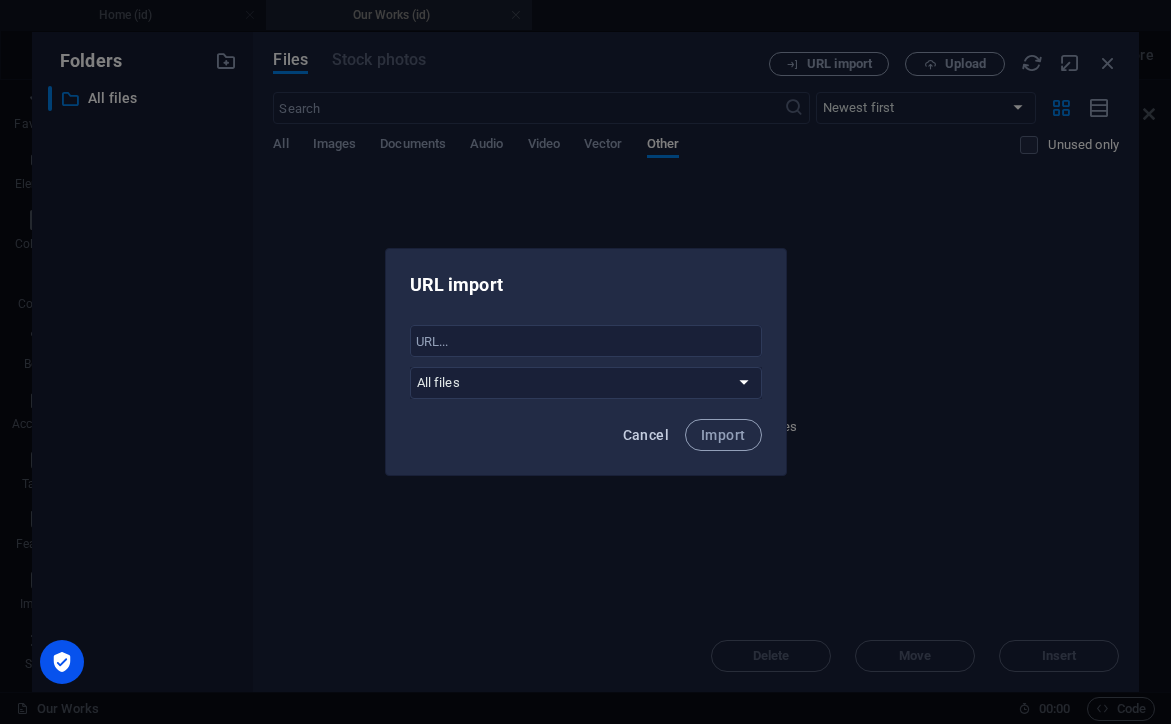 click on "Cancel" at bounding box center (646, 435) 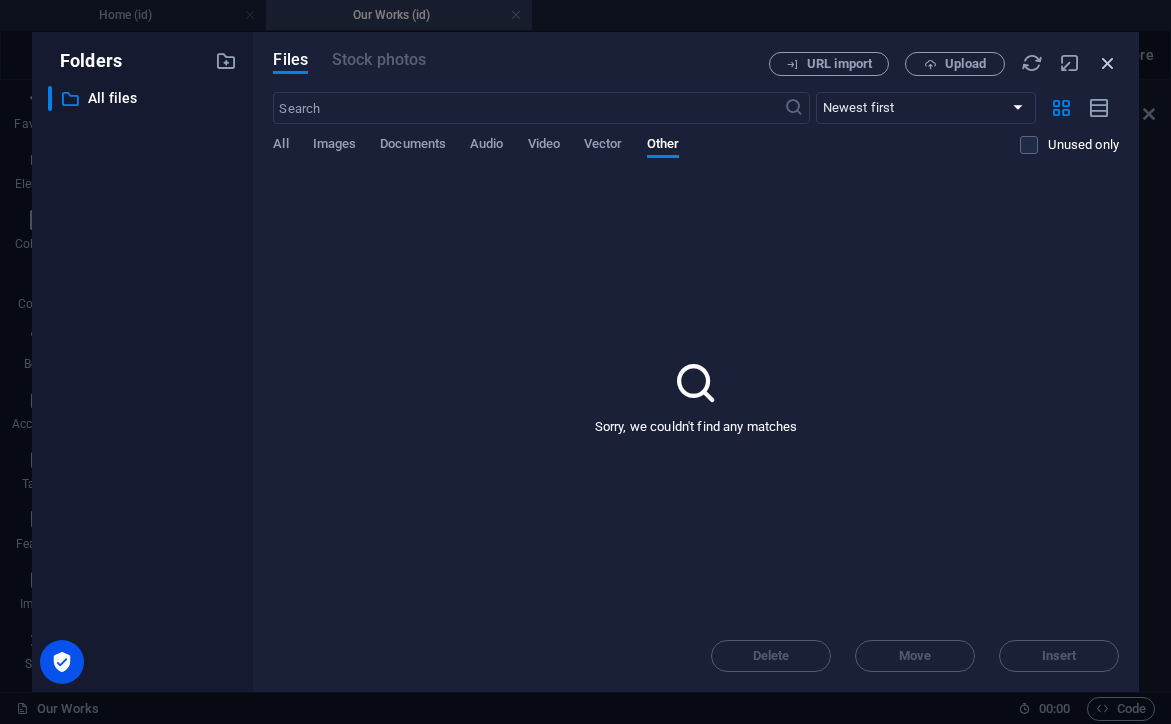 click at bounding box center [1108, 63] 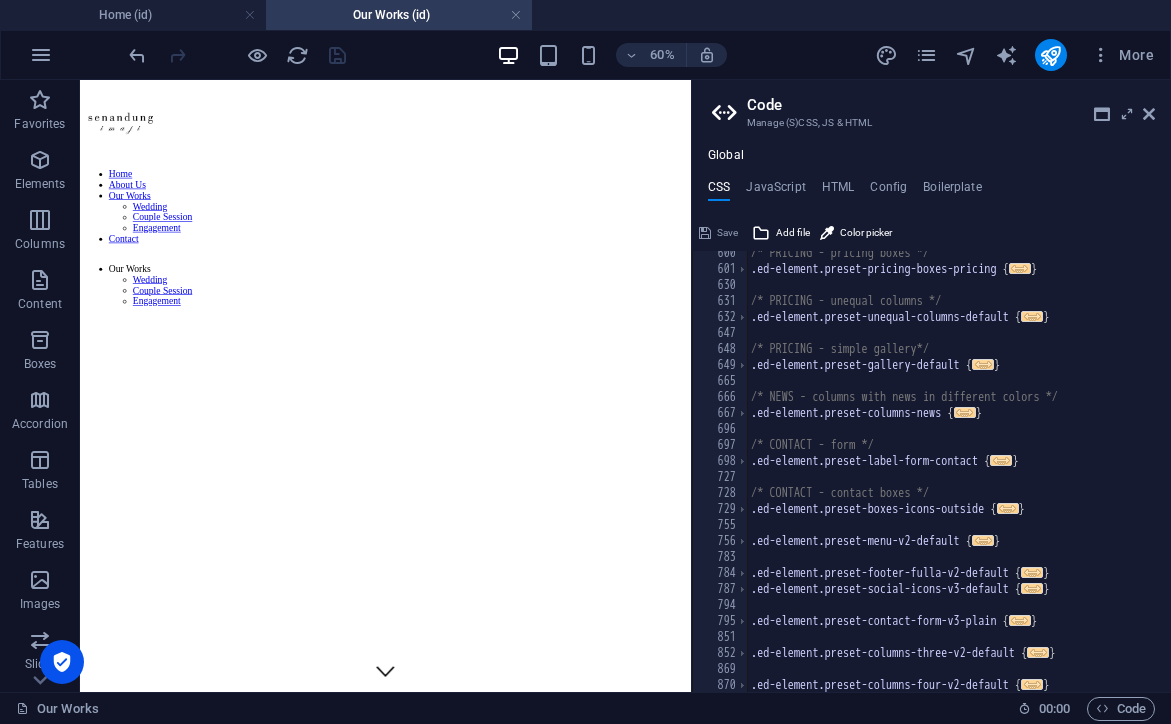scroll, scrollTop: 3396, scrollLeft: 0, axis: vertical 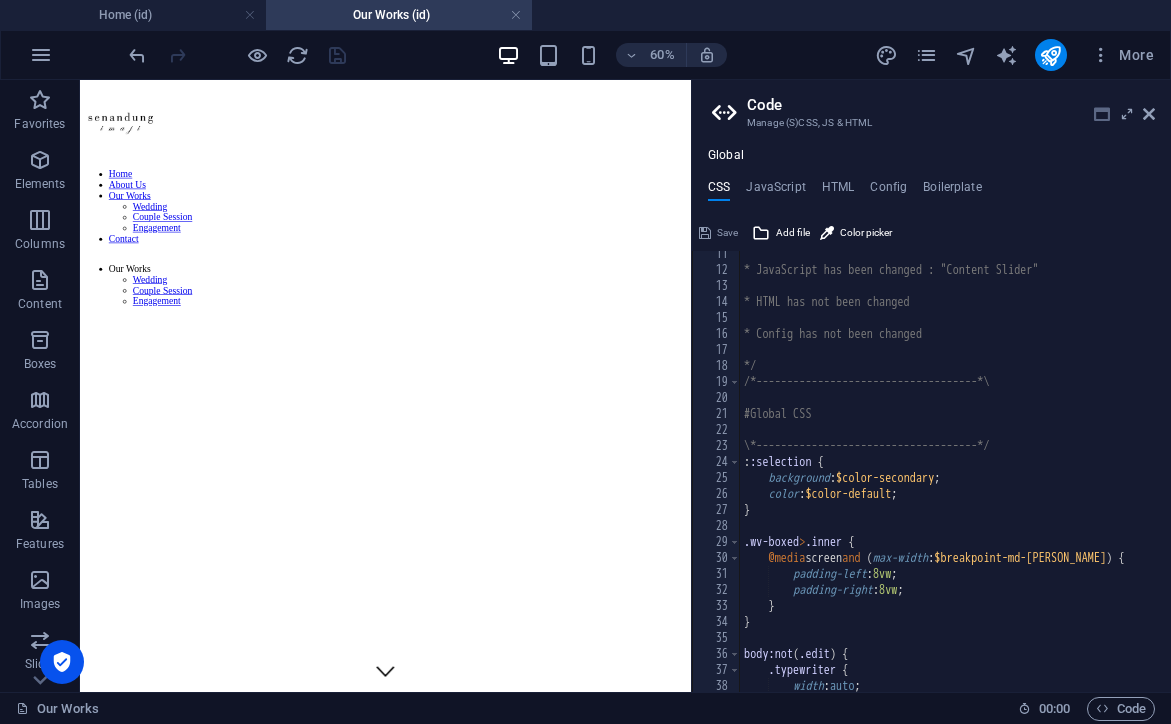 click at bounding box center [1102, 114] 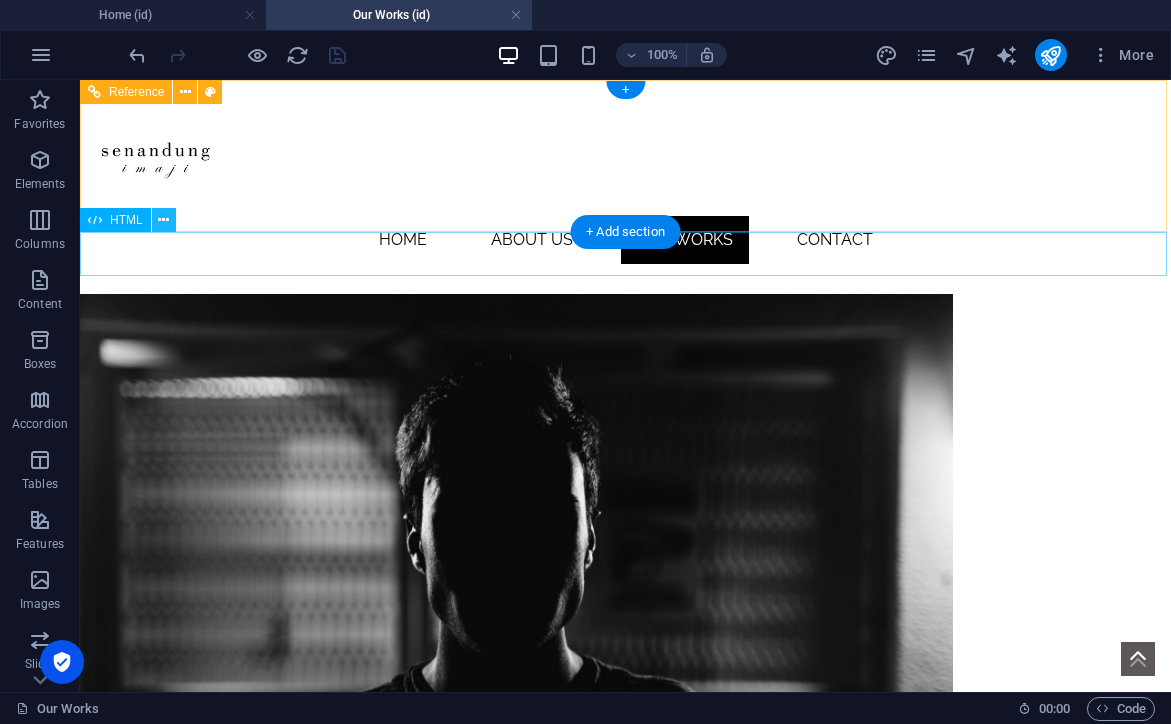 click at bounding box center [163, 220] 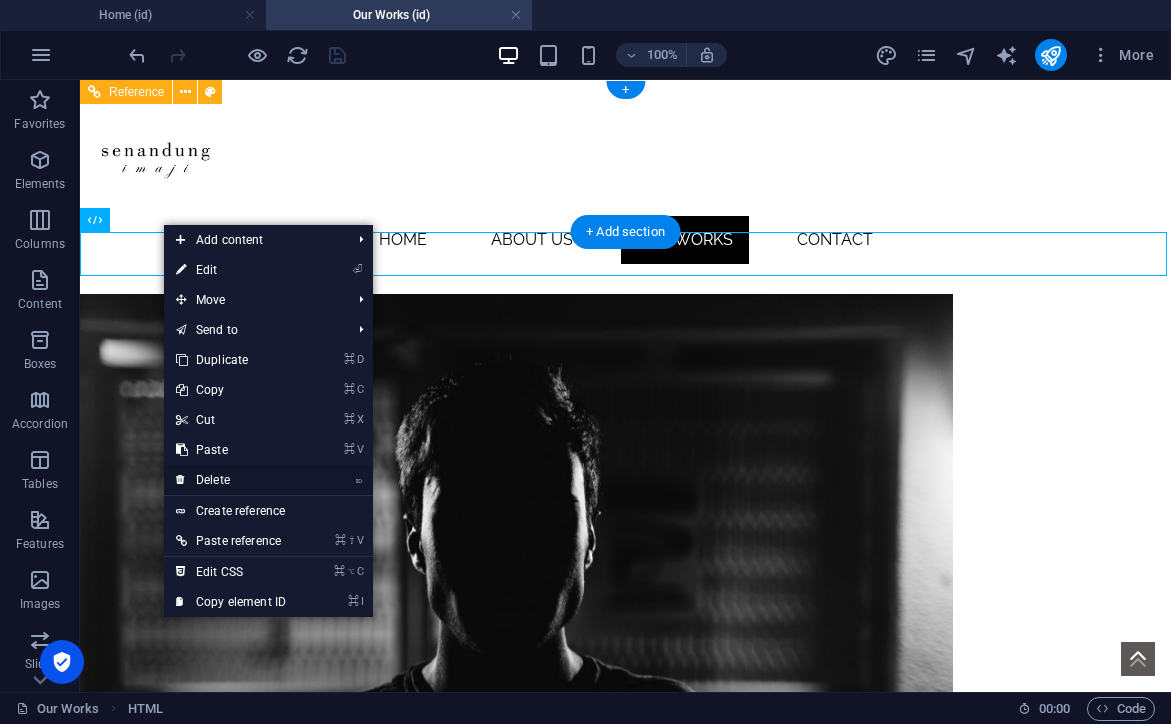 click on "⌦  Delete" at bounding box center [231, 480] 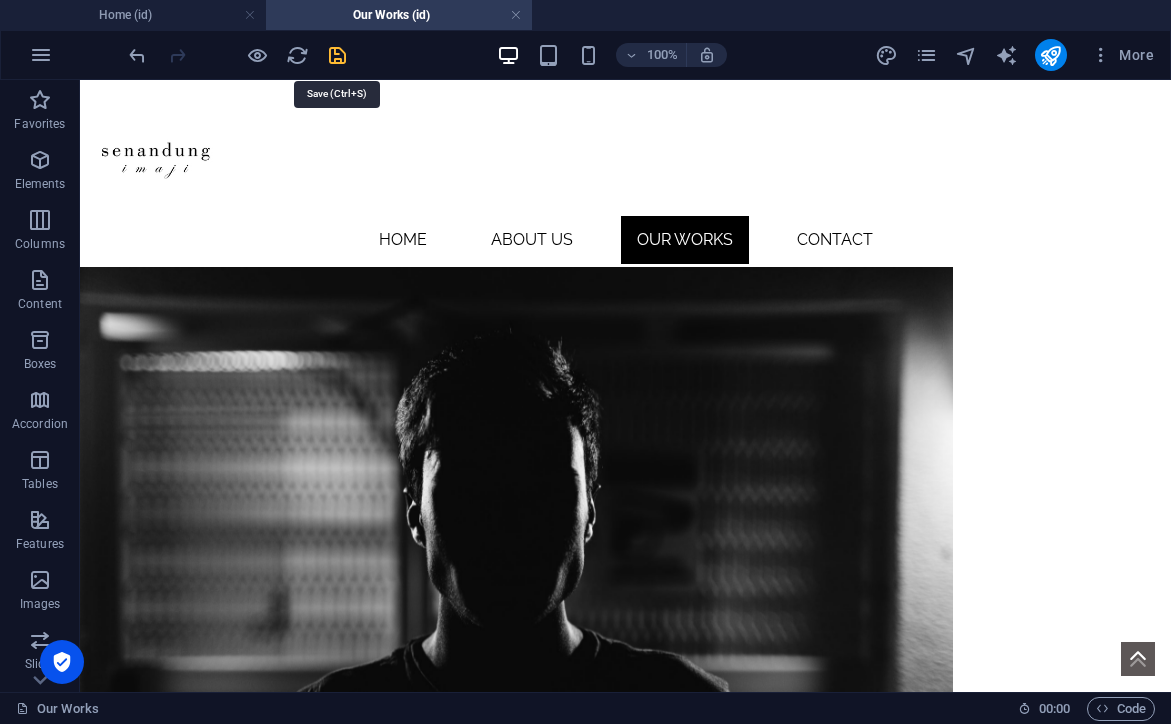 click at bounding box center [337, 55] 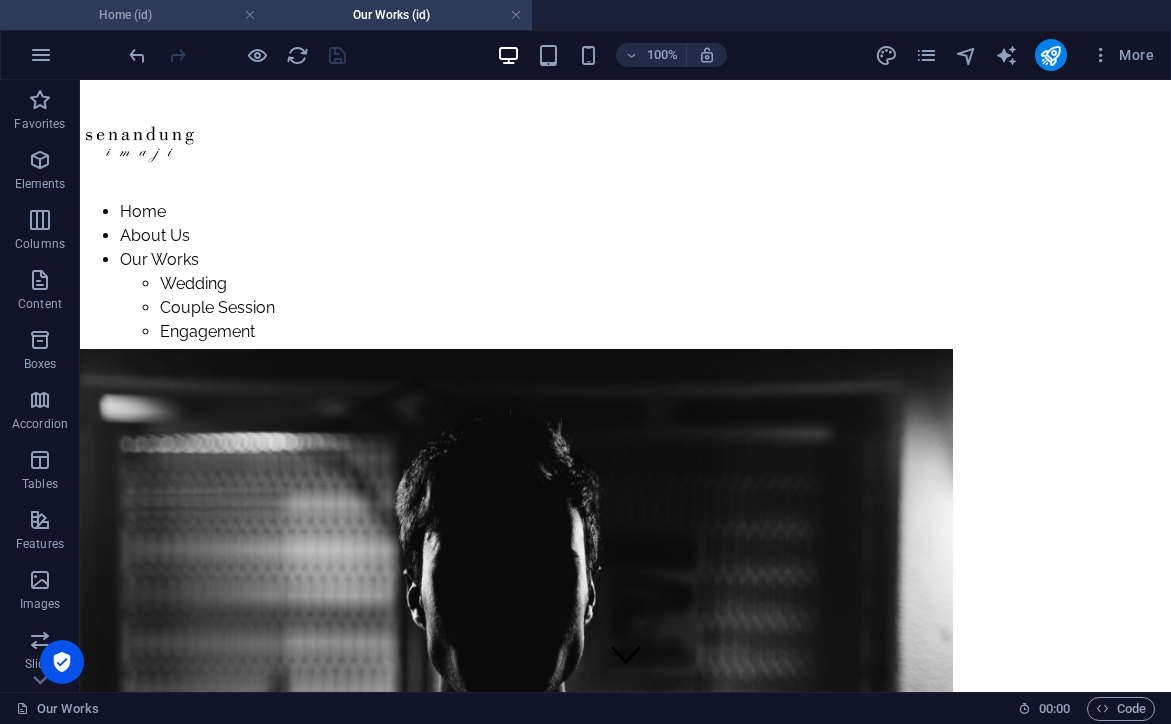 click on "Home (id)" at bounding box center [133, 15] 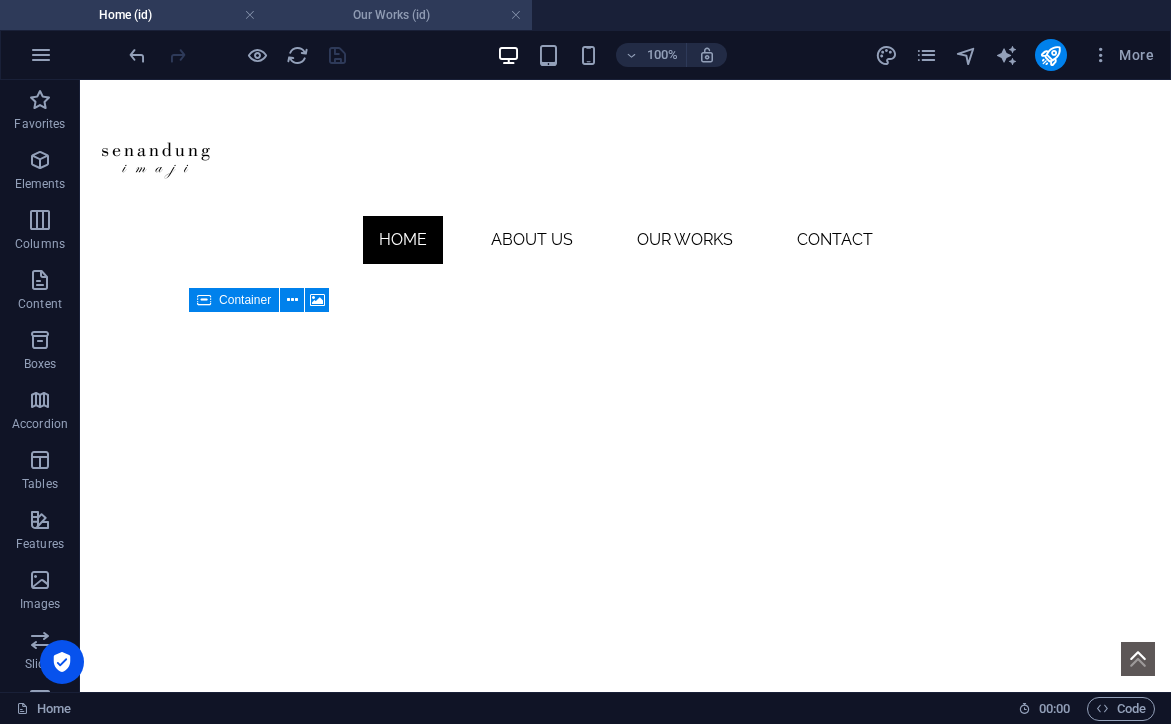 click on "Our Works (id)" at bounding box center (399, 15) 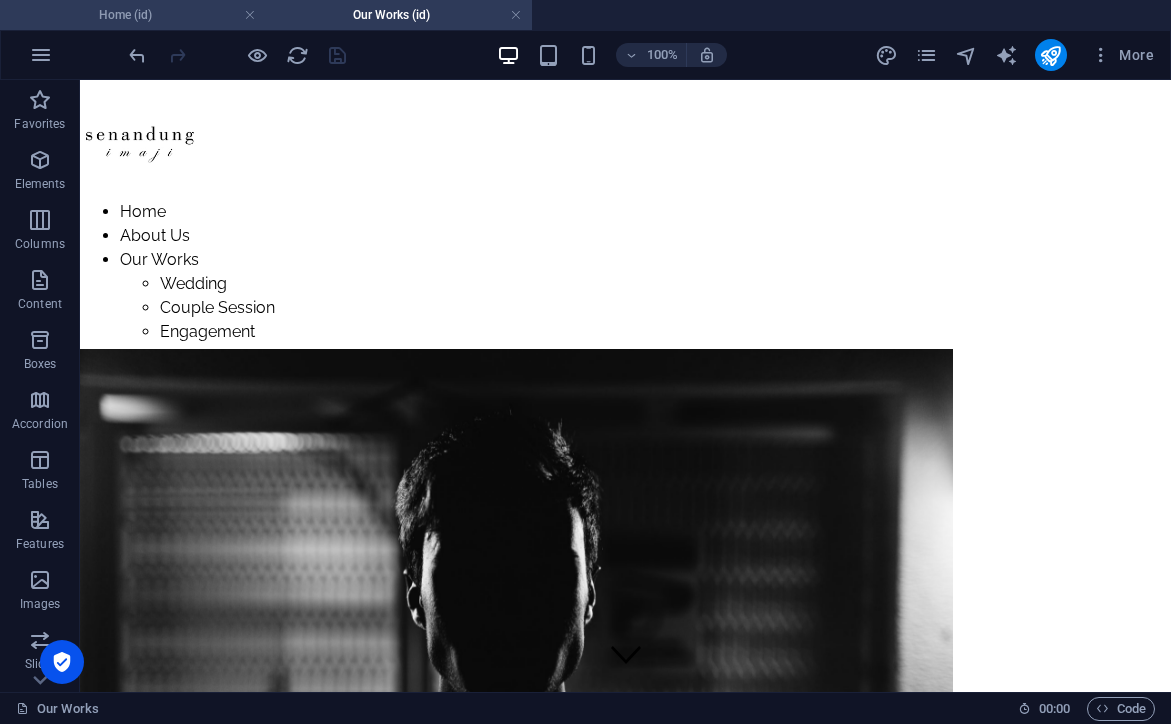 click on "Home (id)" at bounding box center (133, 15) 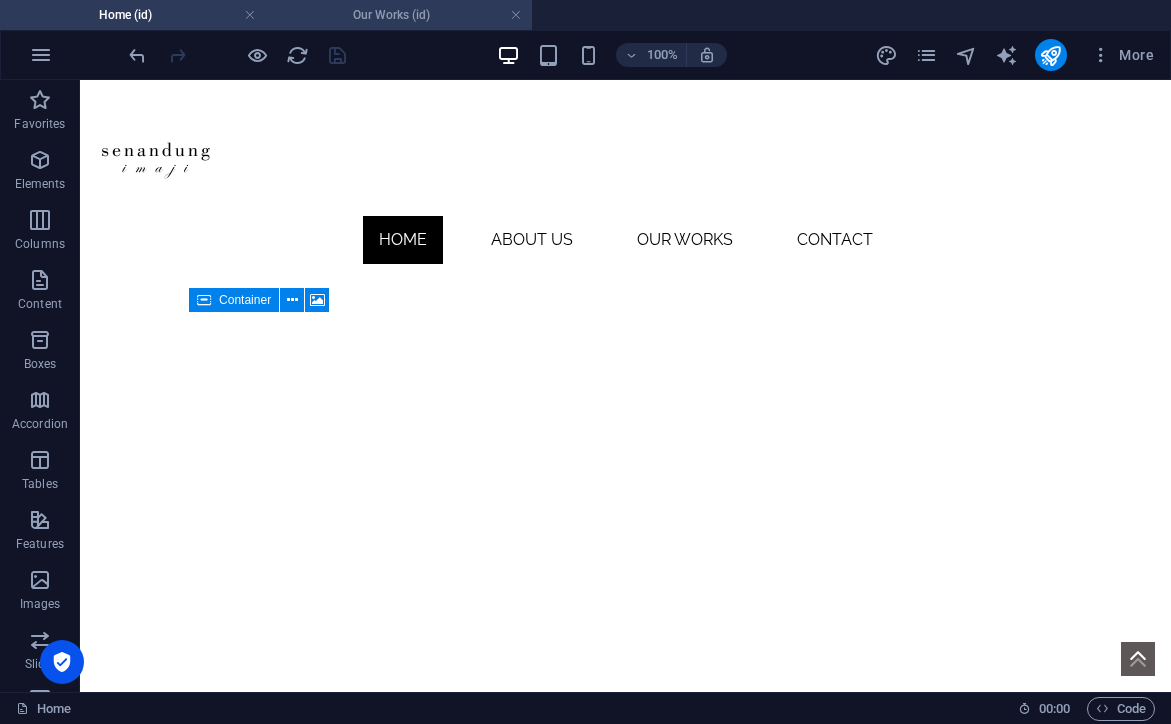 click on "Our Works (id)" at bounding box center (399, 15) 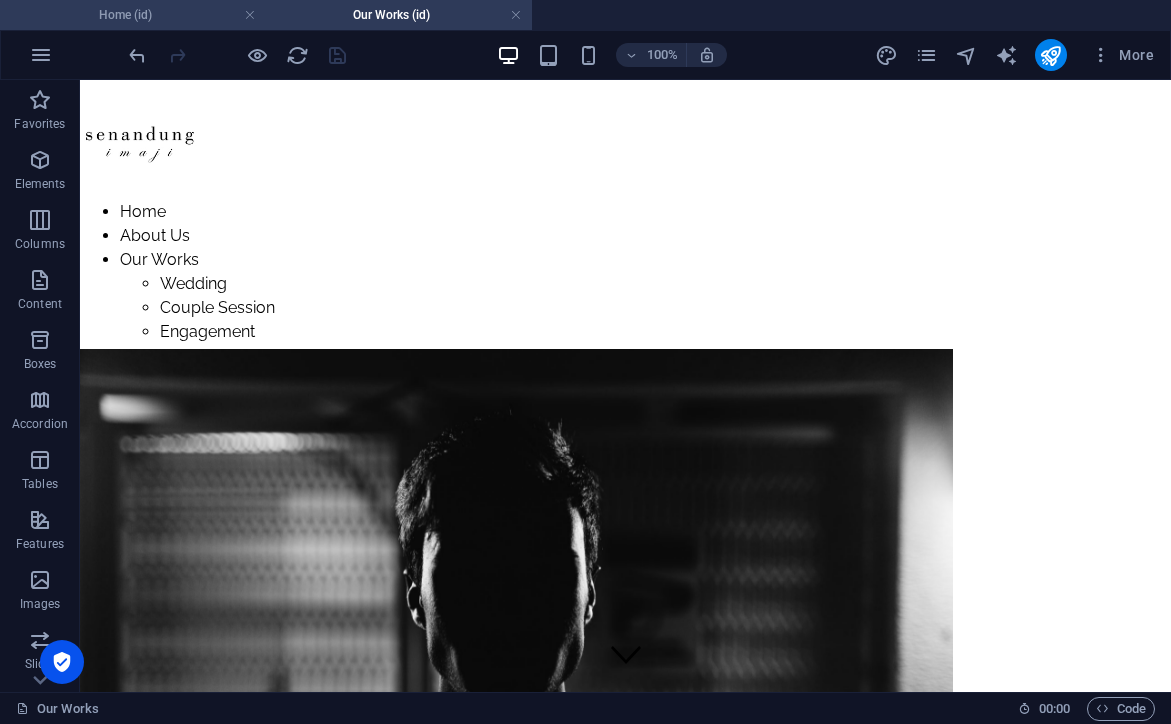 click on "Home (id)" at bounding box center (133, 15) 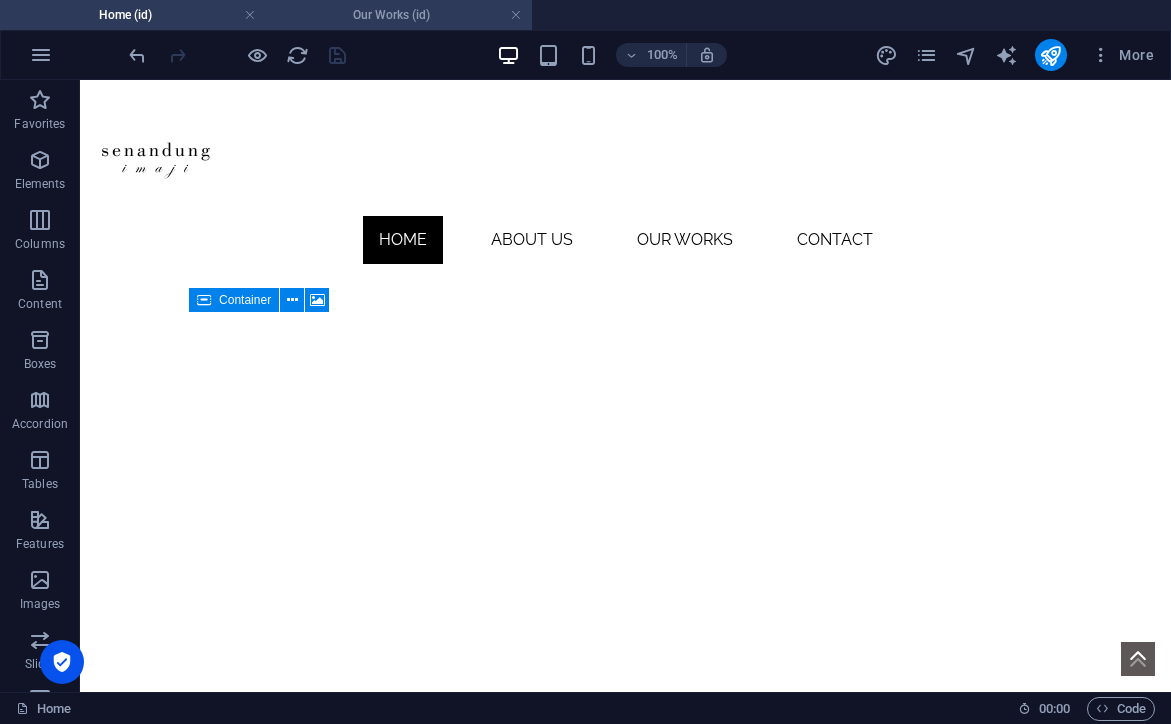 click on "Our Works (id)" at bounding box center (399, 15) 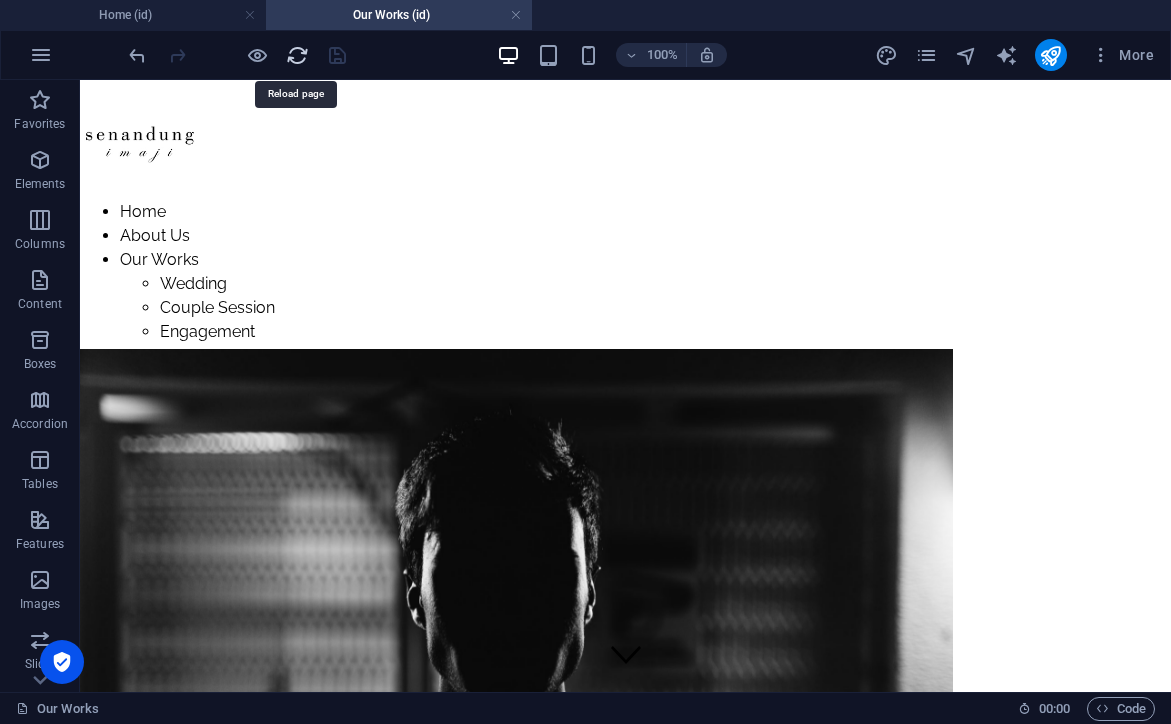 click at bounding box center [297, 55] 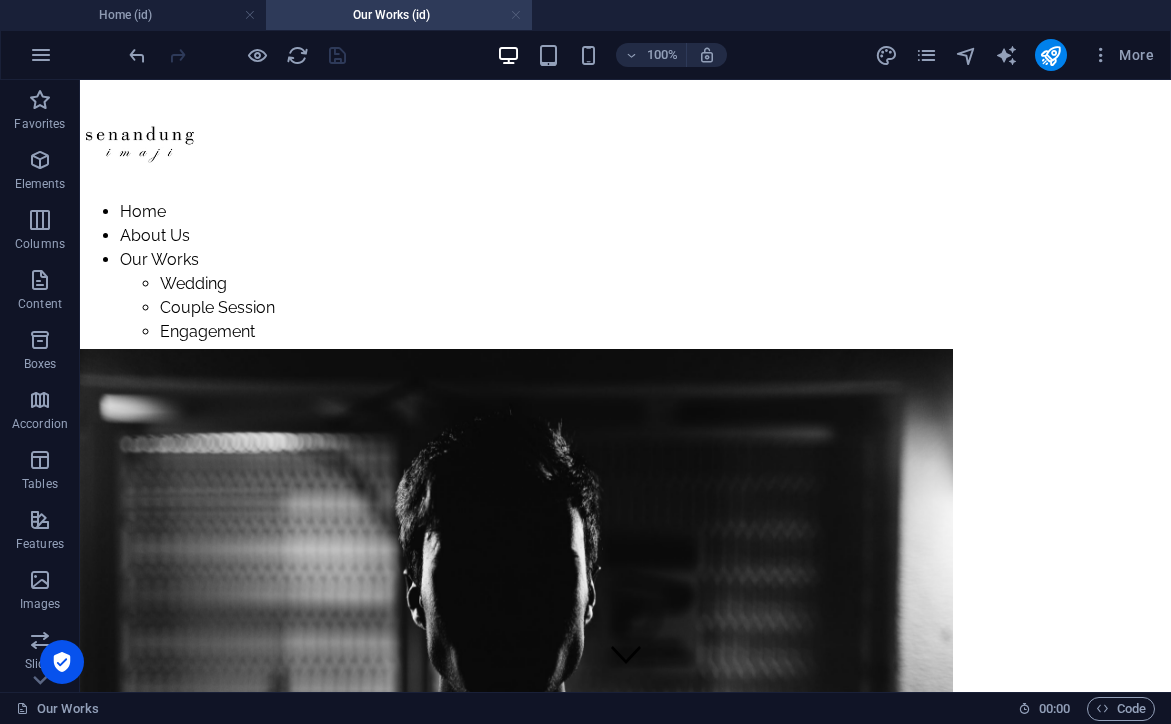 click at bounding box center [516, 15] 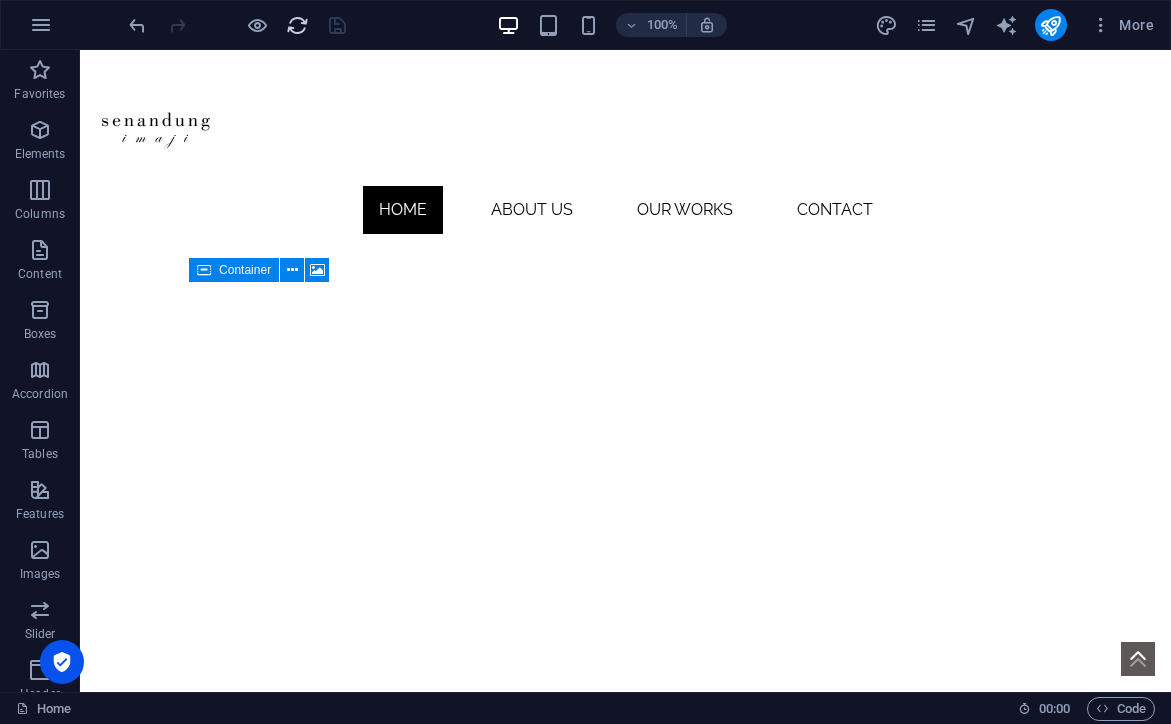 click at bounding box center [297, 25] 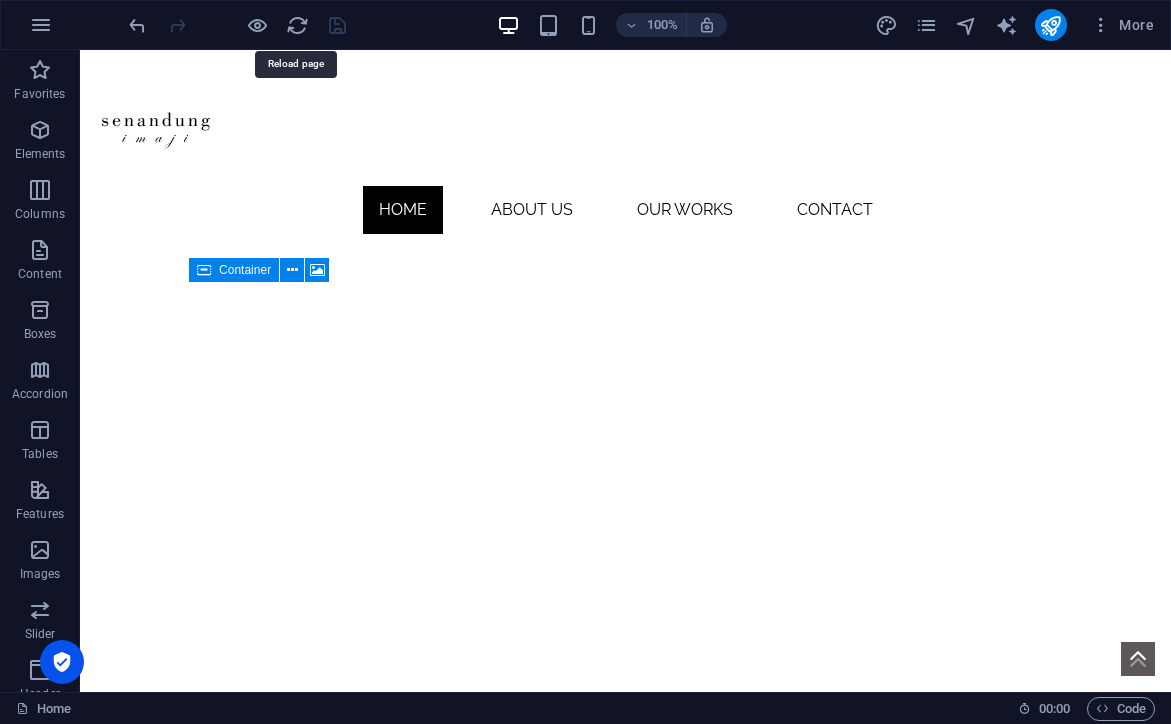 type 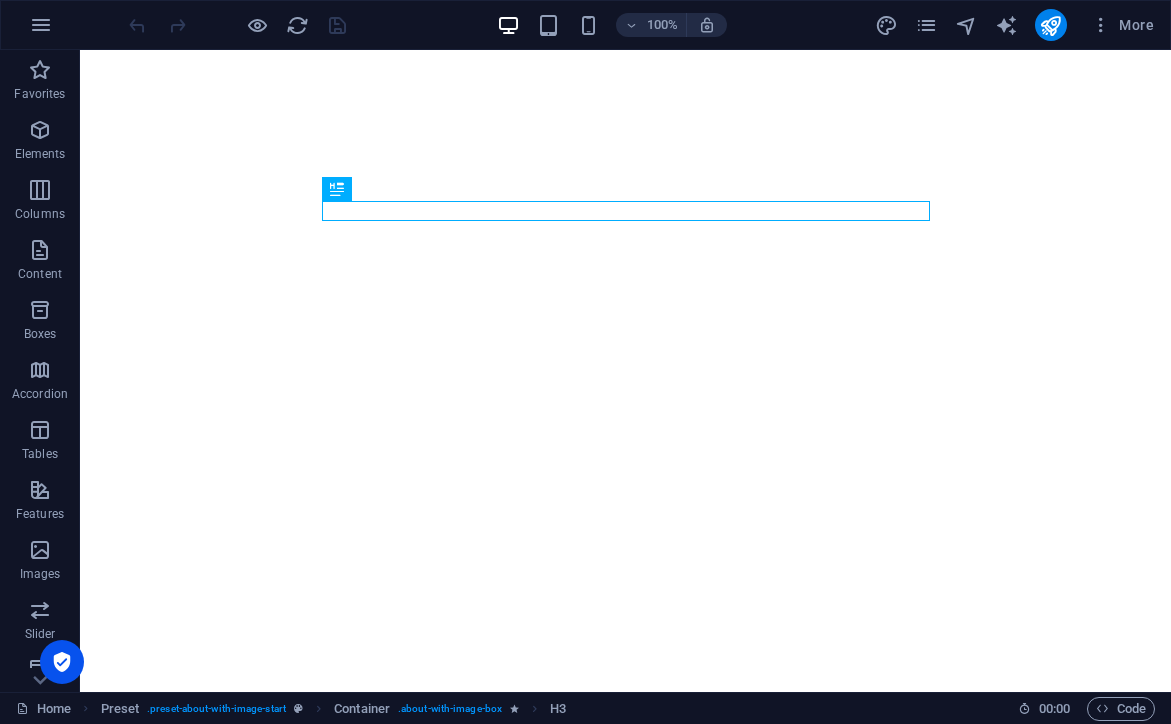 scroll, scrollTop: 0, scrollLeft: 0, axis: both 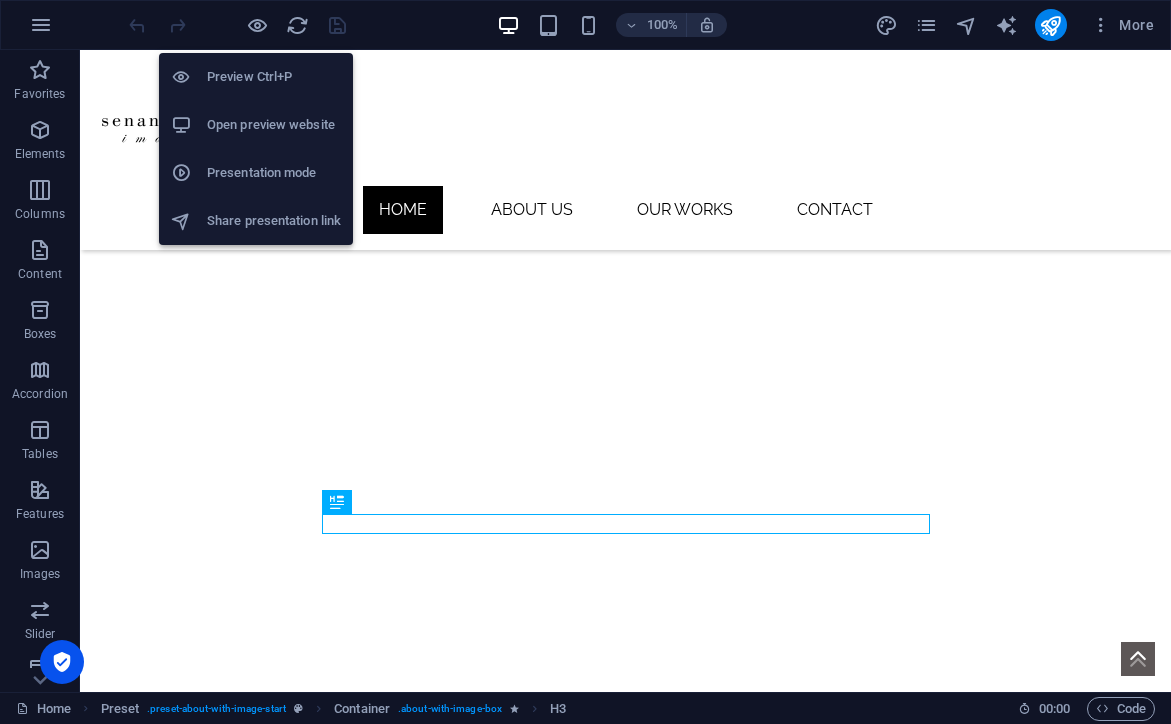 click on "Open preview website" at bounding box center [256, 125] 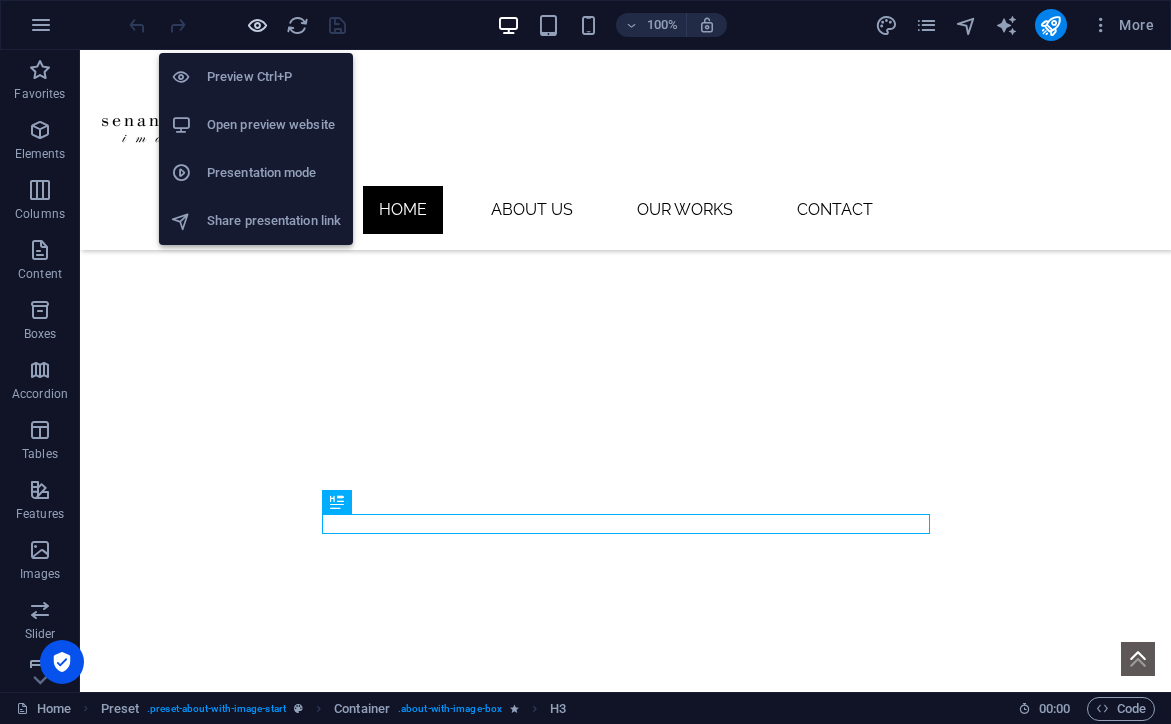 click at bounding box center [257, 25] 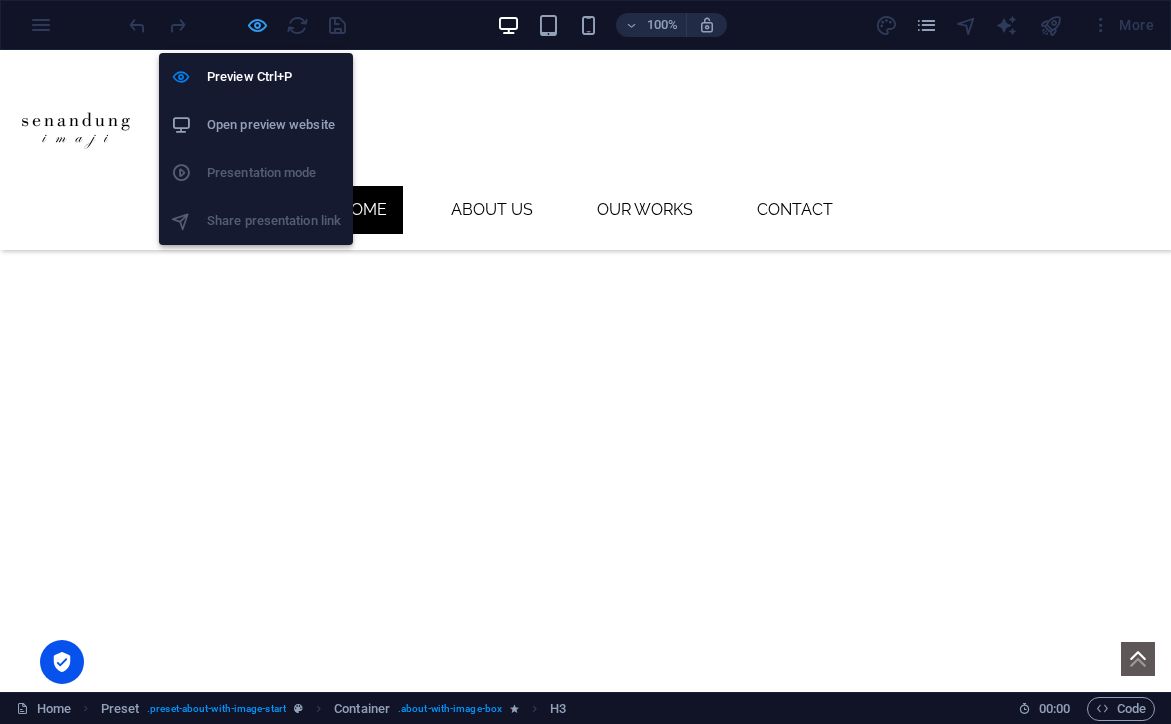 click at bounding box center [257, 25] 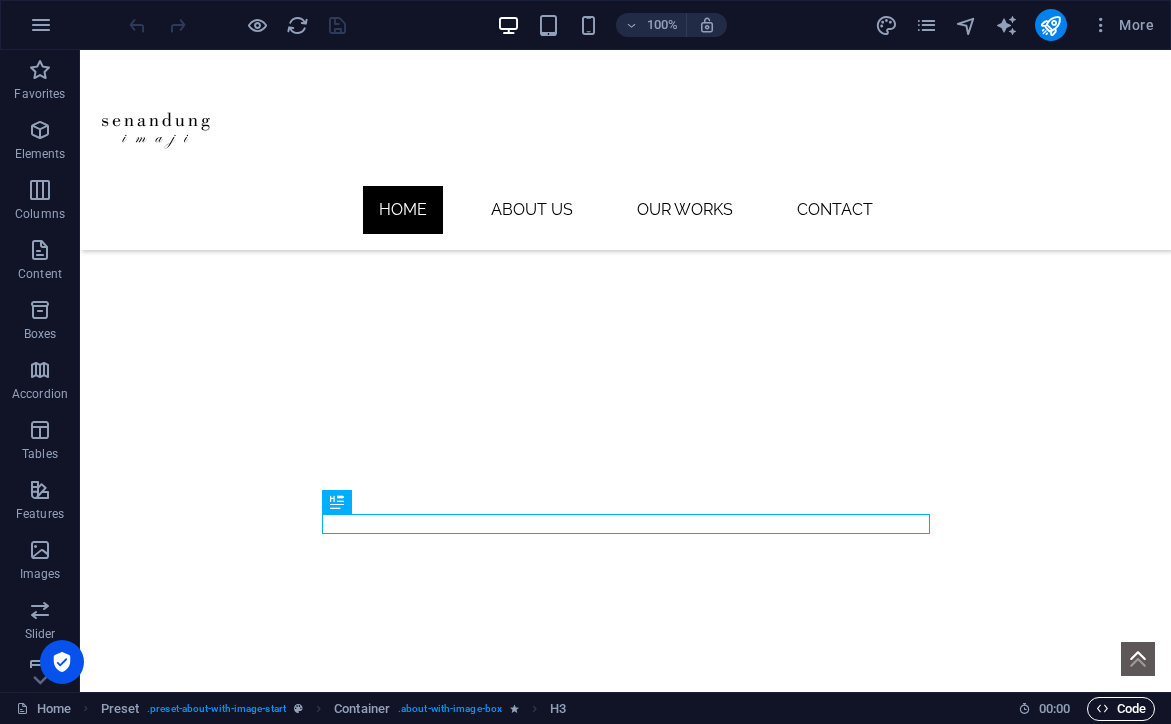 click at bounding box center [1102, 708] 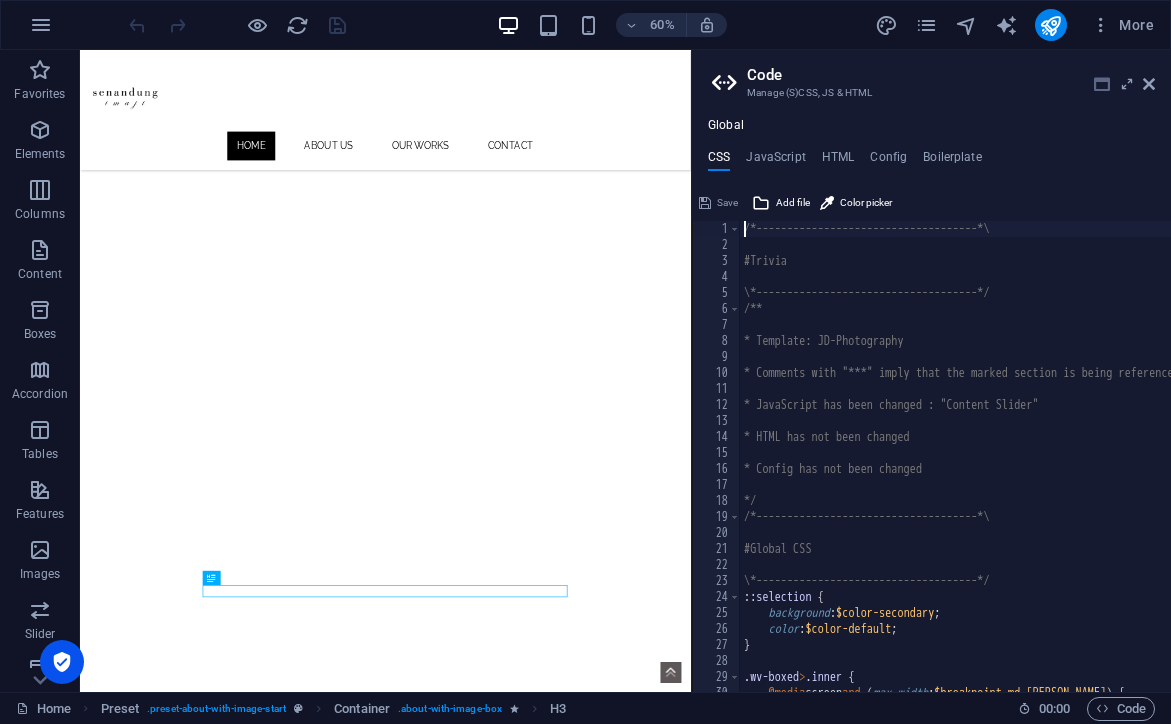click at bounding box center [1102, 84] 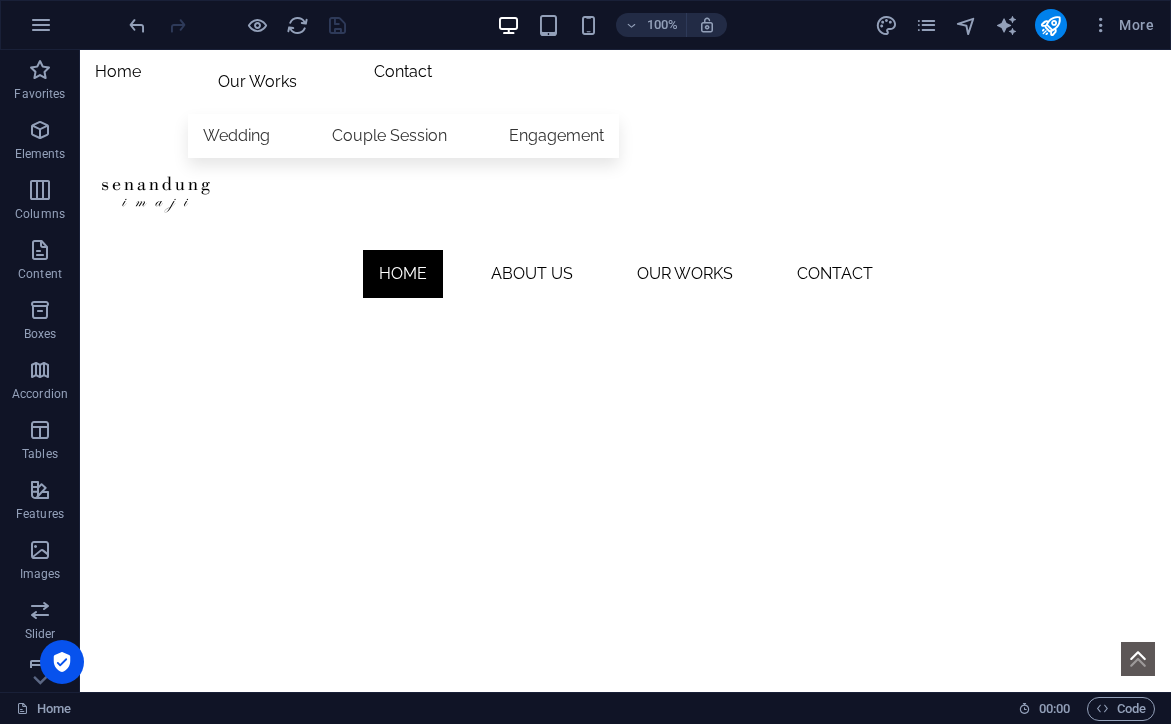 scroll, scrollTop: 0, scrollLeft: 0, axis: both 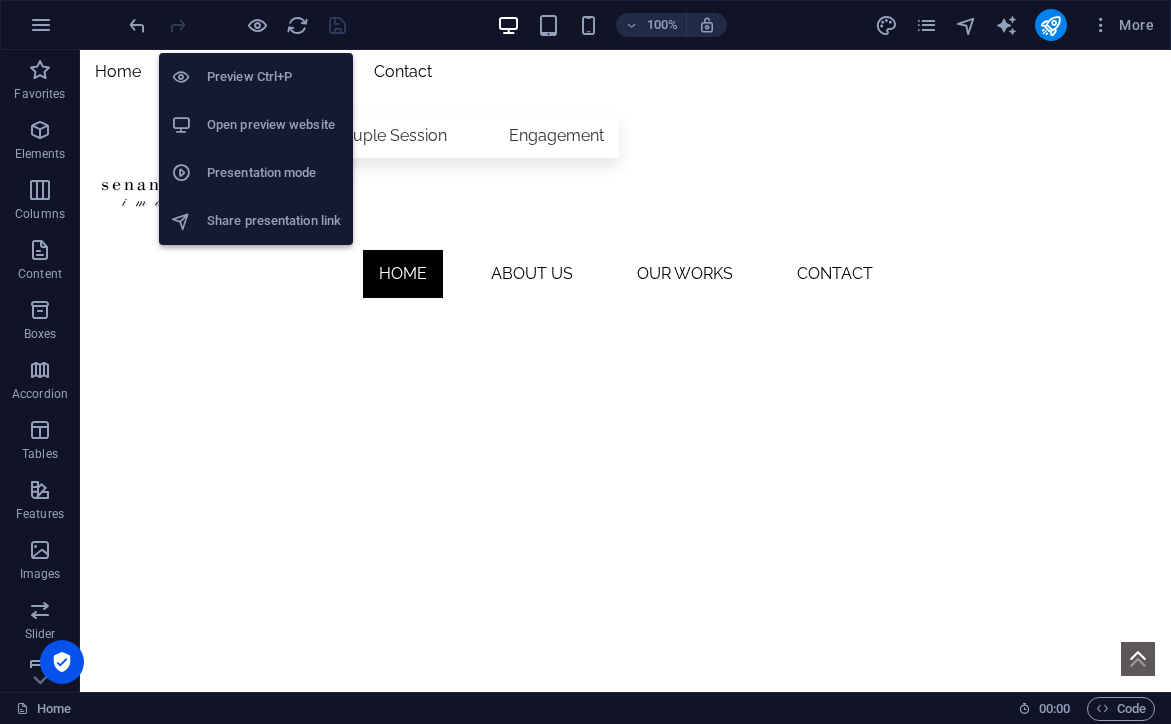 click on "Open preview website" at bounding box center (274, 125) 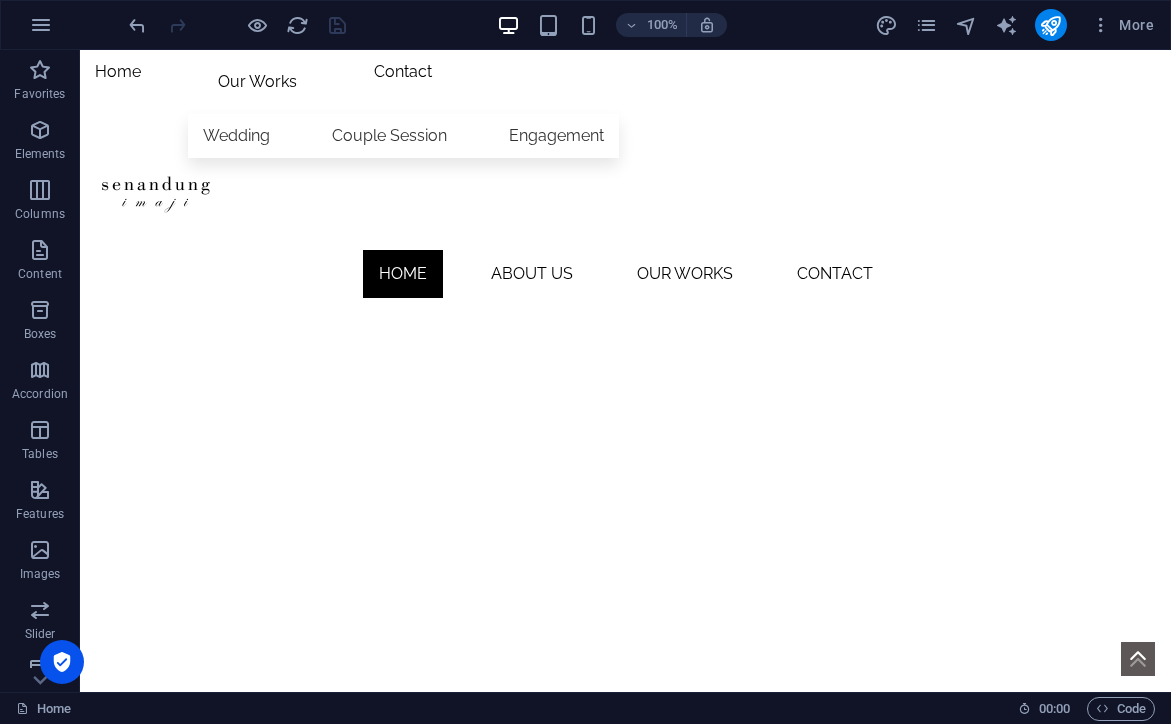 click at bounding box center (625, 635) 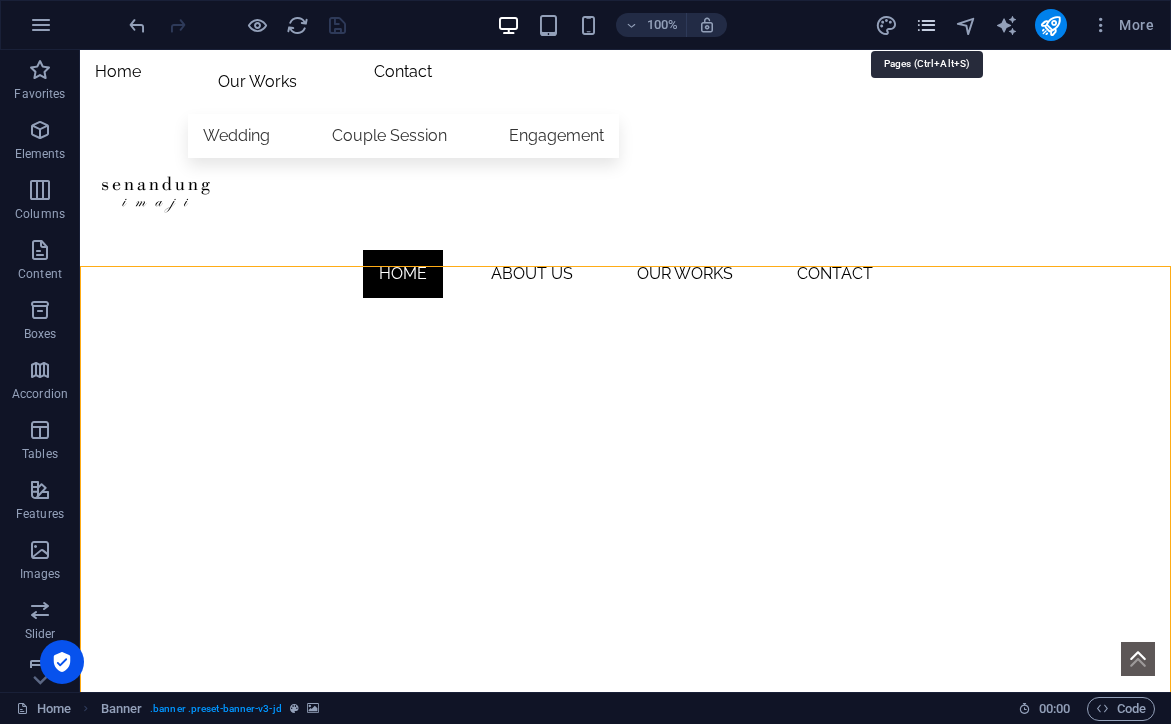 click at bounding box center [926, 25] 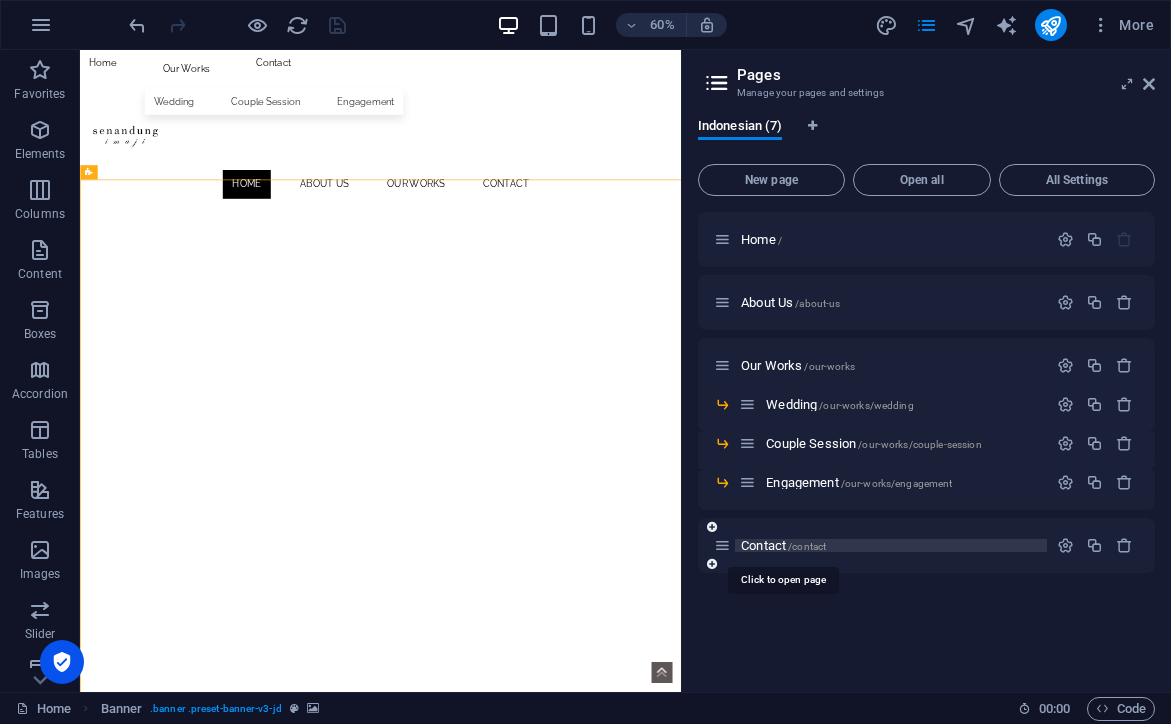 click on "Contact /contact" at bounding box center [783, 545] 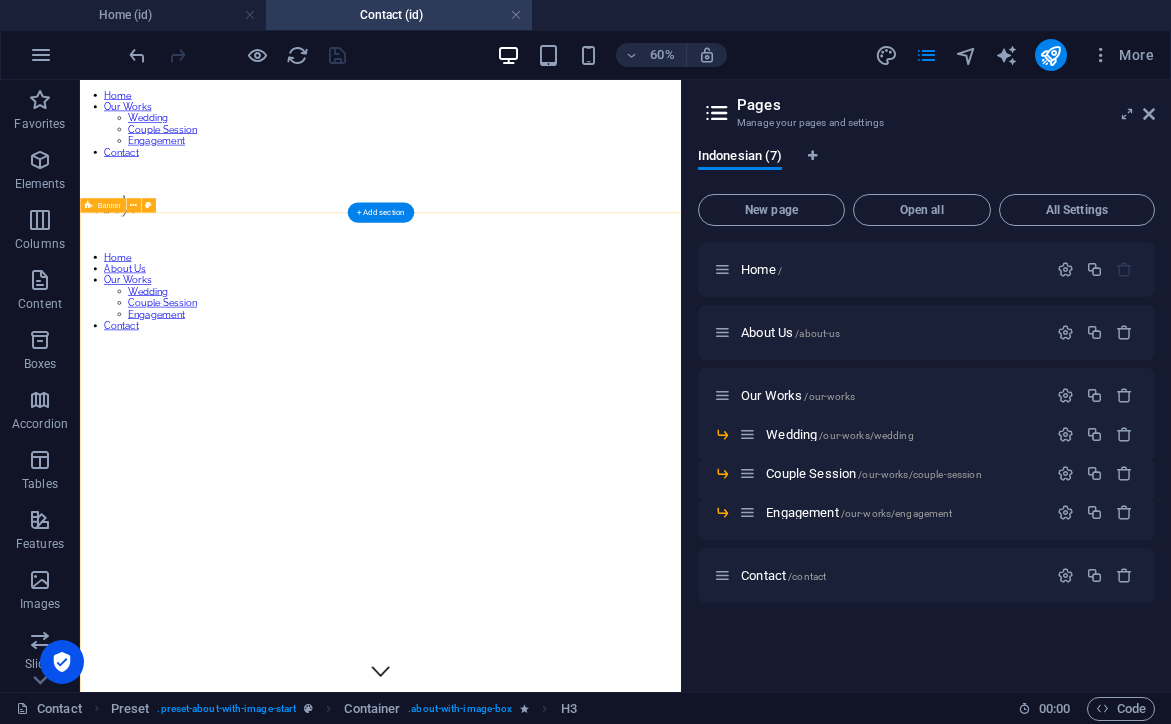 scroll, scrollTop: 0, scrollLeft: 0, axis: both 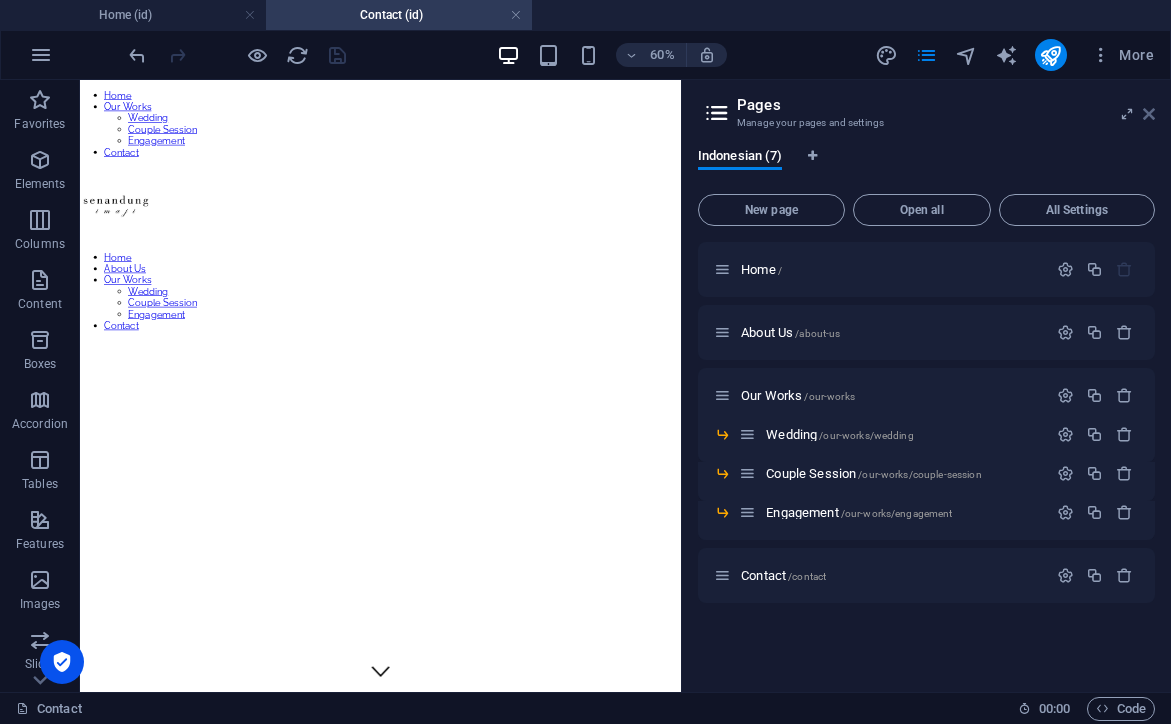 click at bounding box center [1149, 114] 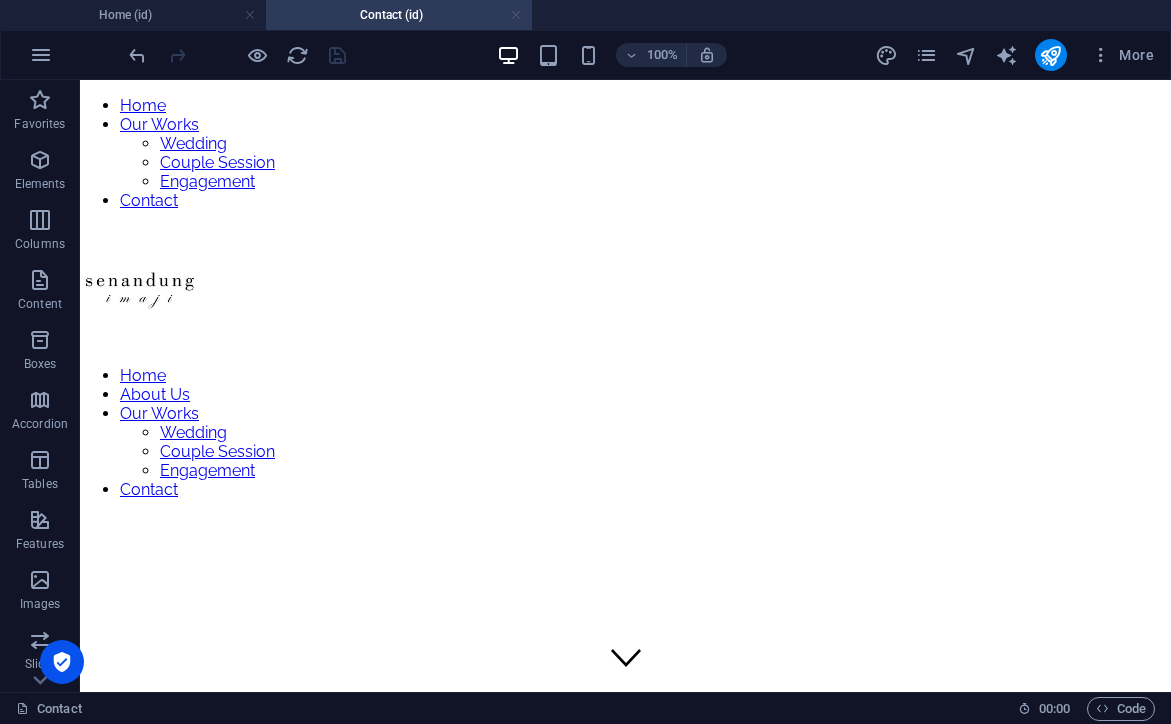 click at bounding box center (516, 15) 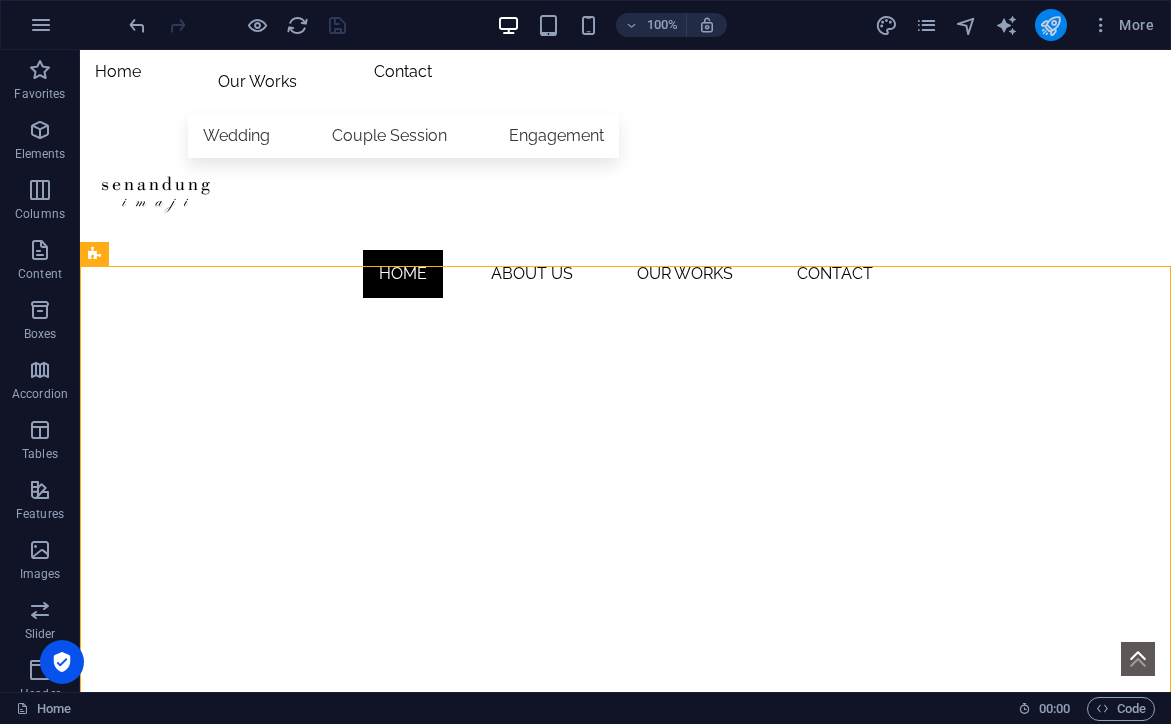 click at bounding box center [1050, 25] 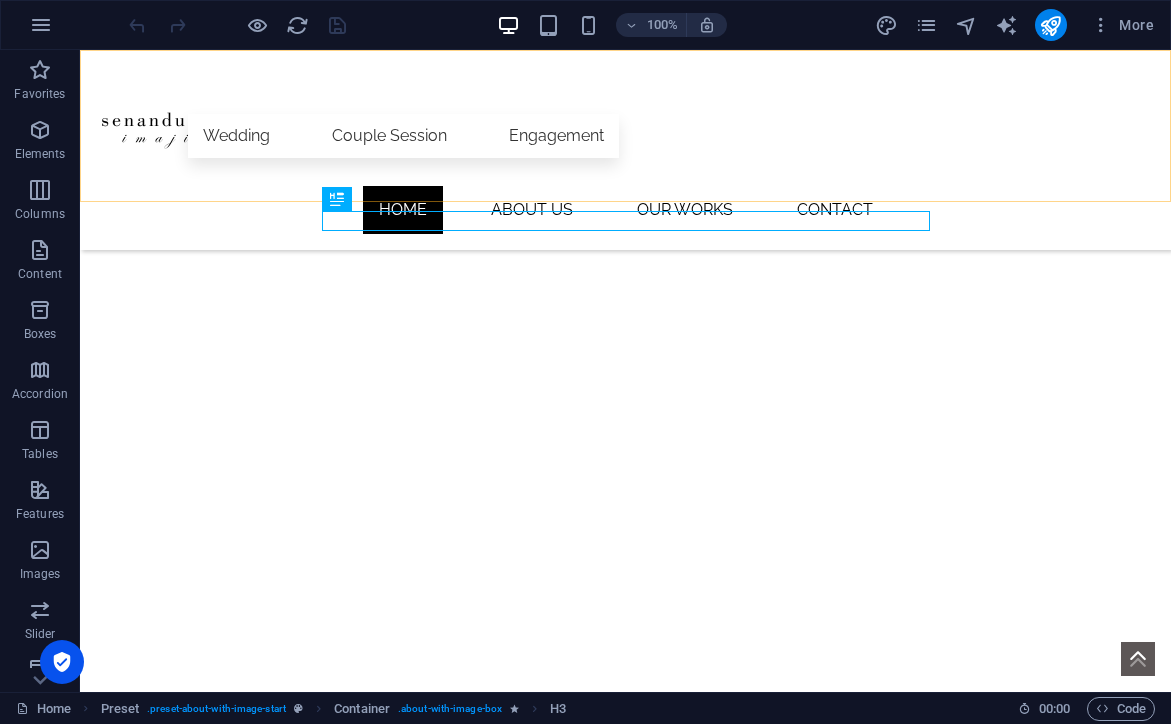 scroll, scrollTop: 545, scrollLeft: 0, axis: vertical 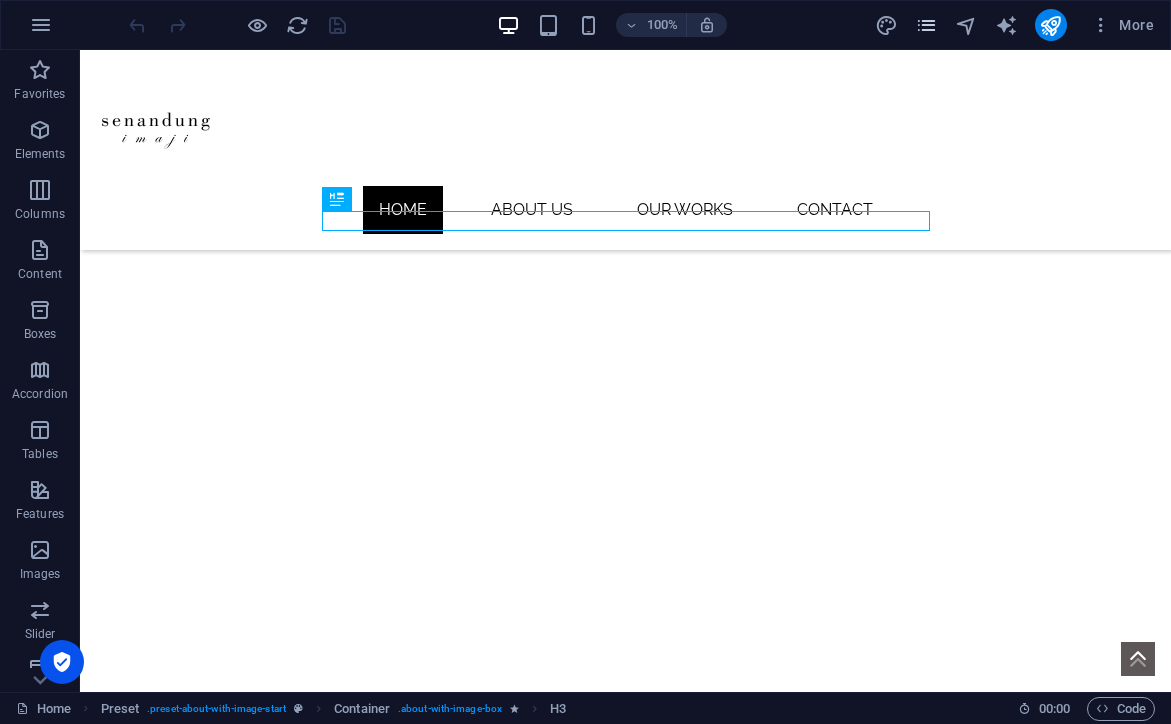 click at bounding box center [926, 25] 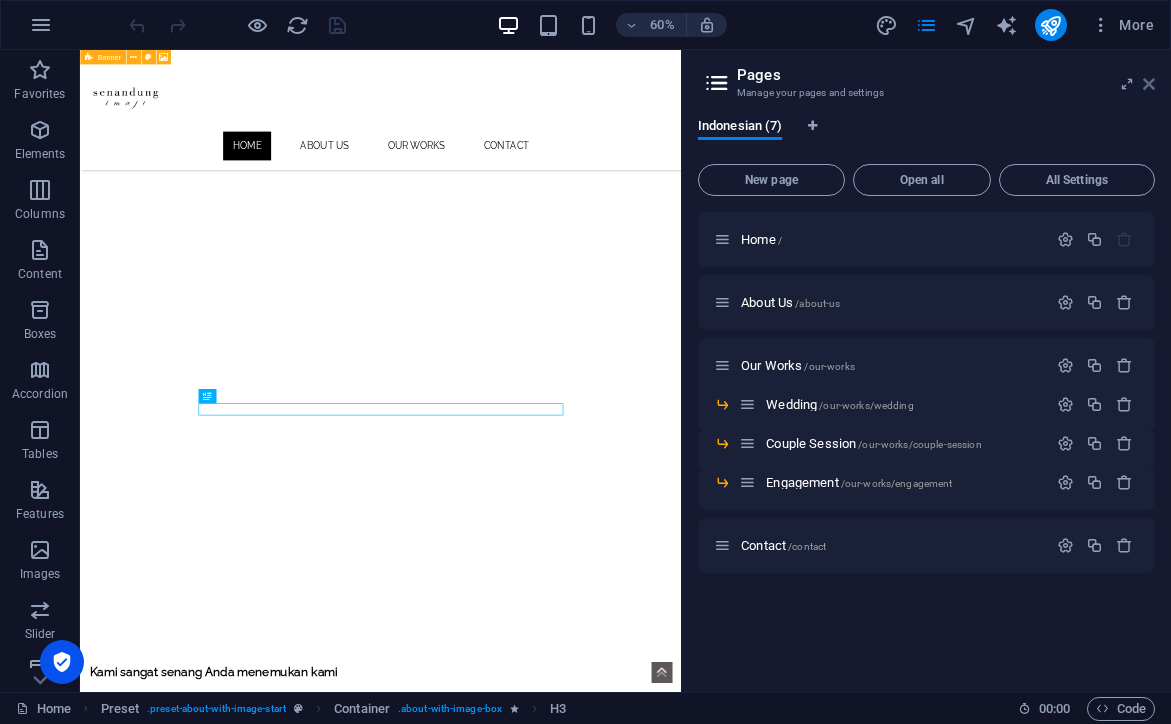 click at bounding box center (1149, 84) 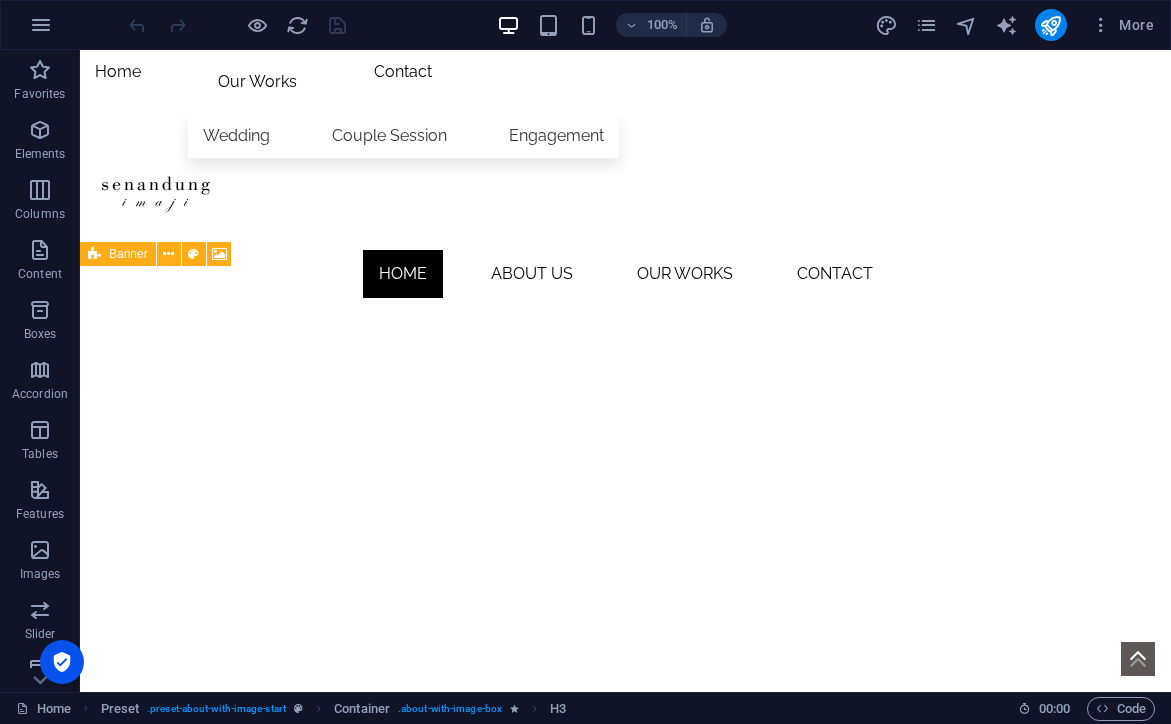 scroll, scrollTop: 0, scrollLeft: 0, axis: both 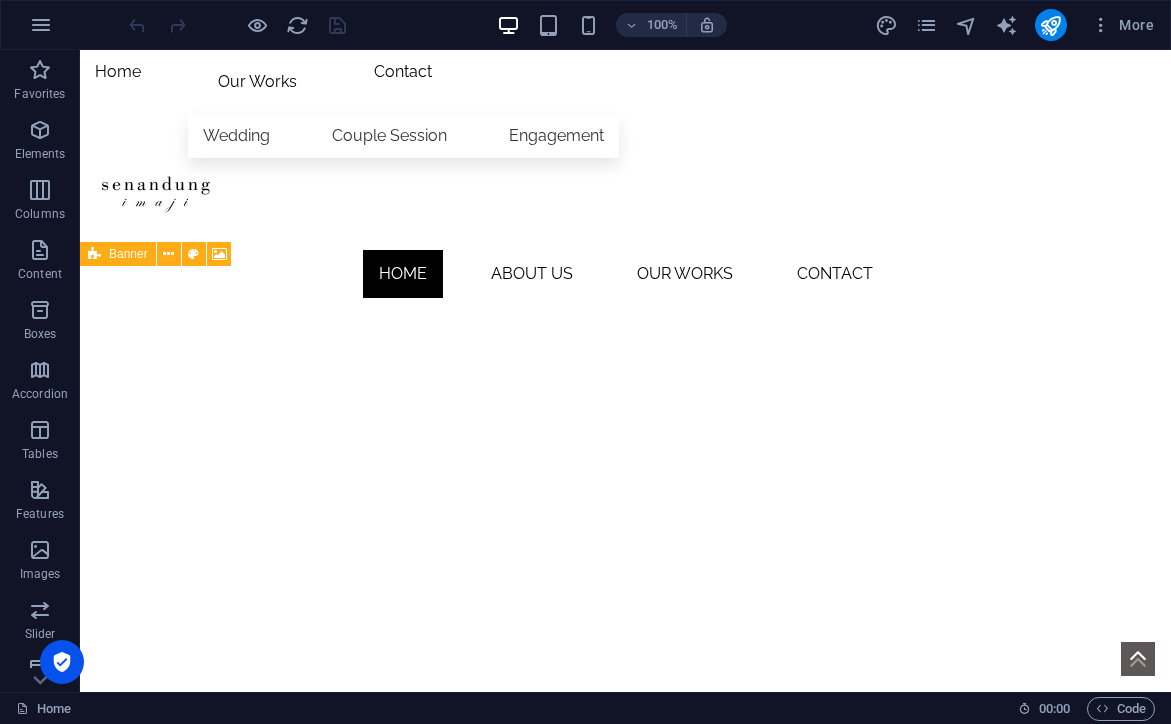 click on "Home" at bounding box center (118, 72) 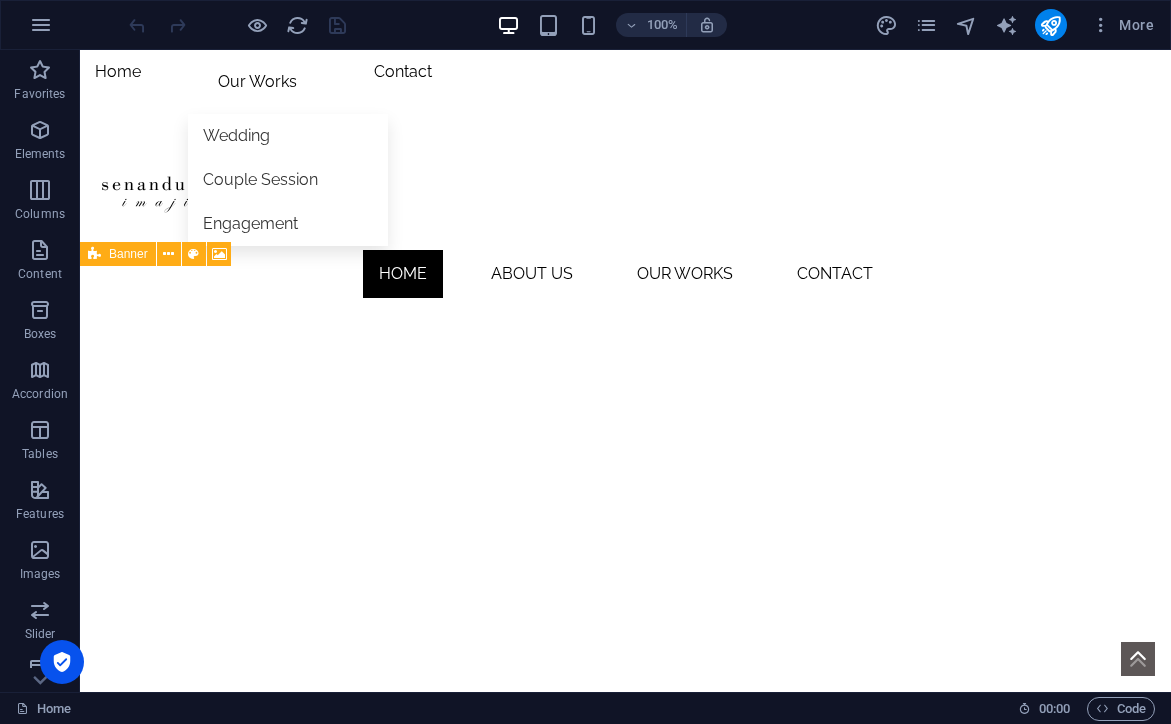 click on "Our Works" at bounding box center [257, 82] 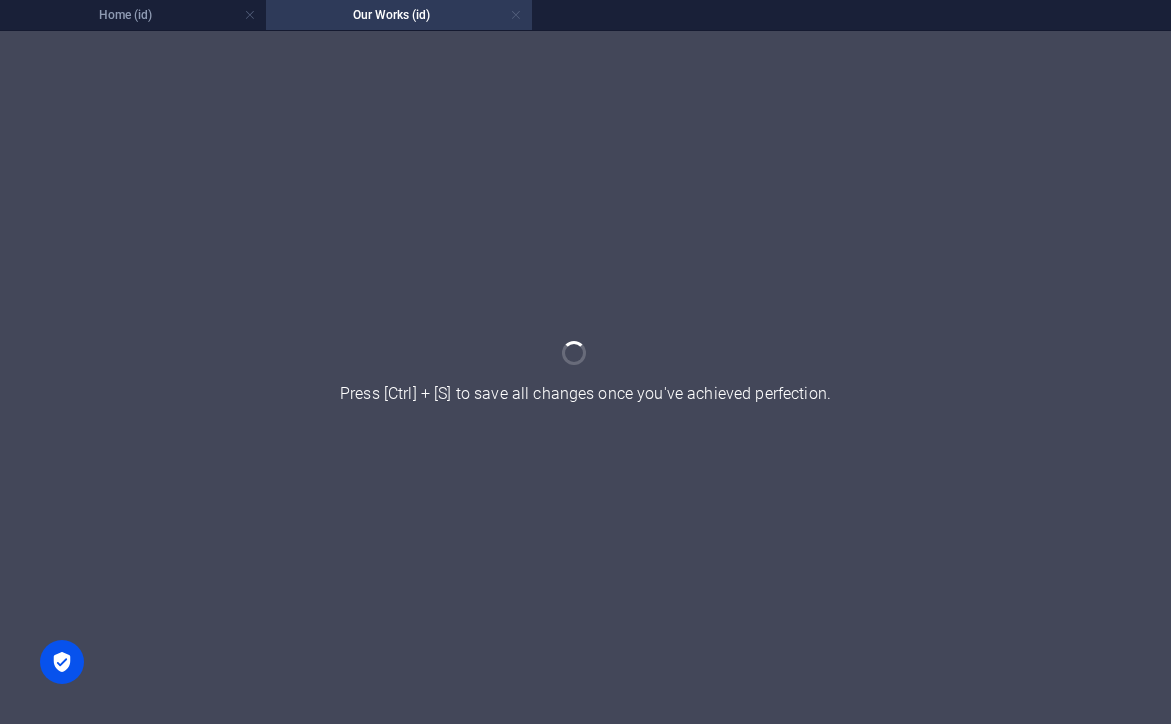 click at bounding box center (516, 15) 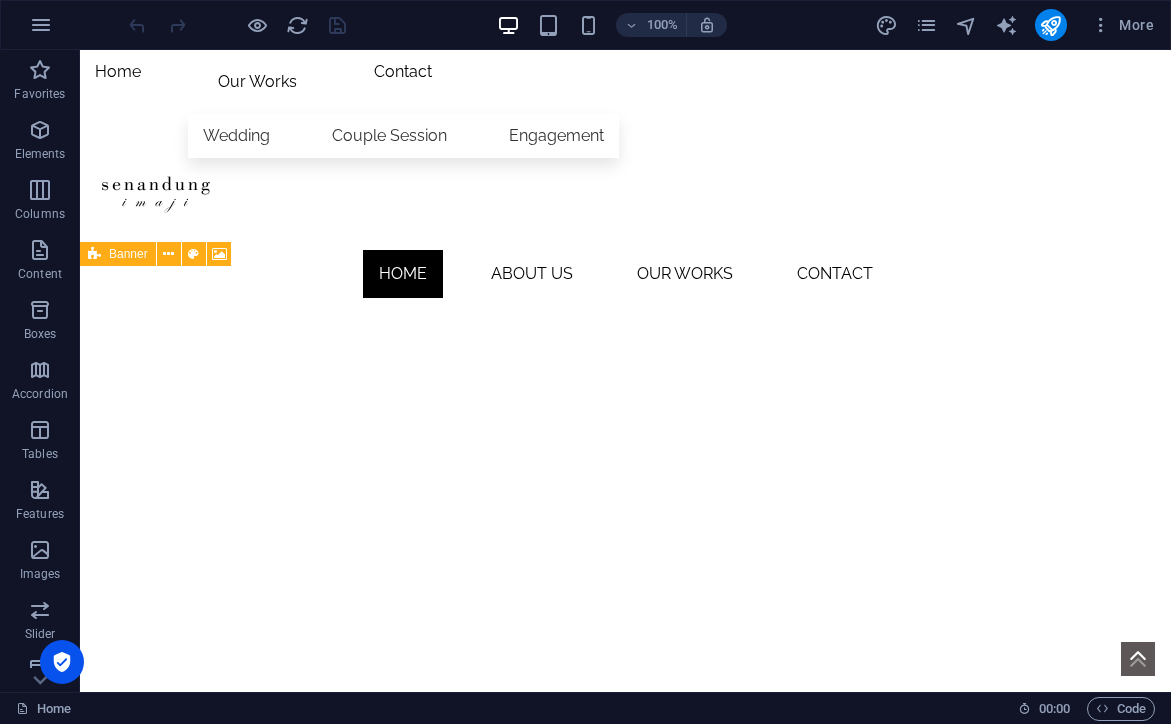 click on "Code" at bounding box center (1121, 709) 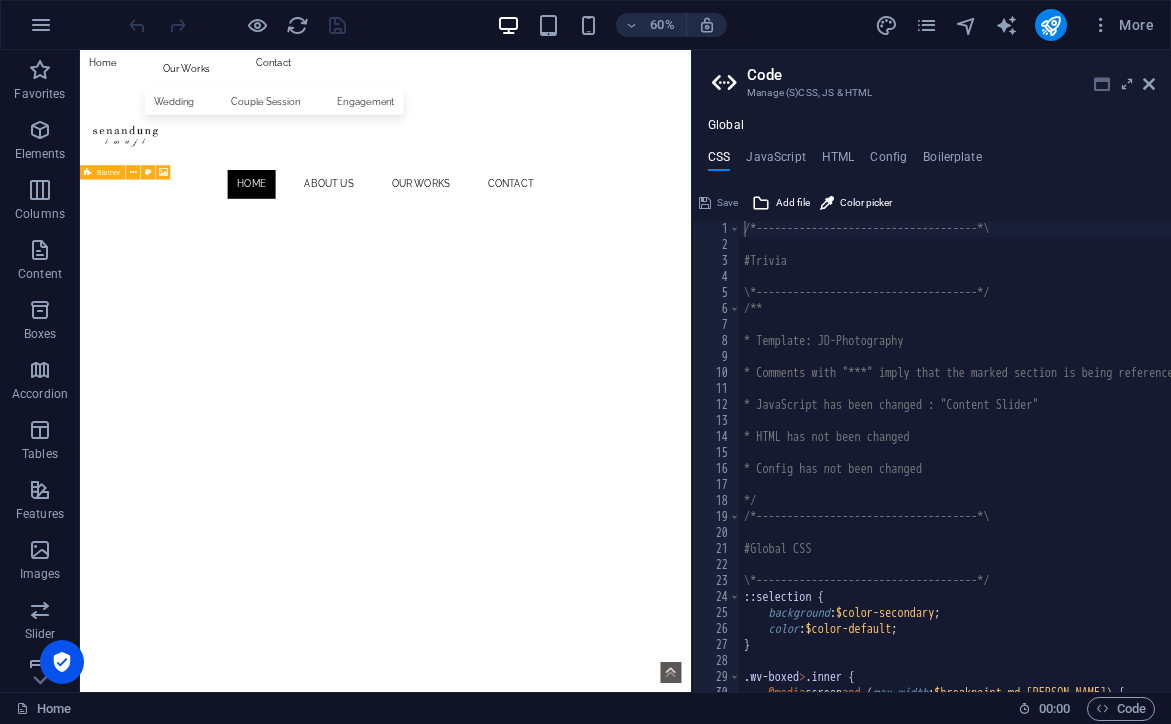 click at bounding box center [1102, 84] 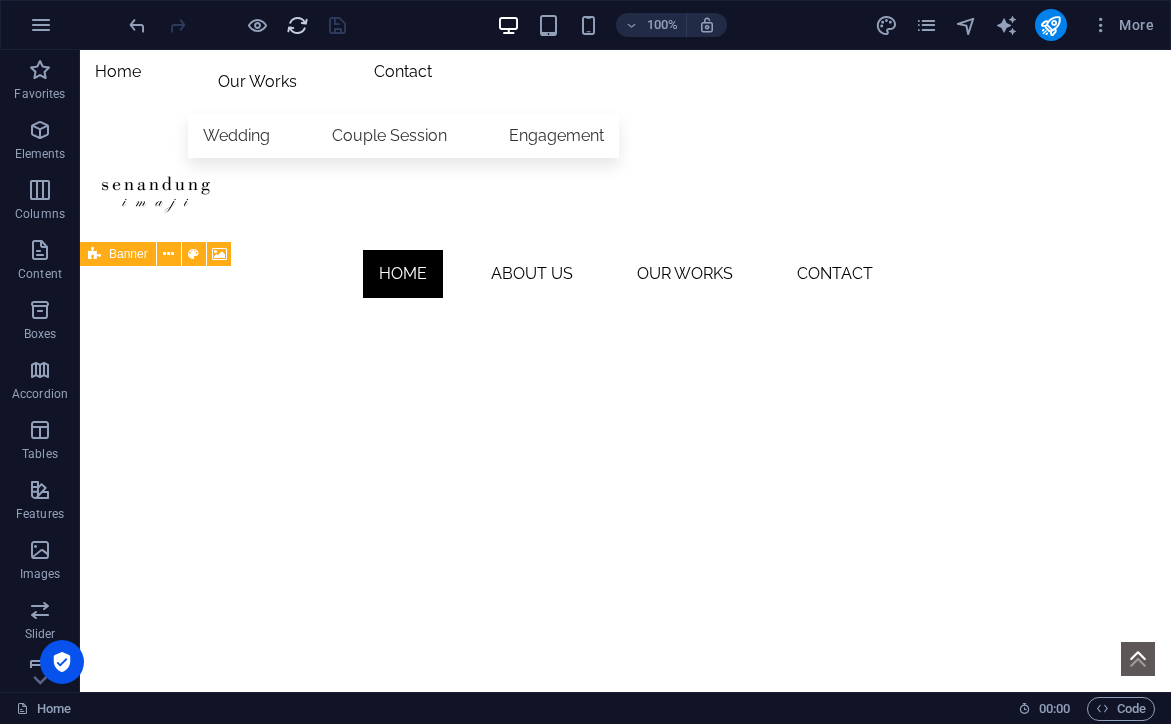 click at bounding box center (297, 25) 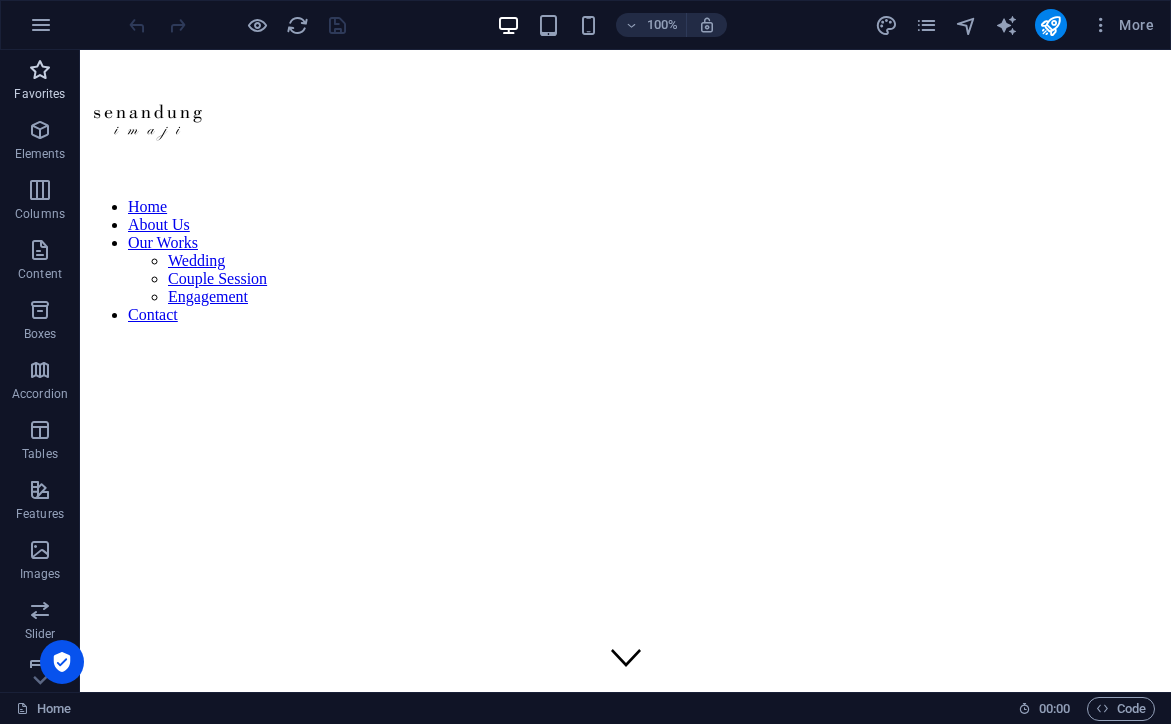 scroll, scrollTop: 0, scrollLeft: 0, axis: both 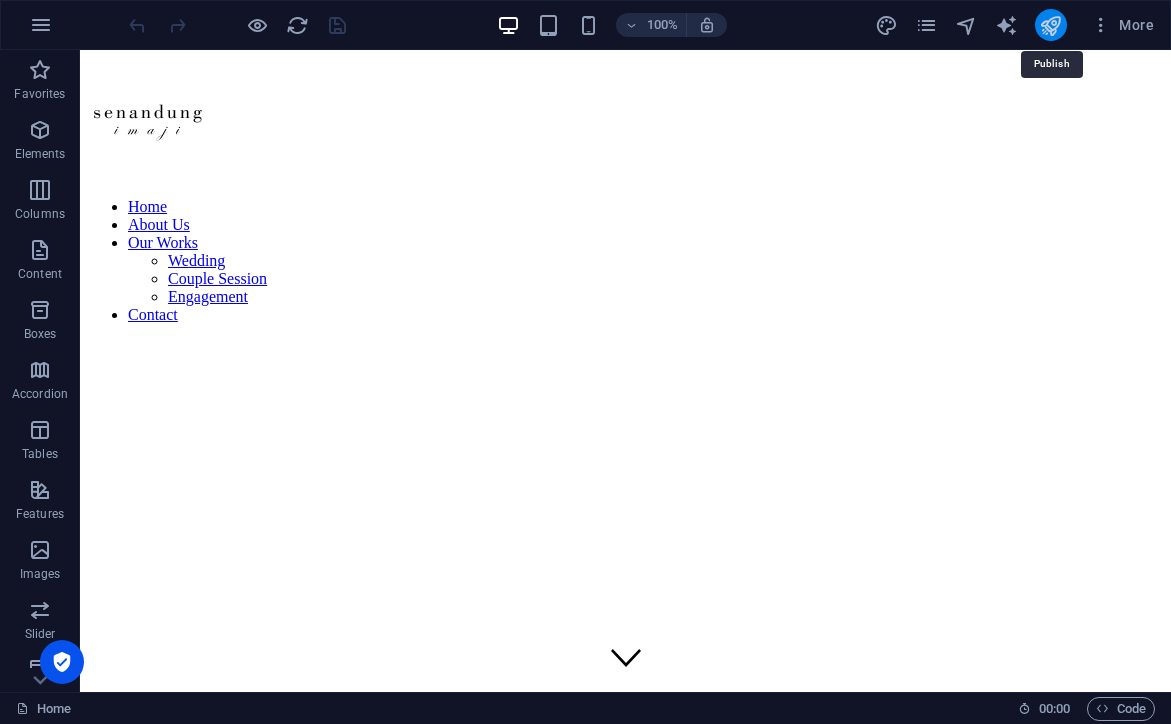 click at bounding box center [1050, 25] 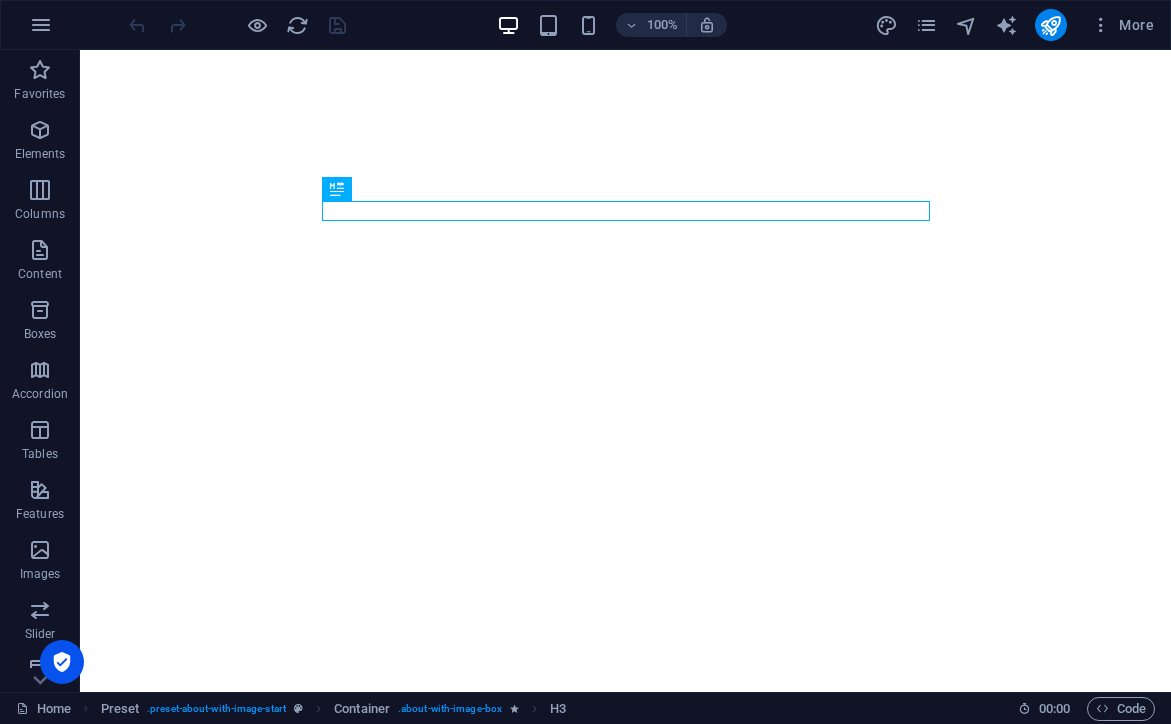 scroll, scrollTop: 0, scrollLeft: 0, axis: both 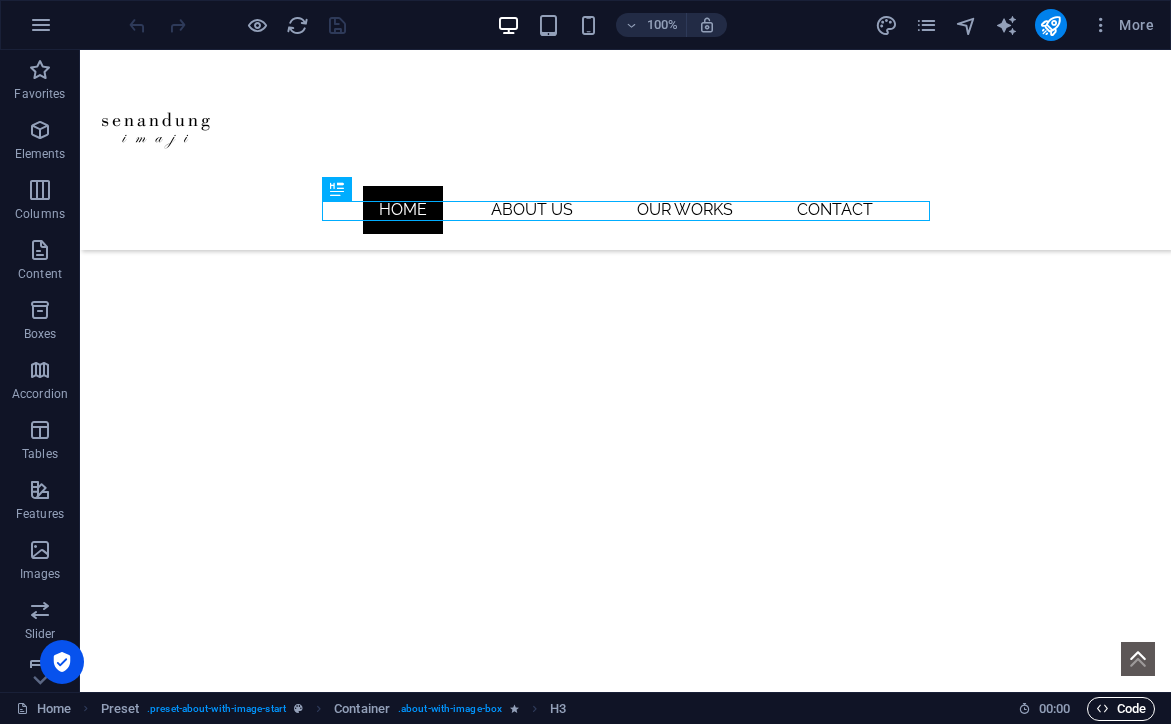 click on "Code" at bounding box center (1121, 709) 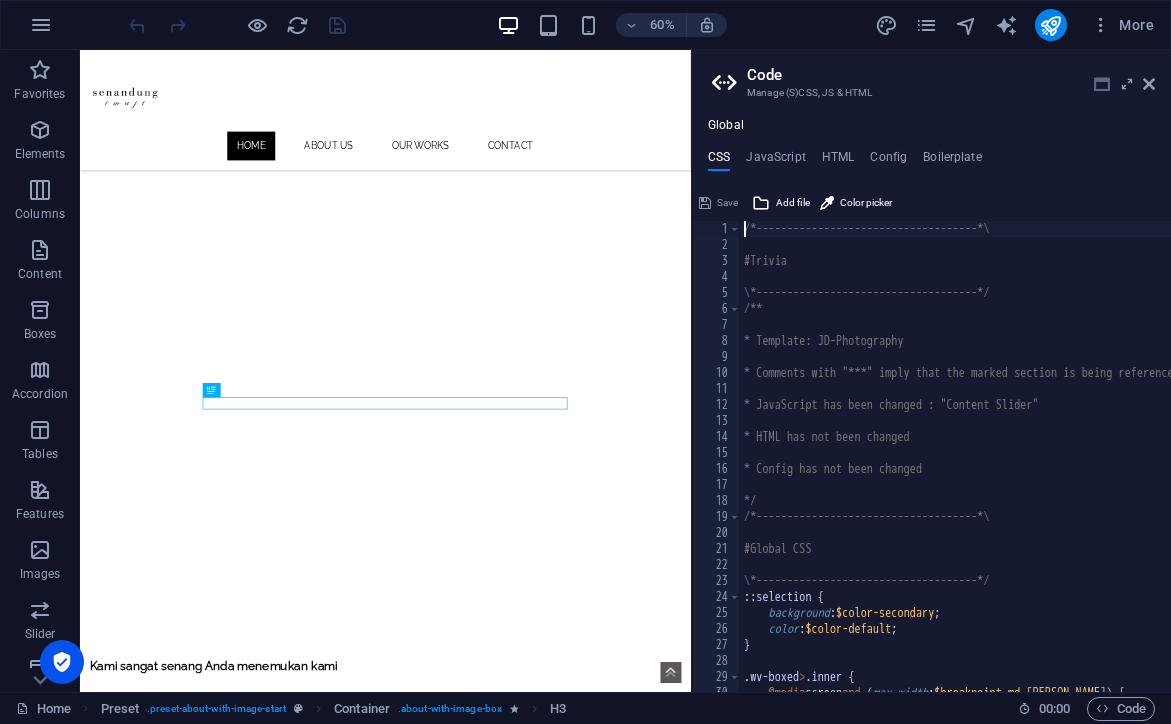 click at bounding box center [1102, 84] 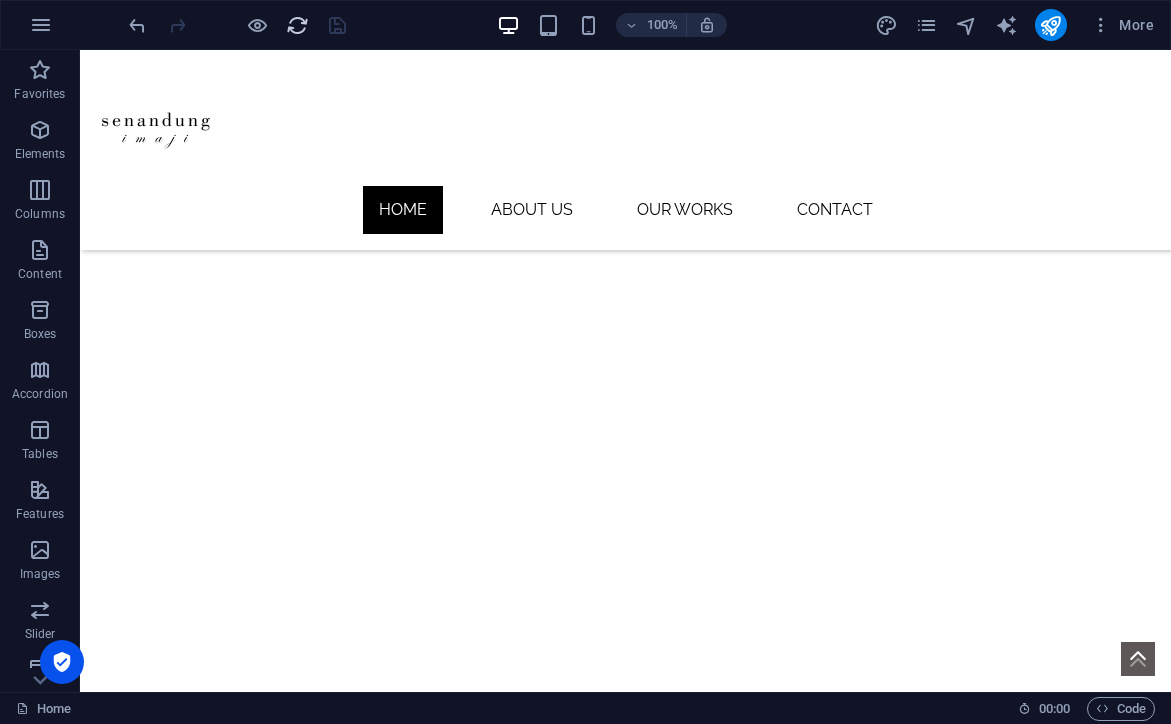click at bounding box center (297, 25) 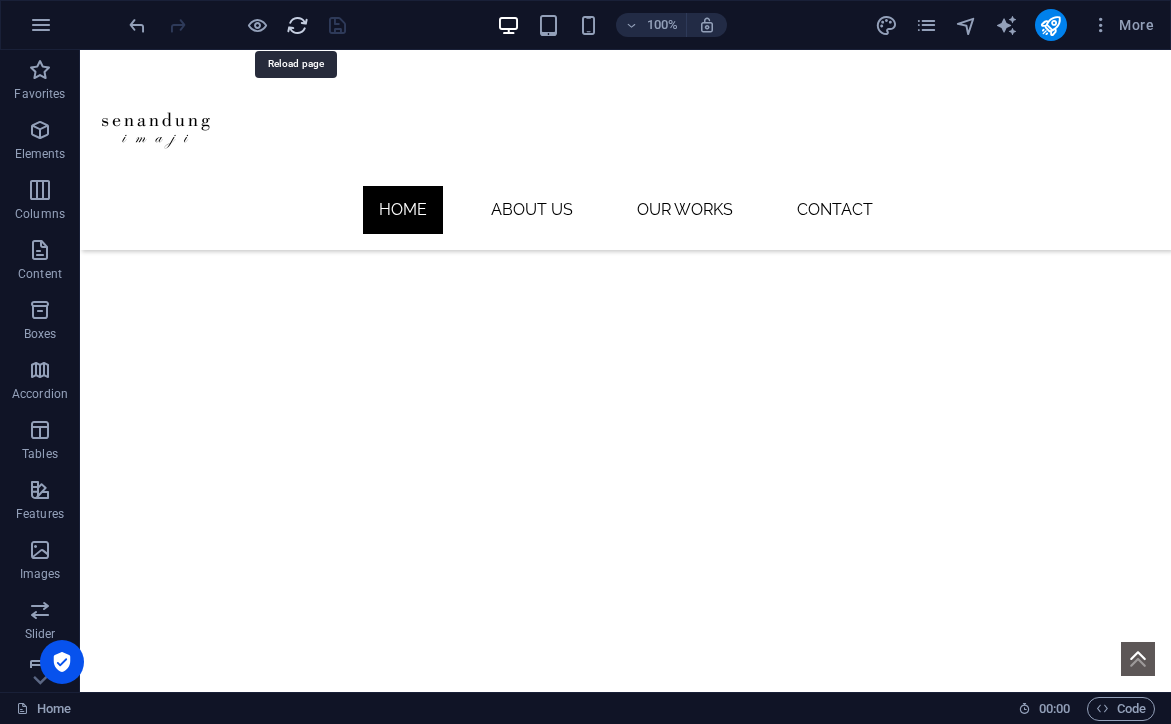 click at bounding box center [297, 25] 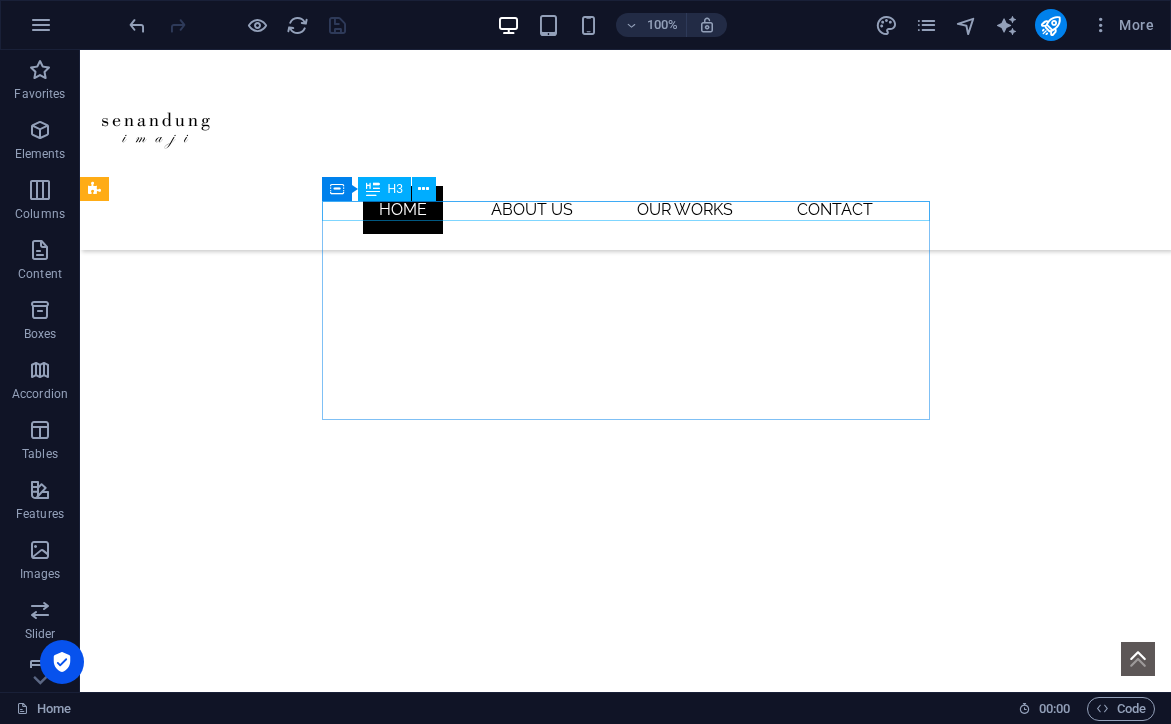 type 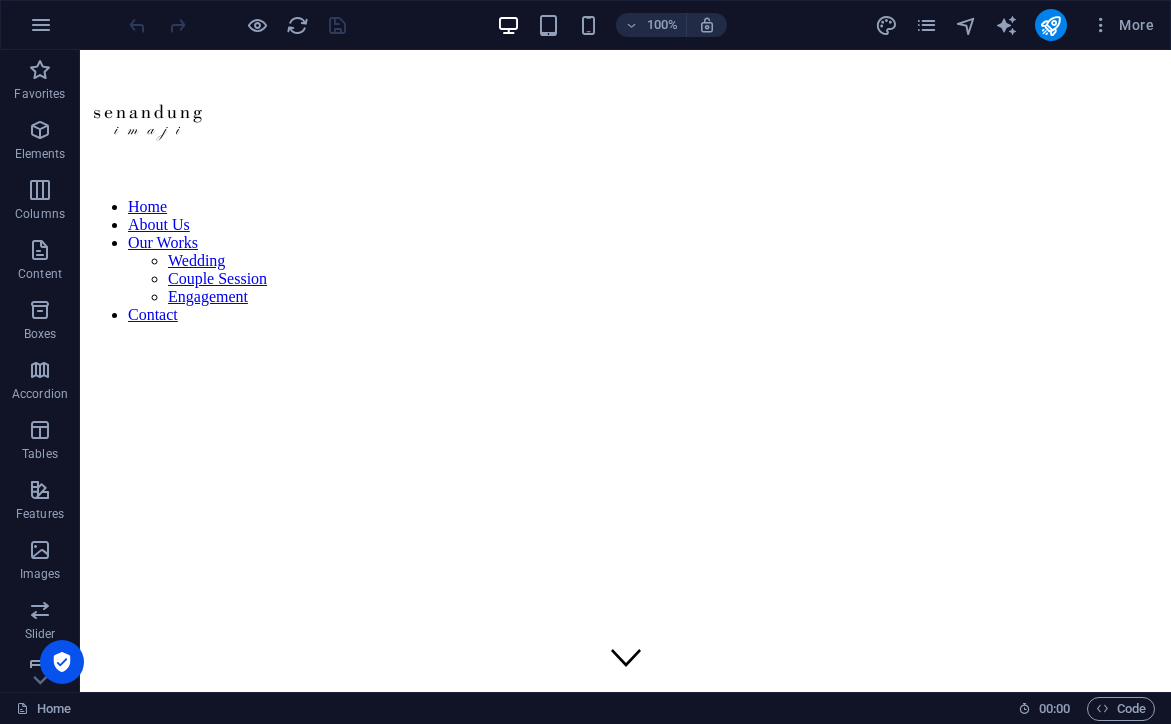 scroll, scrollTop: 0, scrollLeft: 0, axis: both 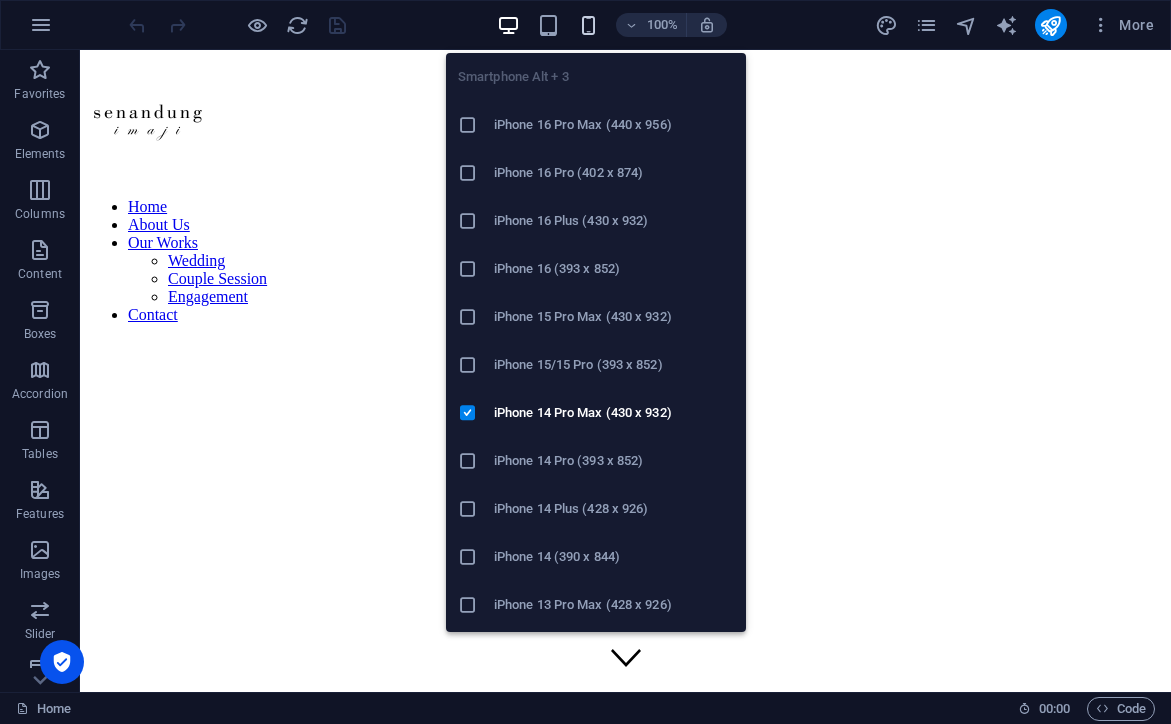 click at bounding box center [588, 25] 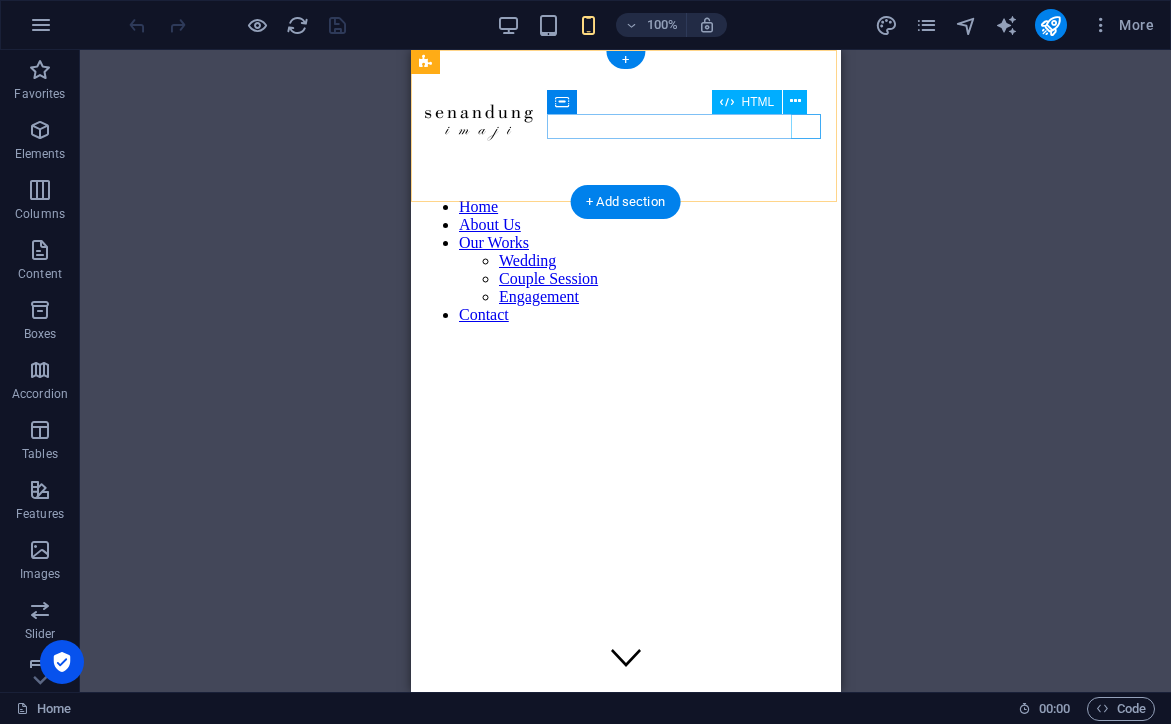 click at bounding box center (625, 182) 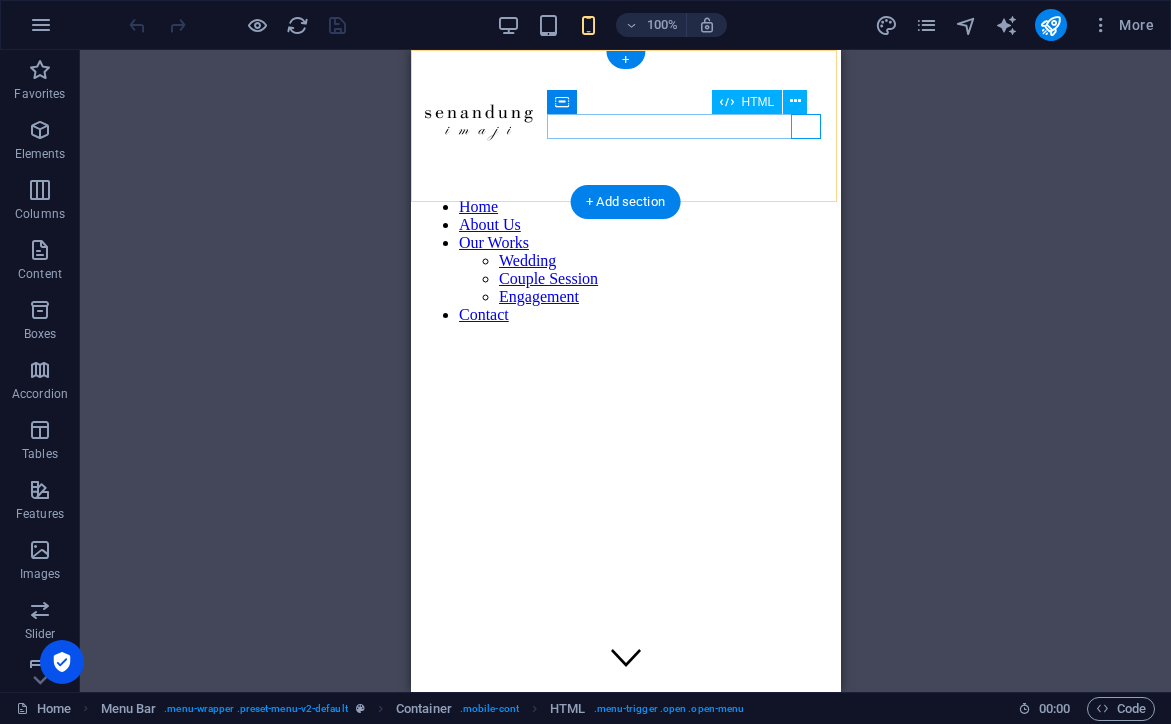 click at bounding box center [625, 182] 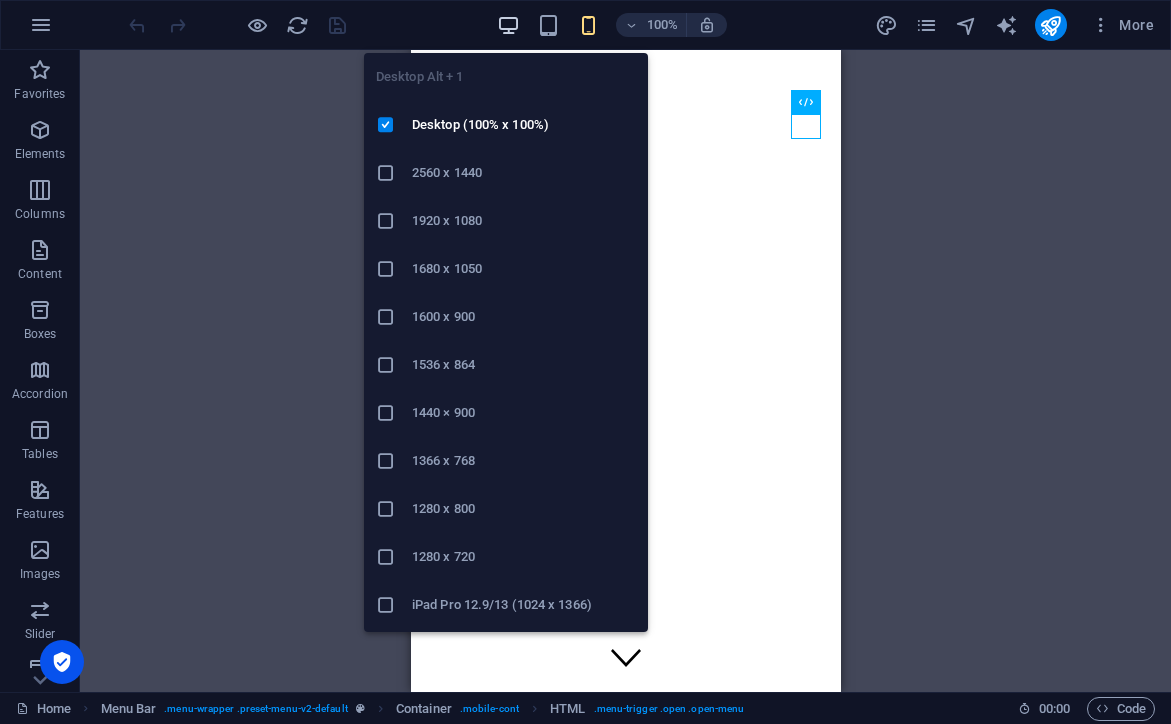 click at bounding box center [508, 25] 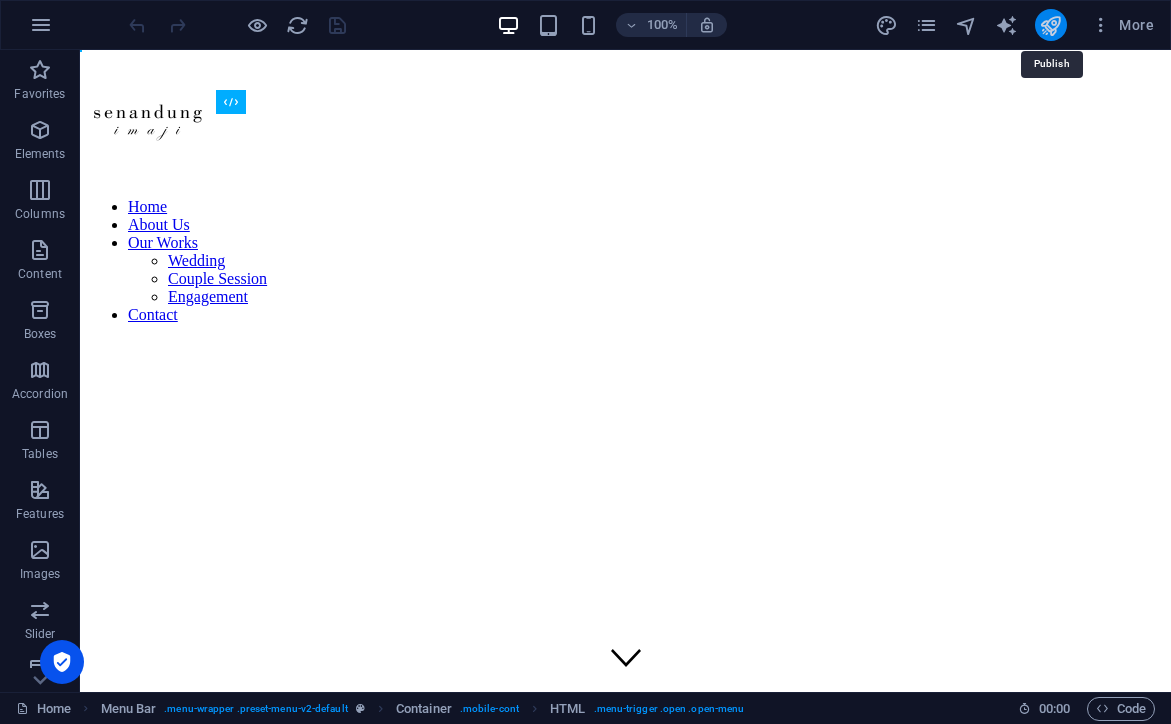 click at bounding box center (1050, 25) 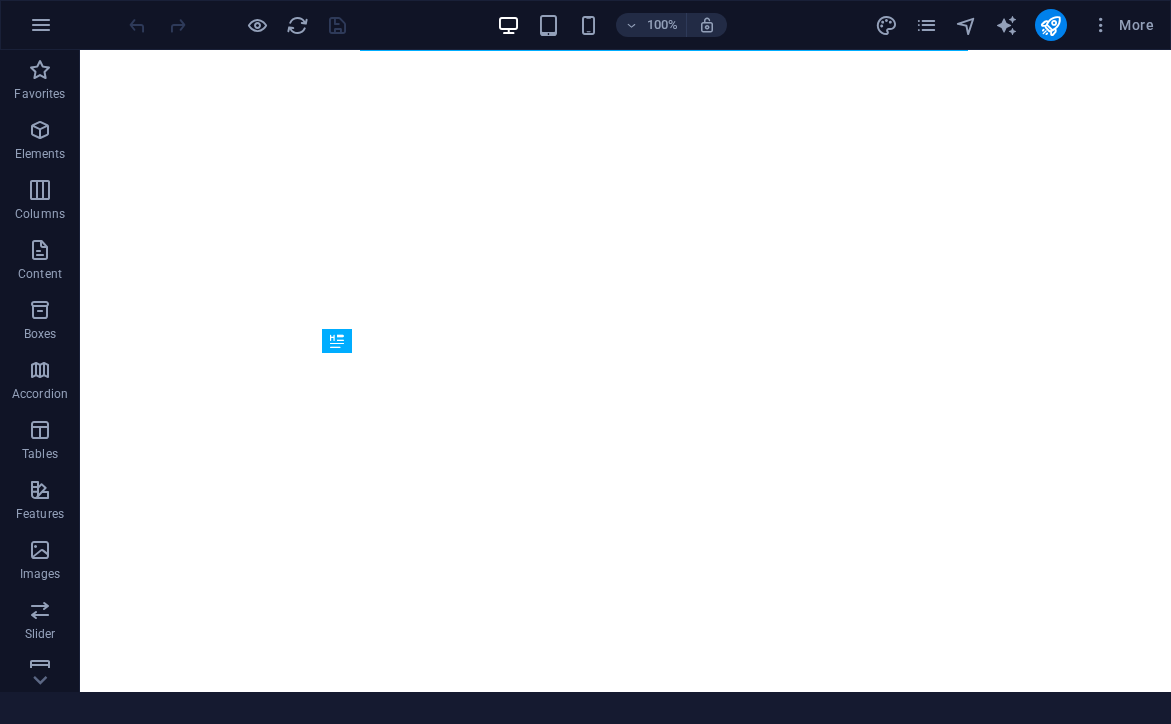 scroll, scrollTop: 0, scrollLeft: 0, axis: both 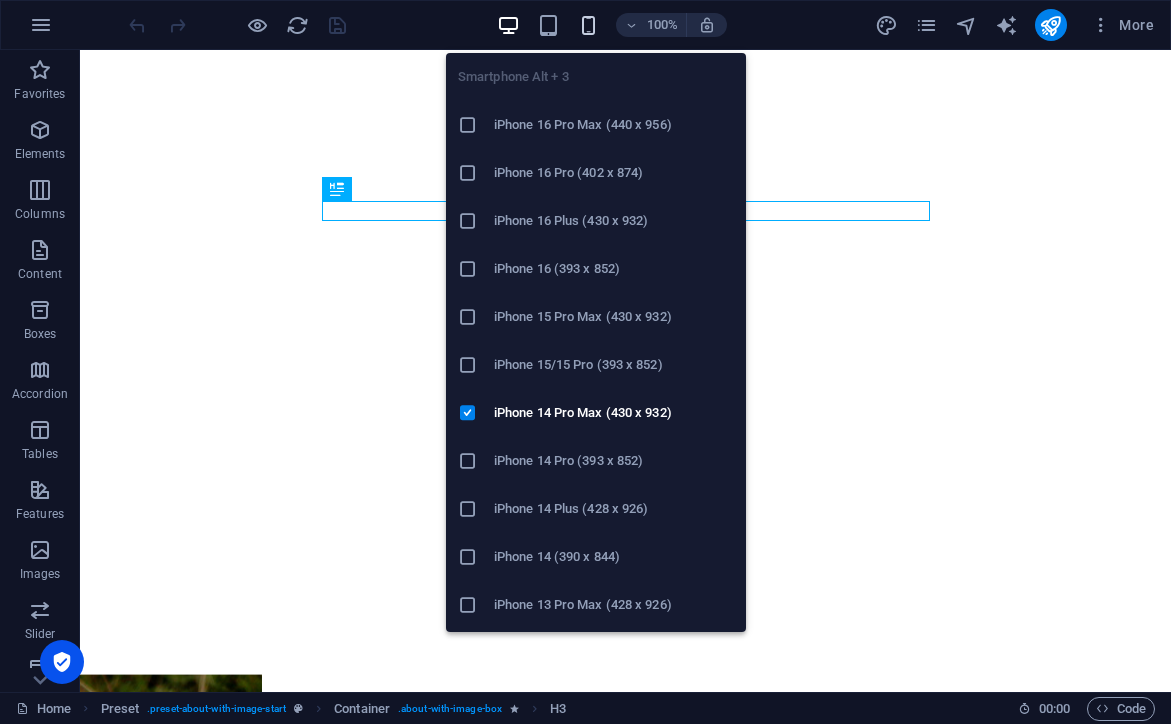 click at bounding box center [588, 25] 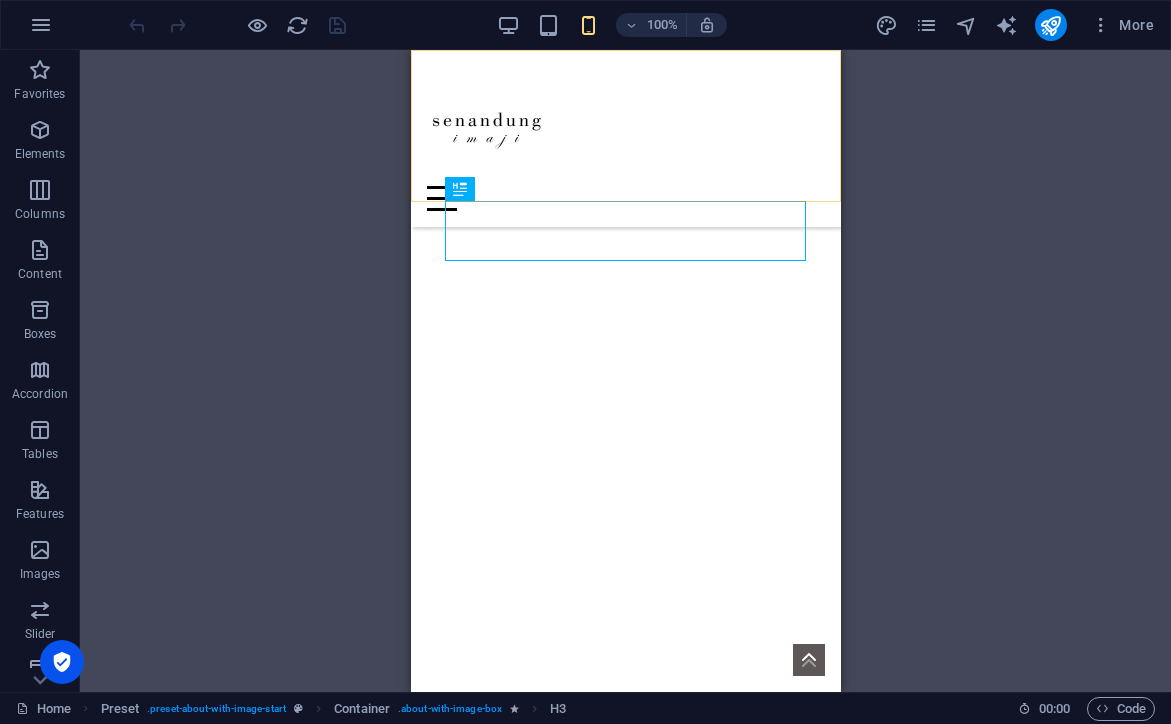 click on "Home About Us Our Works Wedding Couple Session Engagement Contact" at bounding box center (625, 138) 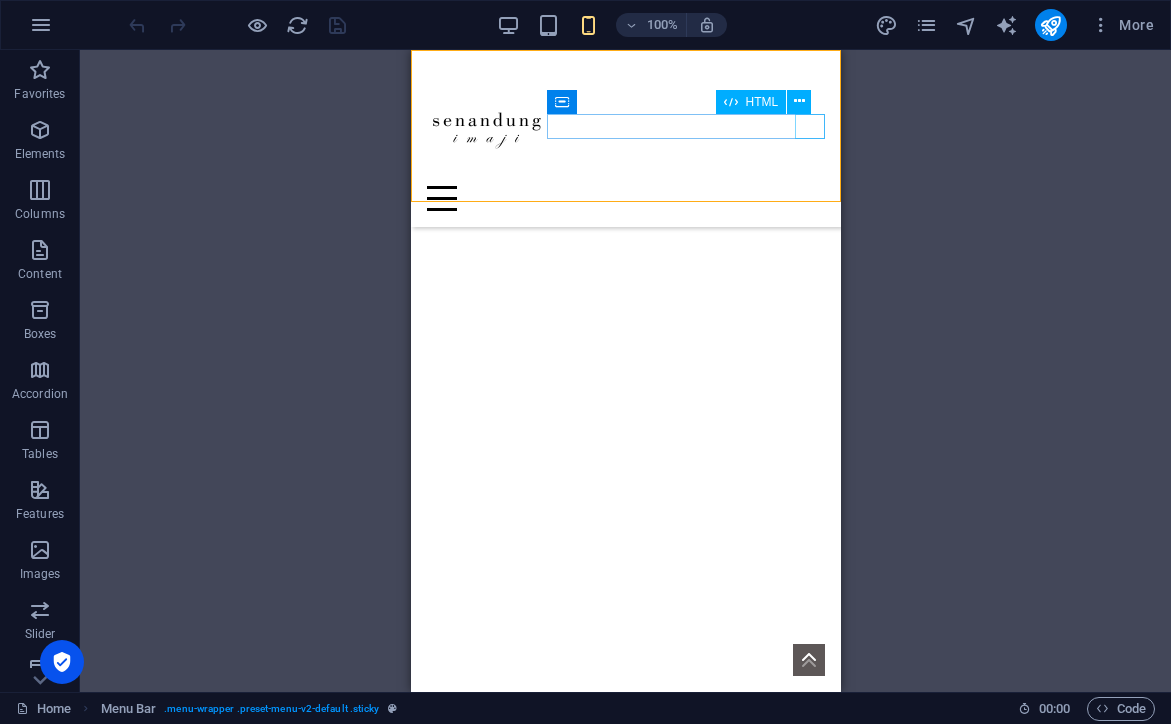 click at bounding box center [625, 198] 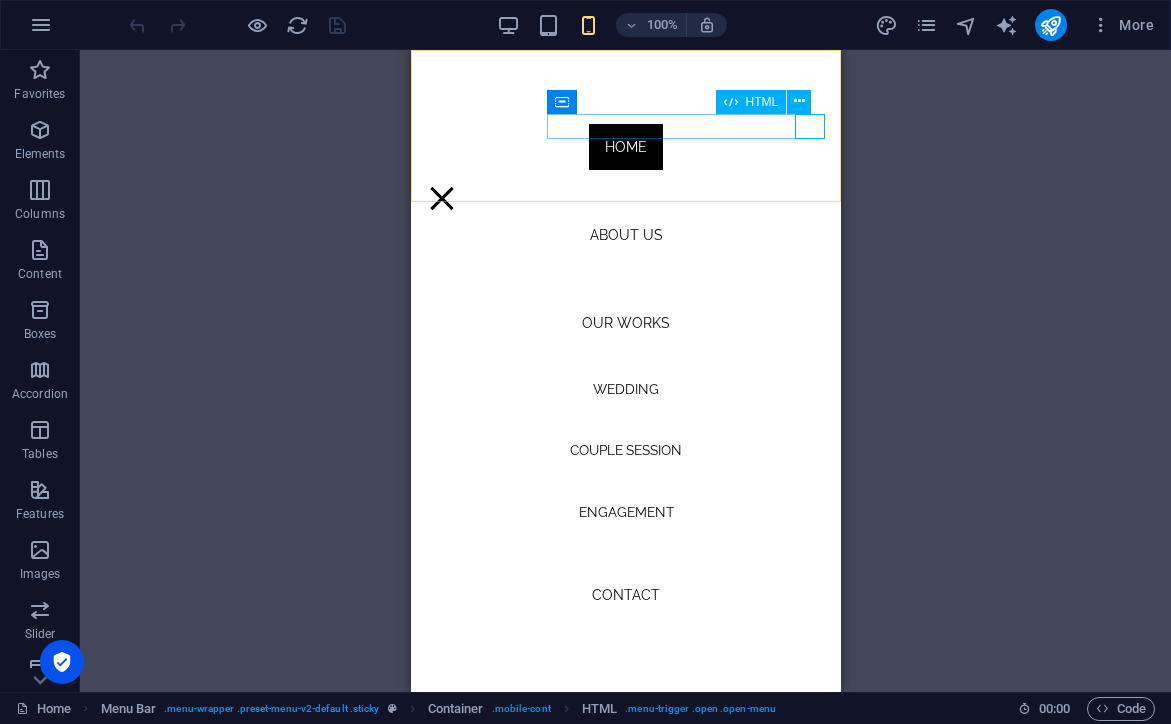 click at bounding box center [625, 198] 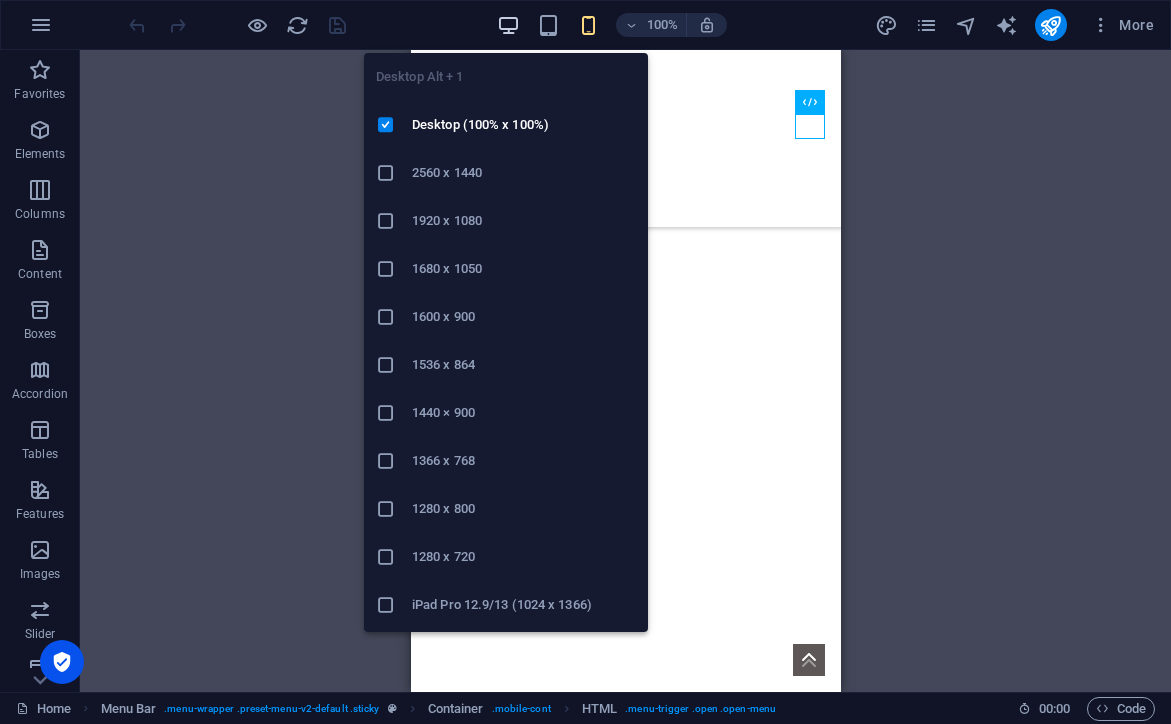 drag, startPoint x: 506, startPoint y: 28, endPoint x: 645, endPoint y: 102, distance: 157.47063 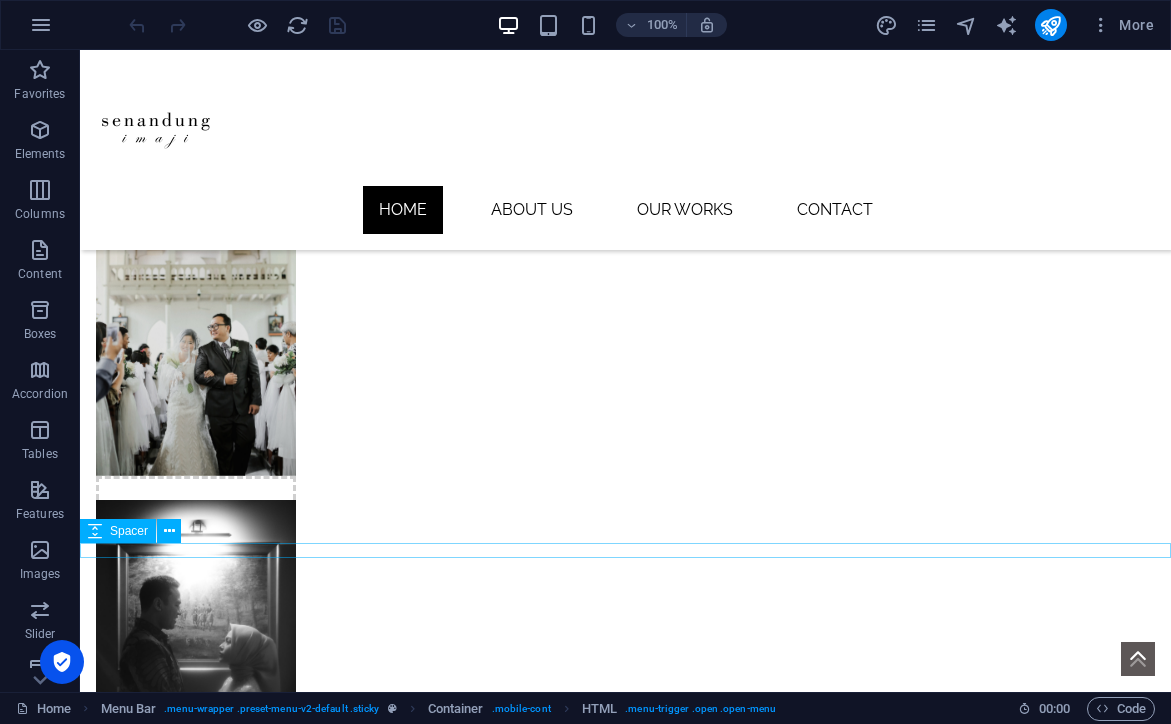 scroll, scrollTop: 1649, scrollLeft: 0, axis: vertical 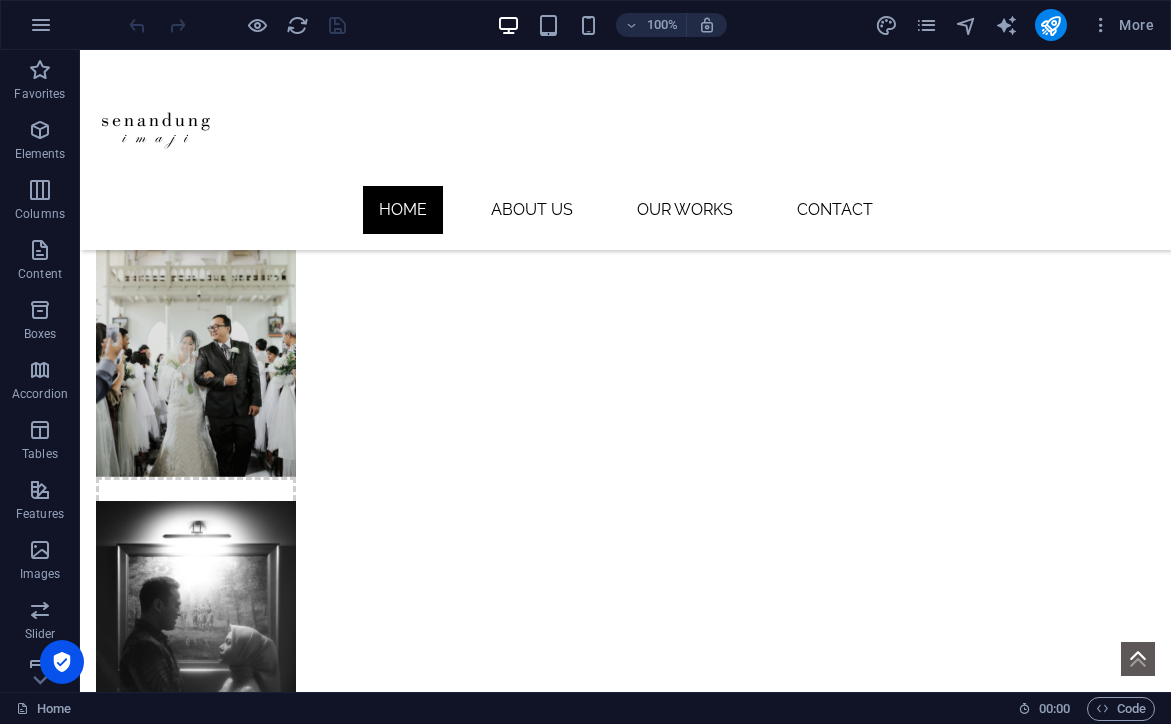 click on "Our Works" at bounding box center (134, 2102) 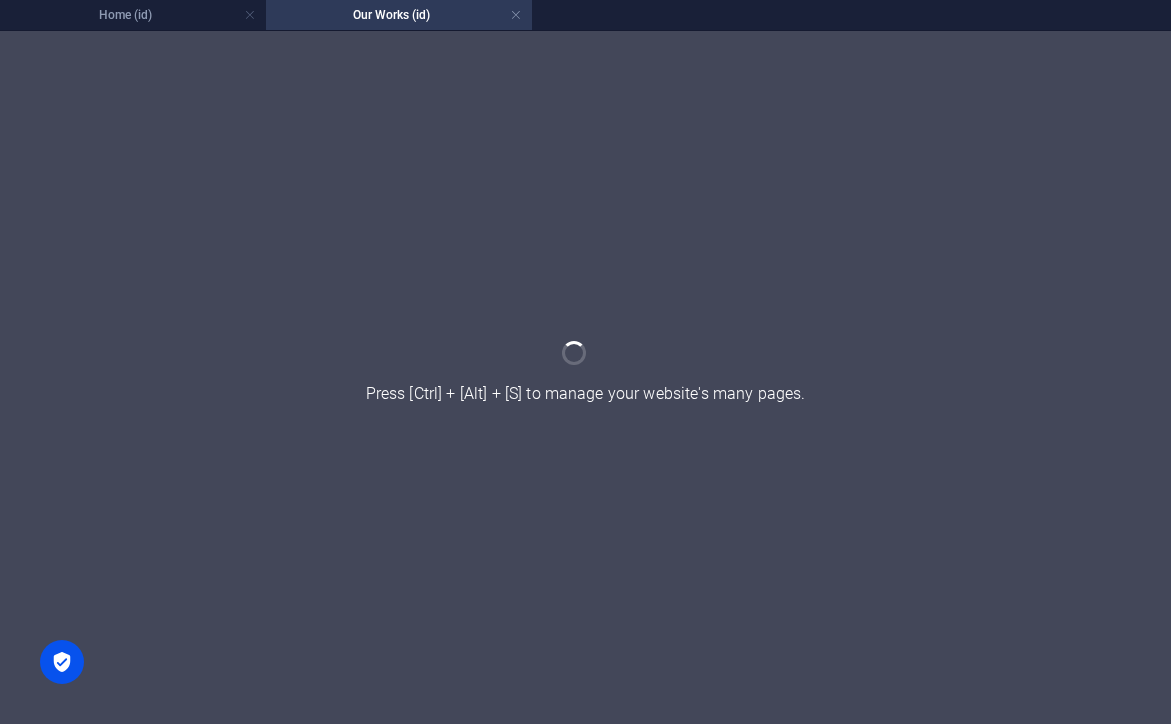 scroll, scrollTop: 1633, scrollLeft: 0, axis: vertical 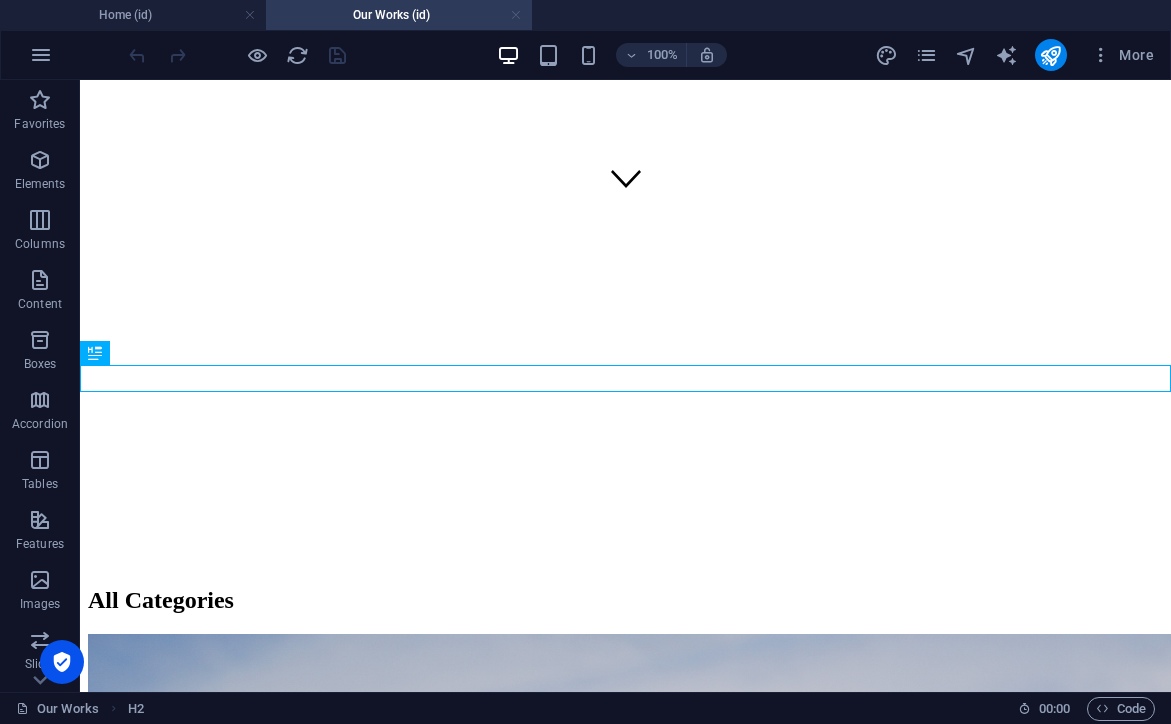 click at bounding box center [516, 15] 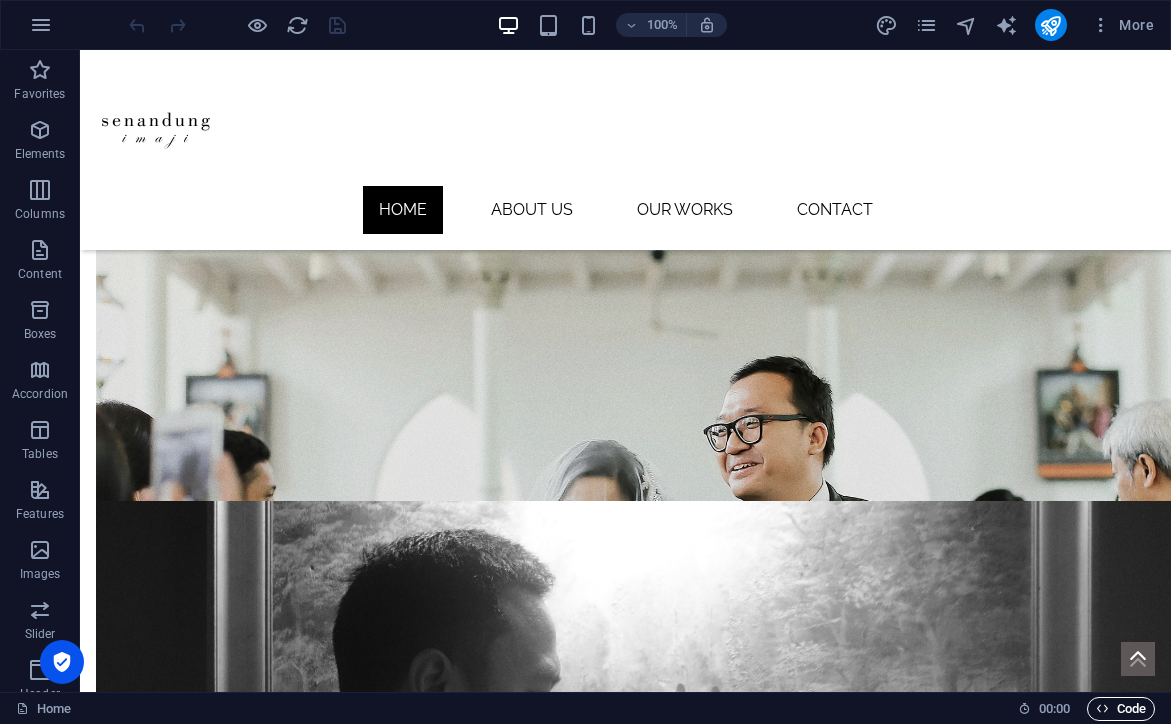 click at bounding box center [1102, 708] 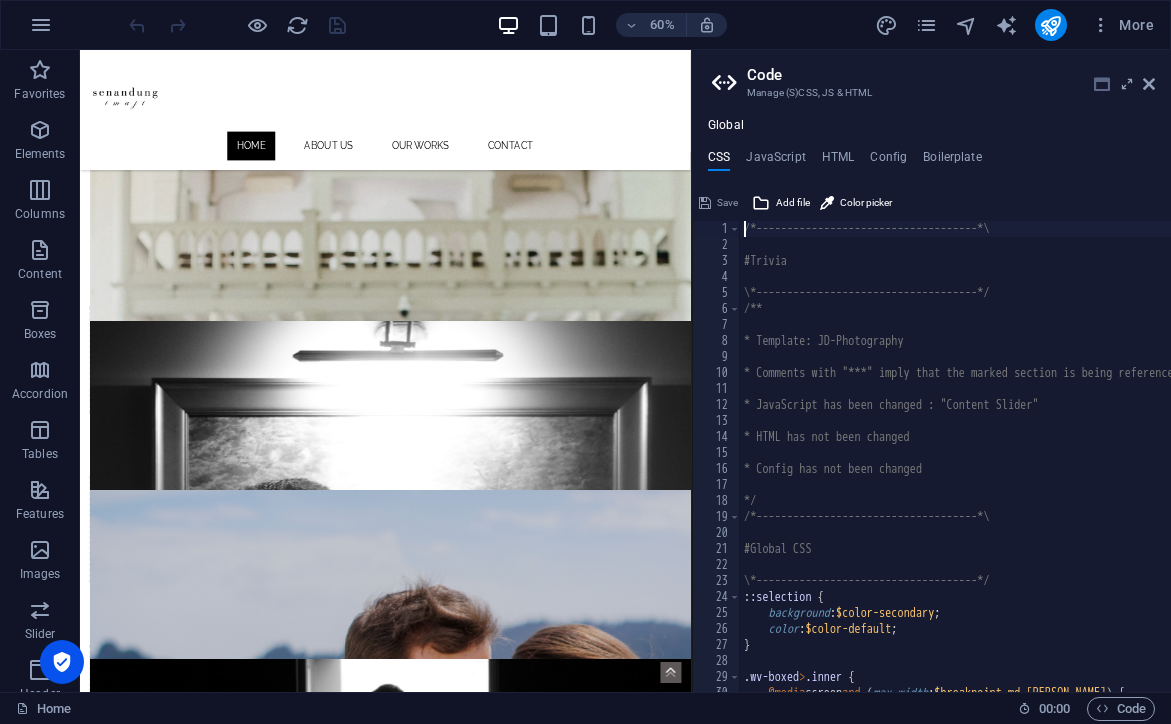 click at bounding box center [1102, 84] 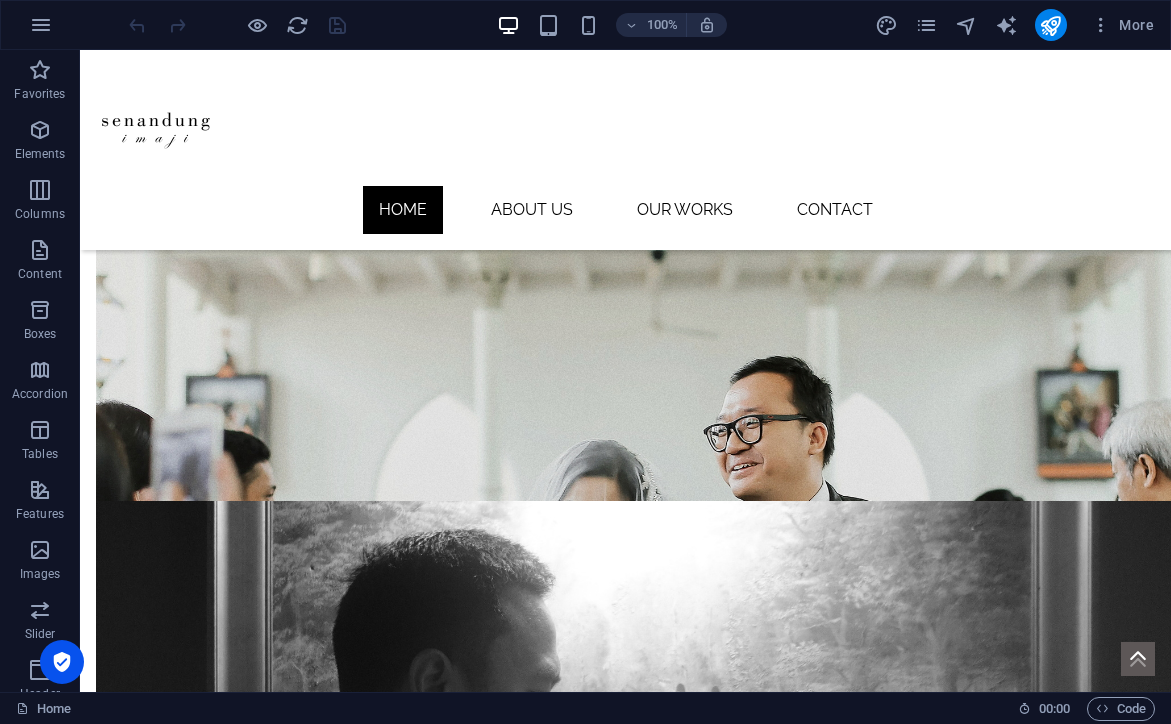 click on "Our Works
Wedding
Couple Session
Engagement" at bounding box center [143, 2102] 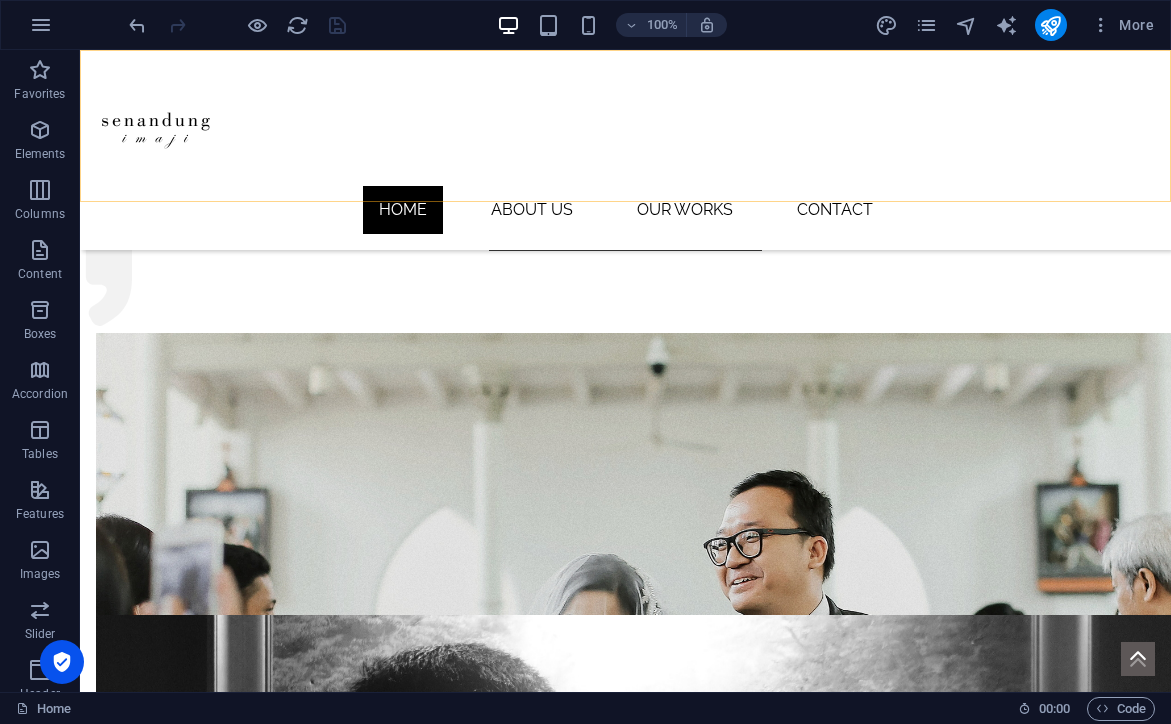 scroll, scrollTop: 1500, scrollLeft: 0, axis: vertical 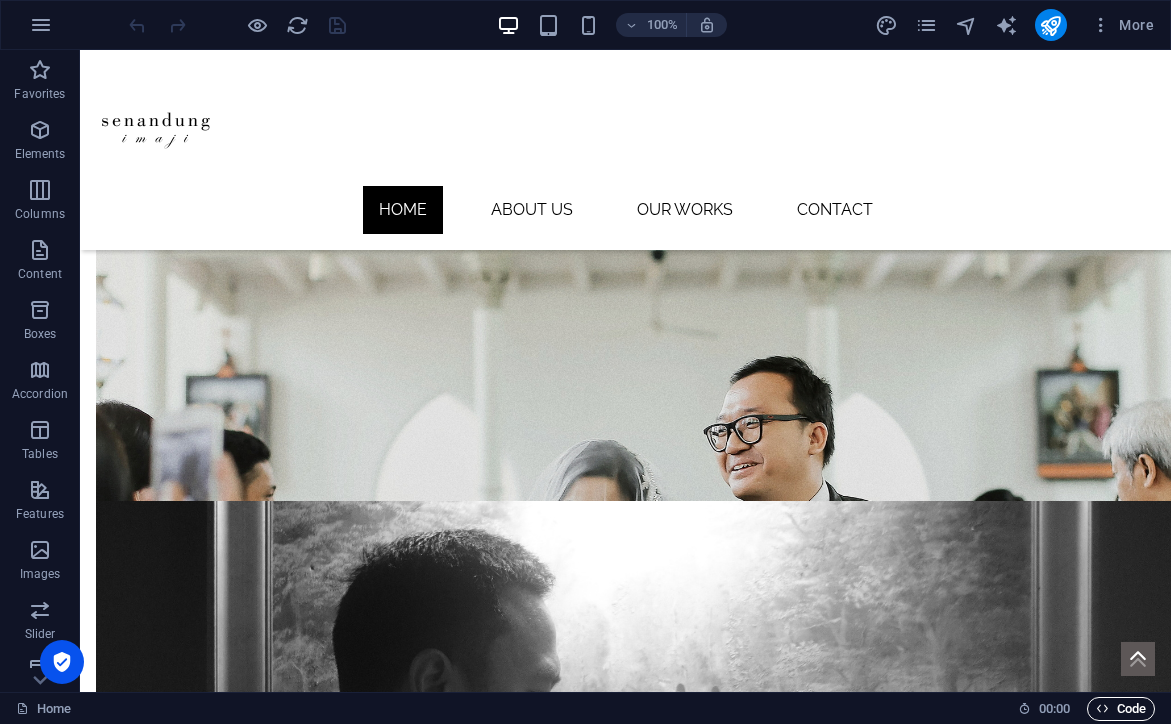 click on "Code" at bounding box center [1121, 709] 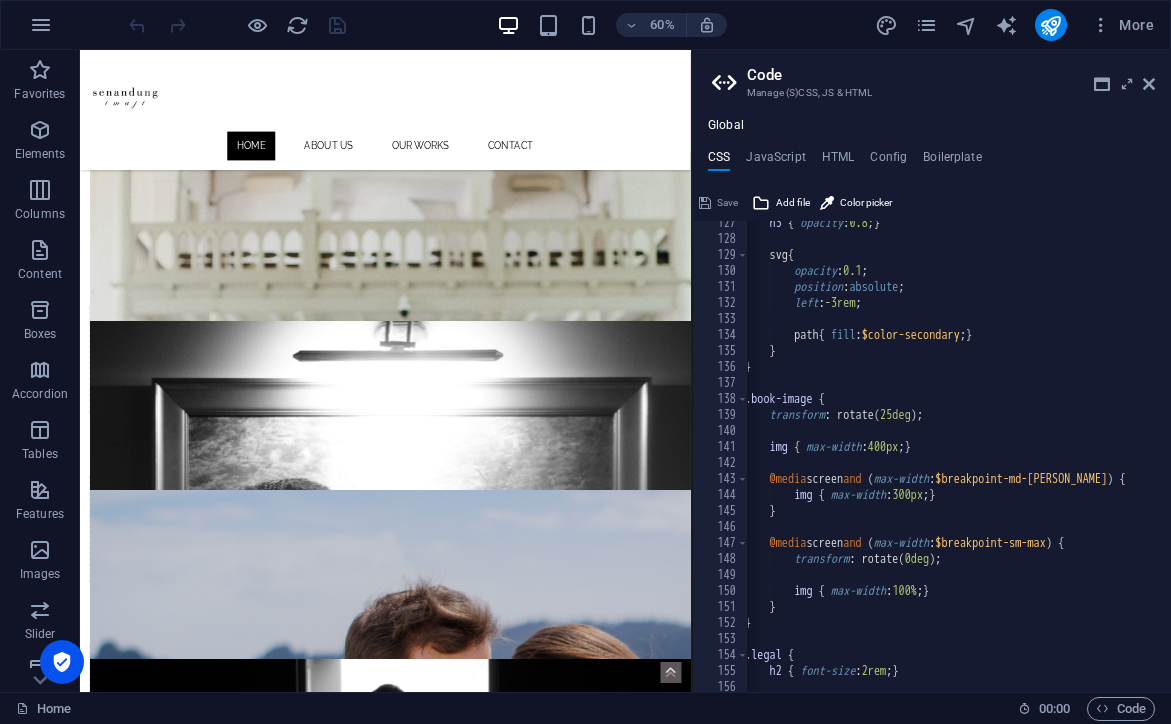scroll, scrollTop: 2919, scrollLeft: 0, axis: vertical 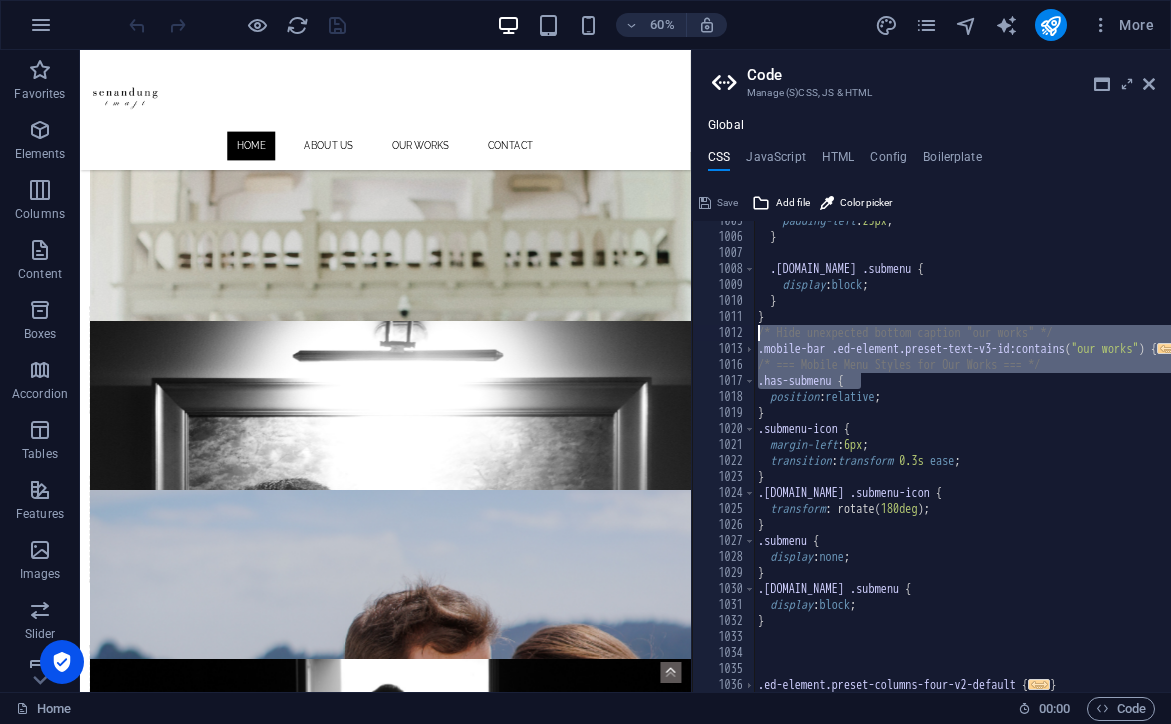 drag, startPoint x: 1112, startPoint y: 372, endPoint x: 758, endPoint y: 335, distance: 355.92838 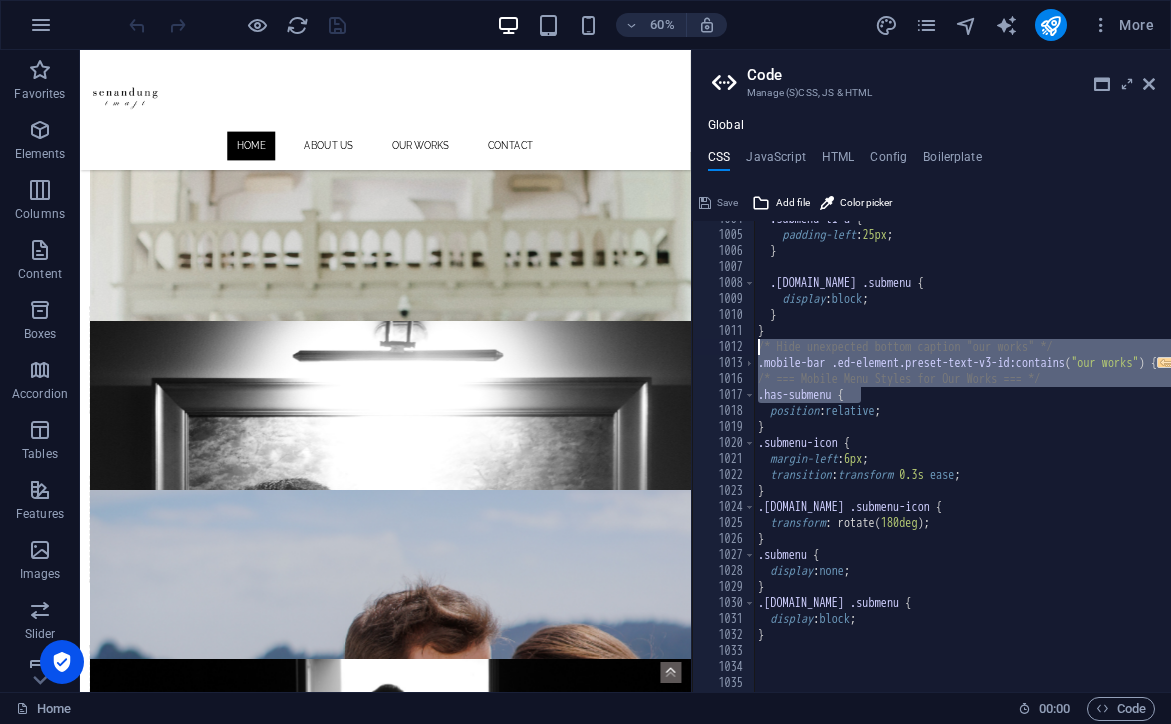 click on ".submenu   li   a   {      padding-left :  25px ;    }    .has-submenu.open   .submenu   {      display :  block ;    } } /* Hide unexpected bottom caption "our works" */ .mobile-bar   .ed-element.preset-text-v3-id:contains ( "our works" )   { ... } /* === Mobile Menu Styles for Our Works === */ .has-submenu   {    position :  relative ; } .submenu-icon   {    margin-left :  6px ;    transition :  transform   0.3s   ease ; } .has-submenu.open   .submenu-icon   {    transform : rotate ( 180deg ) ; } .submenu   {    display :  none ; } .has-submenu.open   .submenu   {    display :  block ; } .ed-element.preset-columns-four-v2-default   { ... }" at bounding box center [1081, 463] 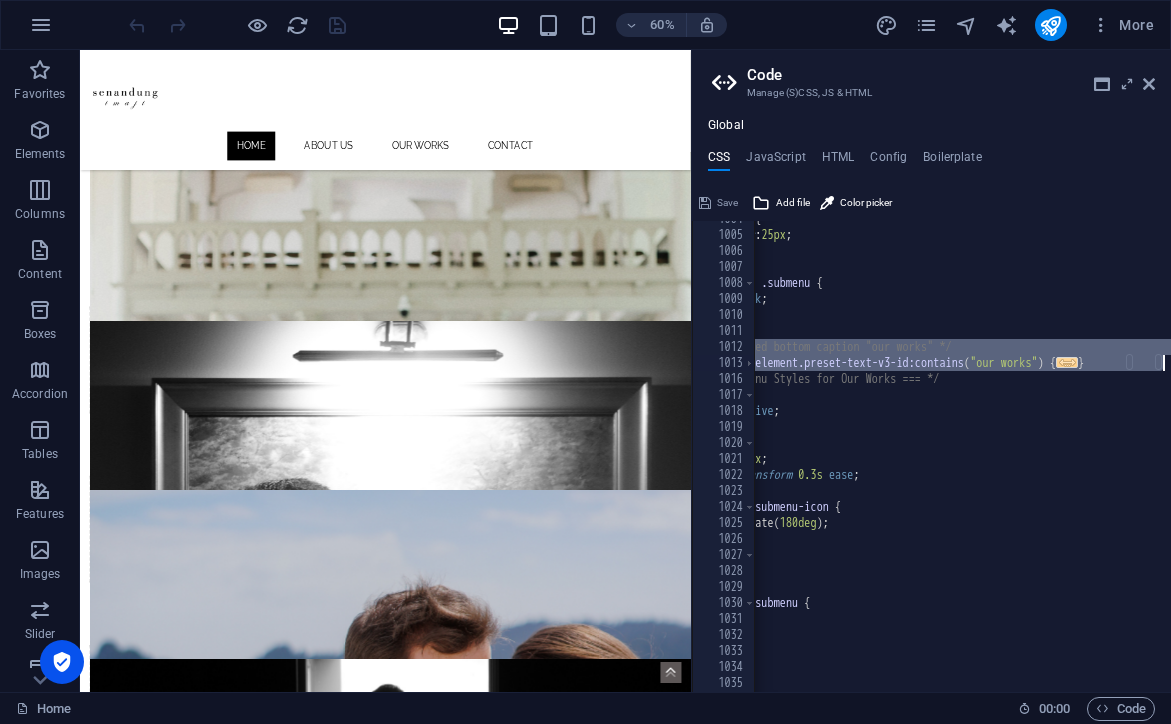 drag, startPoint x: 763, startPoint y: 346, endPoint x: 1193, endPoint y: 368, distance: 430.5624 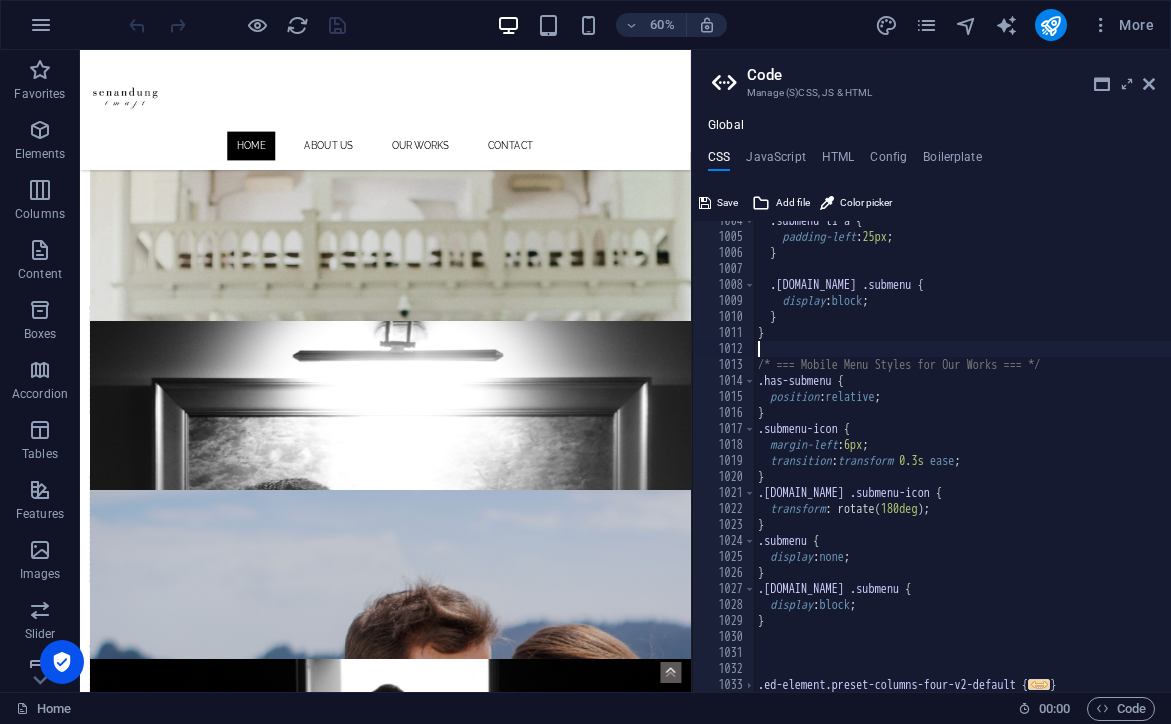 type on "}" 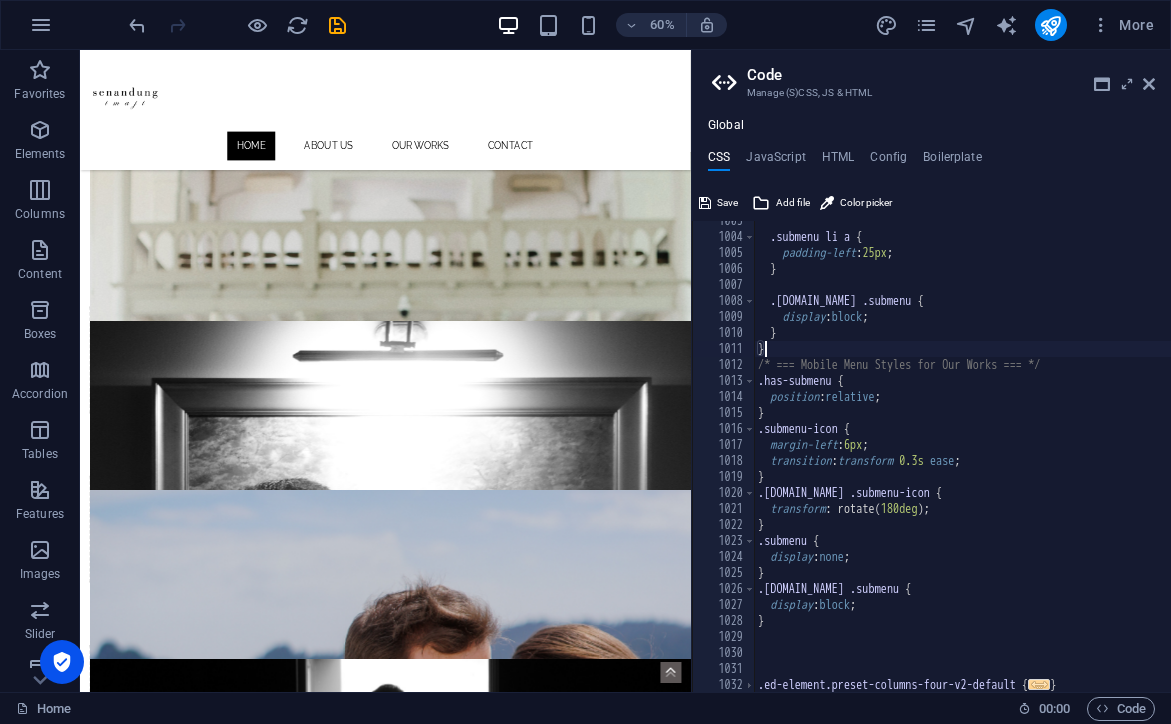click on ".submenu   li   a   {      padding-left :  25px ;    }    .has-submenu.open   .submenu   {      display :  block ;    } } /* === Mobile Menu Styles for Our Works === */ .has-submenu   {    position :  relative ; } .submenu-icon   {    margin-left :  6px ;    transition :  transform   0.3s   ease ; } .has-submenu.open   .submenu-icon   {    transform : rotate ( 180deg ) ; } .submenu   {    display :  none ; } .has-submenu.open   .submenu   {    display :  block ; } .ed-element.preset-columns-four-v2-default   { ... }" at bounding box center [1081, 465] 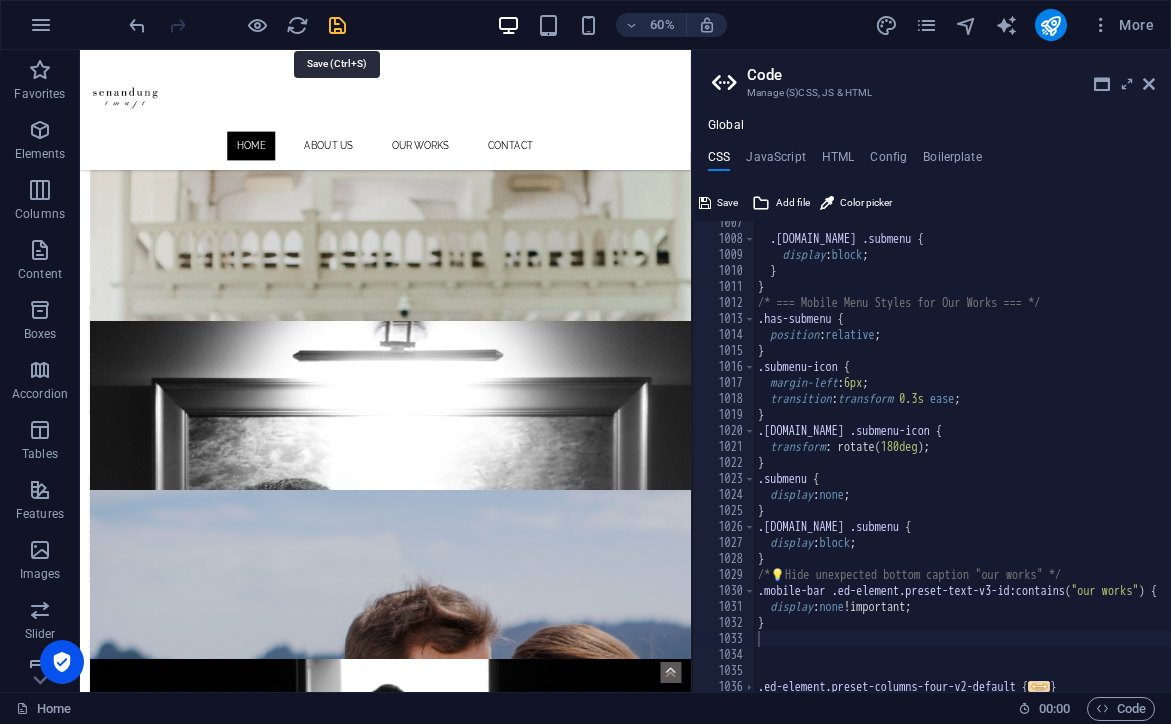 click at bounding box center [337, 25] 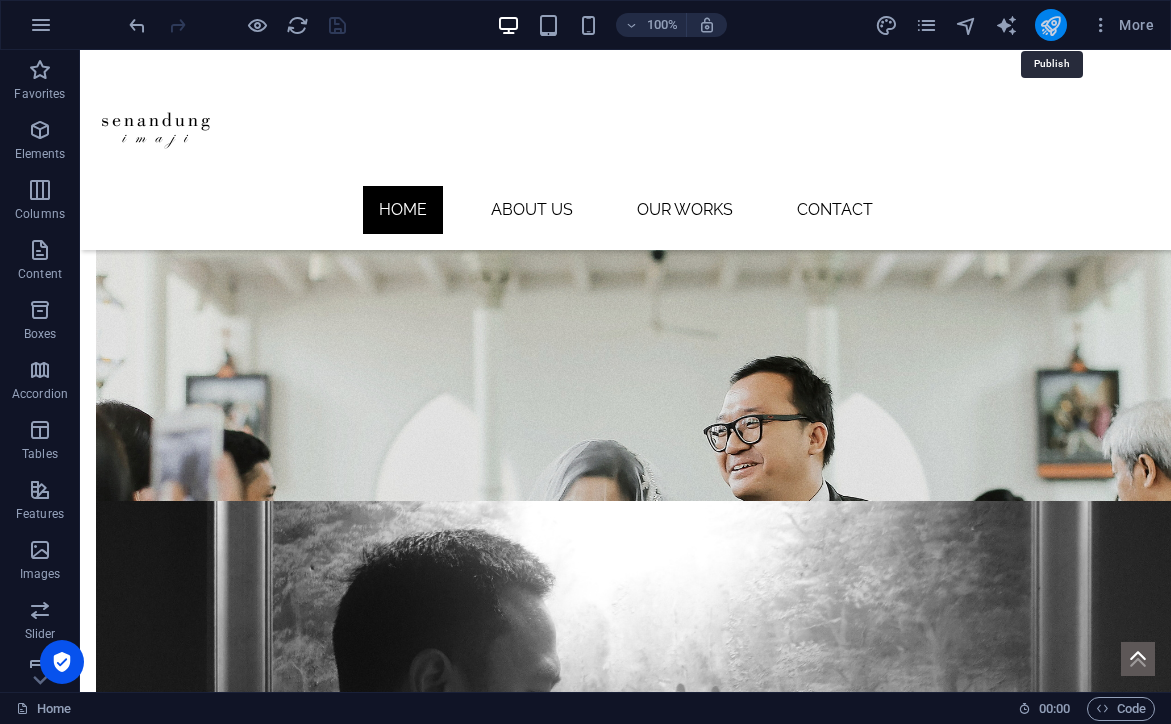 click at bounding box center [1050, 25] 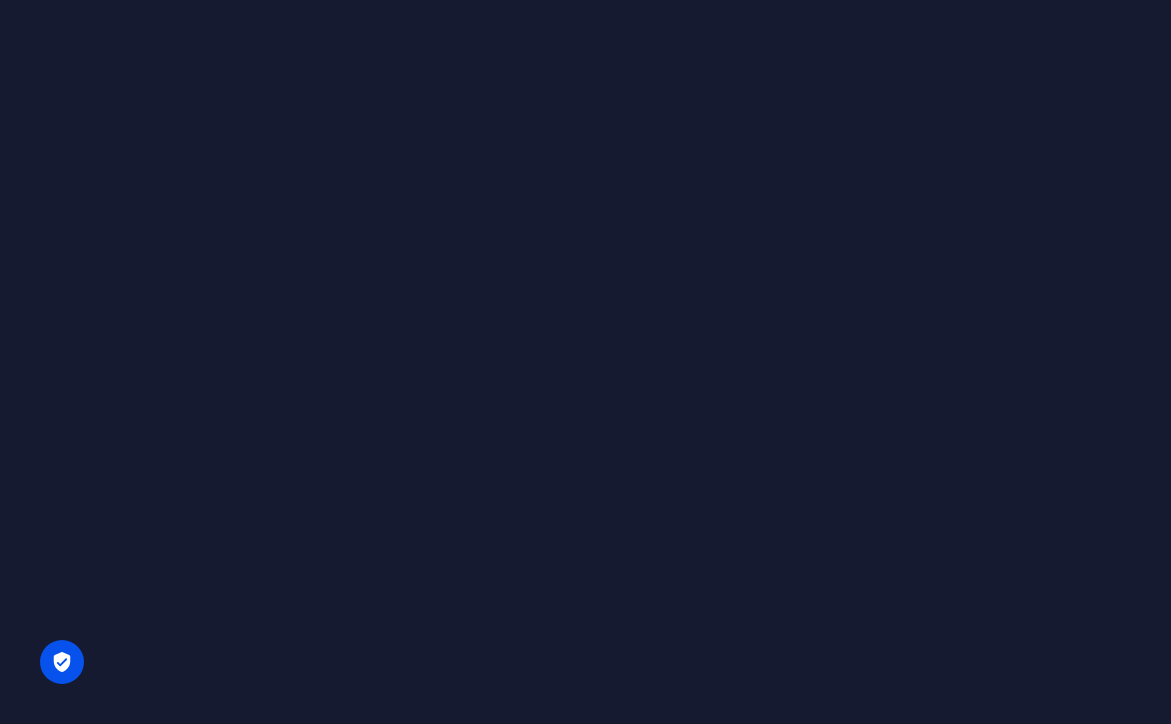 scroll, scrollTop: 0, scrollLeft: 0, axis: both 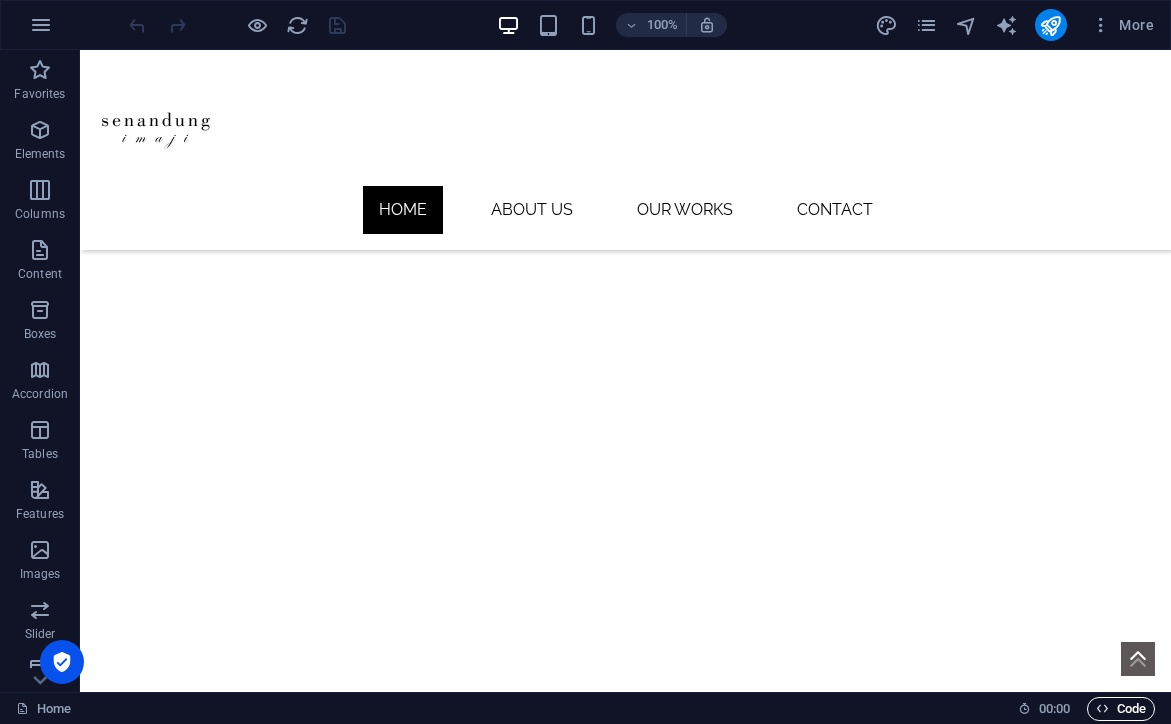 click on "Code" at bounding box center (1121, 709) 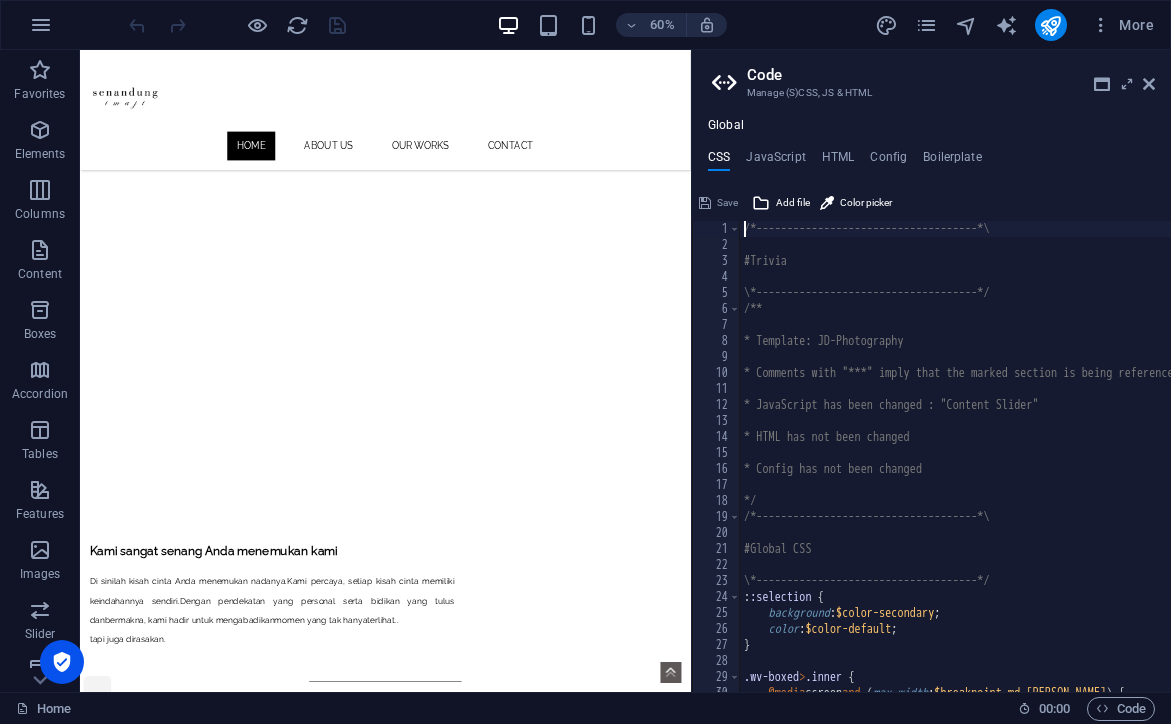 click on "Manage (S)CSS, JS & HTML" at bounding box center (931, 93) 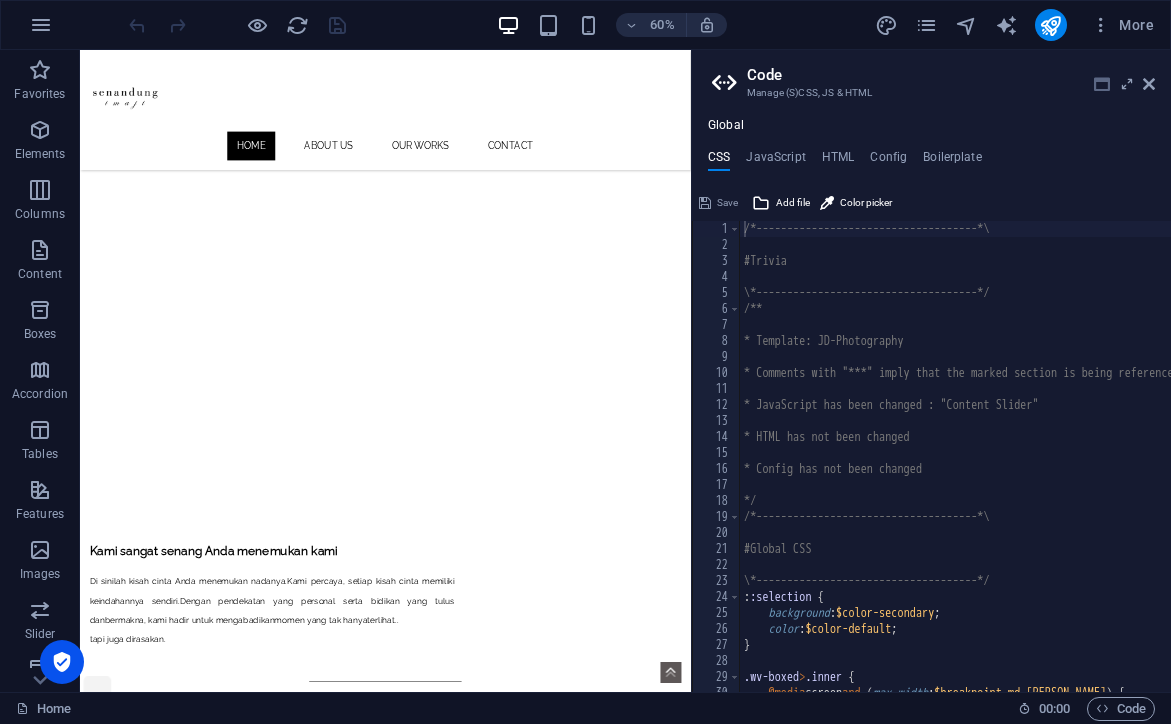 click at bounding box center (1102, 84) 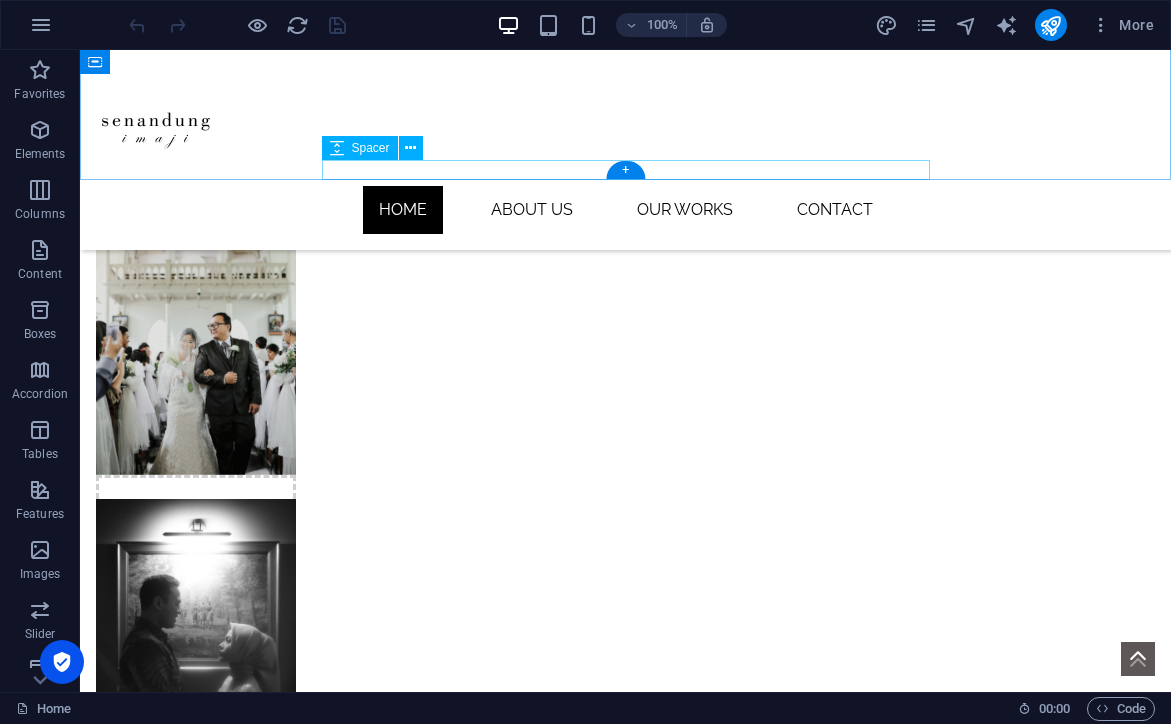 scroll, scrollTop: 1649, scrollLeft: 0, axis: vertical 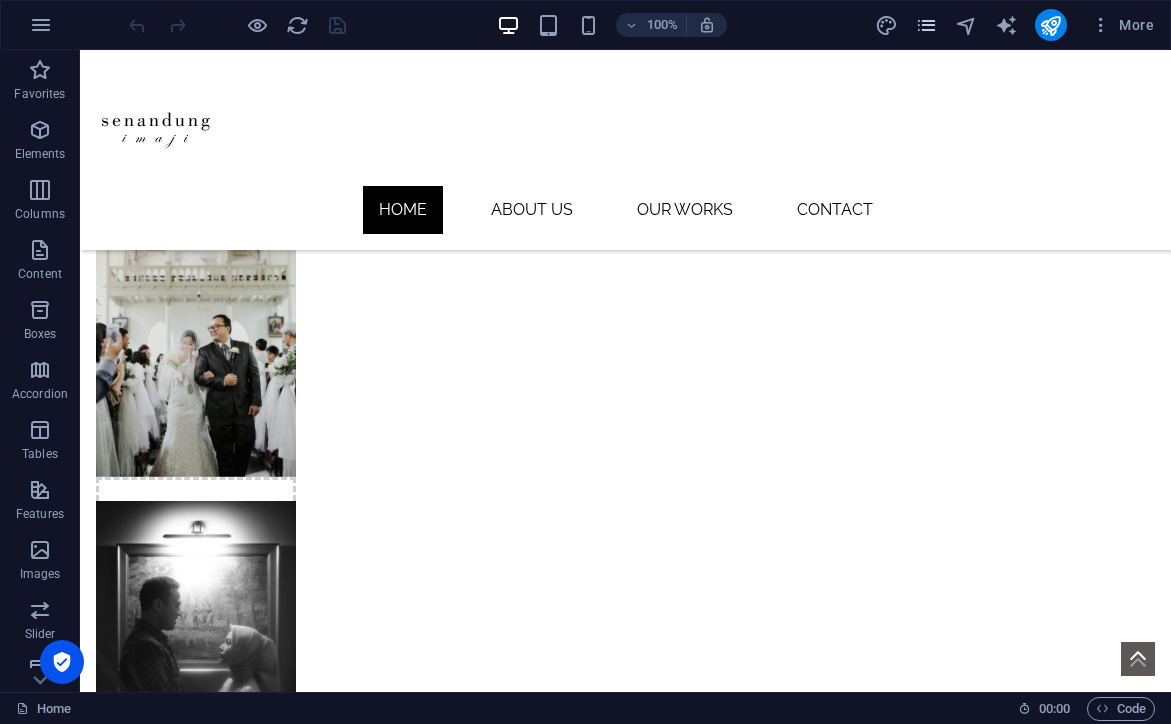 click at bounding box center (926, 25) 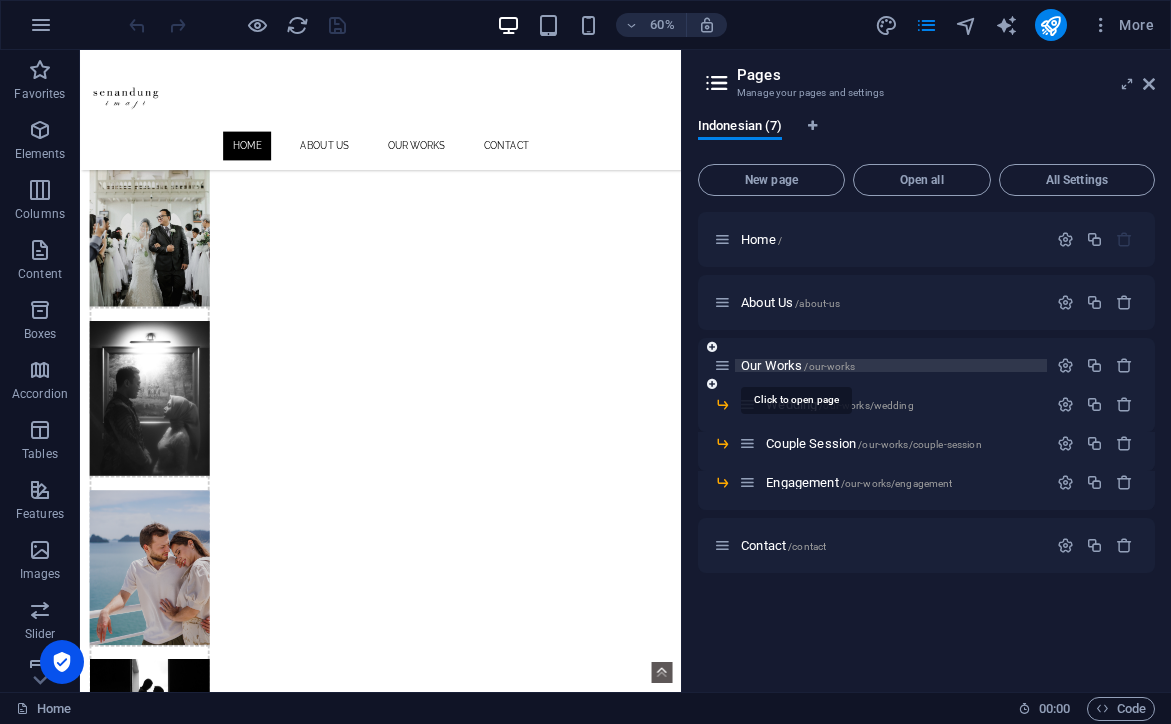 click on "Our Works /our-works" at bounding box center [798, 365] 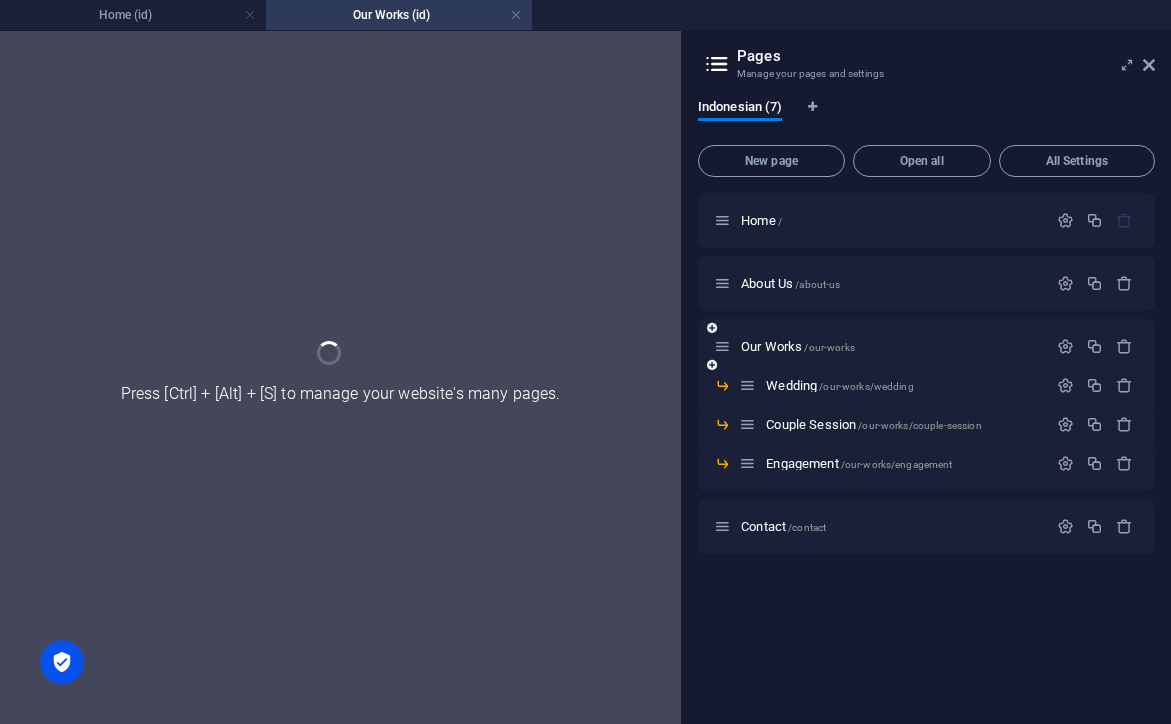 scroll, scrollTop: 1564, scrollLeft: 0, axis: vertical 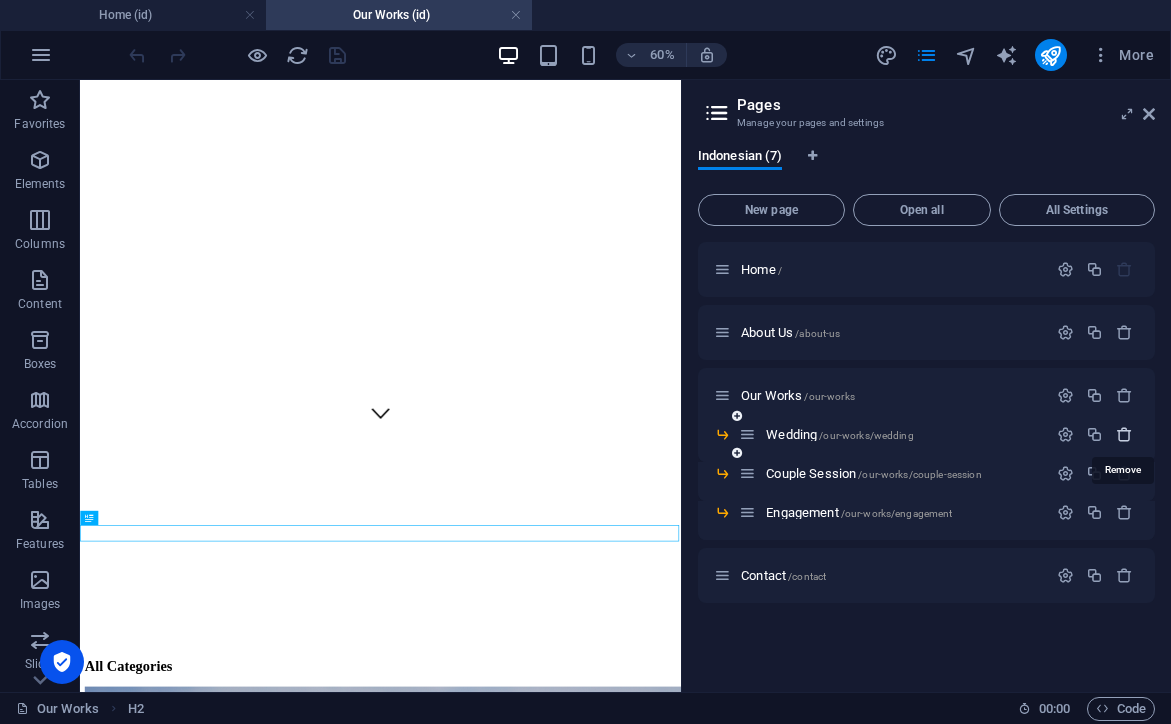 click at bounding box center [1124, 434] 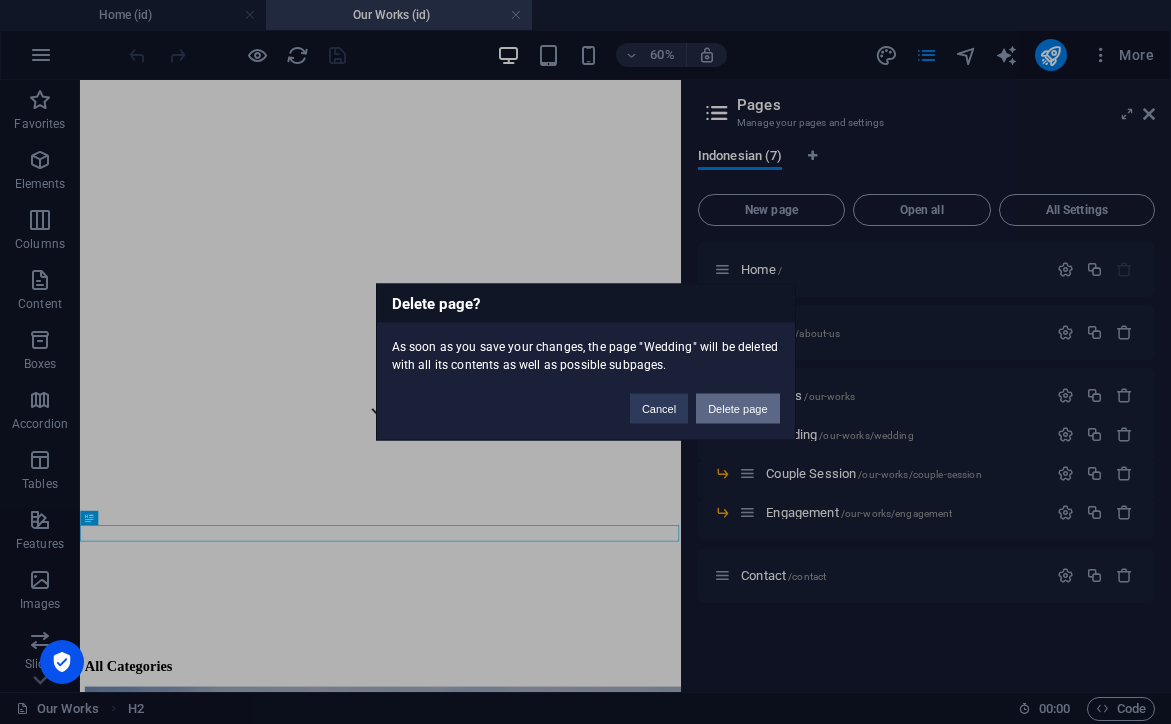 click on "Delete page" at bounding box center [737, 409] 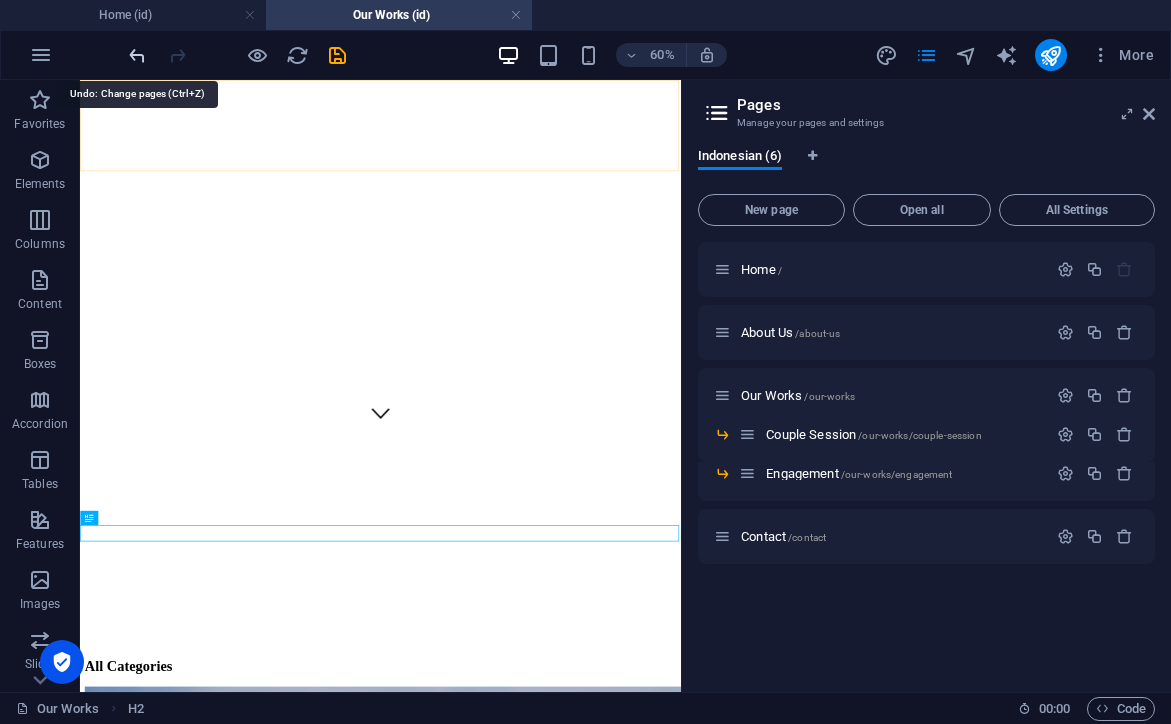 click at bounding box center (137, 55) 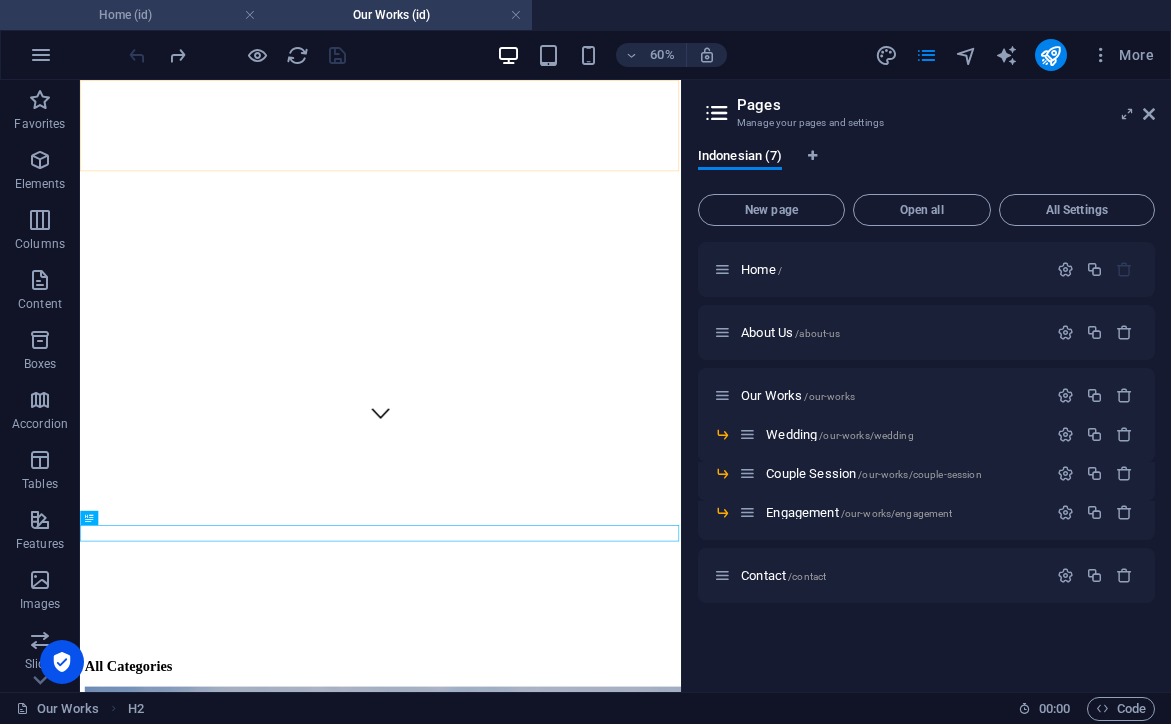 click on "Home (id)" at bounding box center (133, 15) 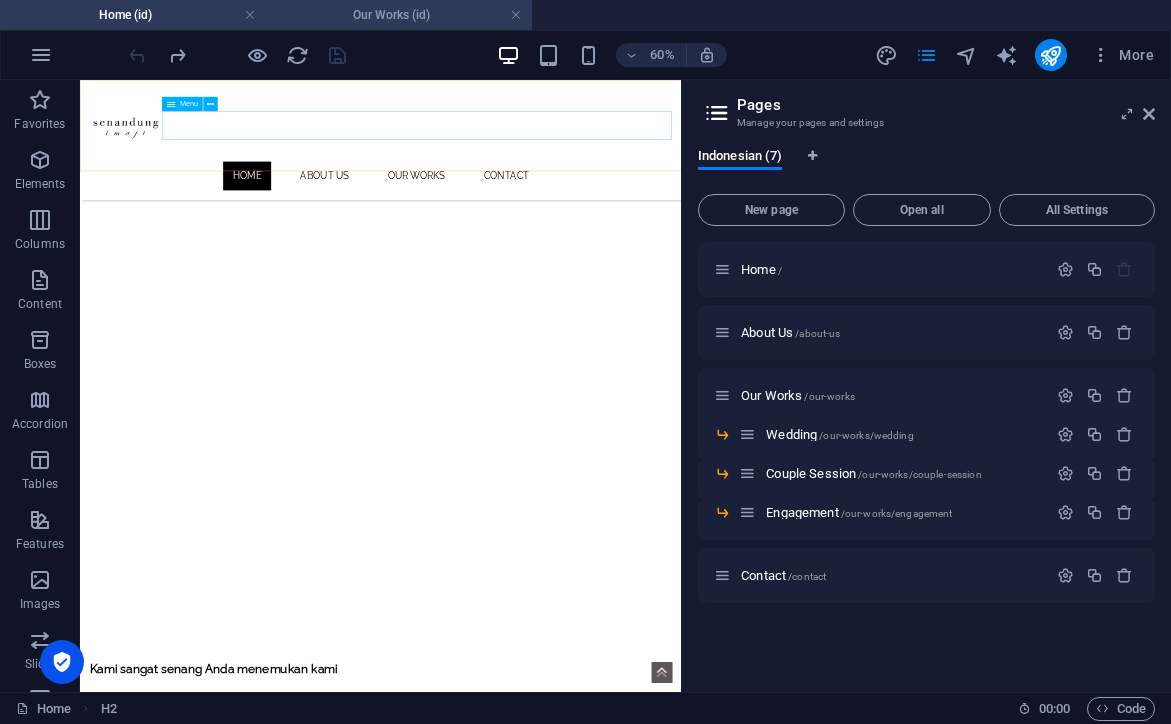 click on "Our Works (id)" at bounding box center [399, 15] 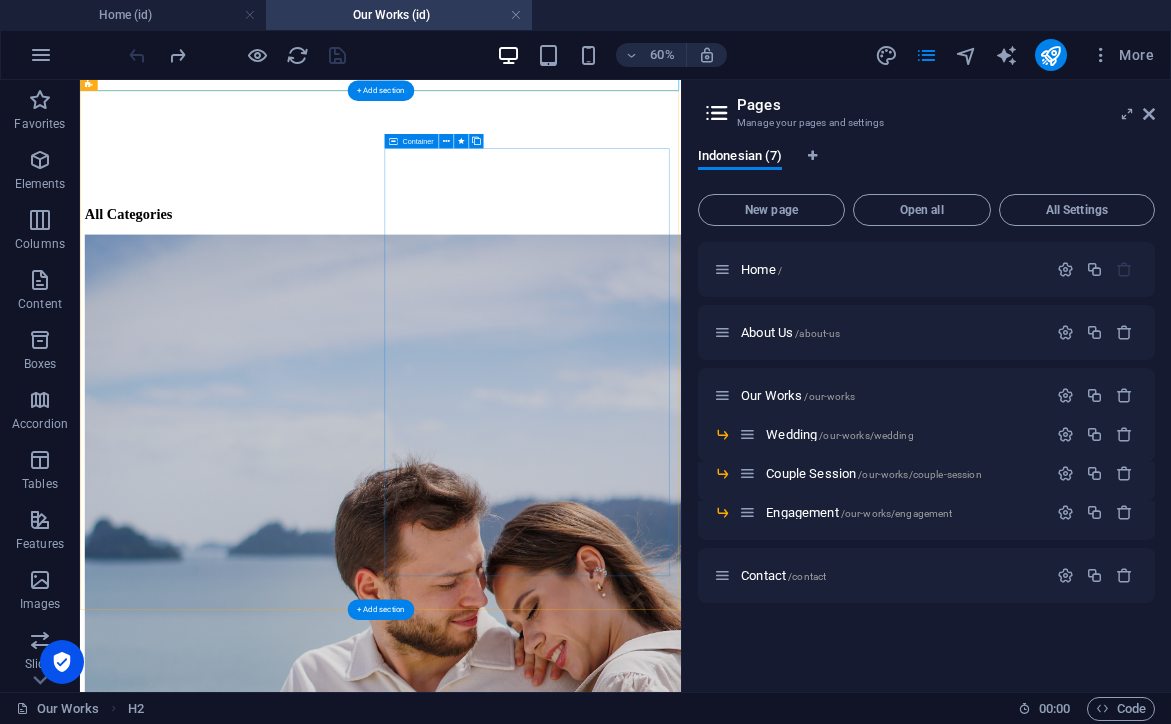 scroll, scrollTop: 1181, scrollLeft: 0, axis: vertical 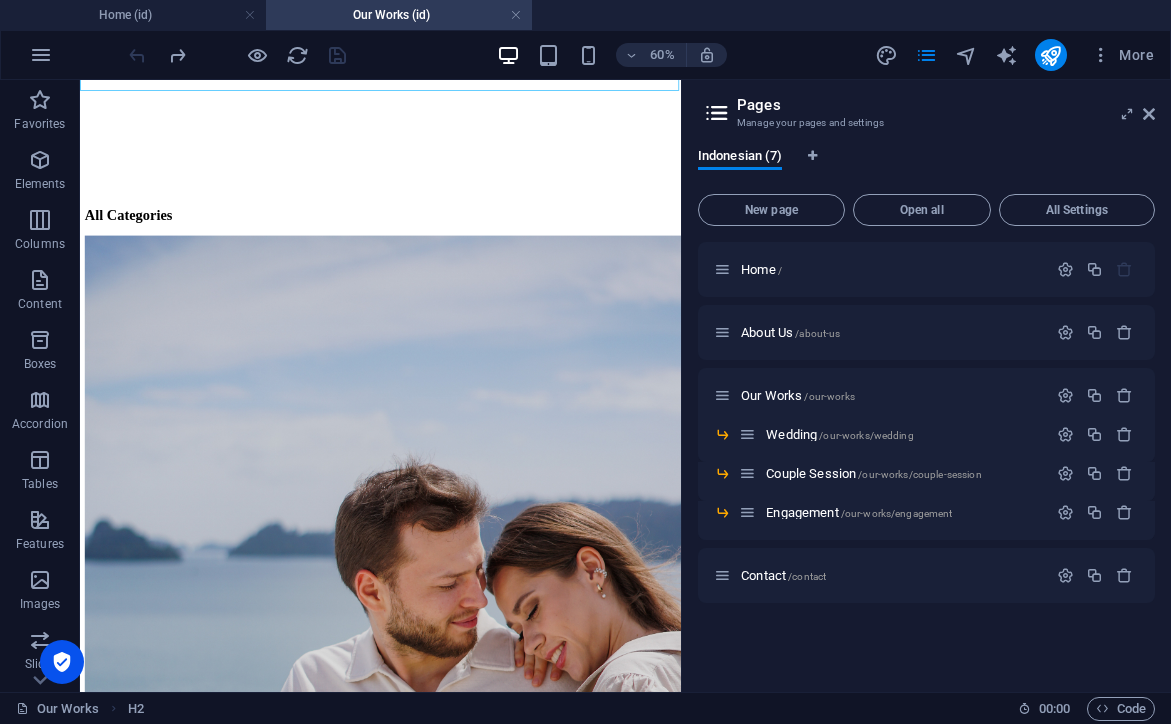 click on "Pages Manage your pages and settings" at bounding box center [928, 106] 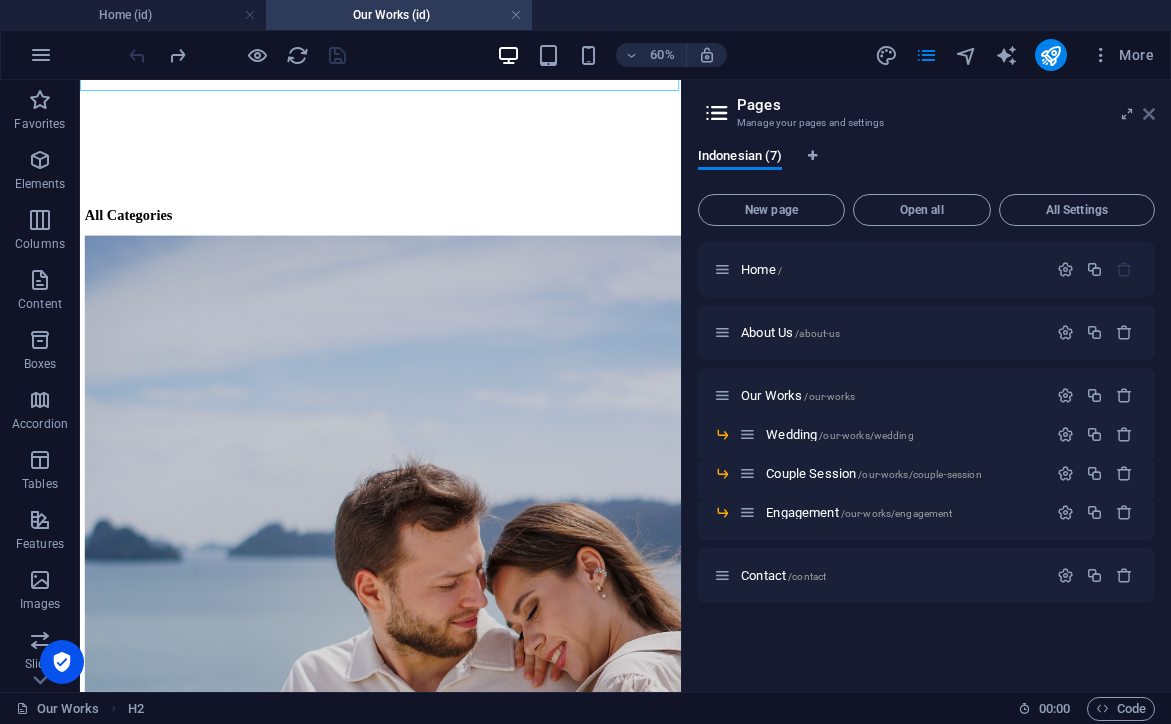 click at bounding box center (1149, 114) 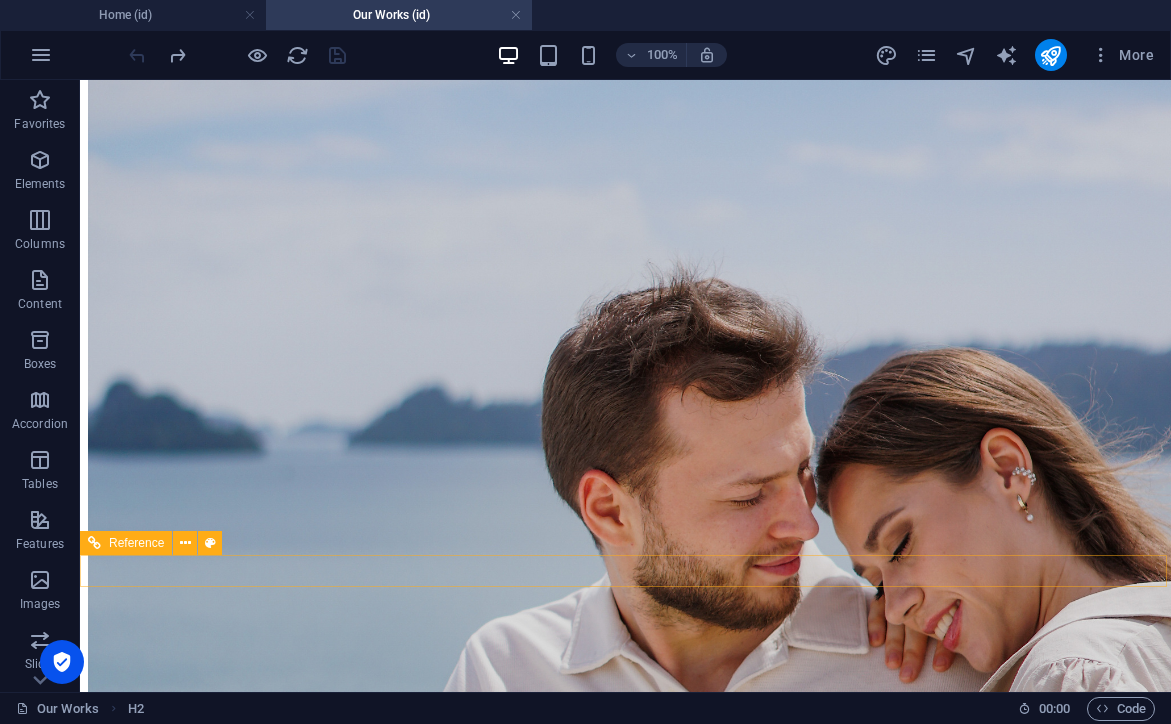scroll, scrollTop: 1247, scrollLeft: 0, axis: vertical 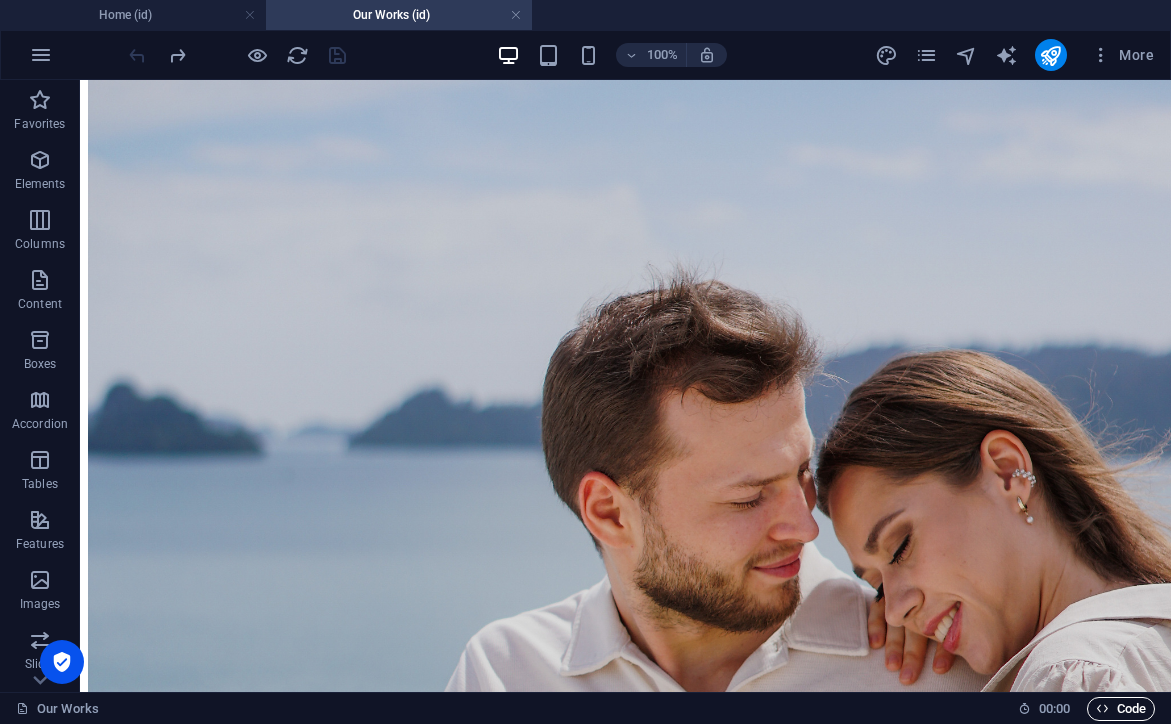 click on "Code" at bounding box center [1121, 709] 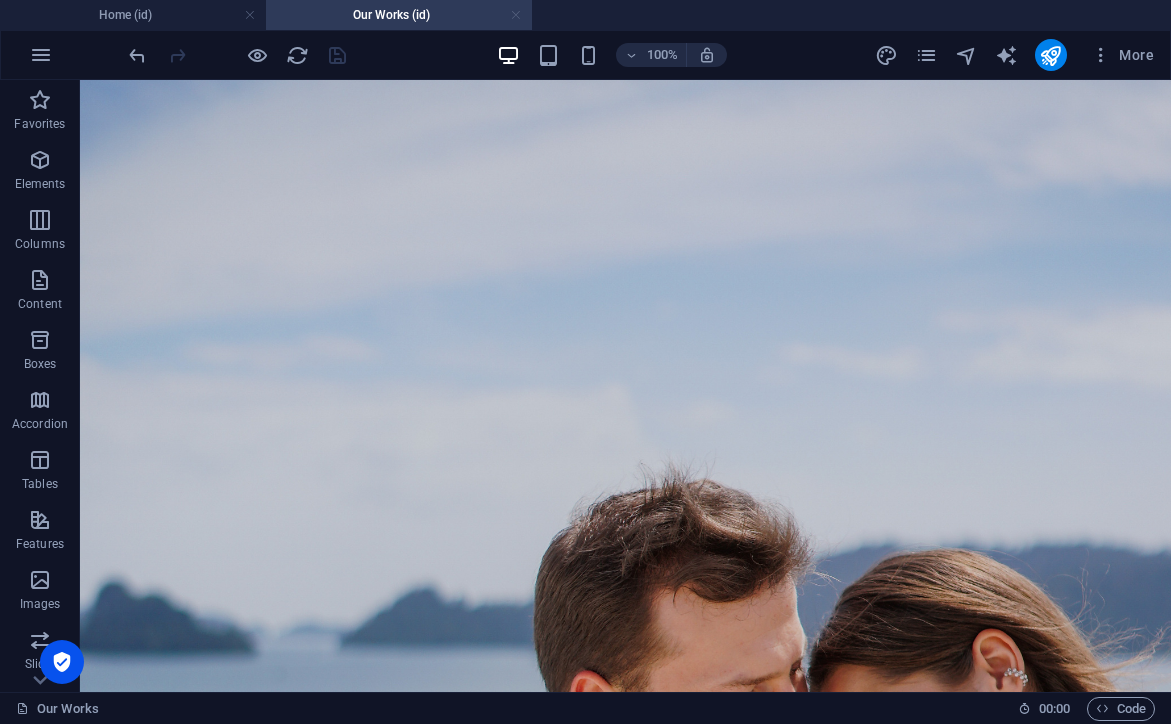 click at bounding box center (516, 15) 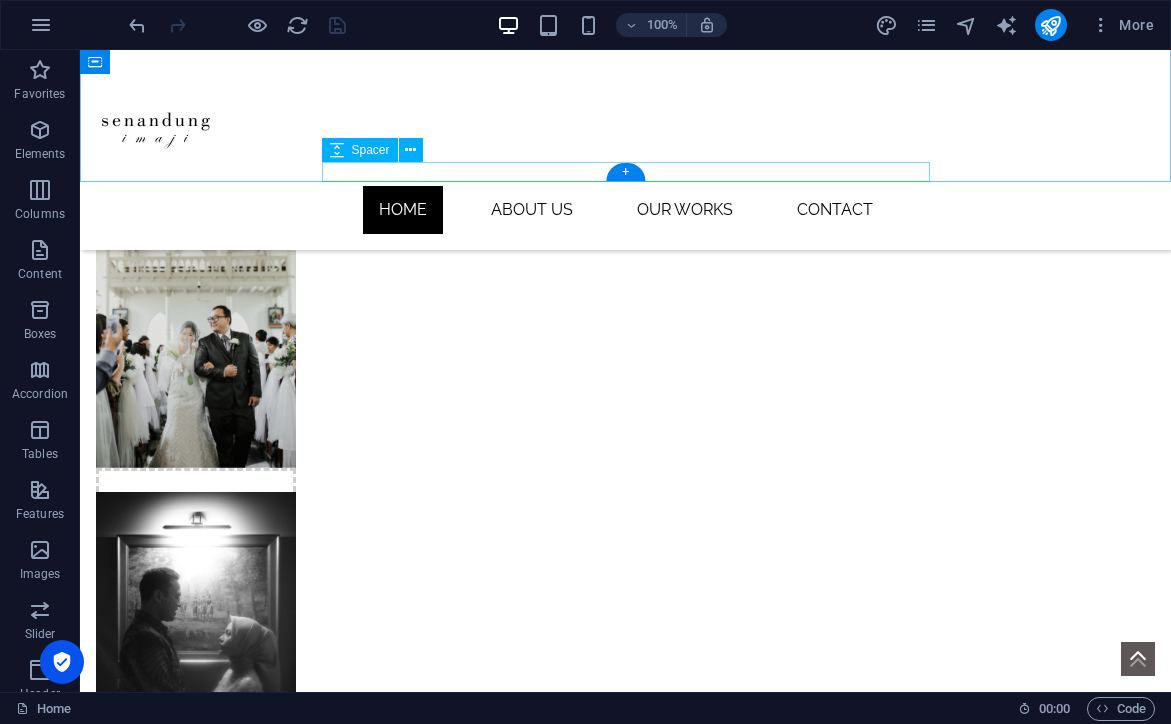 scroll, scrollTop: 1649, scrollLeft: 0, axis: vertical 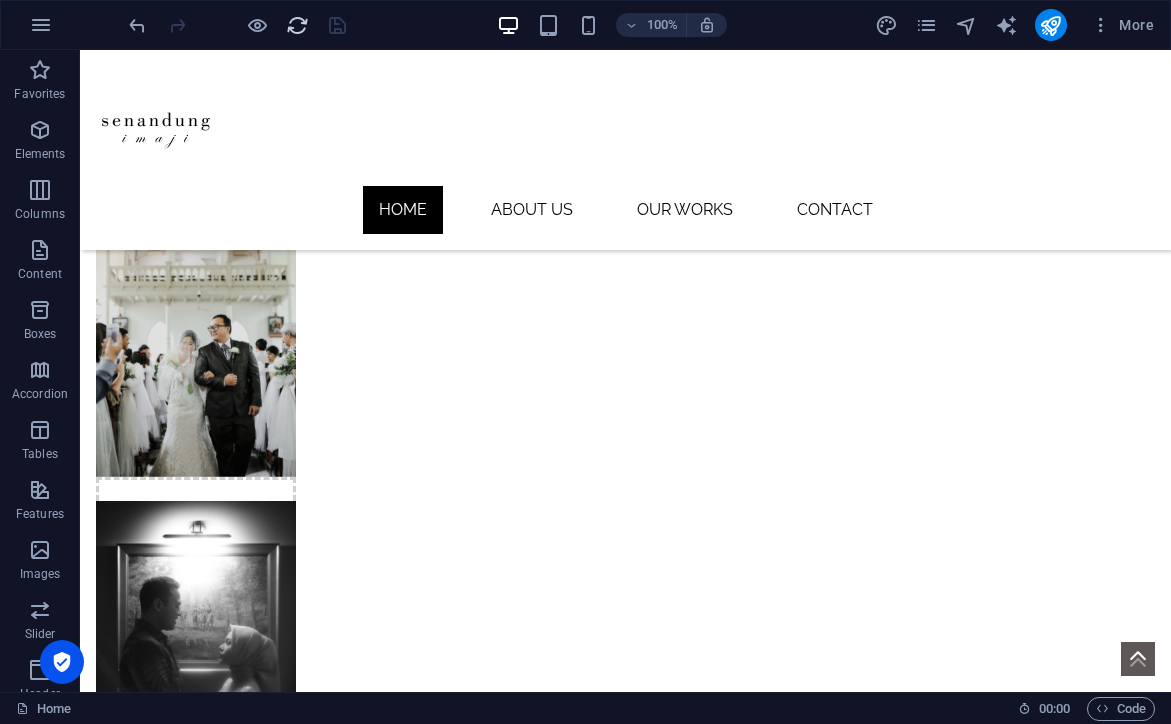 click at bounding box center (297, 25) 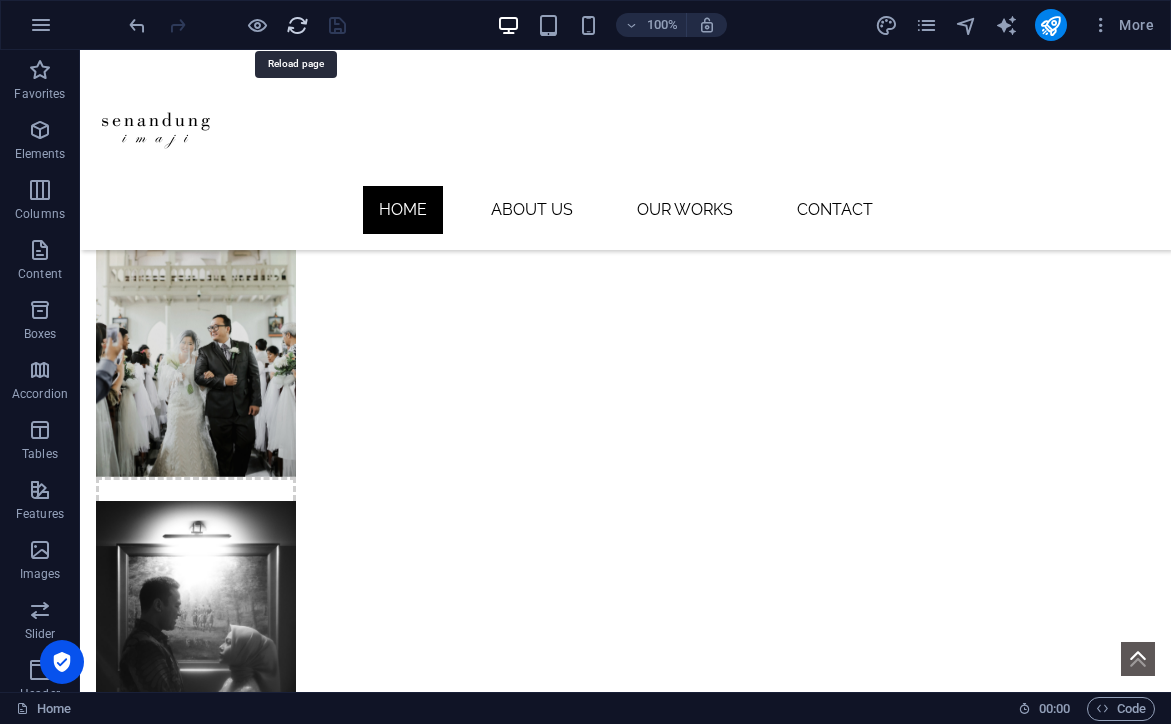 click at bounding box center [297, 25] 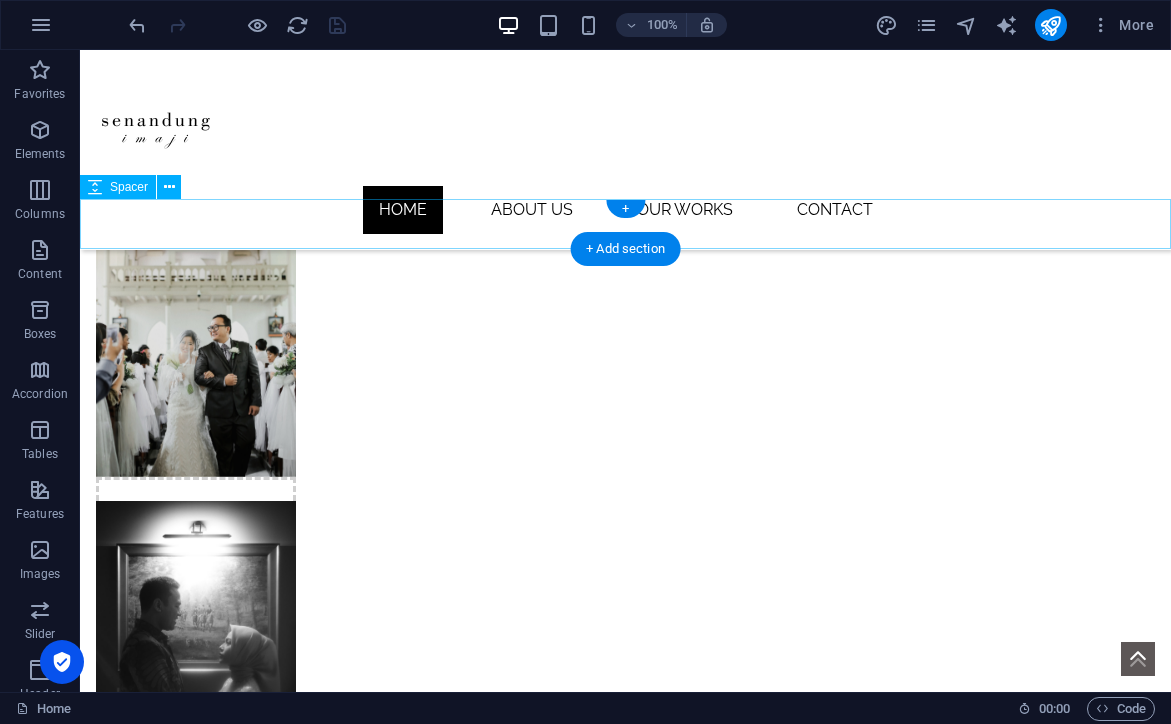 type 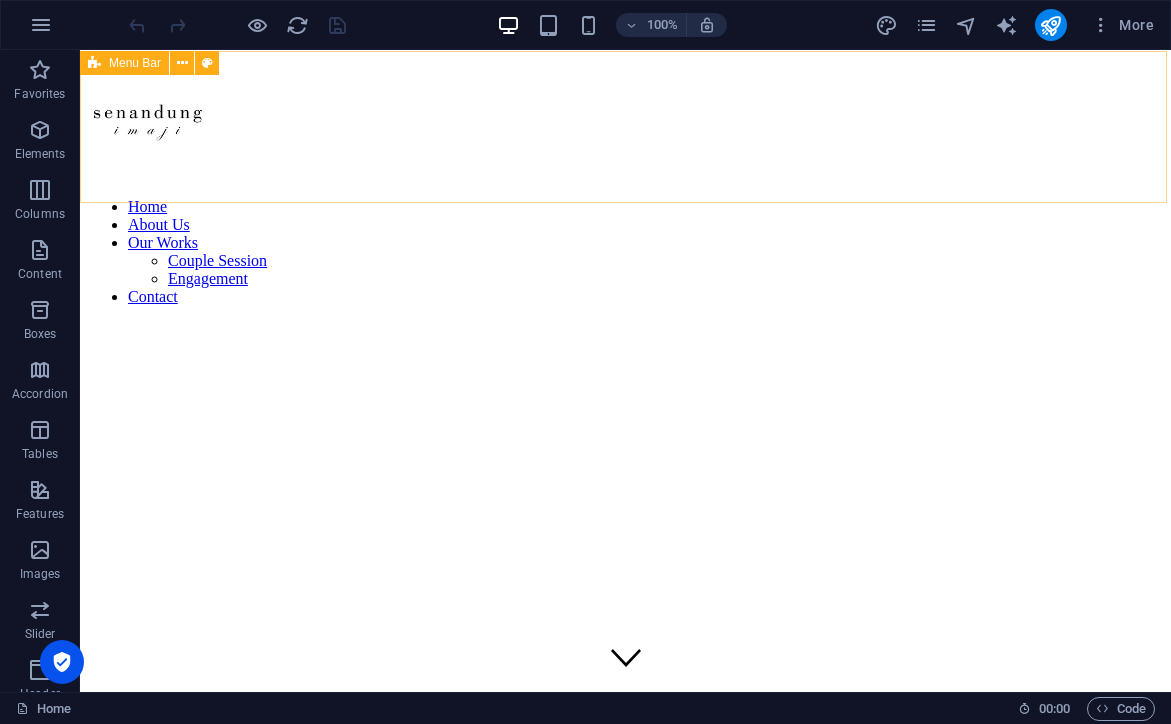 scroll, scrollTop: 0, scrollLeft: 0, axis: both 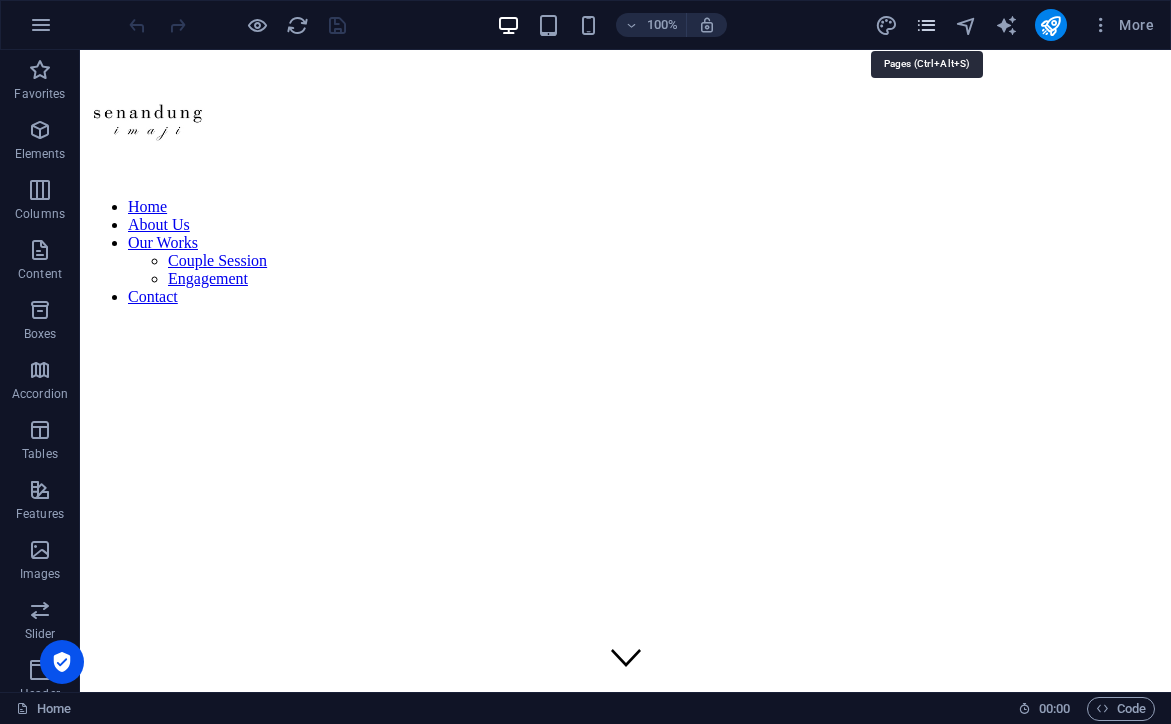 click at bounding box center (926, 25) 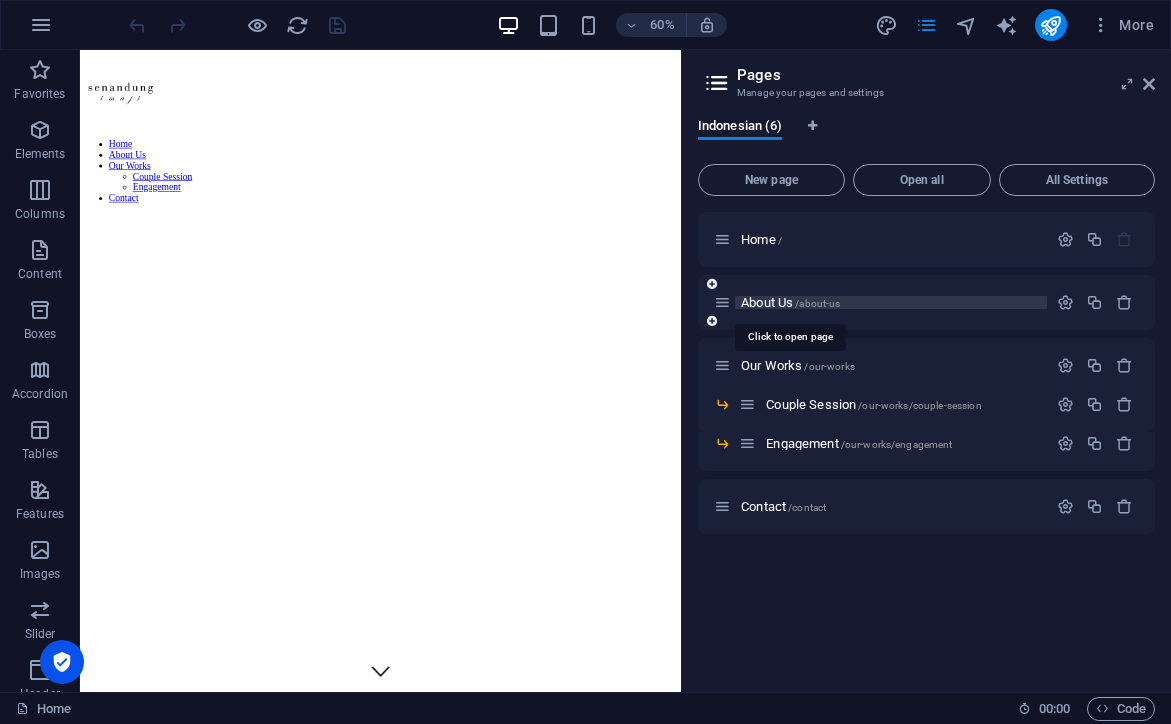 click on "About Us /about-us" at bounding box center [790, 302] 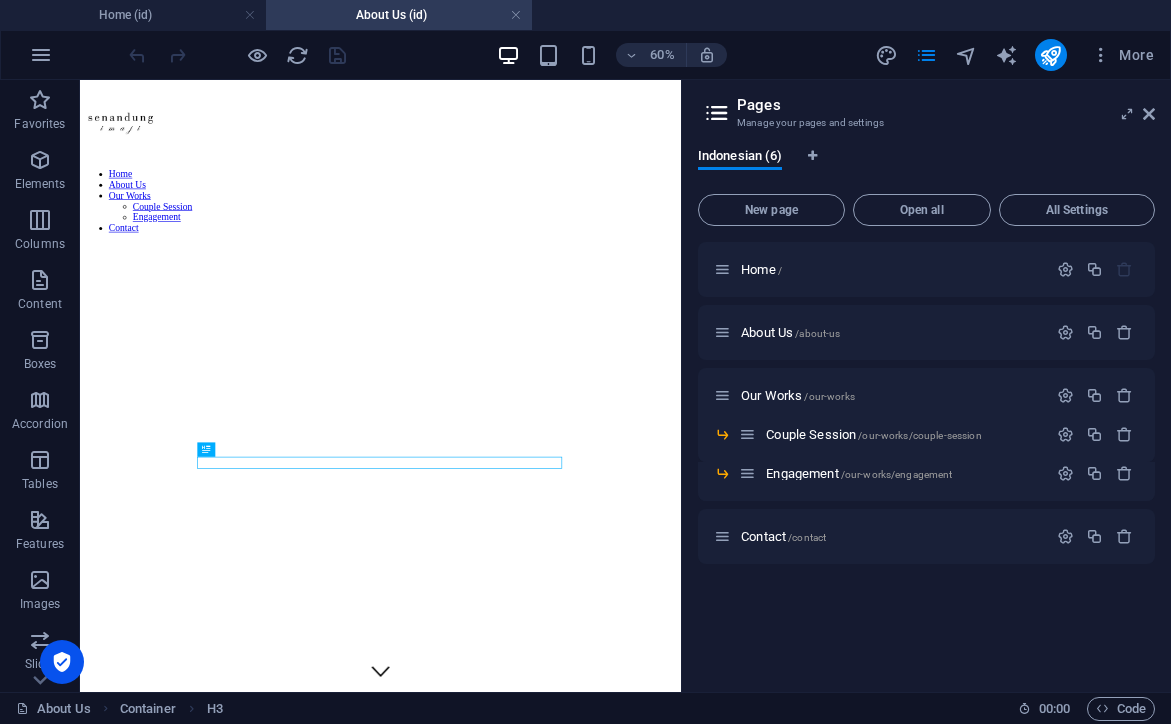 scroll, scrollTop: 698, scrollLeft: 0, axis: vertical 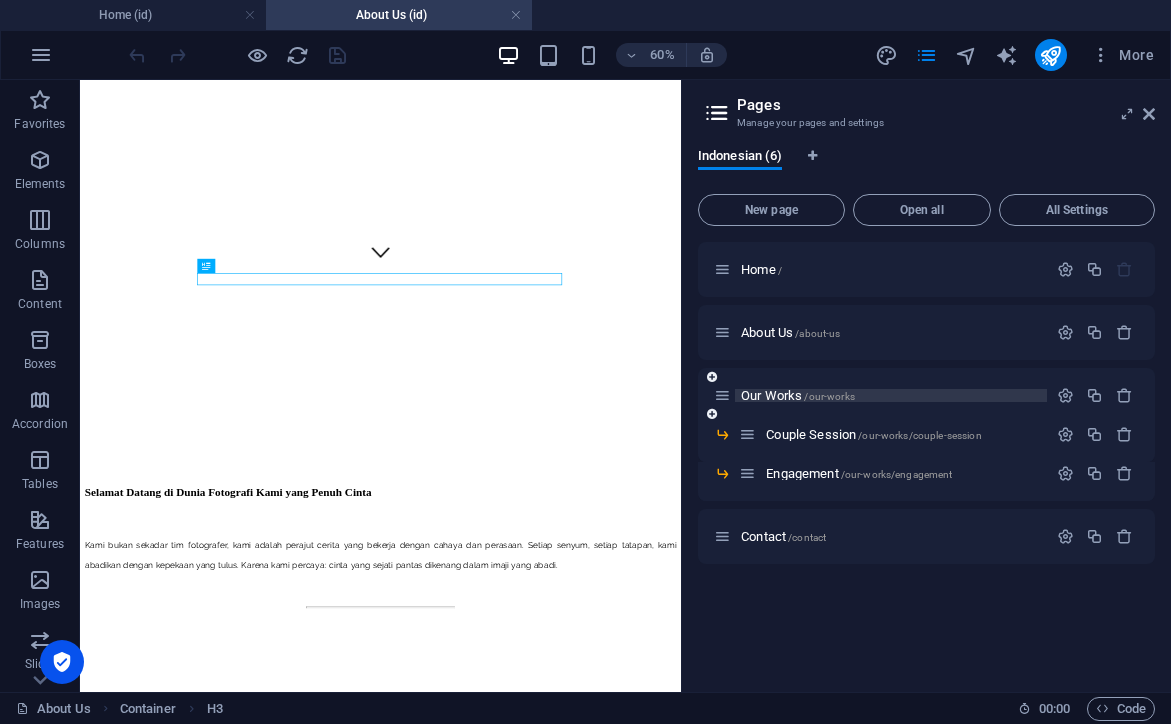 click on "Our Works /our-works" at bounding box center [798, 395] 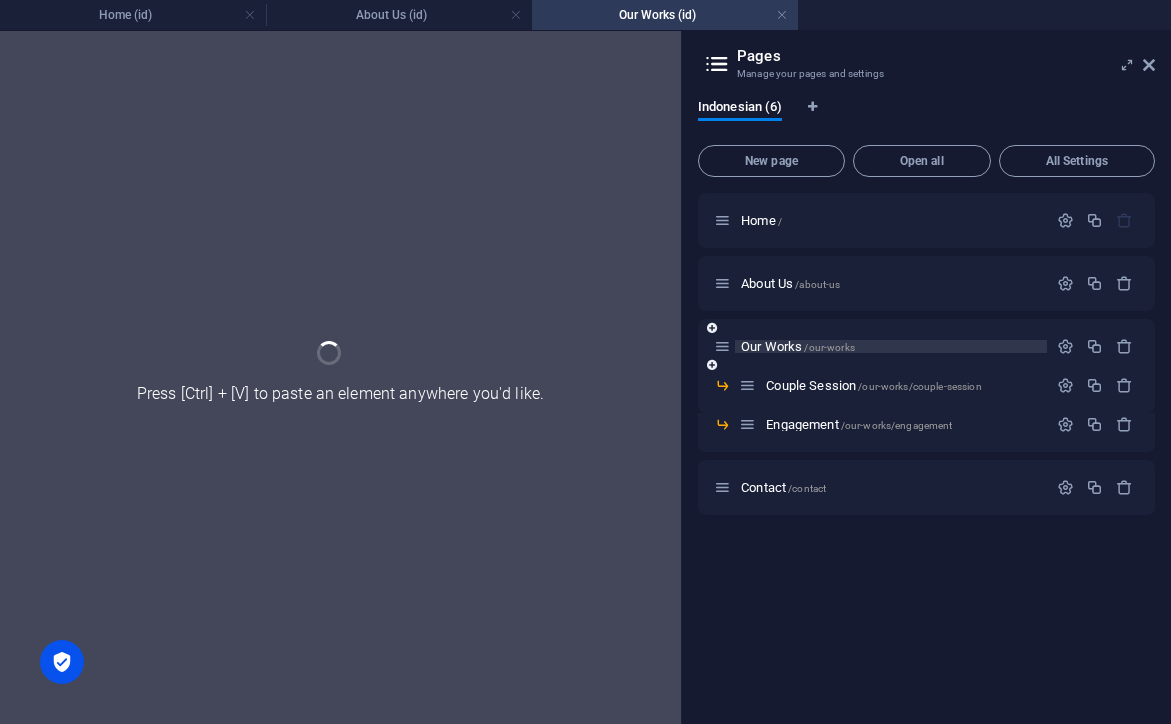 scroll, scrollTop: 563, scrollLeft: 0, axis: vertical 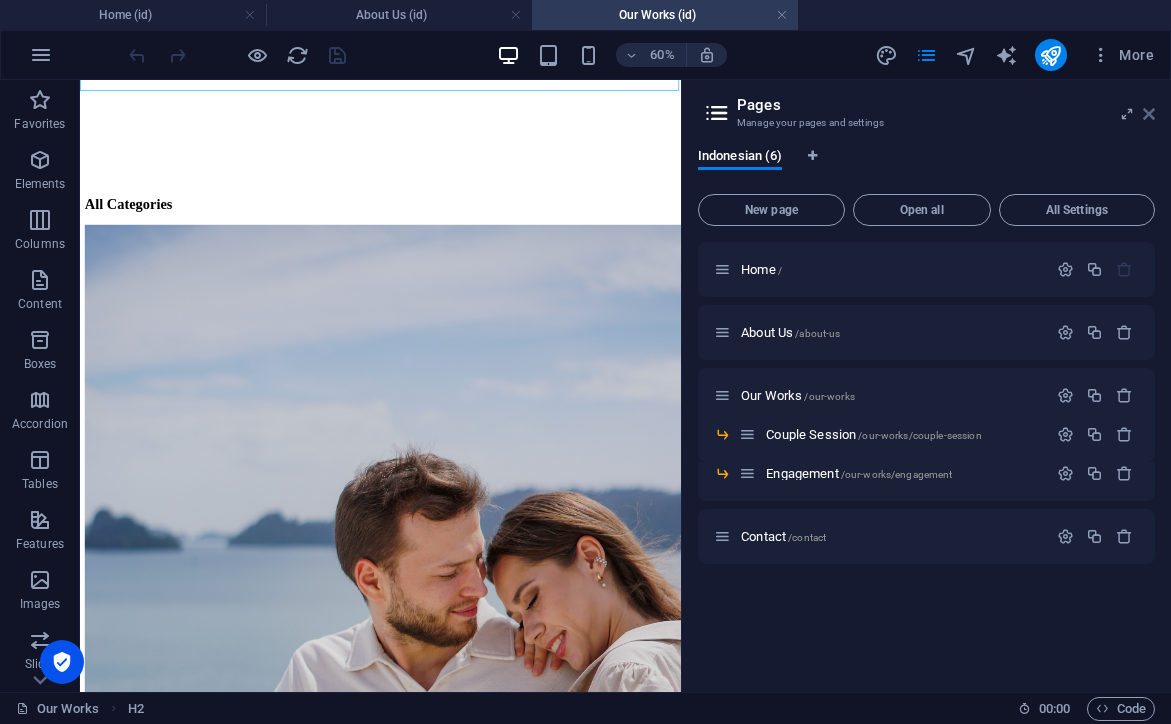 click at bounding box center [1149, 114] 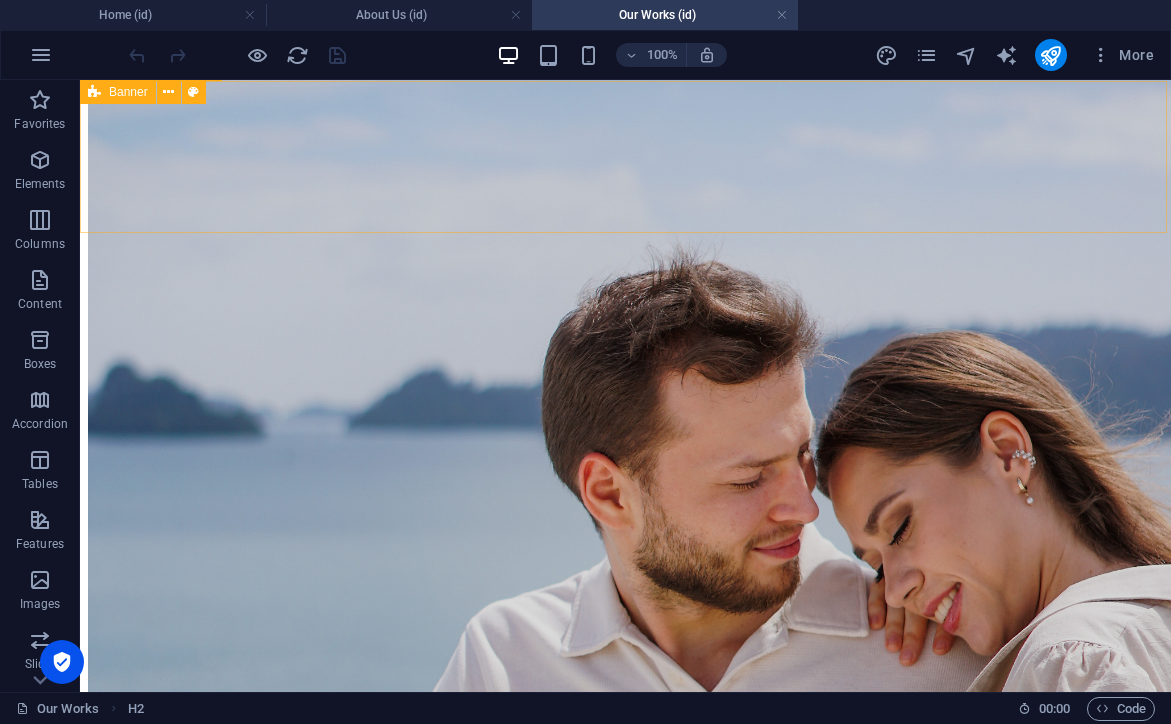 scroll, scrollTop: 1247, scrollLeft: 0, axis: vertical 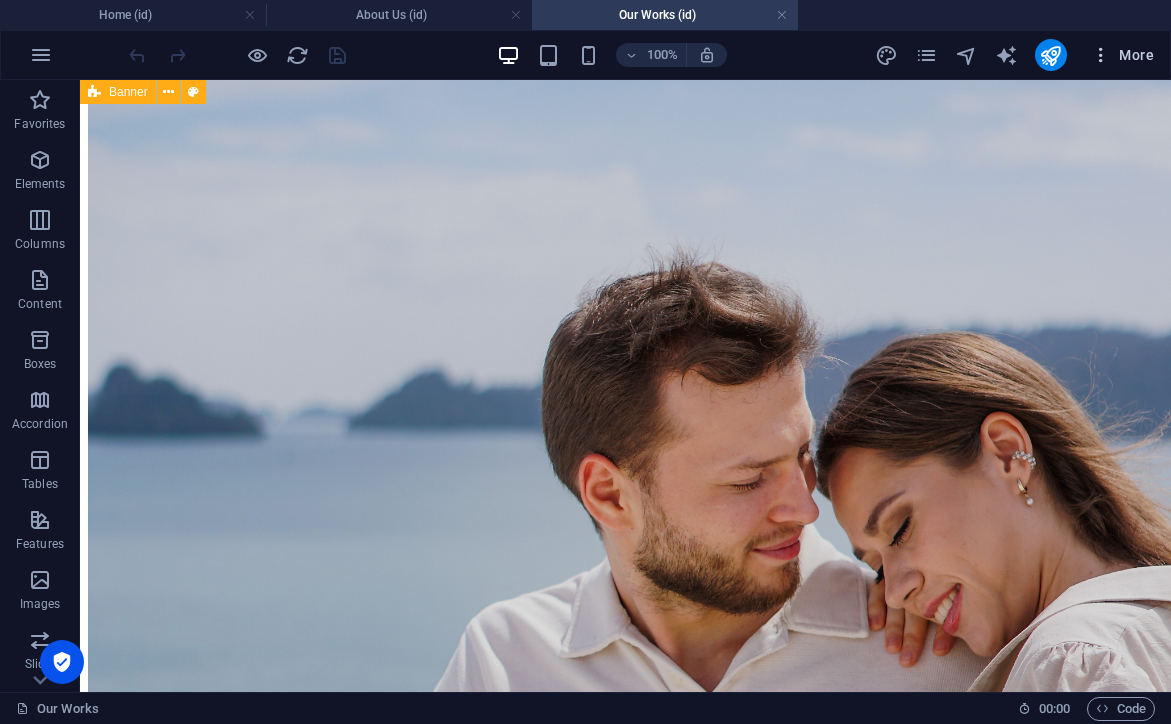 click at bounding box center [1101, 55] 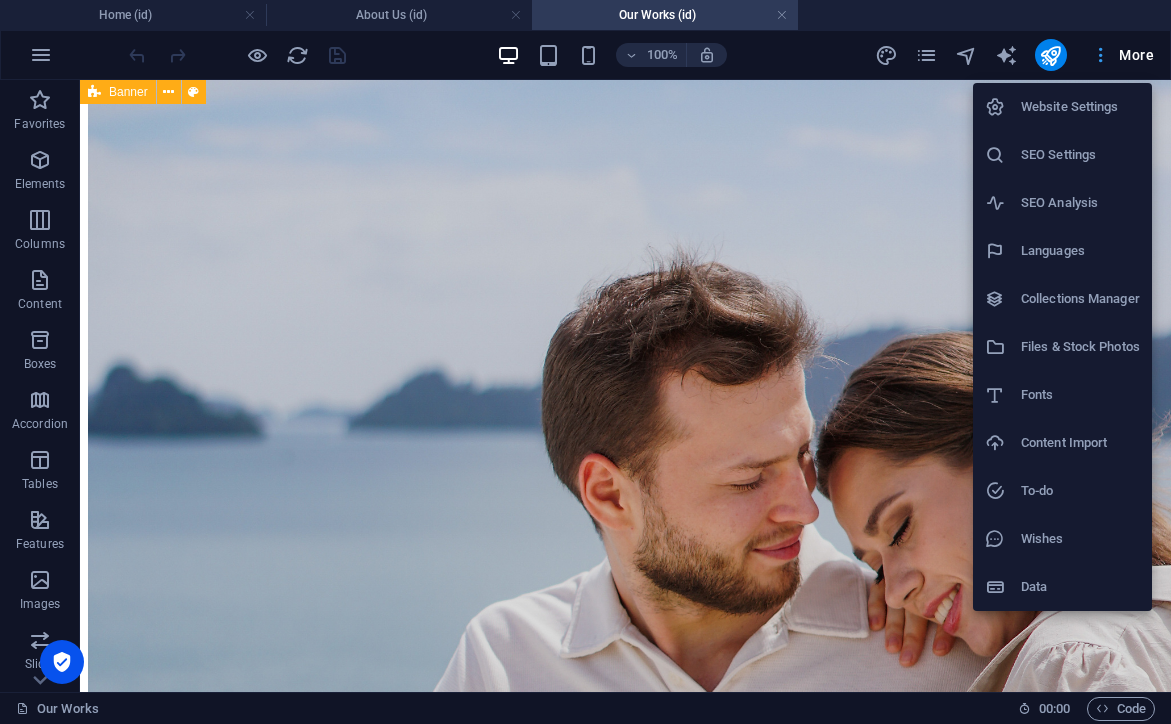 click at bounding box center [585, 362] 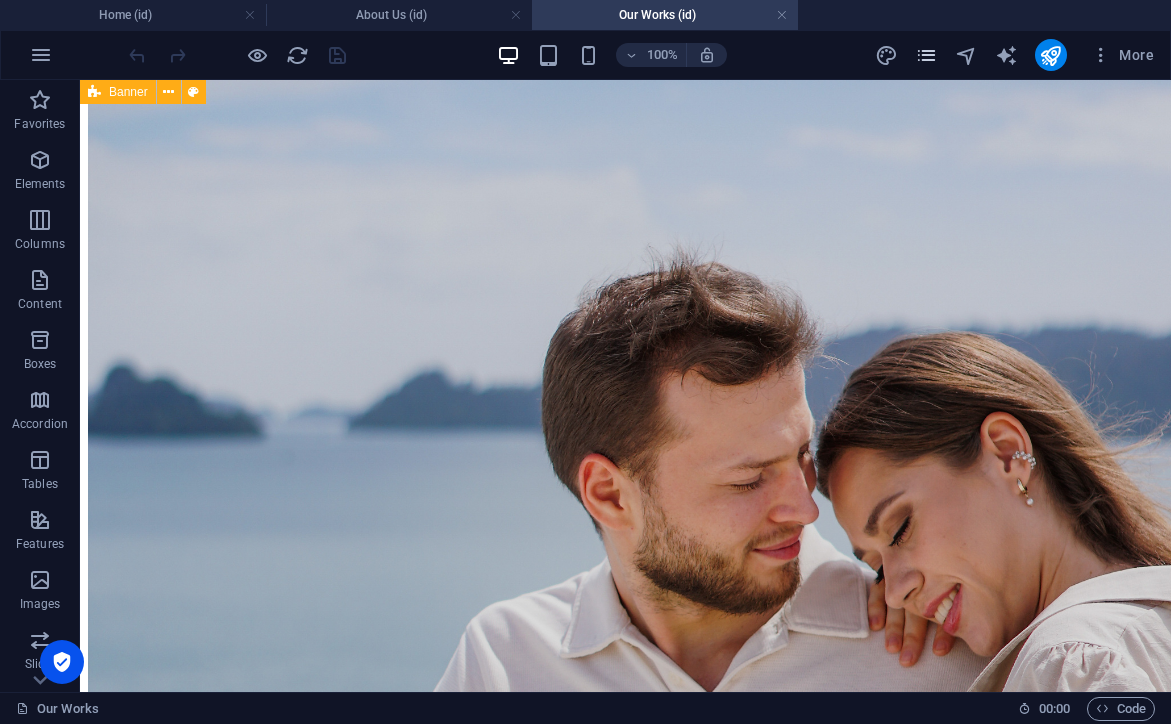 click at bounding box center [926, 55] 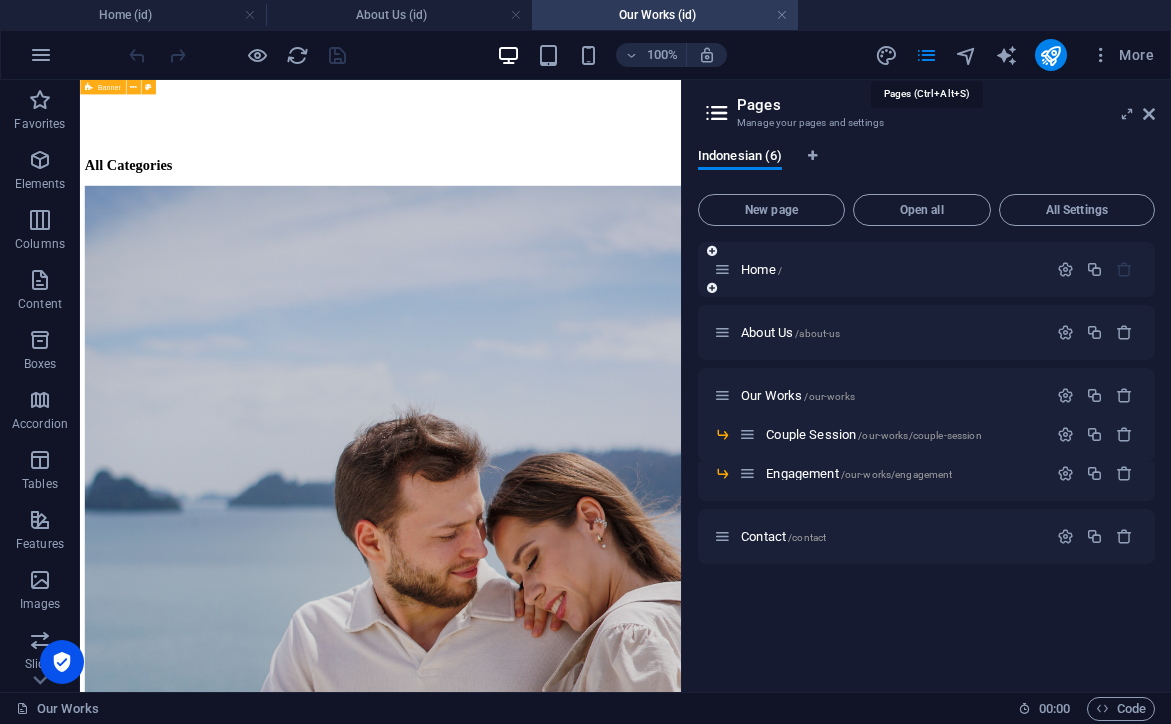 scroll, scrollTop: 940, scrollLeft: 0, axis: vertical 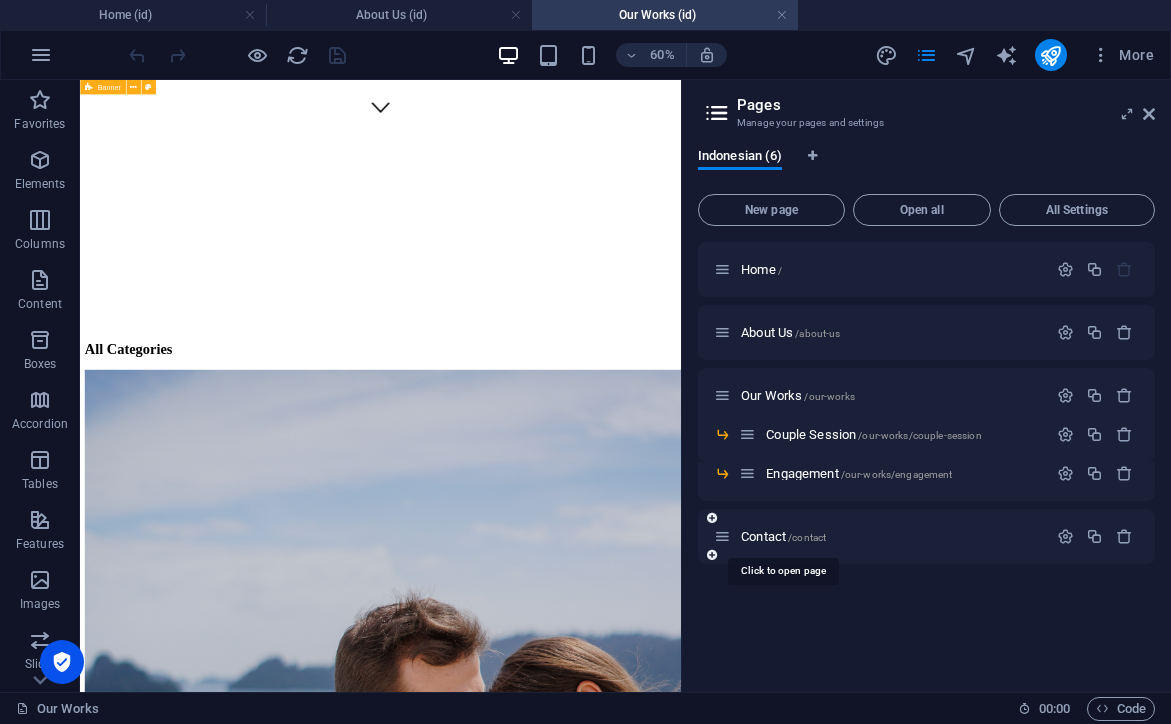 click on "Contact /contact" at bounding box center [880, 536] 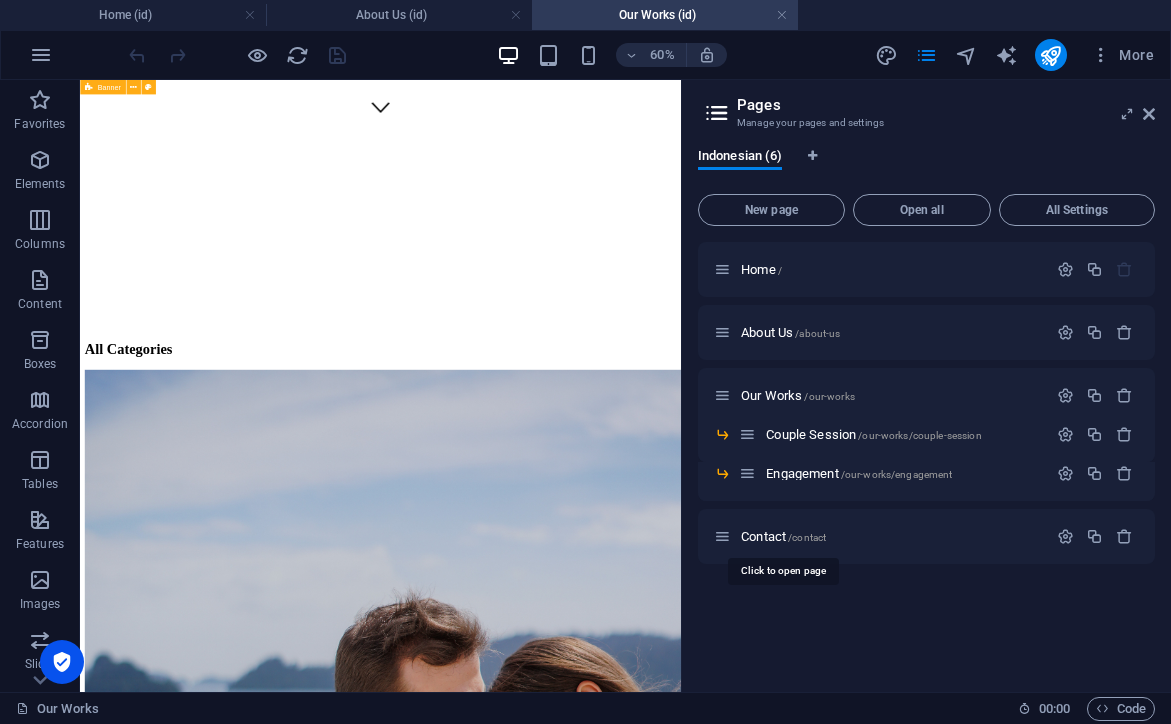 click on "Contact /contact" at bounding box center (783, 536) 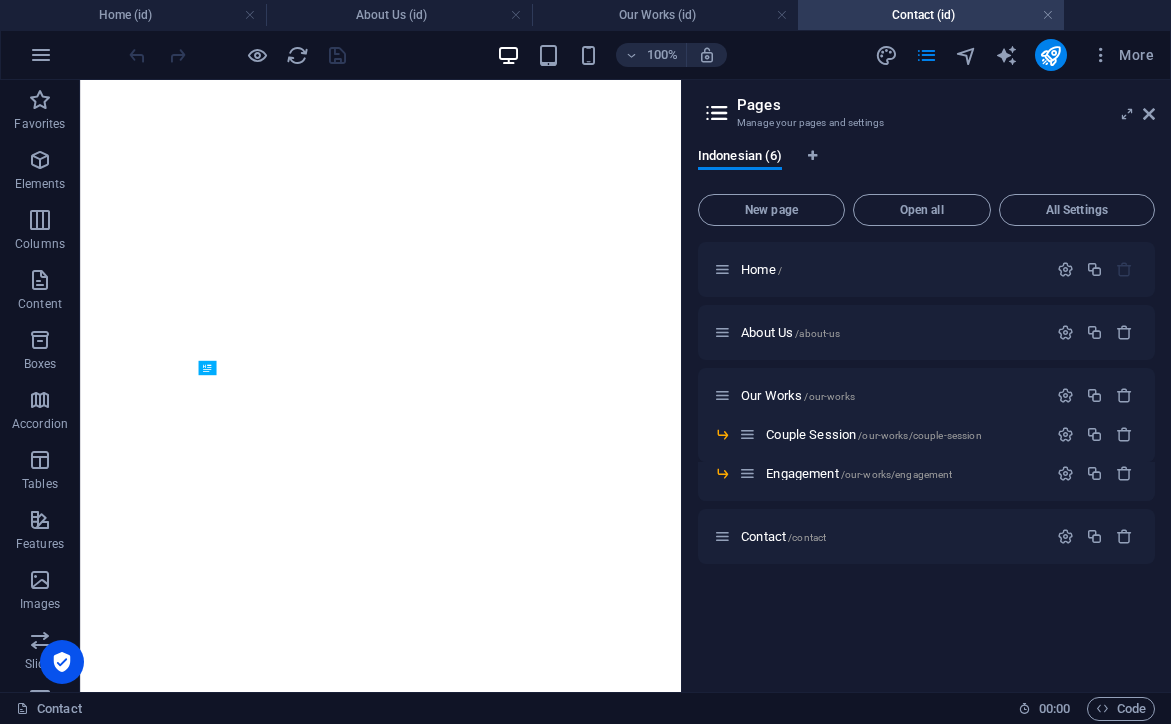 click on "More" at bounding box center [1122, 55] 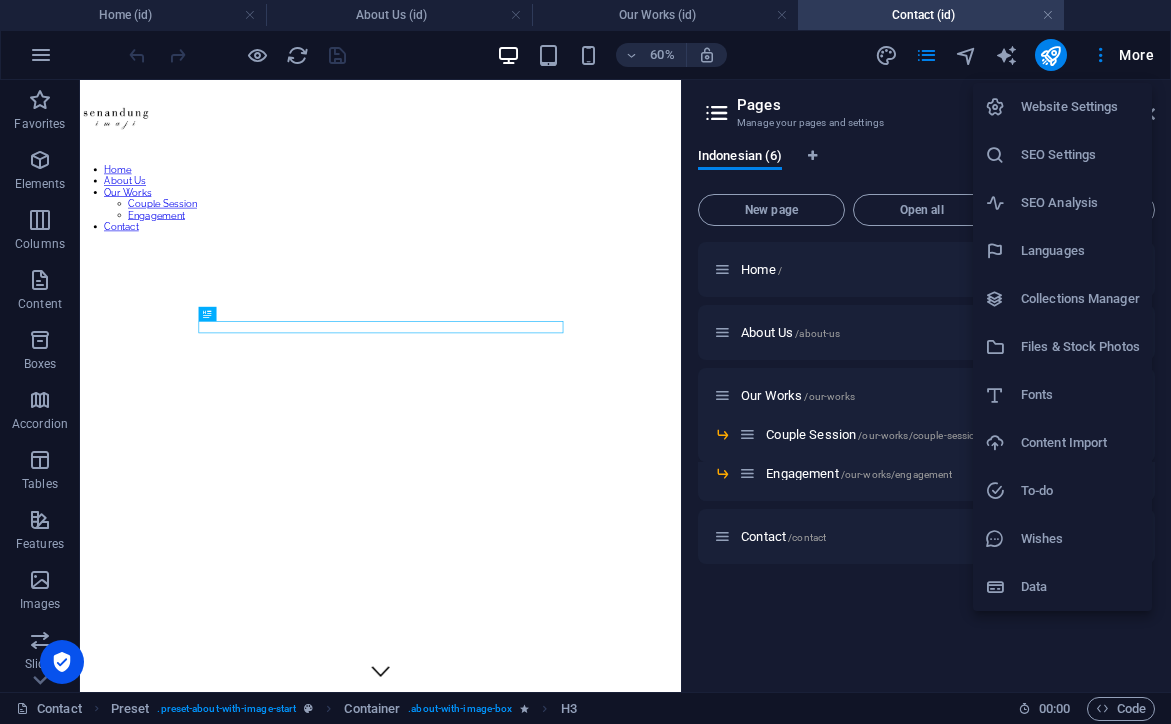 scroll, scrollTop: 618, scrollLeft: 0, axis: vertical 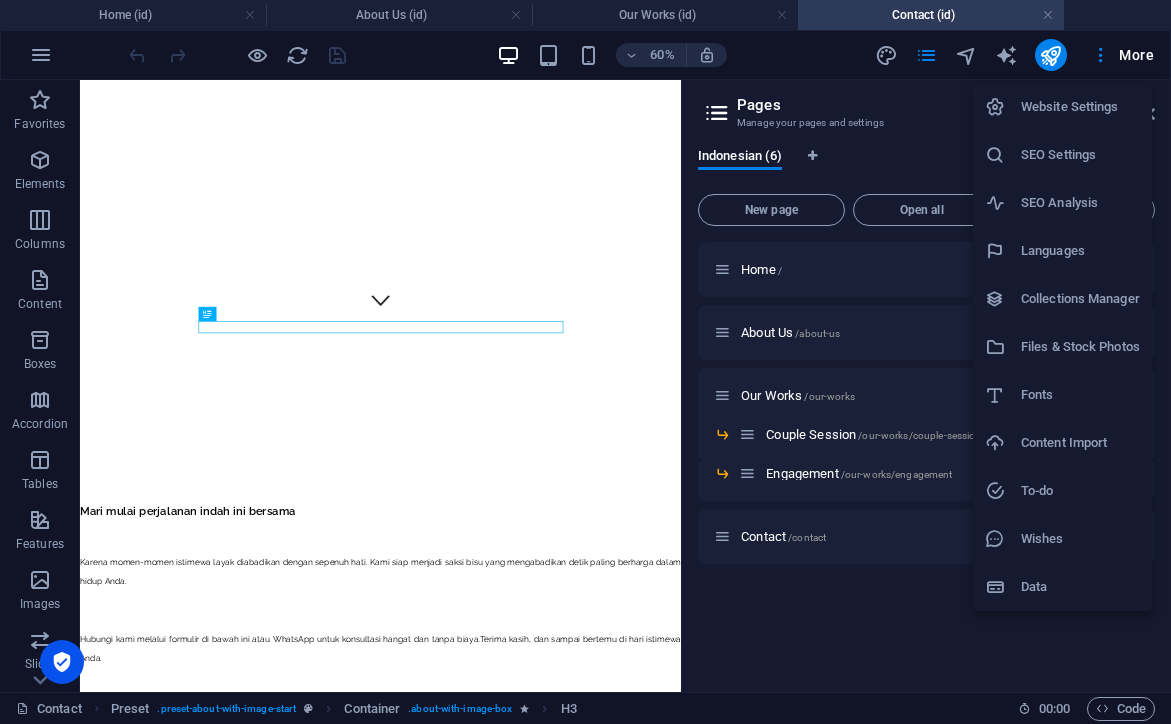 click at bounding box center [585, 362] 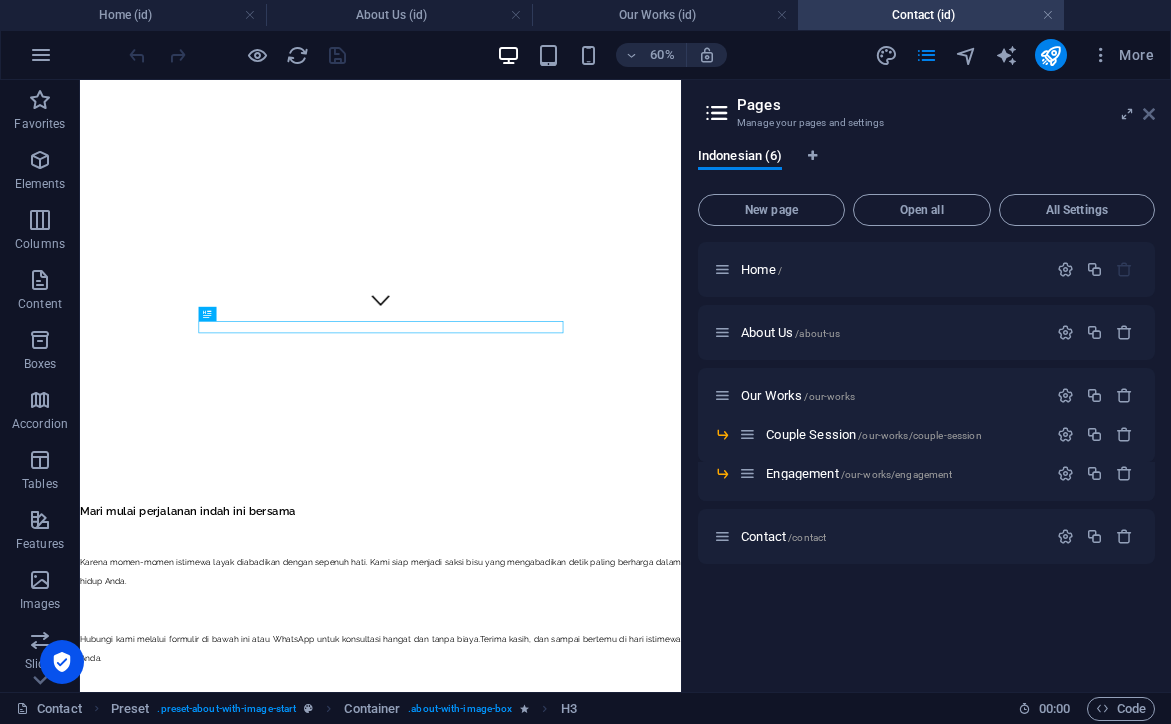 drag, startPoint x: 1149, startPoint y: 121, endPoint x: 1070, endPoint y: 41, distance: 112.432205 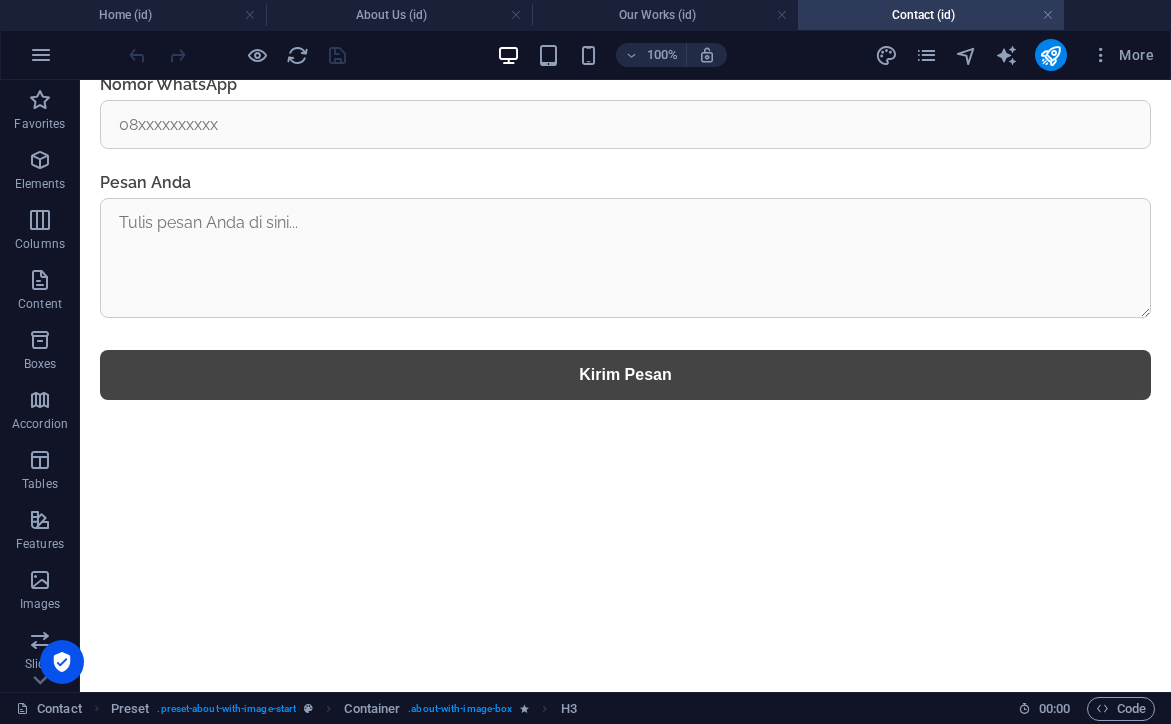scroll, scrollTop: 1496, scrollLeft: 0, axis: vertical 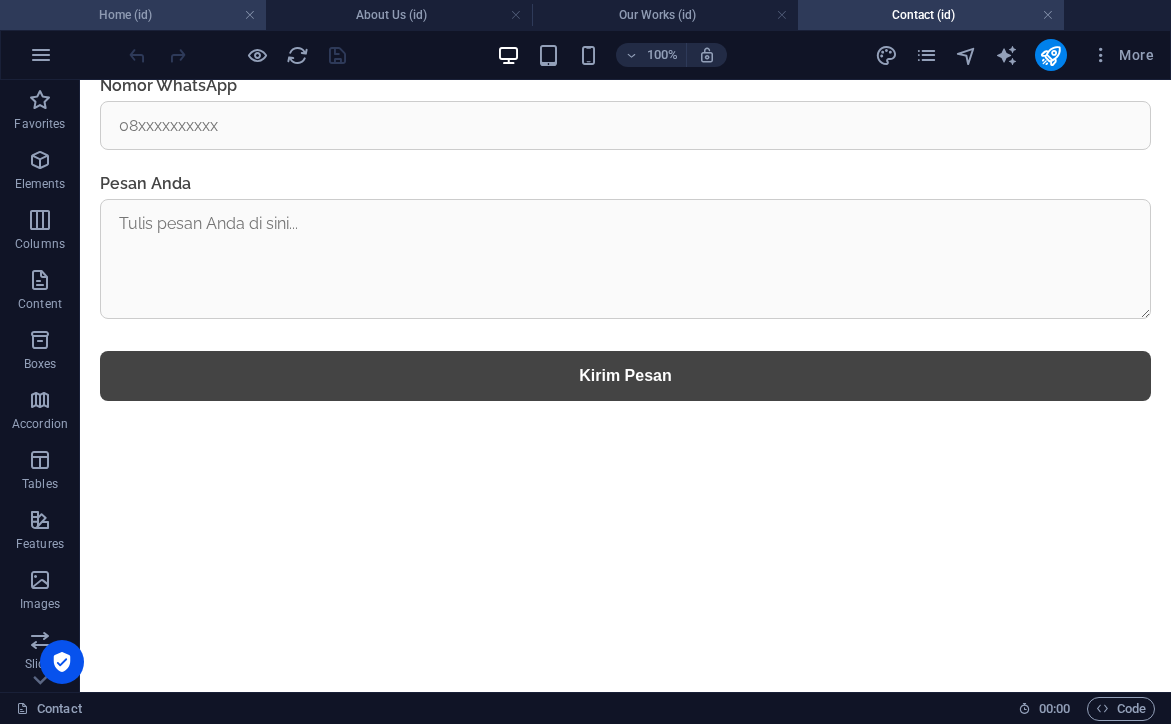 click on "Home (id)" at bounding box center (133, 15) 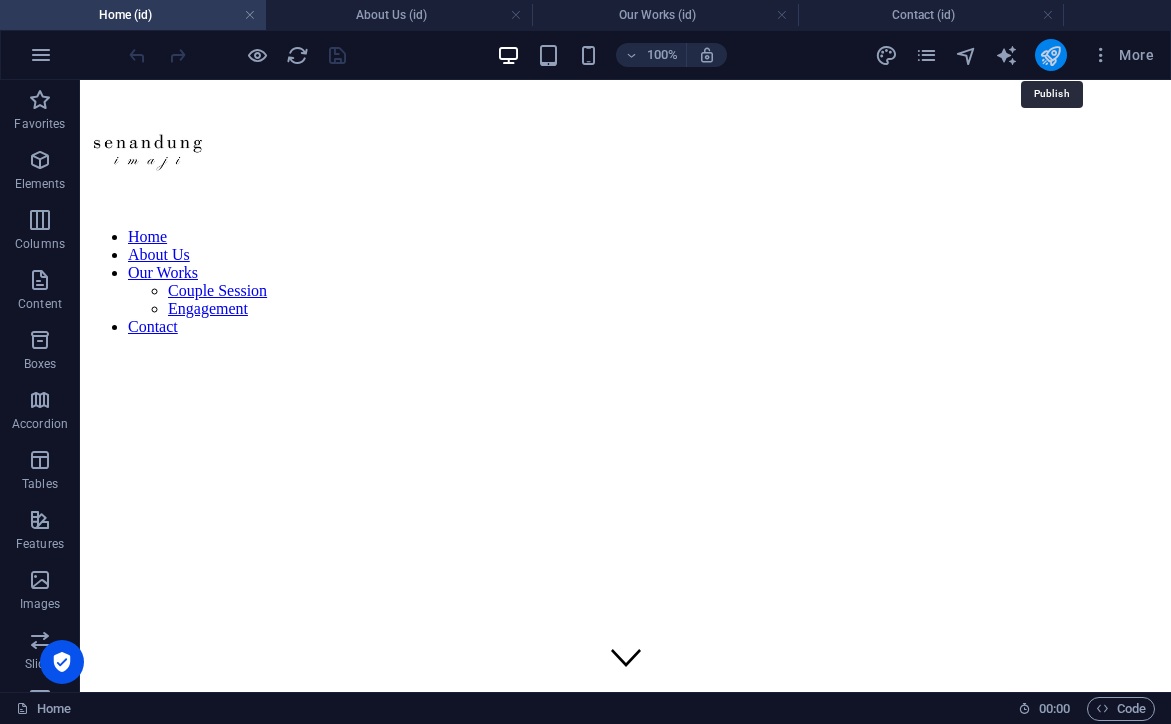 click at bounding box center (1050, 55) 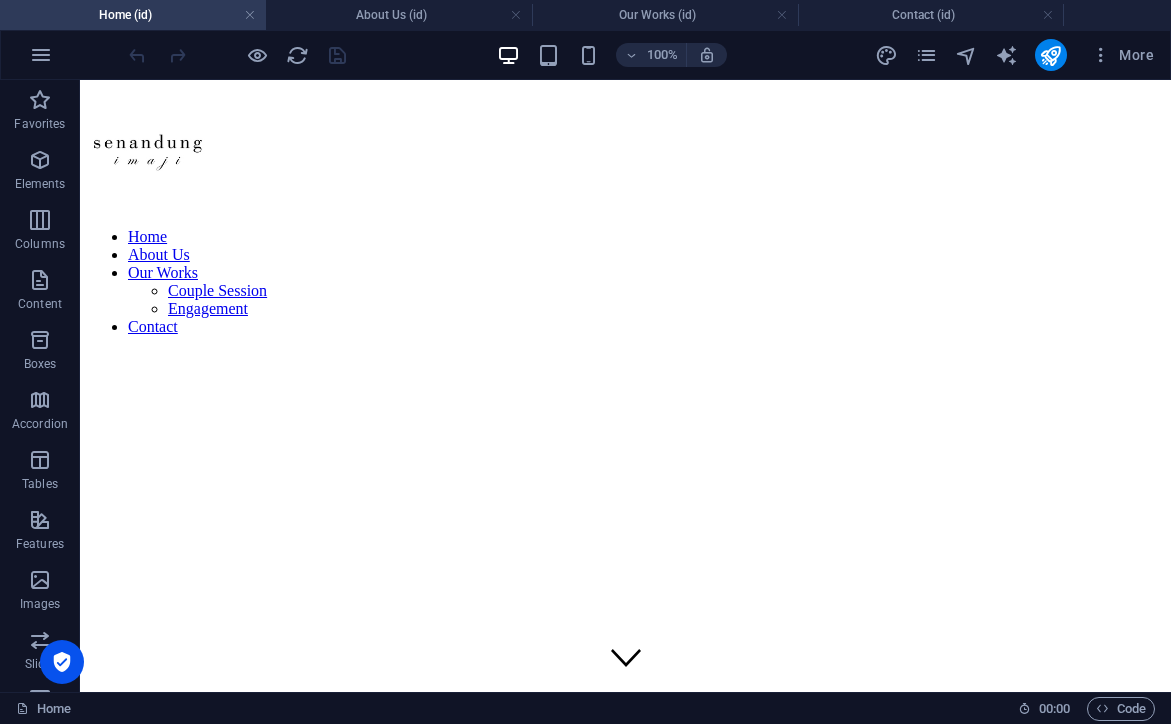 click on "More" at bounding box center [1018, 55] 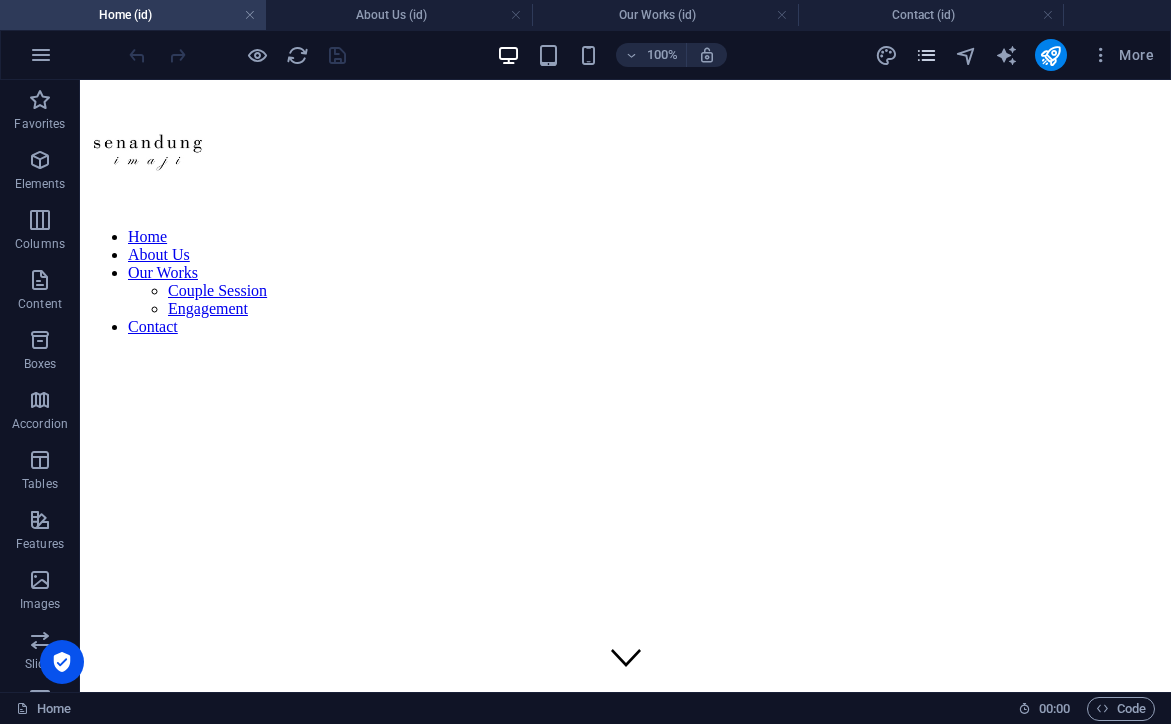 click at bounding box center [926, 55] 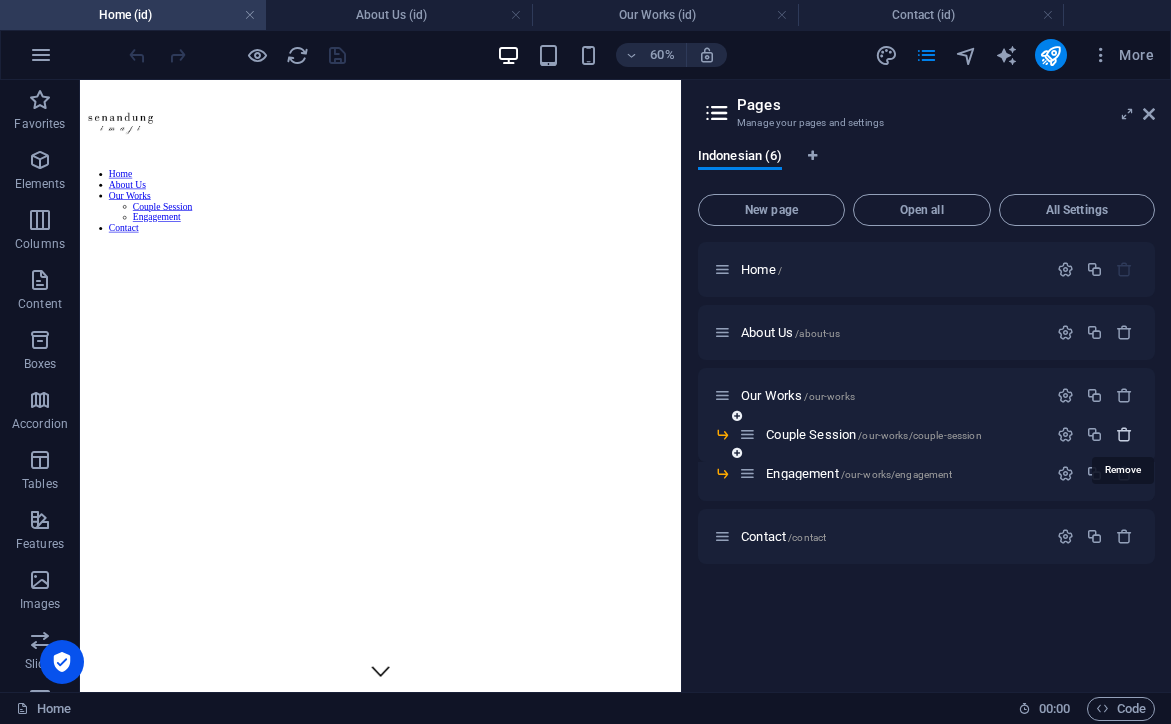 click at bounding box center [1124, 434] 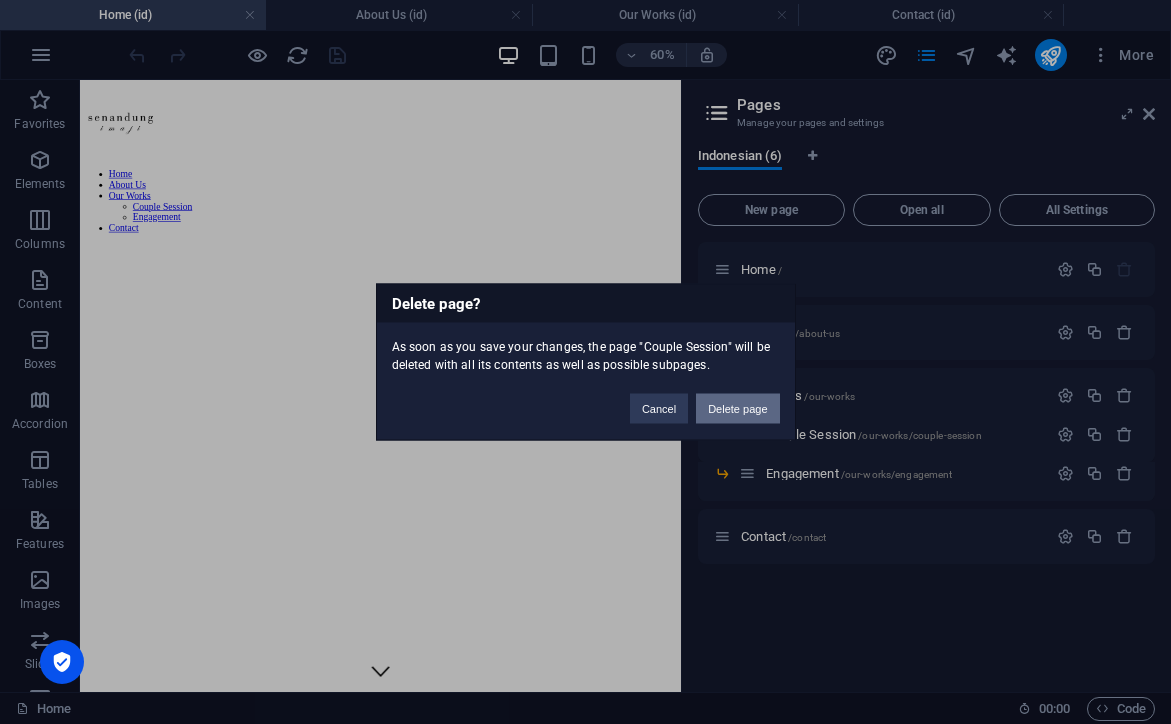 click on "Delete page" at bounding box center (737, 409) 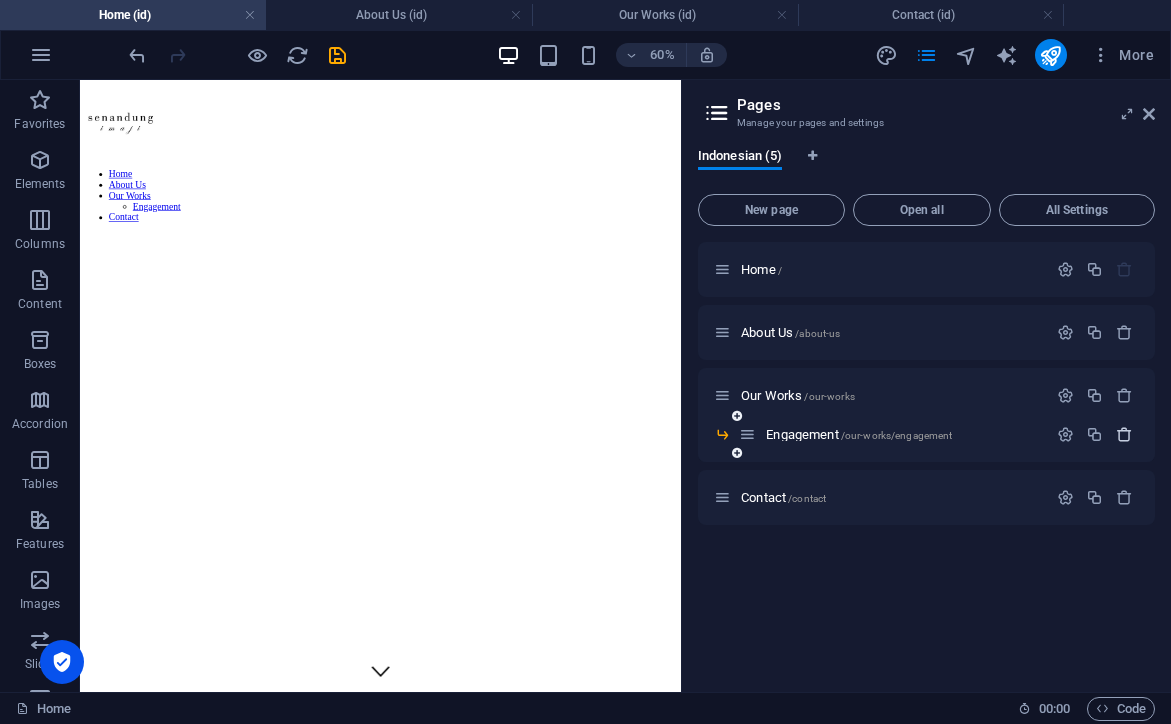 click at bounding box center (1124, 434) 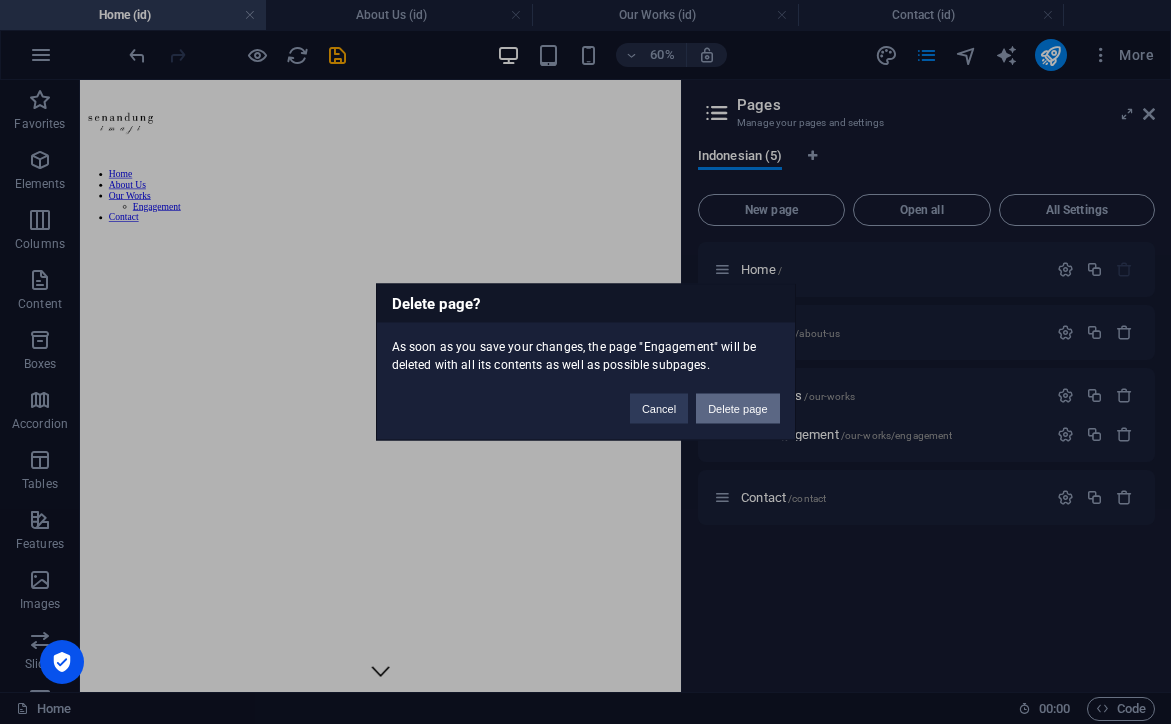 click on "Delete page" at bounding box center [737, 409] 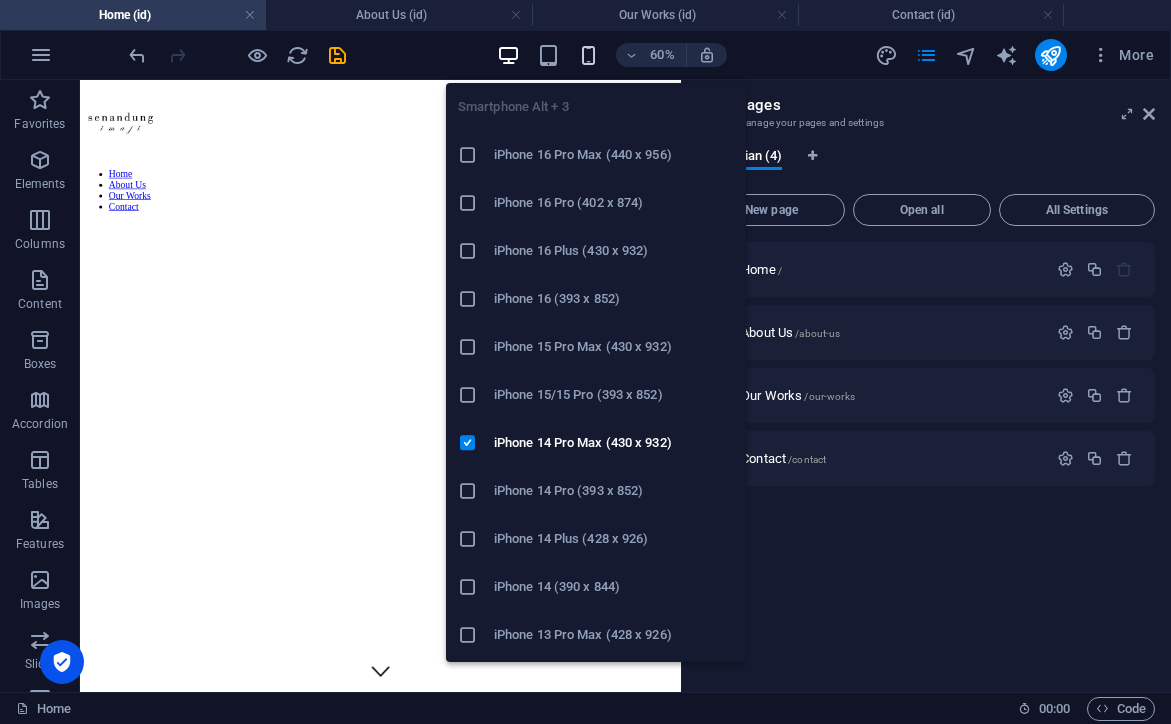 click at bounding box center (588, 55) 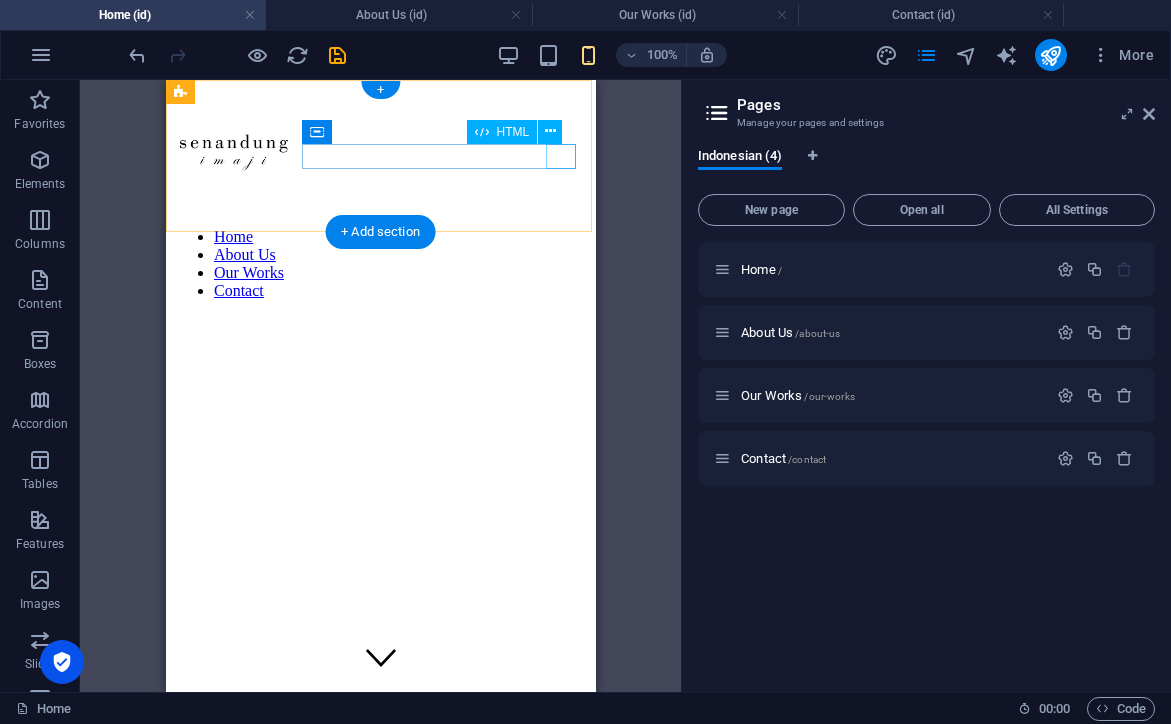 click at bounding box center (380, 212) 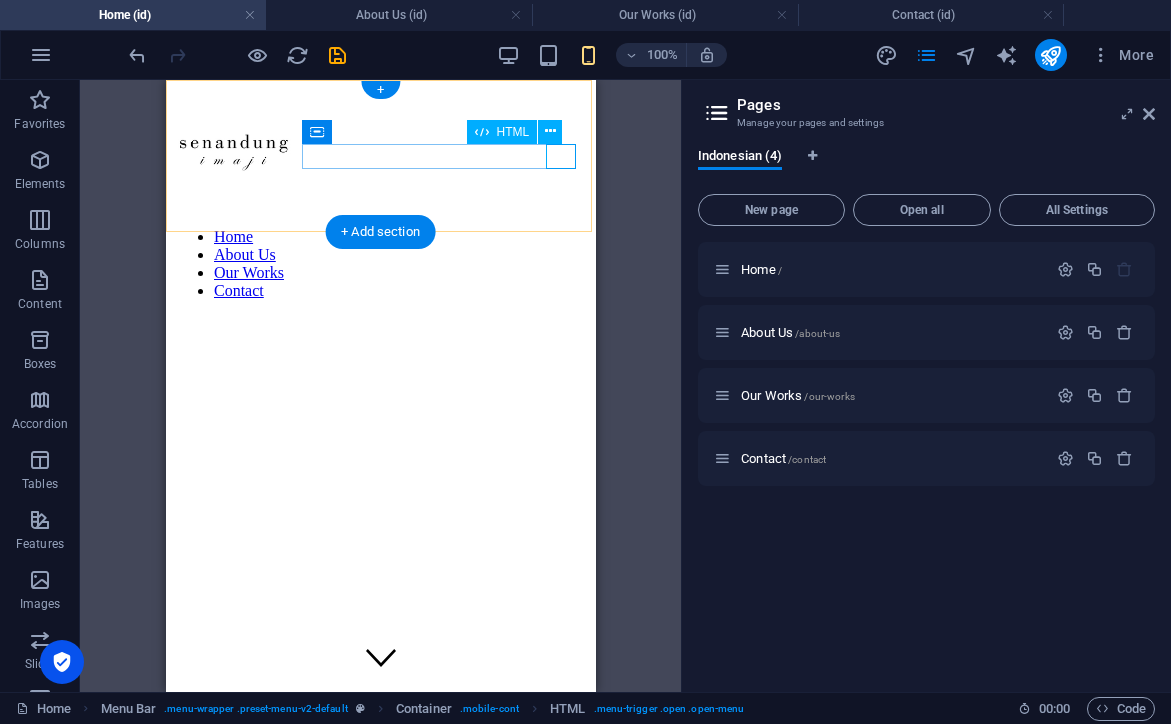 click at bounding box center (380, 212) 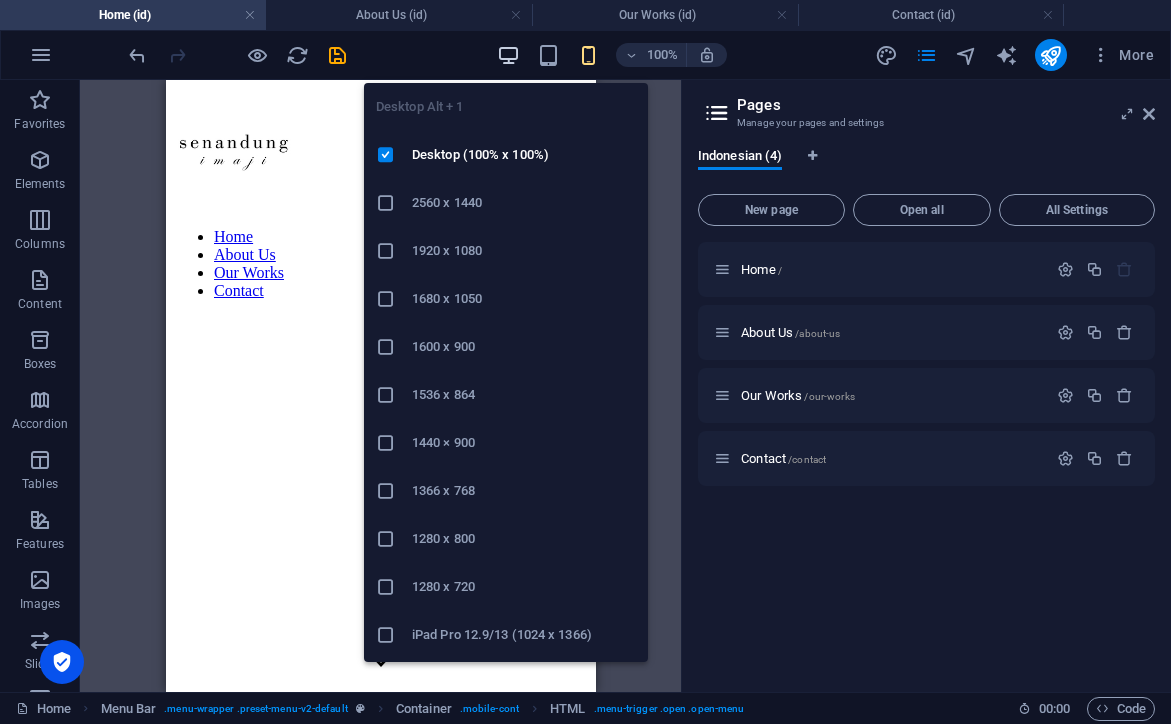 click at bounding box center [508, 55] 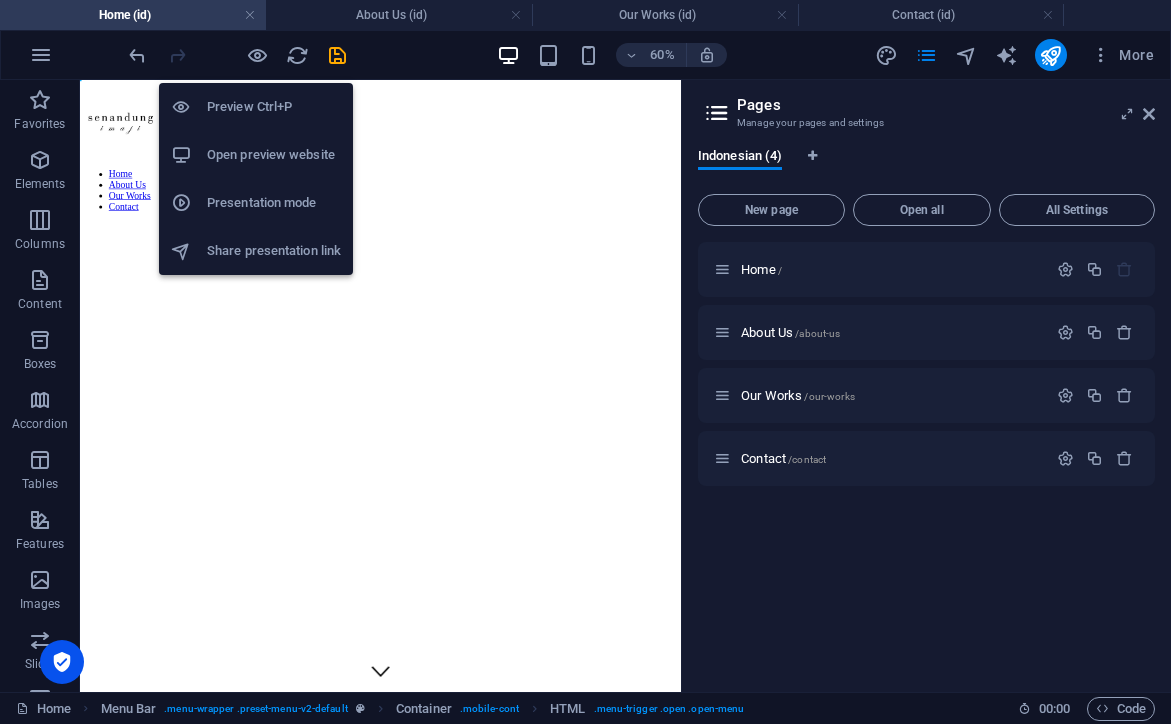 click on "Open preview website" at bounding box center [274, 155] 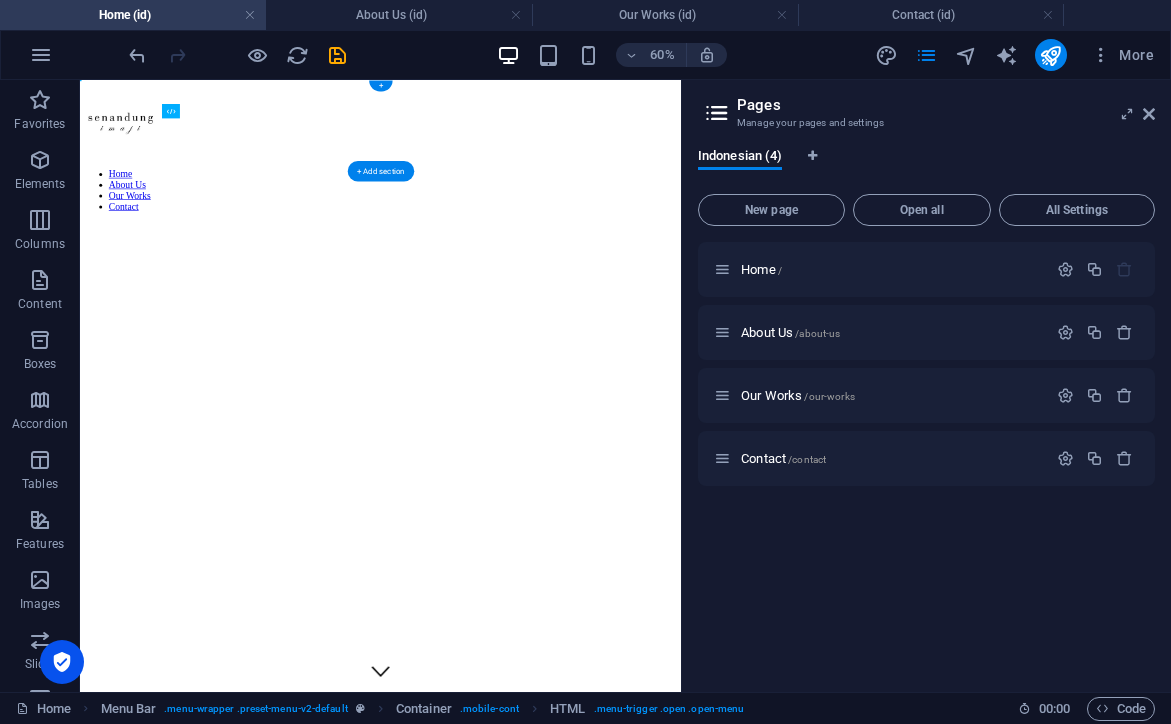 click on "60% More" at bounding box center [643, 55] 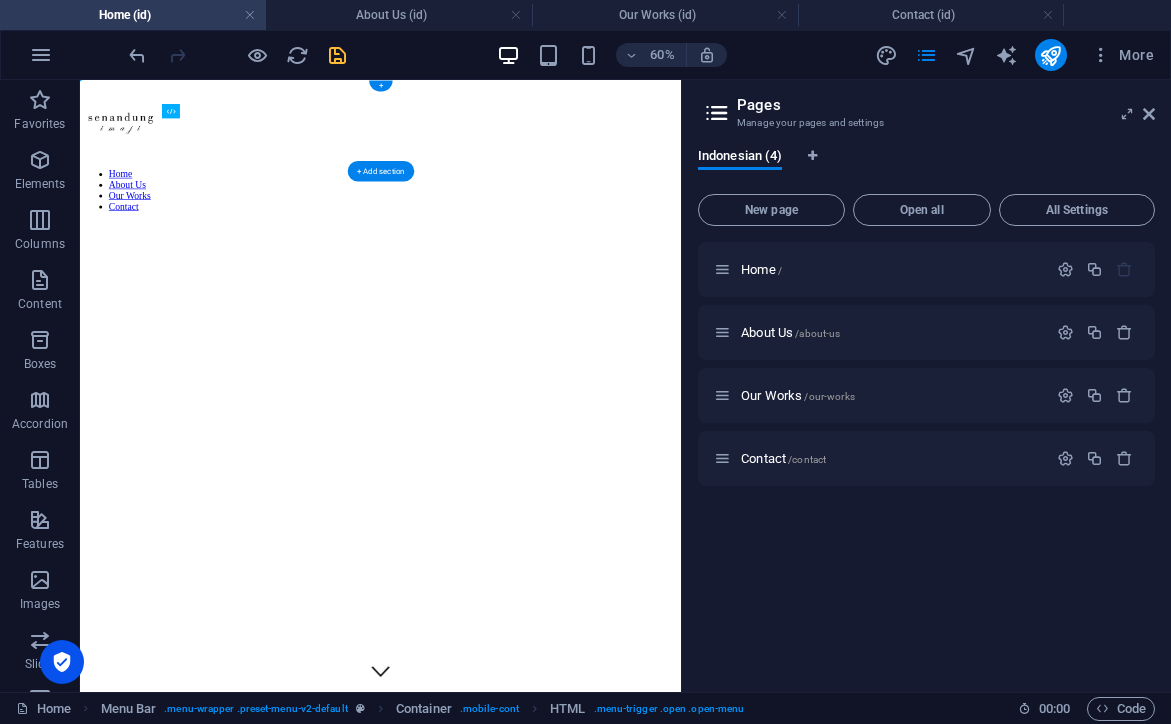click at bounding box center (337, 55) 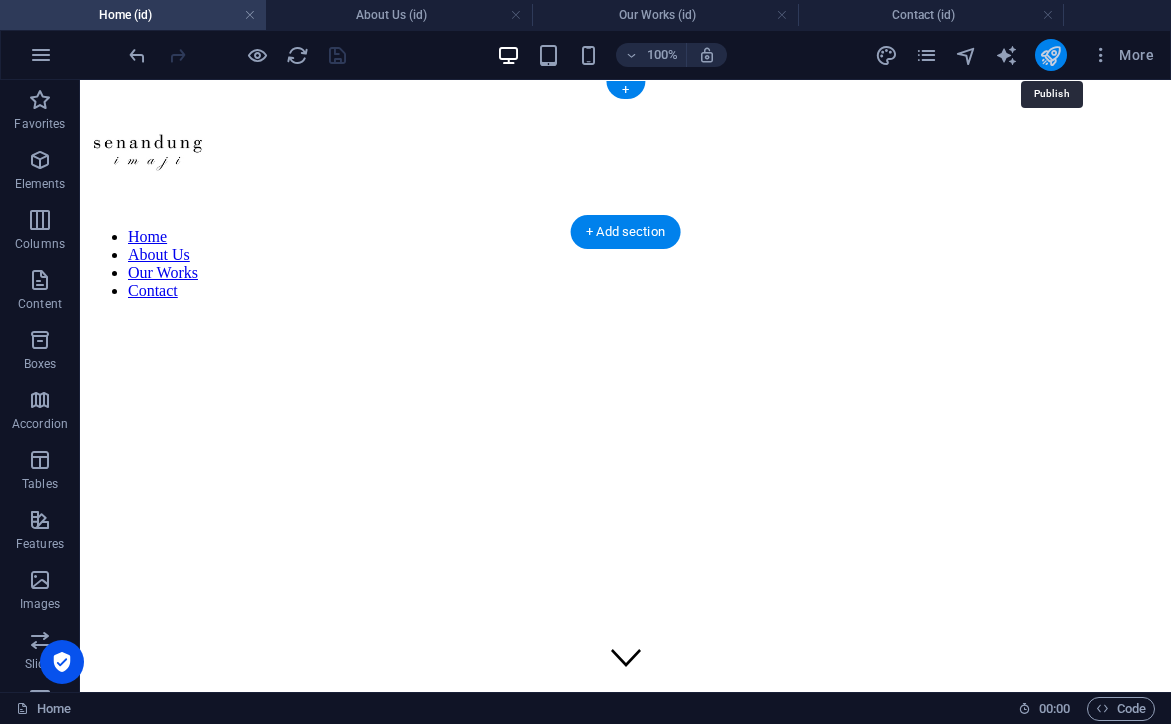 click at bounding box center (1050, 55) 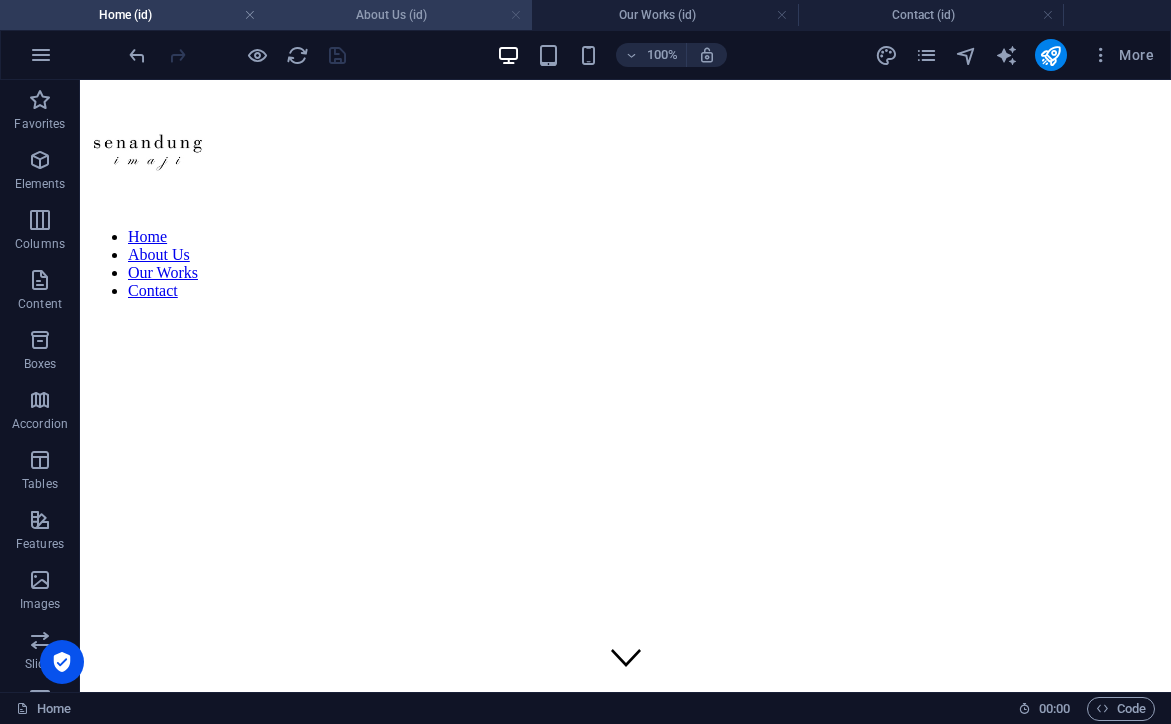 click at bounding box center (516, 15) 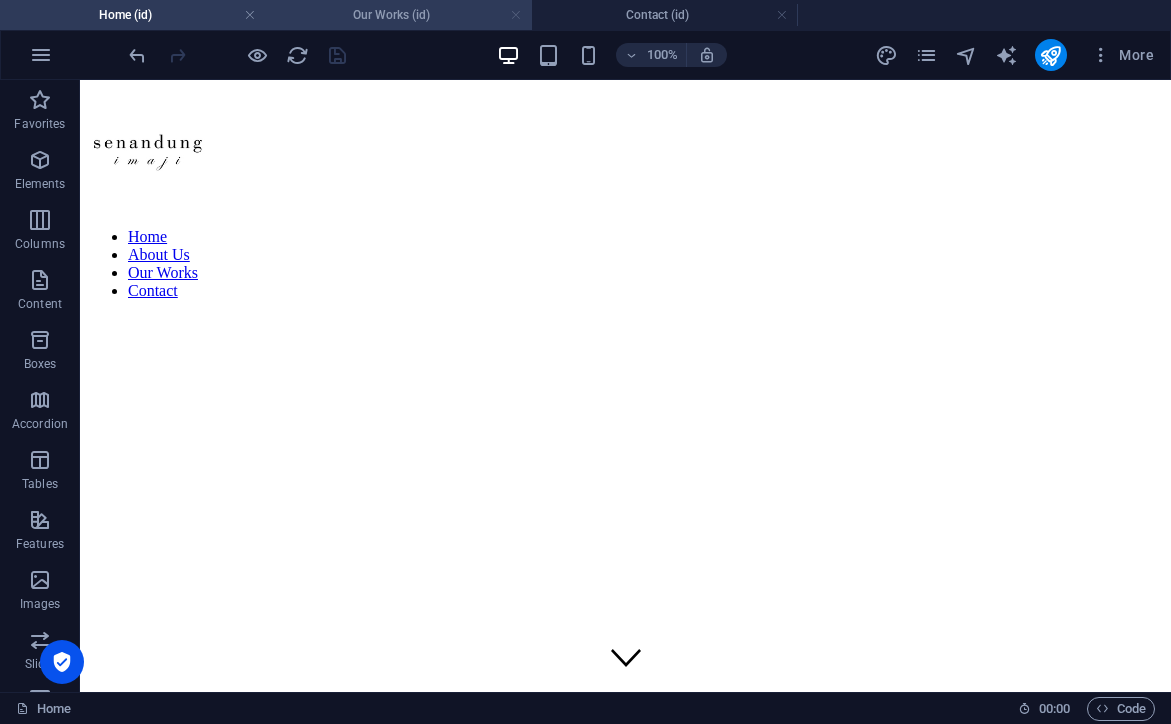 click at bounding box center (516, 15) 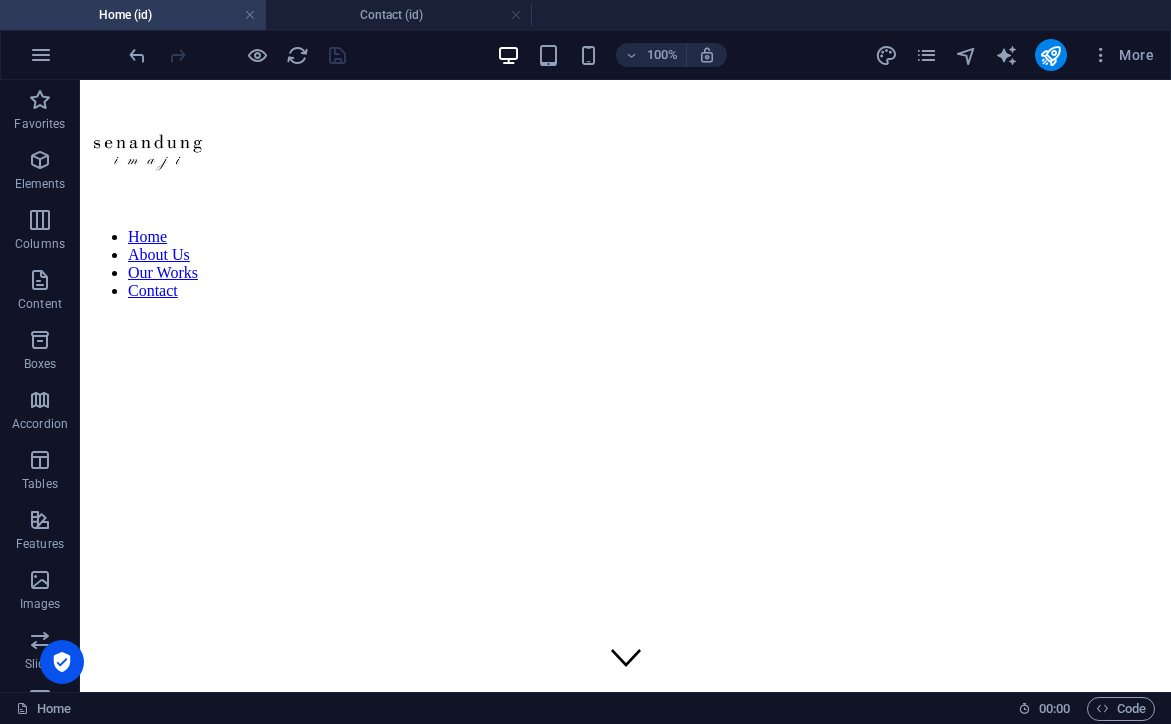 click at bounding box center [516, 15] 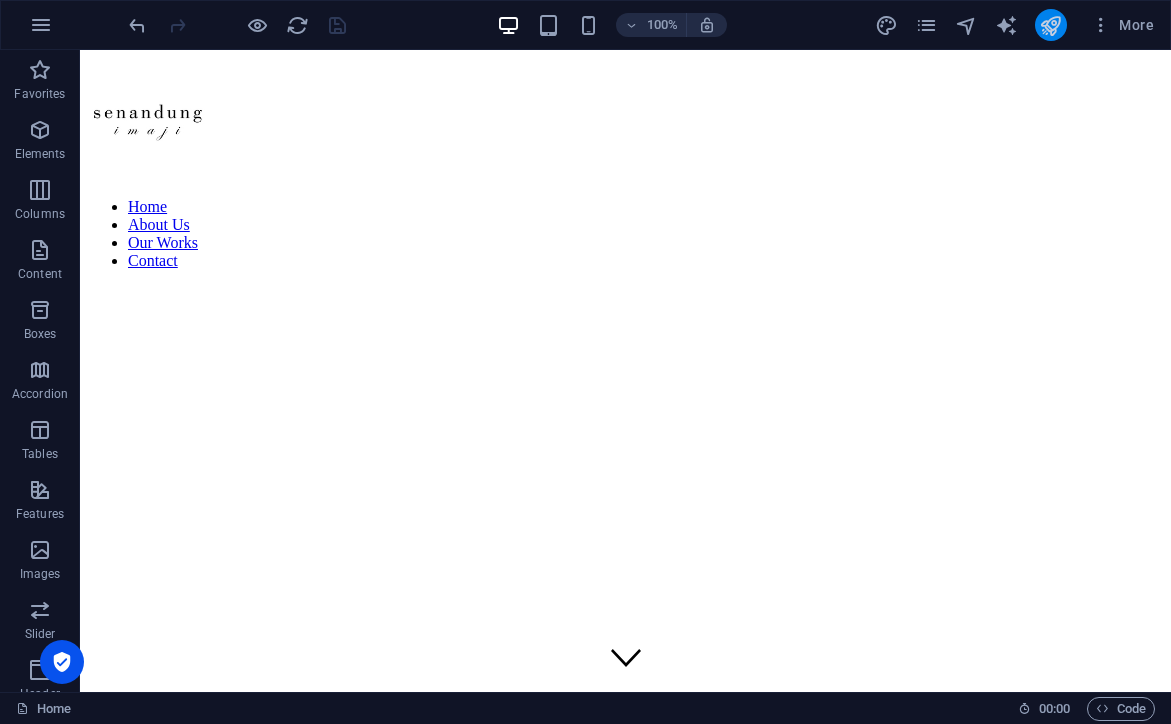 click at bounding box center (1050, 25) 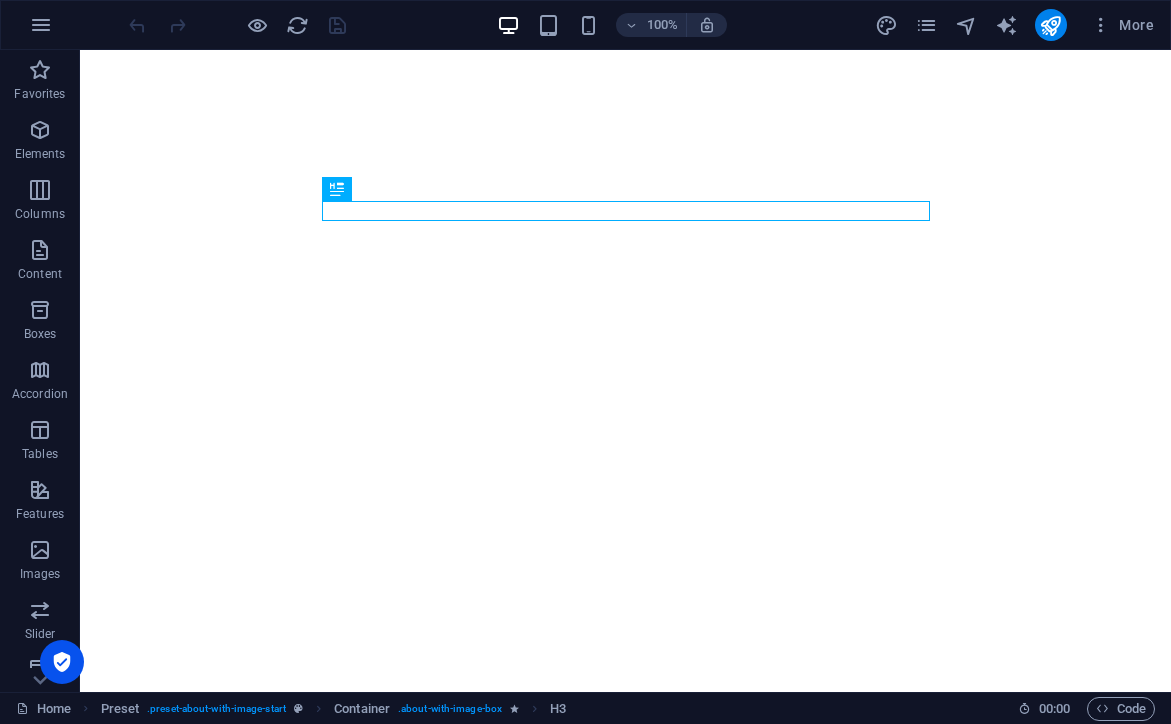 scroll, scrollTop: 0, scrollLeft: 0, axis: both 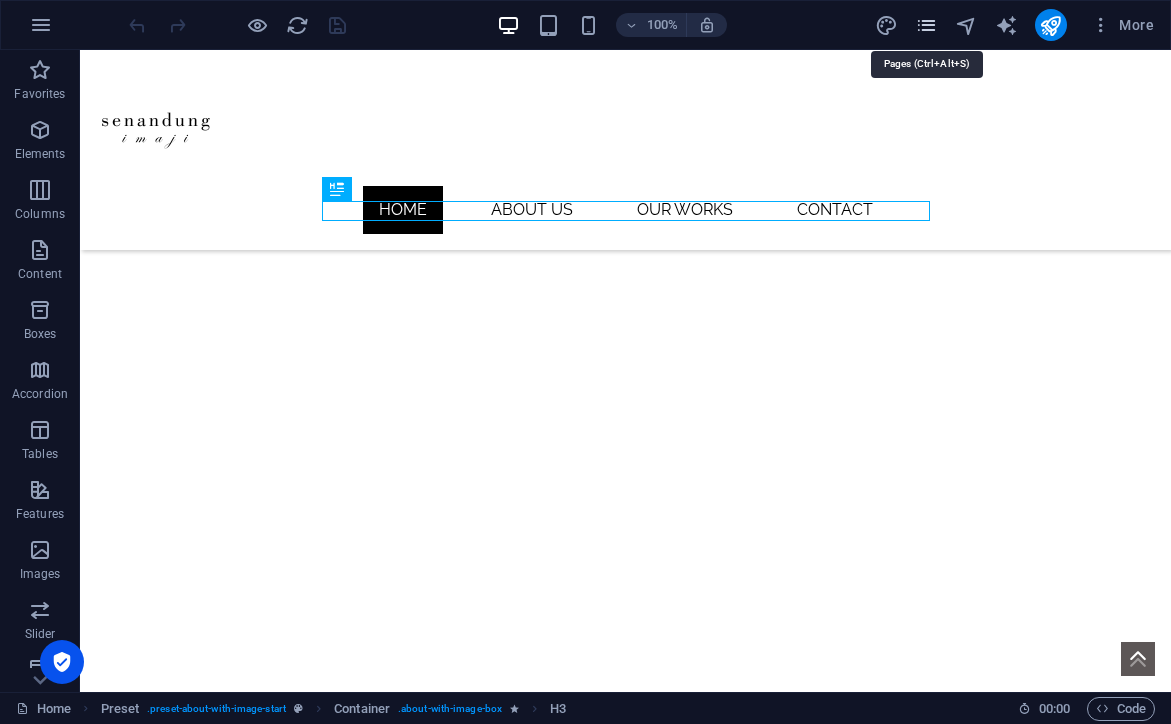 click at bounding box center [926, 25] 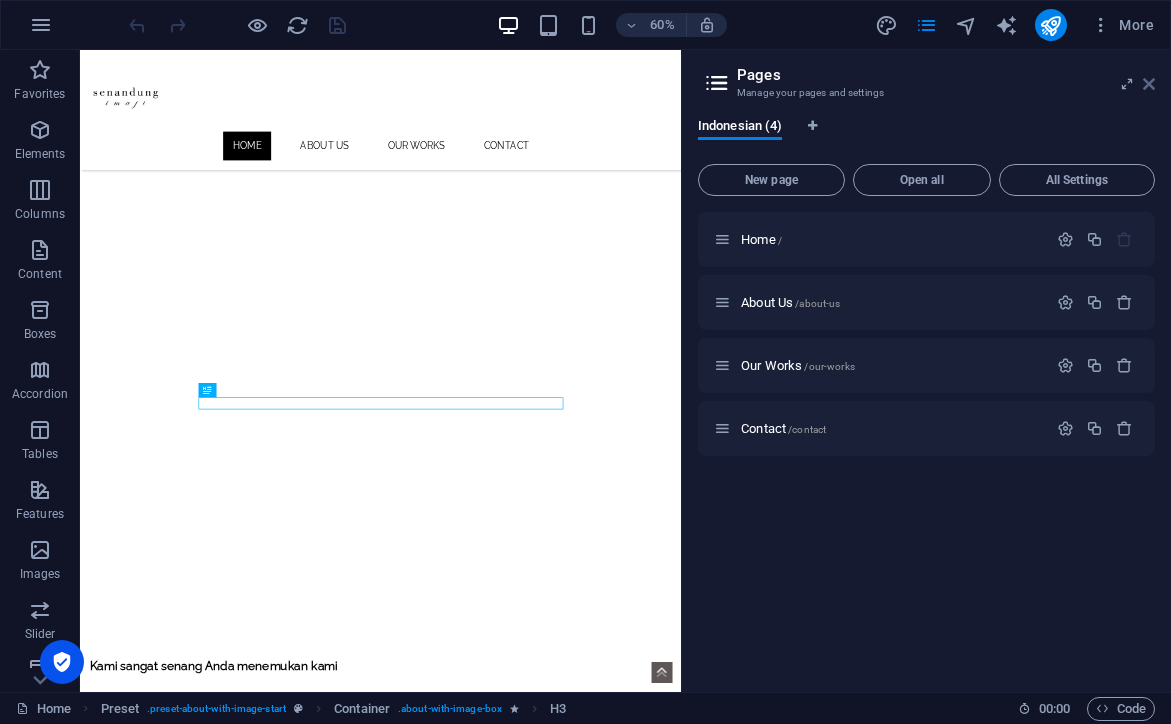 click at bounding box center [1149, 84] 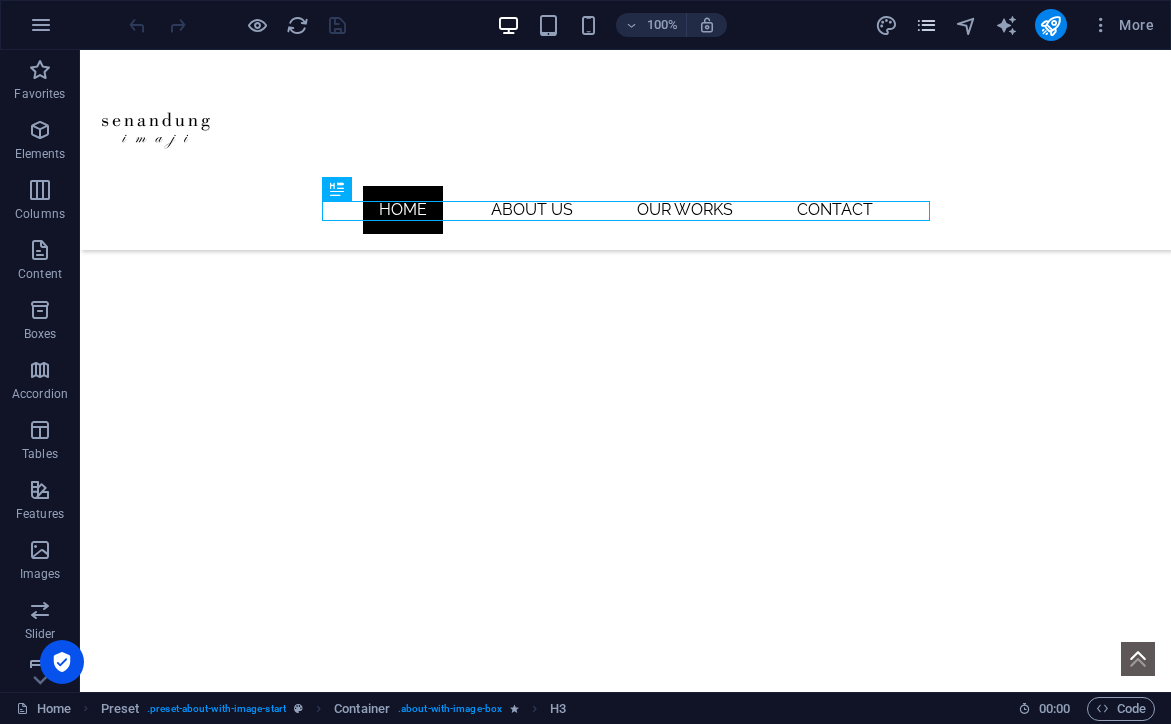click at bounding box center (926, 25) 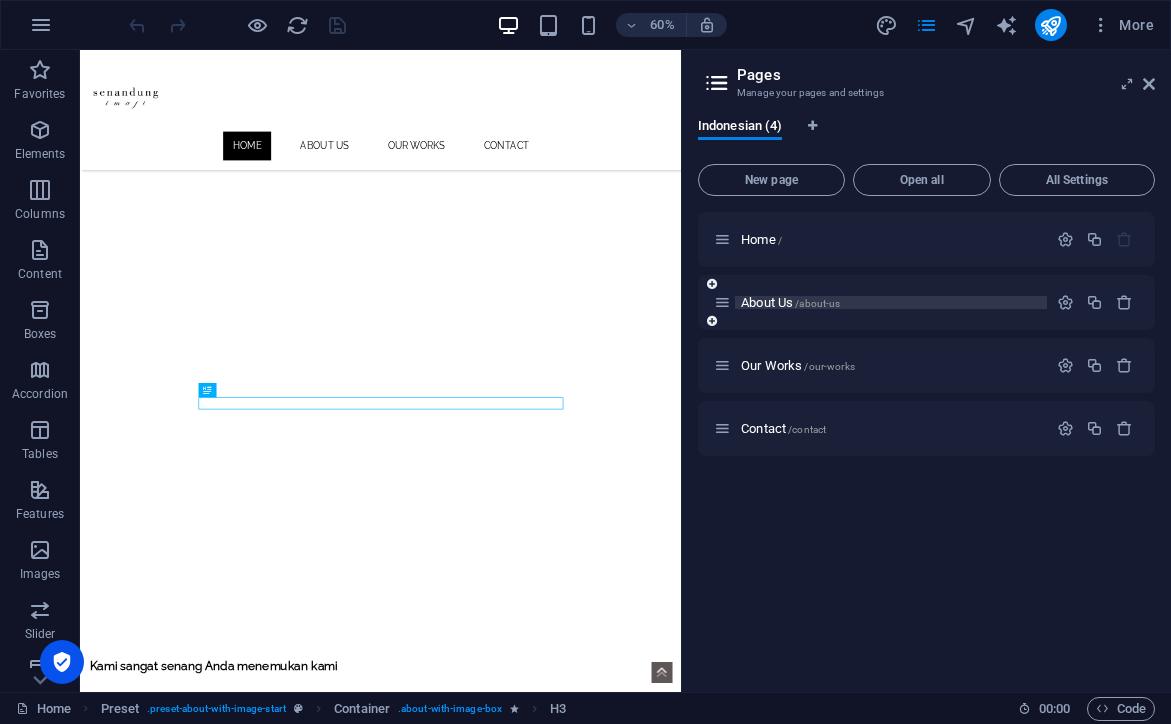 click on "About Us /about-us" at bounding box center (790, 302) 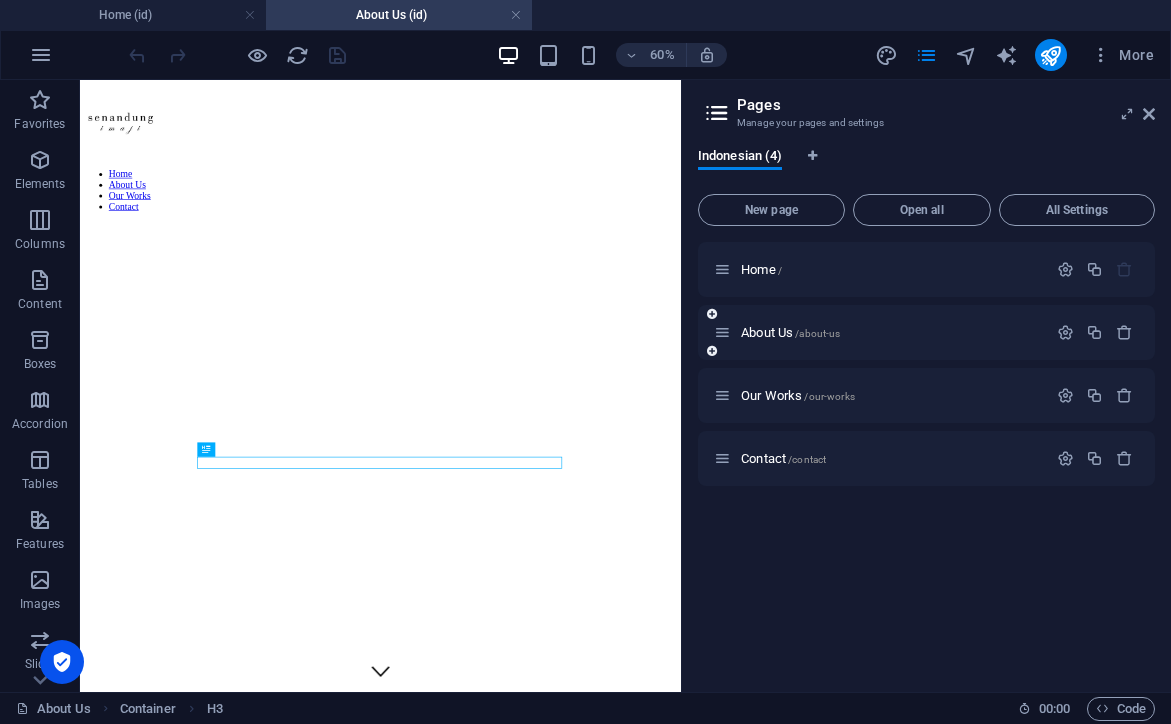 scroll, scrollTop: 392, scrollLeft: 0, axis: vertical 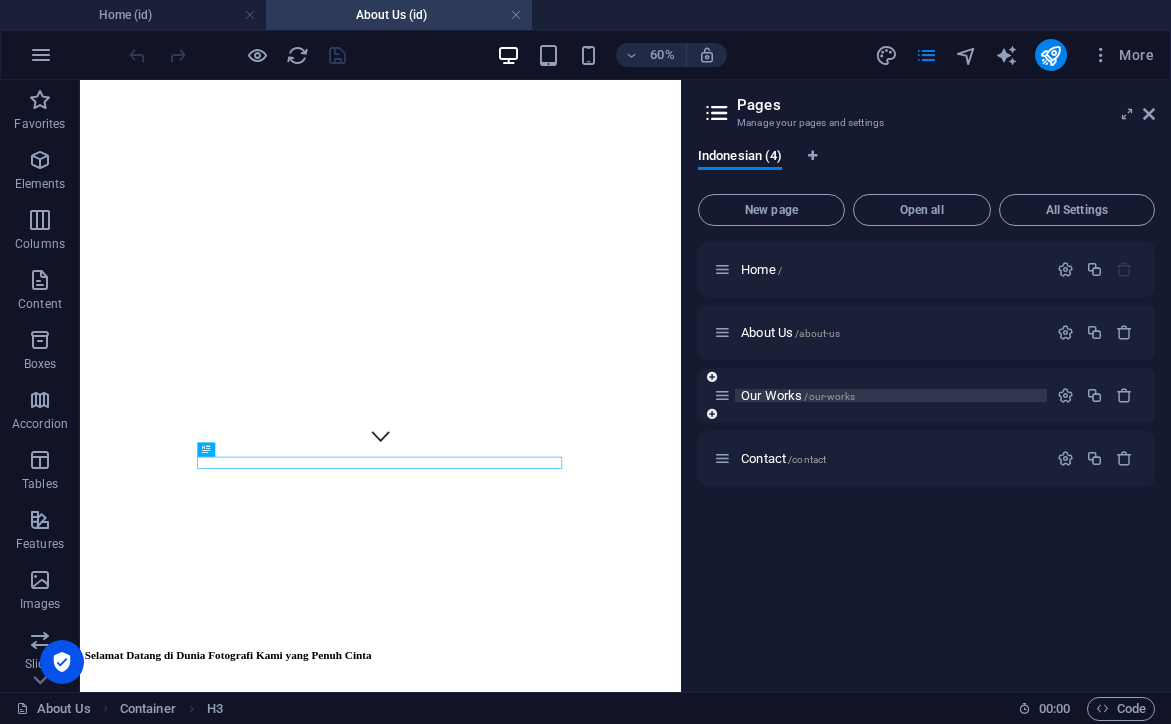 click on "Our Works /our-works" at bounding box center [798, 395] 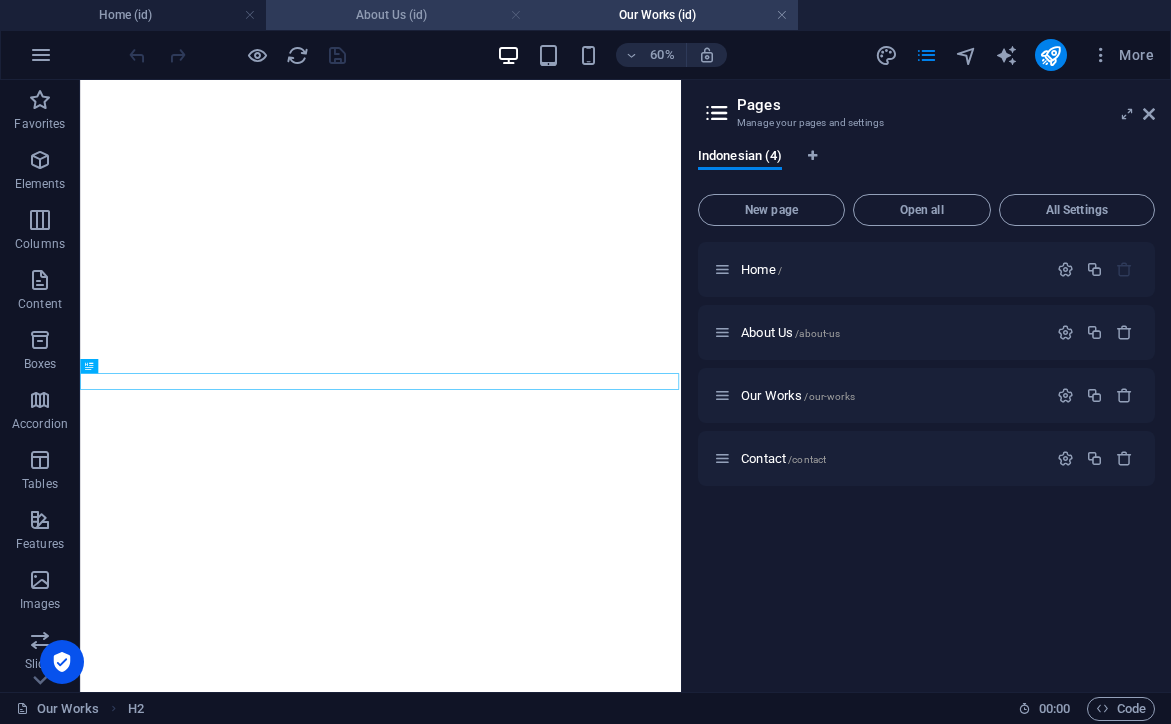 click at bounding box center [516, 15] 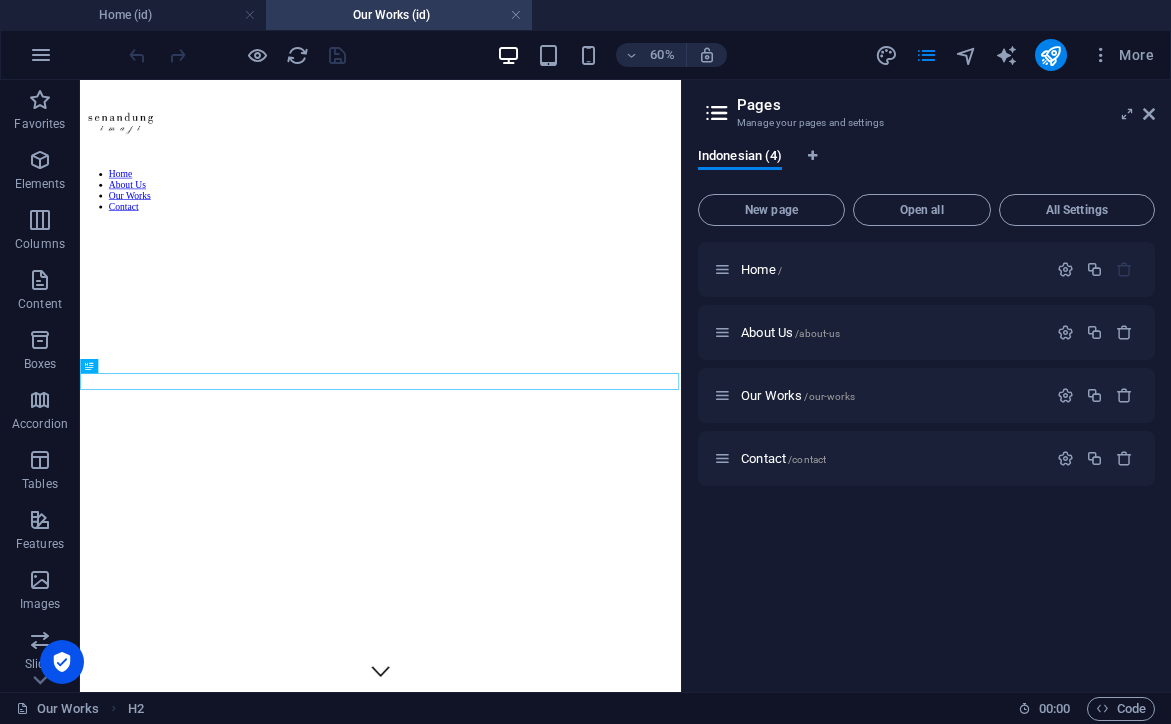 scroll, scrollTop: 683, scrollLeft: 0, axis: vertical 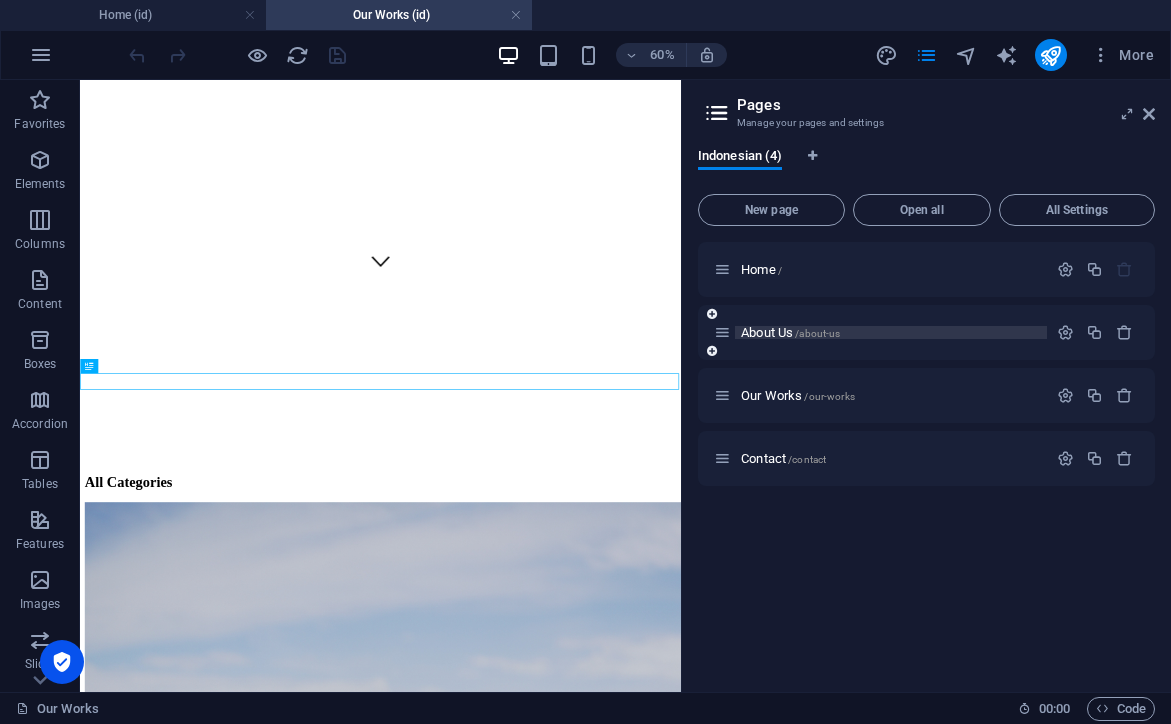 click on "About Us /about-us" at bounding box center (790, 332) 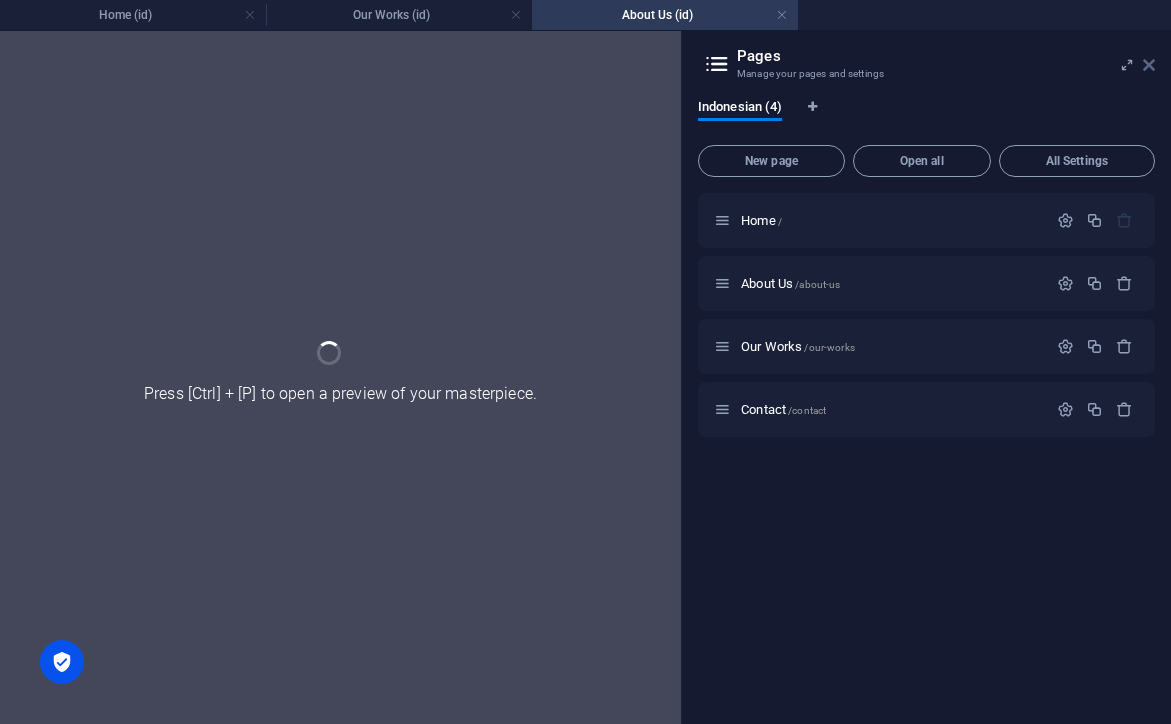 click at bounding box center (1149, 65) 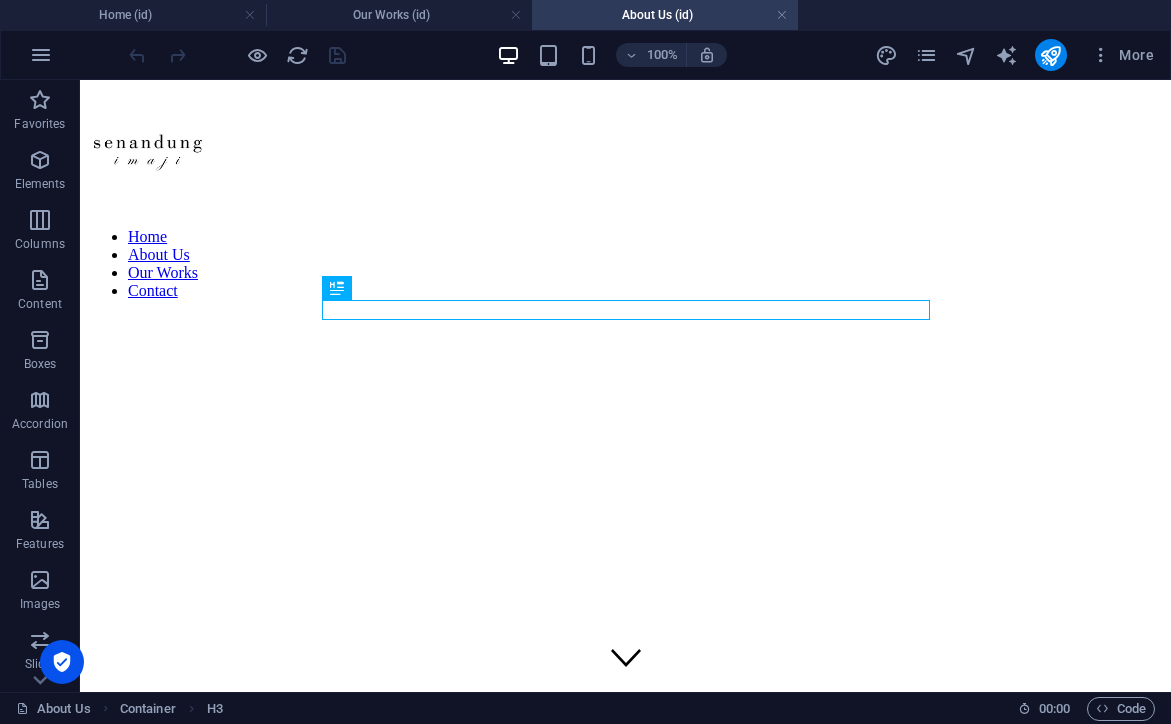 scroll, scrollTop: 392, scrollLeft: 0, axis: vertical 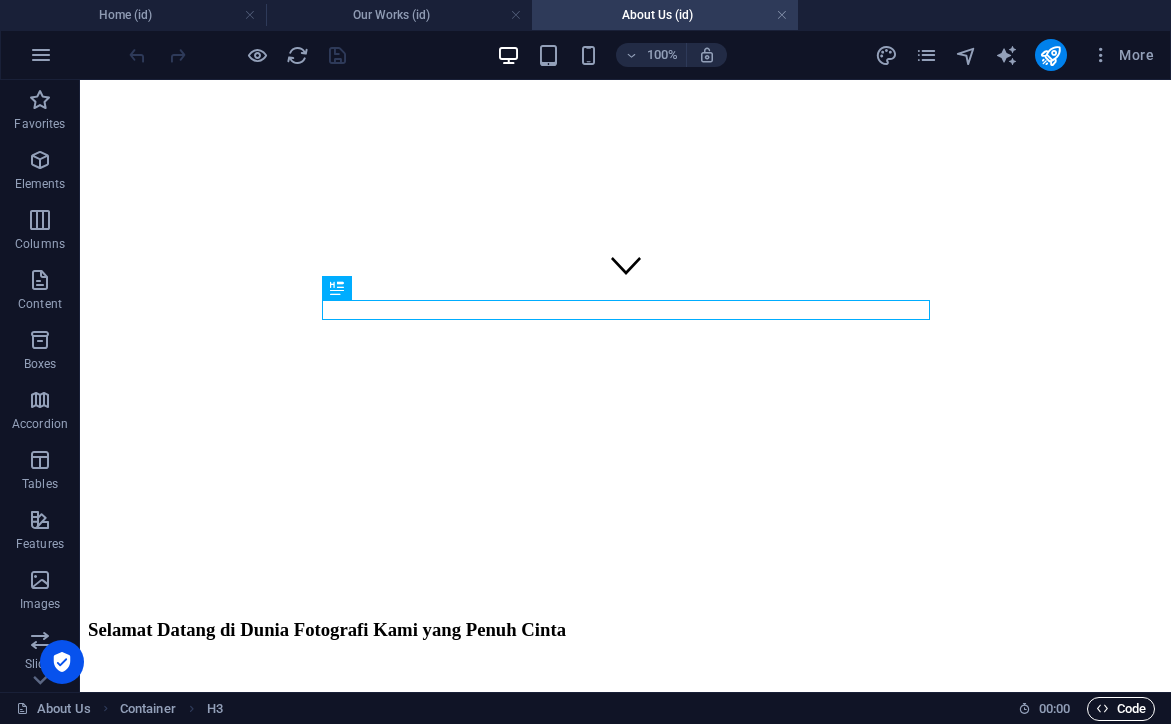 click at bounding box center (1102, 708) 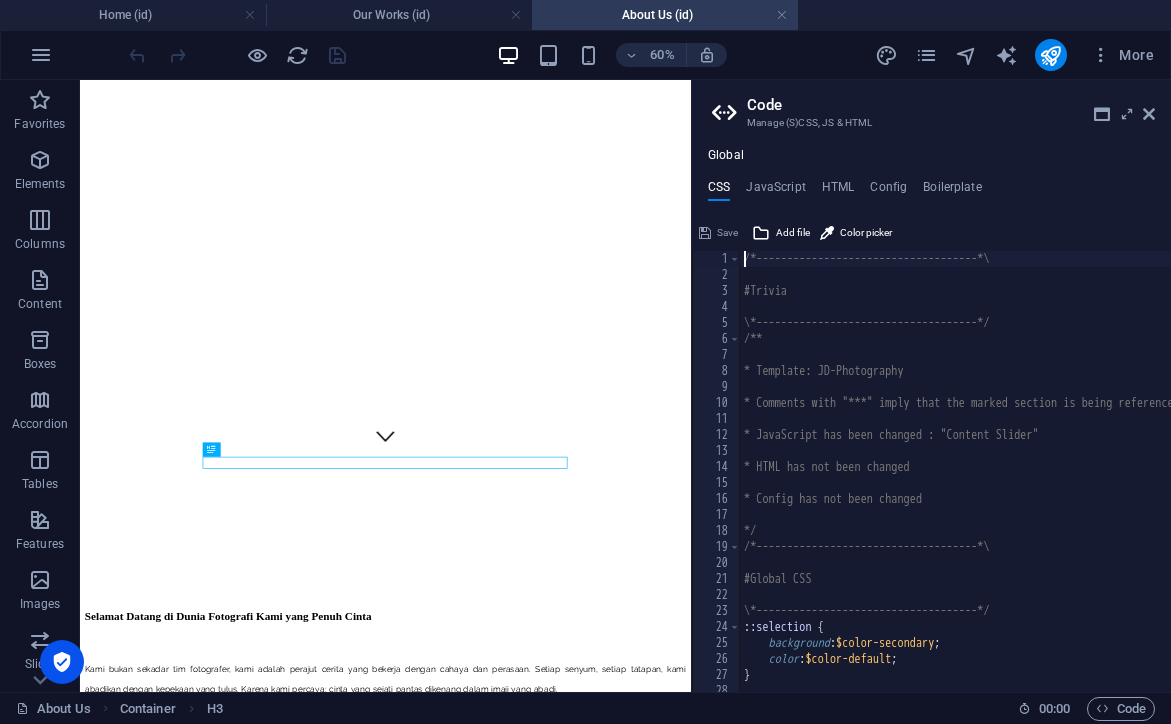 click on "Manage (S)CSS, JS & HTML" at bounding box center [931, 123] 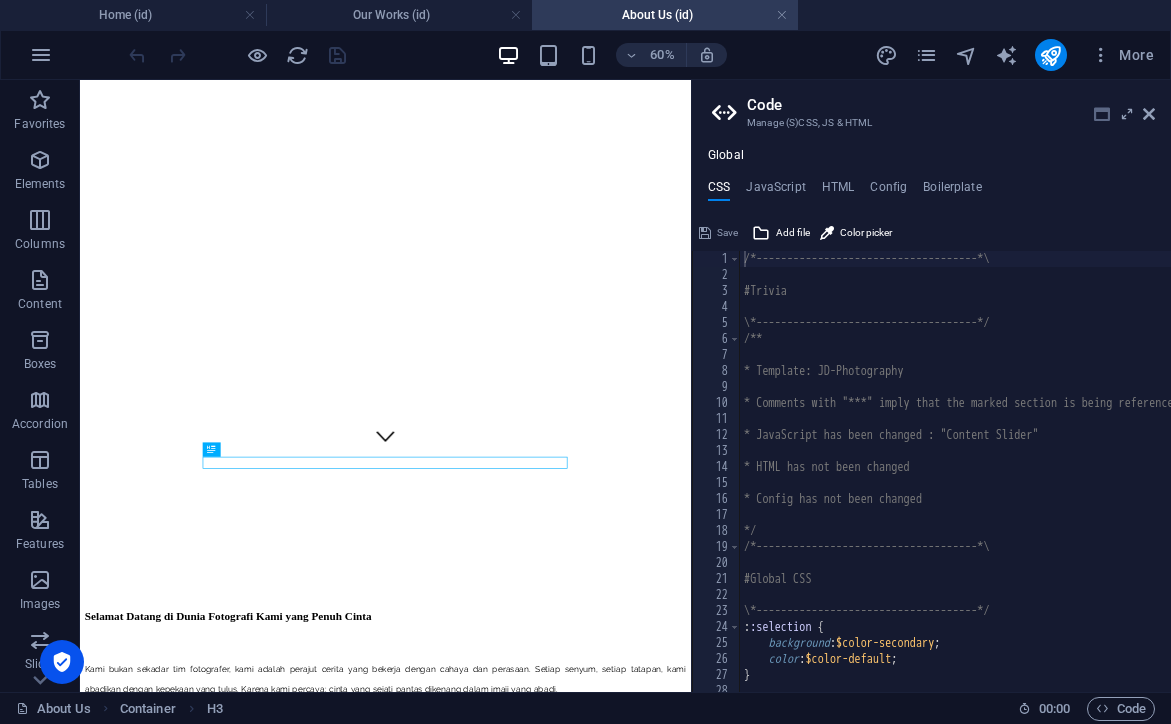 click at bounding box center (1102, 114) 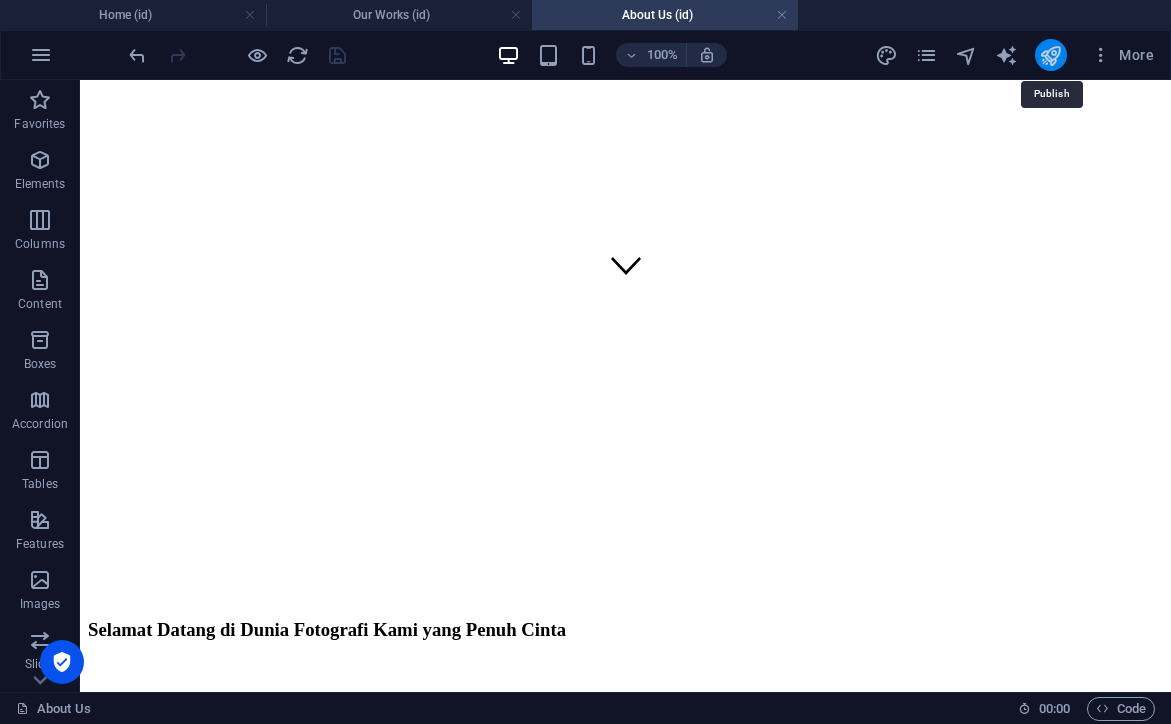 click at bounding box center [1050, 55] 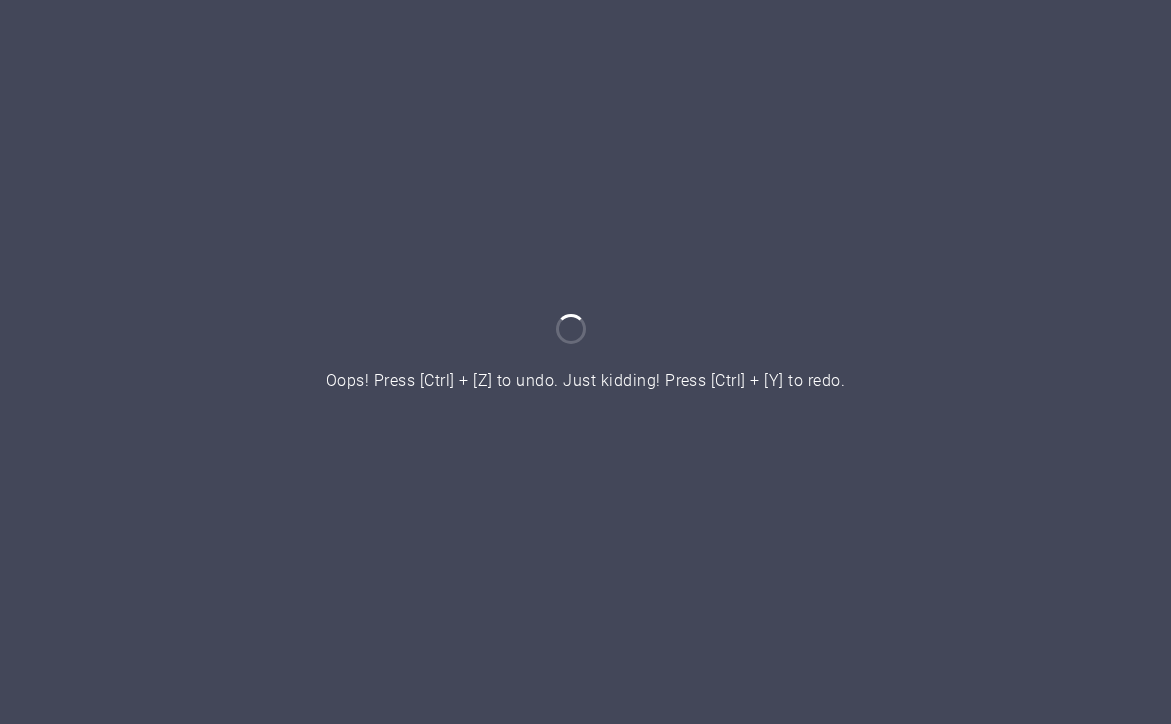 scroll, scrollTop: 0, scrollLeft: 0, axis: both 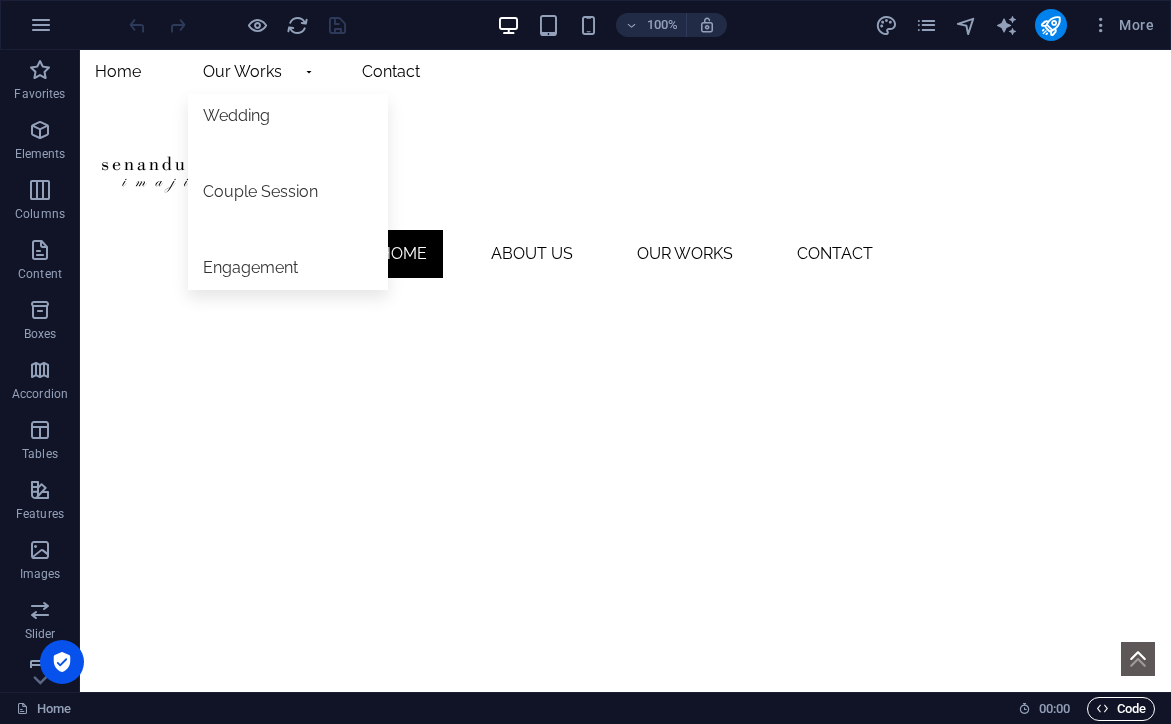 click at bounding box center (1102, 708) 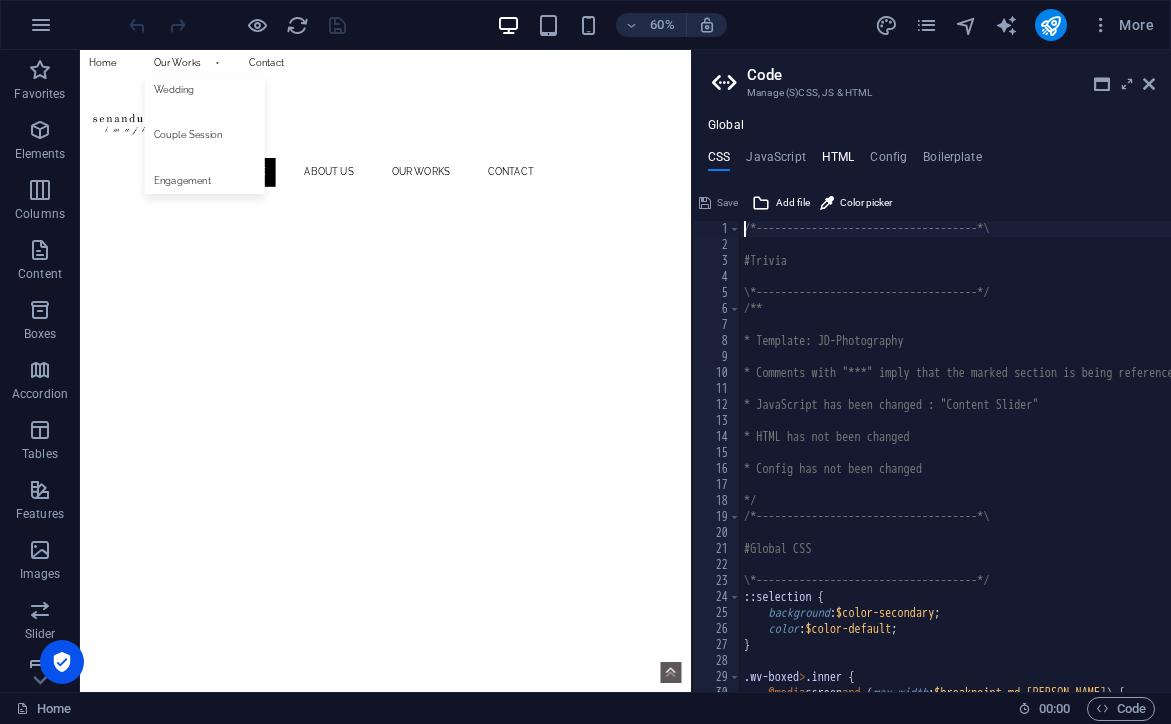click on "HTML" at bounding box center [838, 161] 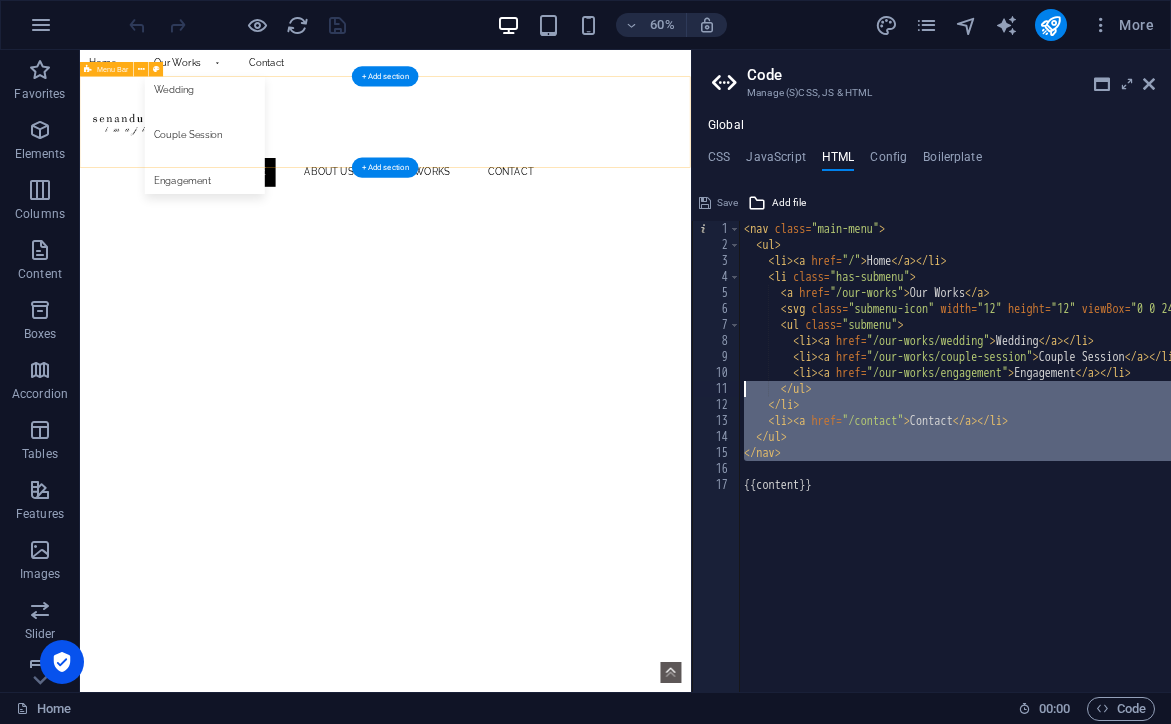 drag, startPoint x: 914, startPoint y: 522, endPoint x: 1058, endPoint y: 243, distance: 313.96976 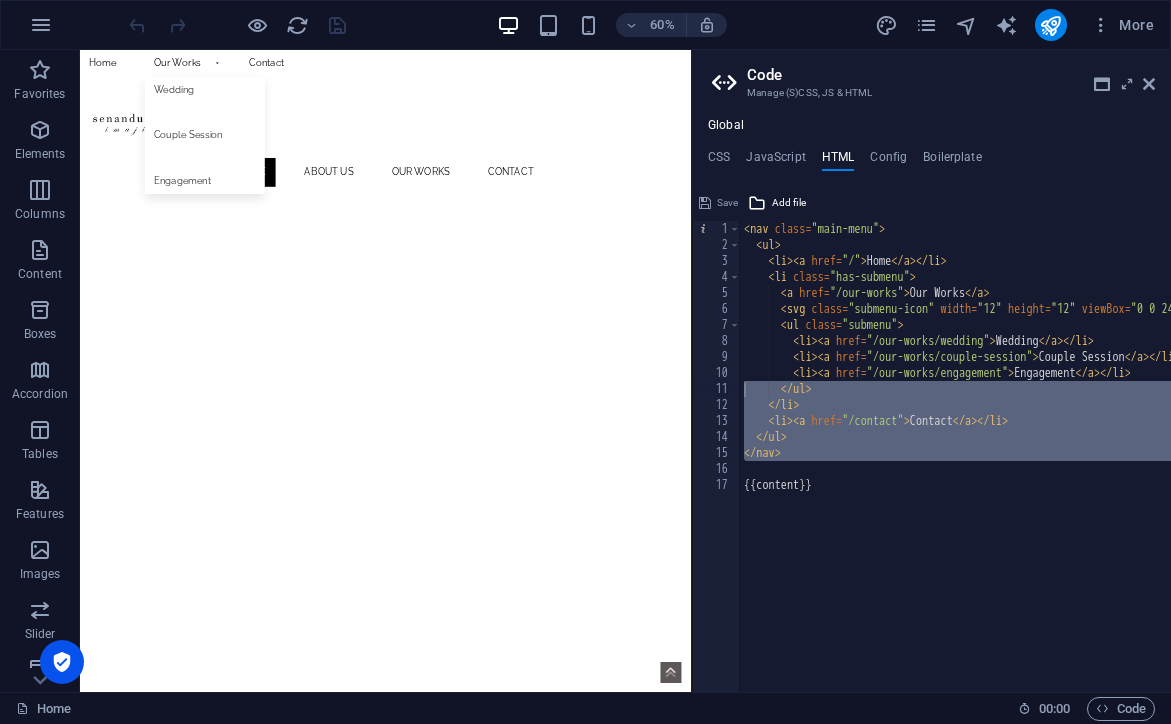 click on "< nav   class = "main-menu" >    < ul >      < li > < a   href = "/" > Home </ a > </ li >      < li   class = "has-submenu" >         < a   href = "/our-works" > Our Works </ a >         < svg   class = "submenu-icon"   width = "12"   height = "12"   viewBox = "0 0 24 24" > < path   d = "M7 10l5 5 5-5z" /> </ svg >         < ul   class = "submenu" >           < li > < a   href = "/our-works/wedding" > Wedding </ a > </ li >           < li > < a   href = "/our-works/couple-session" > Couple Session </ a > </ li >           < li > < a   href = "/our-works/engagement" > Engagement </ a > </ li >         </ ul >      </ li >      < li > < a   href = "/contact" > Contact </ a > </ li >    </ ul > </ nav > {{content}}" at bounding box center [1136, 473] 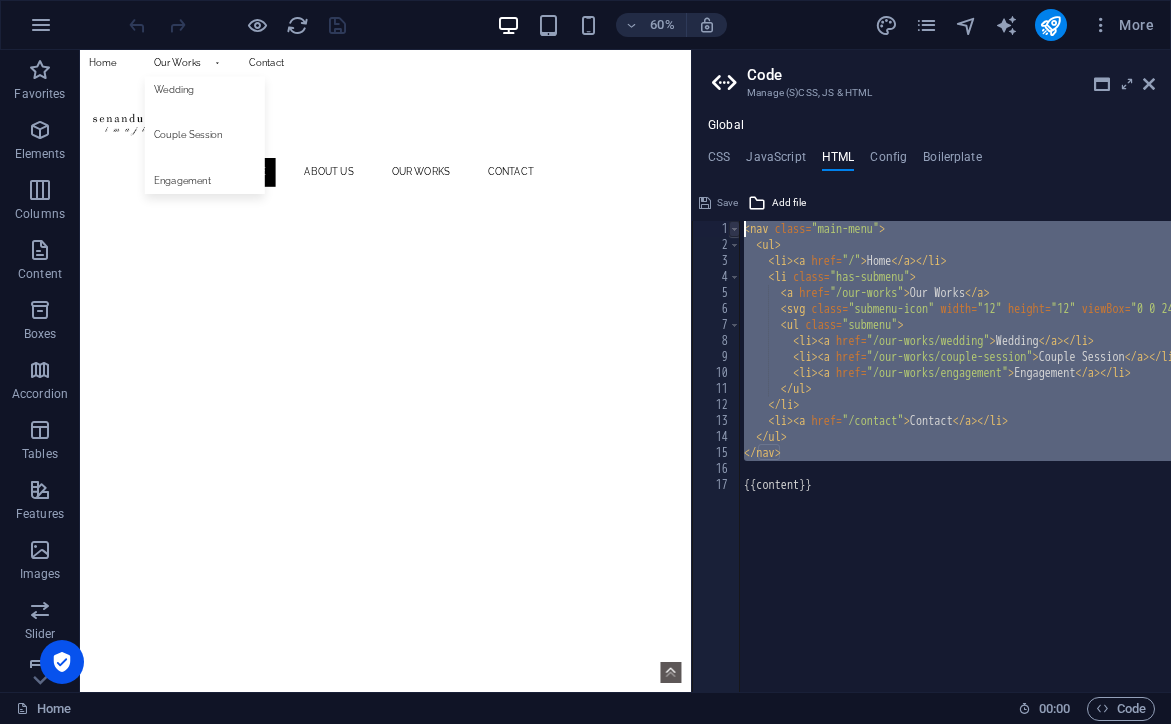 drag, startPoint x: 827, startPoint y: 460, endPoint x: 736, endPoint y: 226, distance: 251.0717 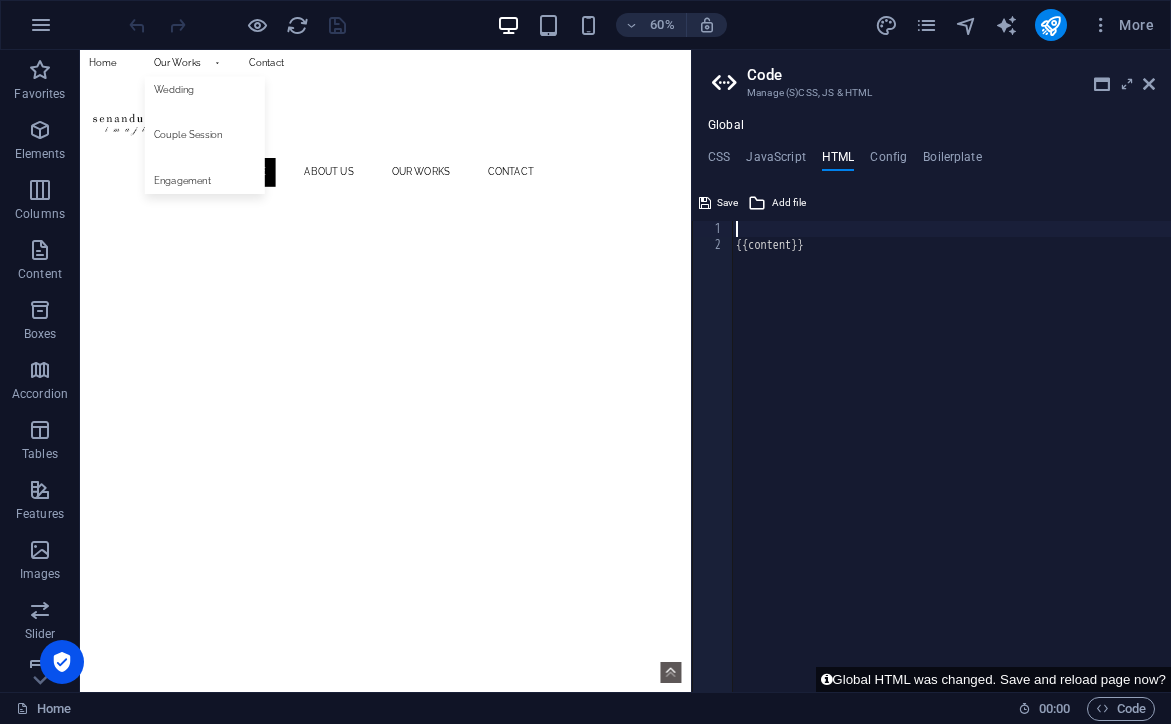 click on "{{content}}" at bounding box center (951, 473) 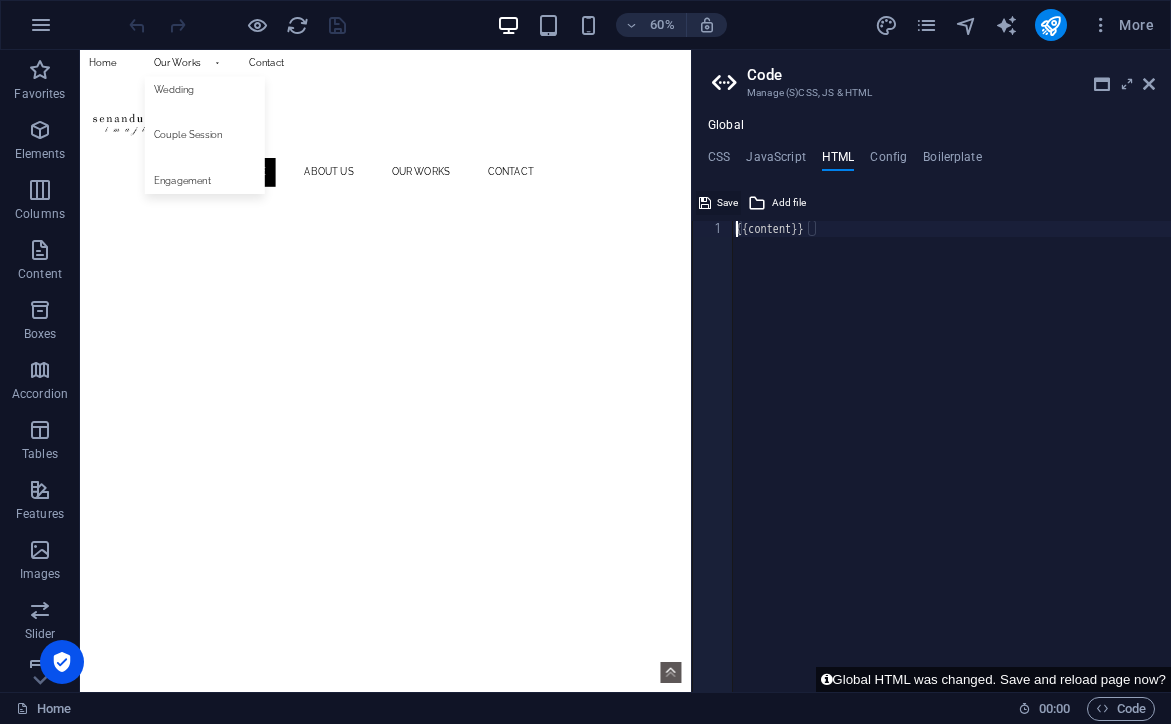 click on "Save" at bounding box center [727, 203] 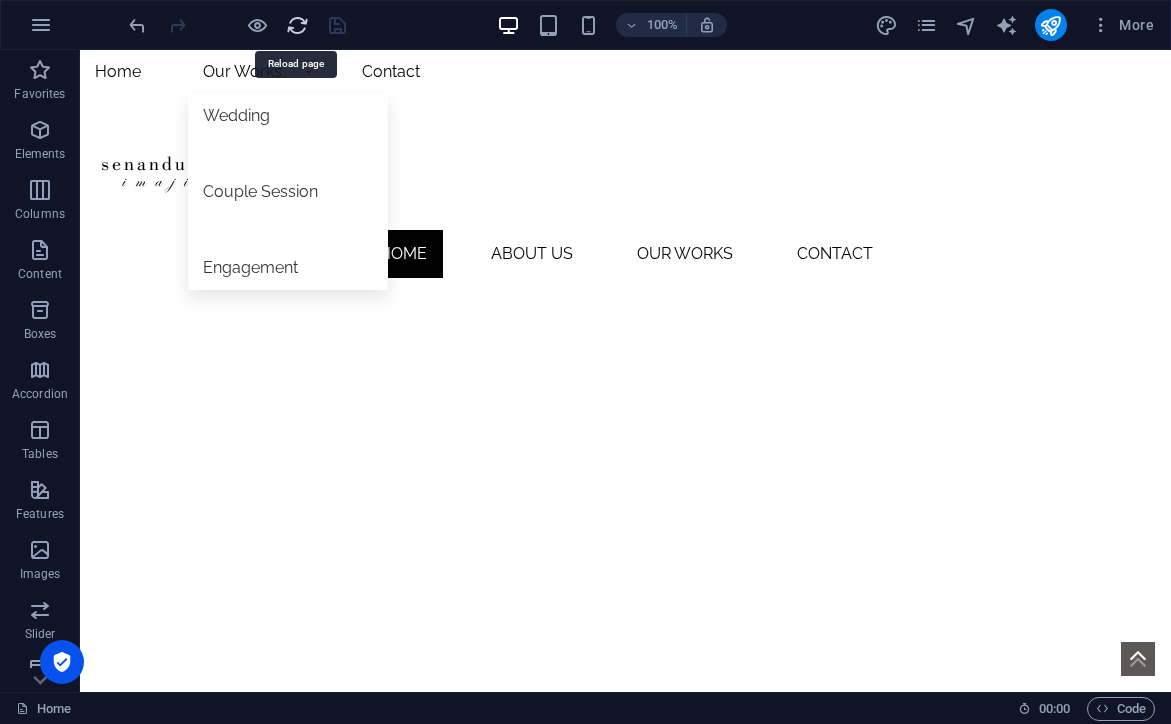 click at bounding box center [297, 25] 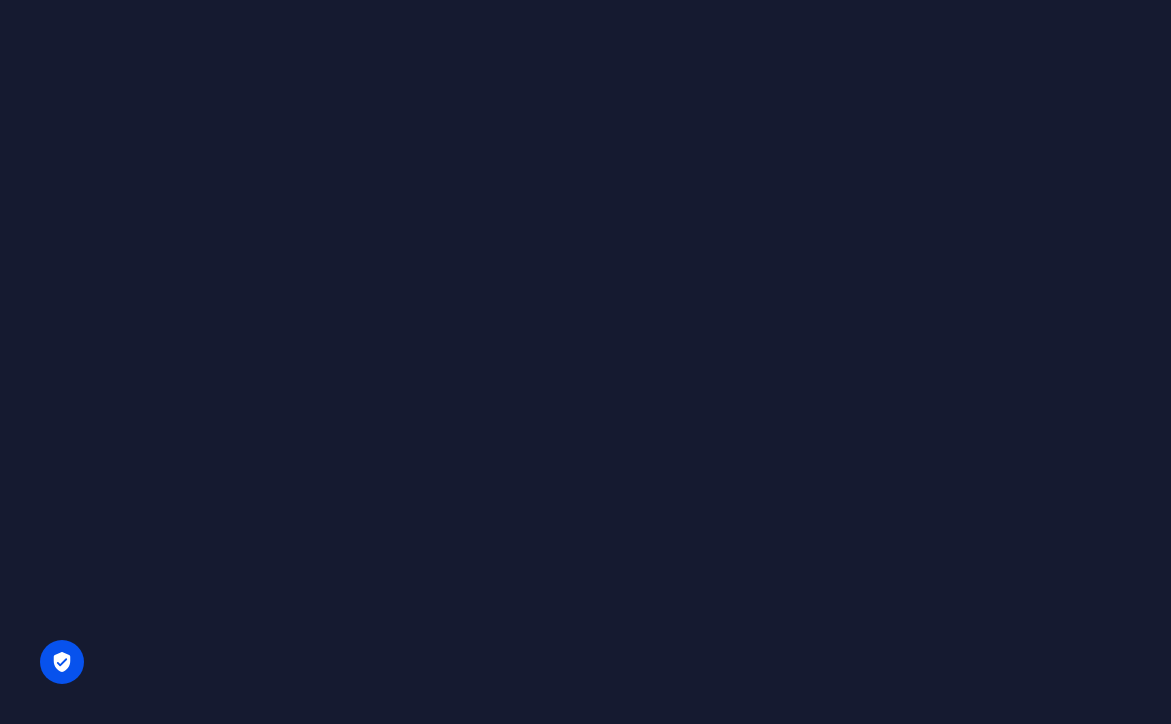scroll, scrollTop: 0, scrollLeft: 0, axis: both 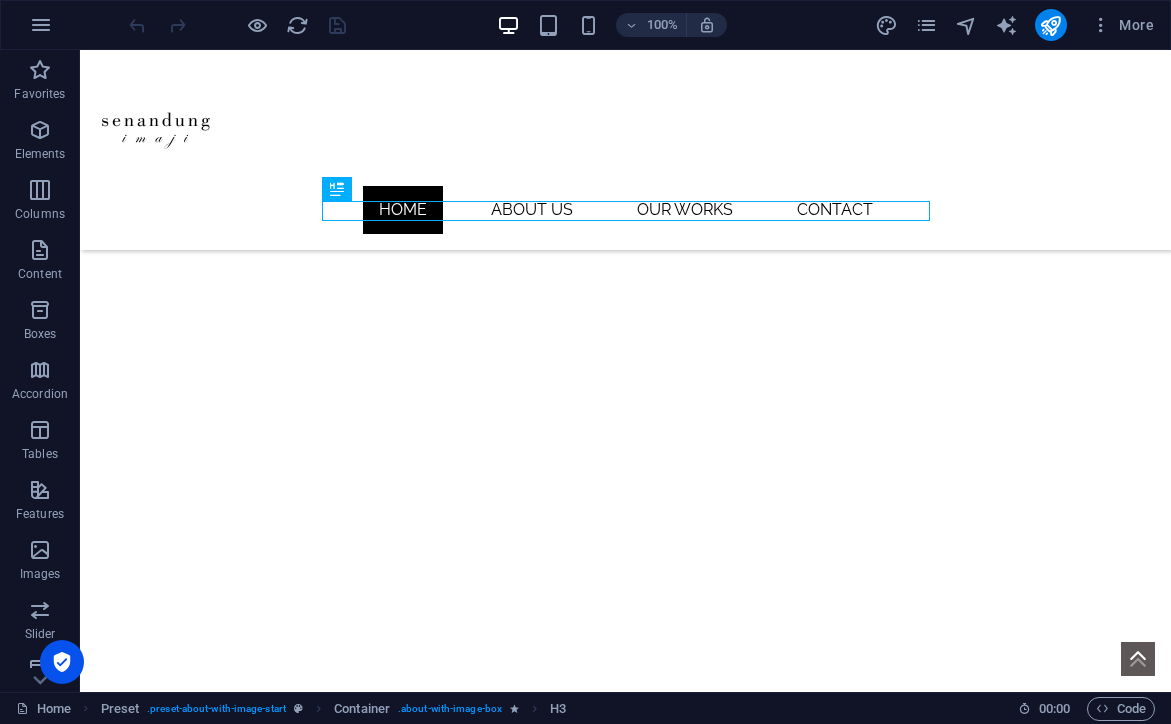click on "More" at bounding box center (1018, 25) 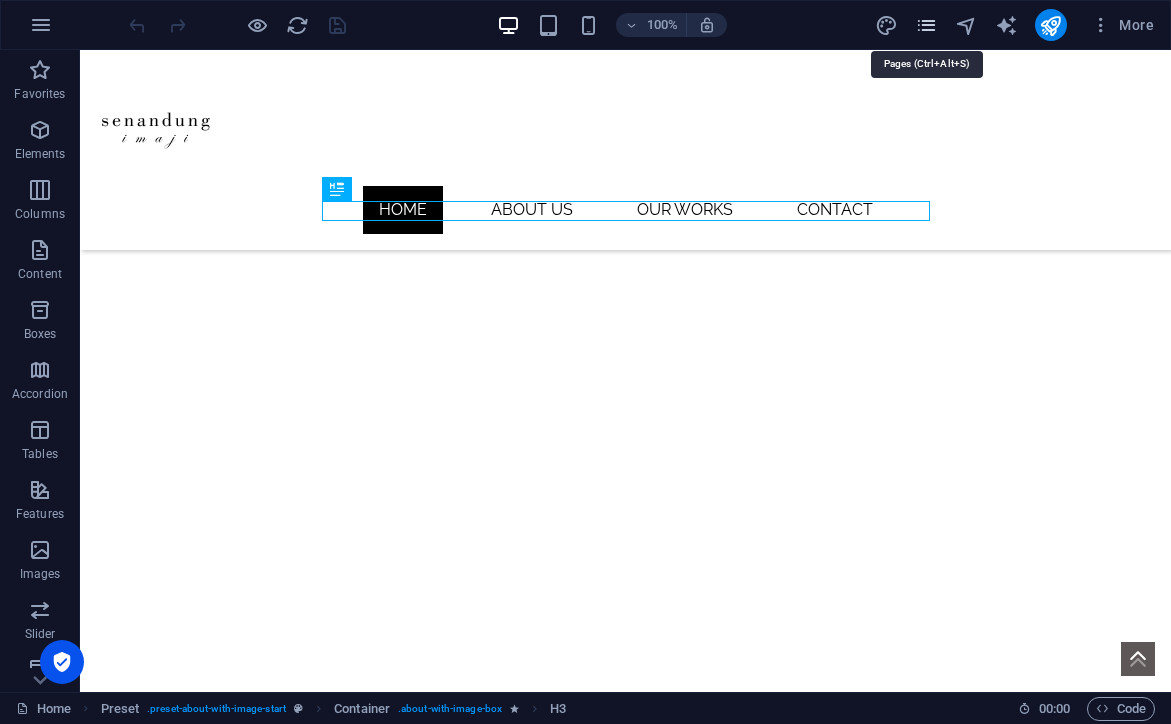 click at bounding box center [926, 25] 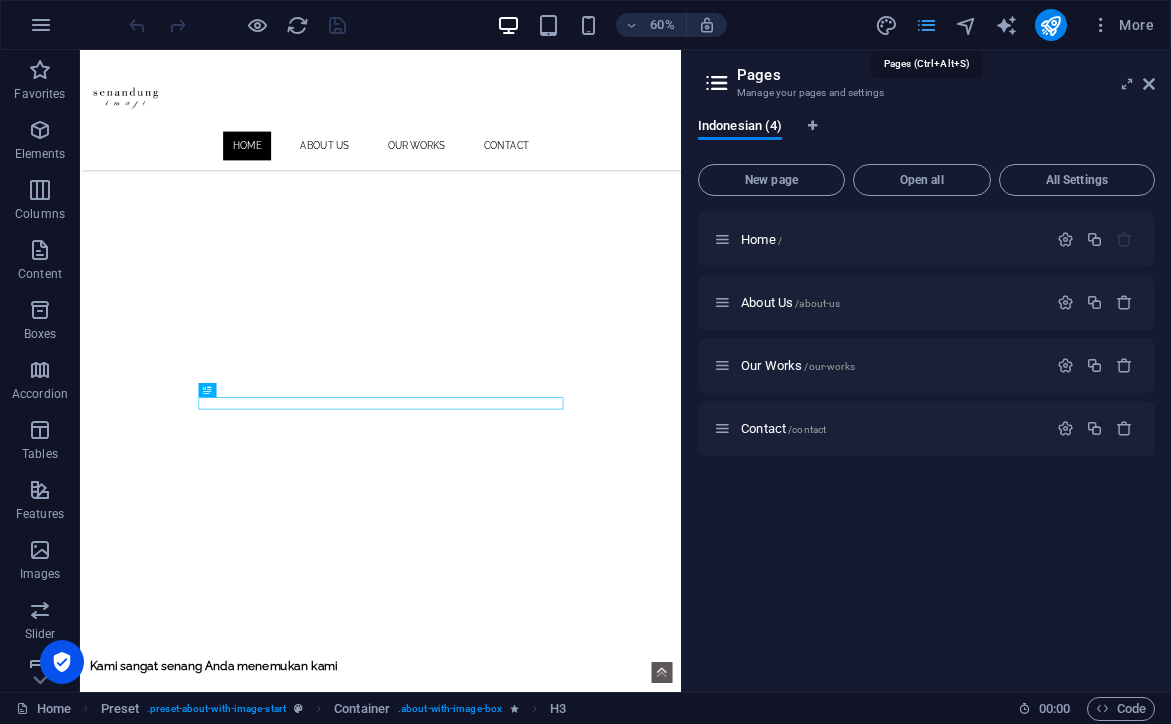 click at bounding box center [926, 25] 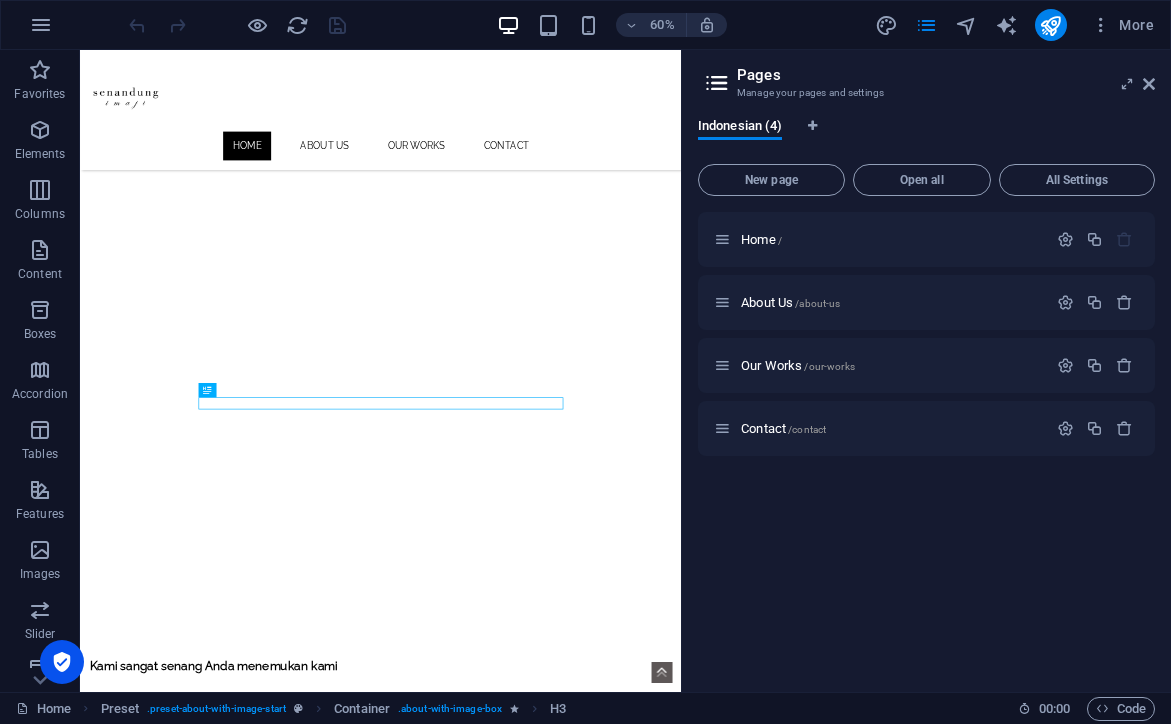 click on "Pages Manage your pages and settings Indonesian (4) New page Open all All Settings Home / About Us /about-us Our Works /our-works Contact /contact" at bounding box center [926, 371] 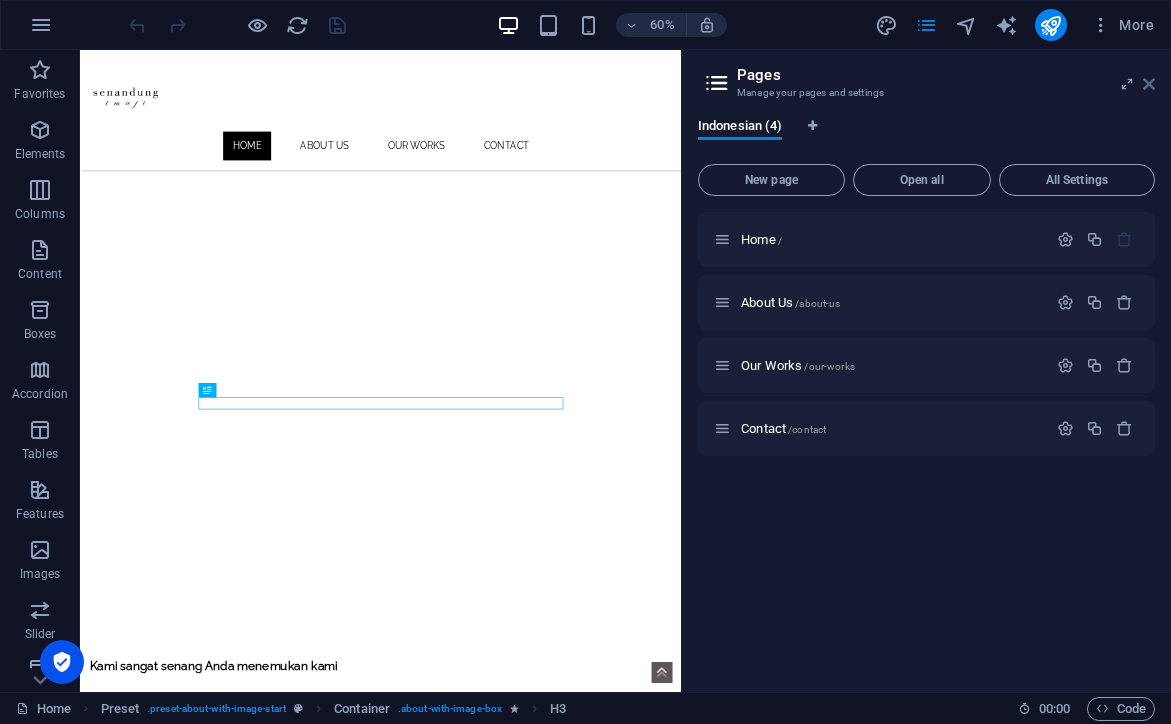click at bounding box center (1149, 84) 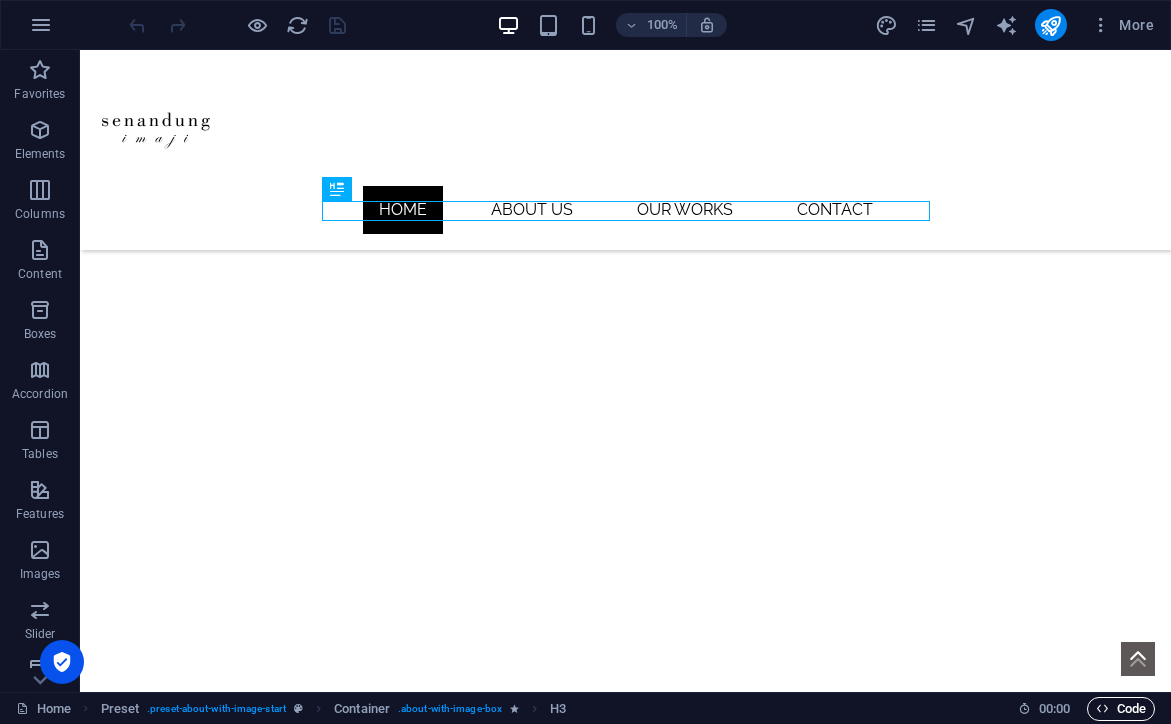 click at bounding box center [1102, 708] 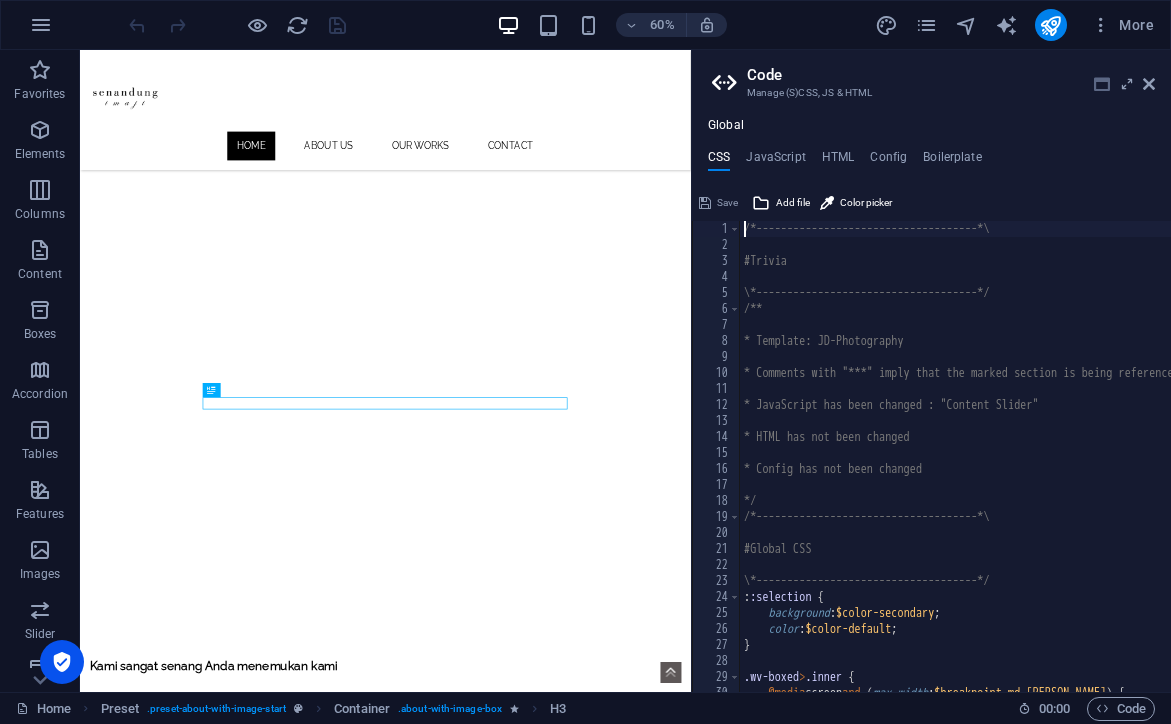 click at bounding box center [1102, 84] 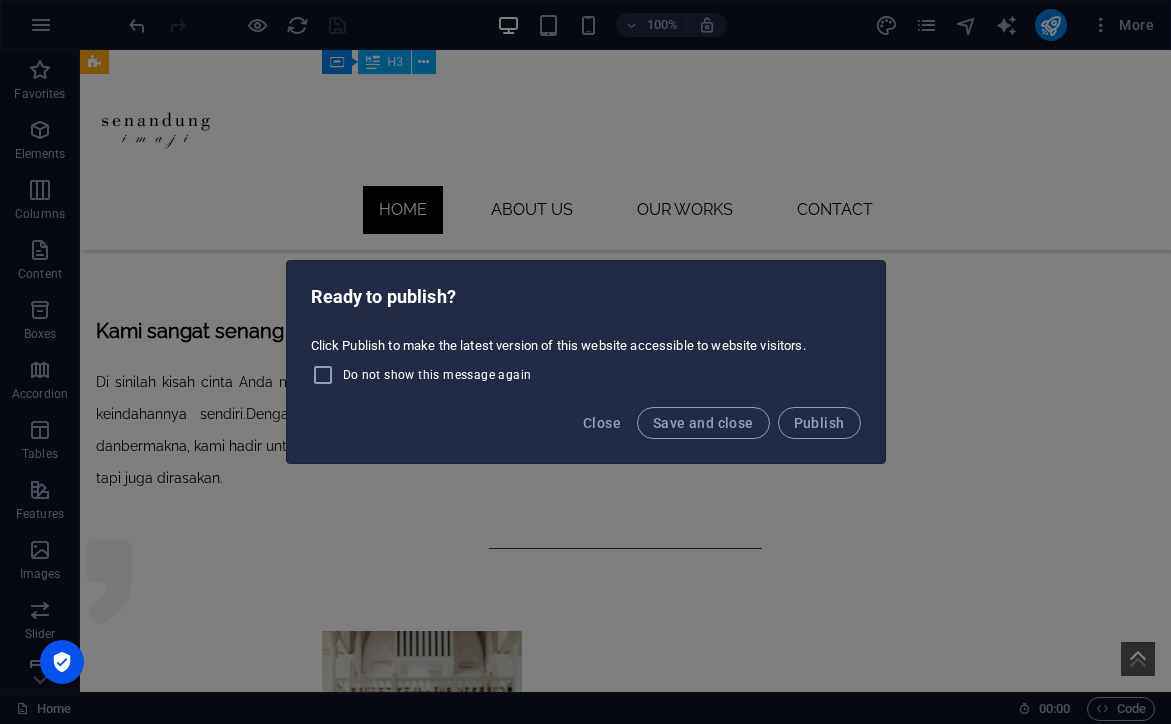 scroll, scrollTop: 1261, scrollLeft: 0, axis: vertical 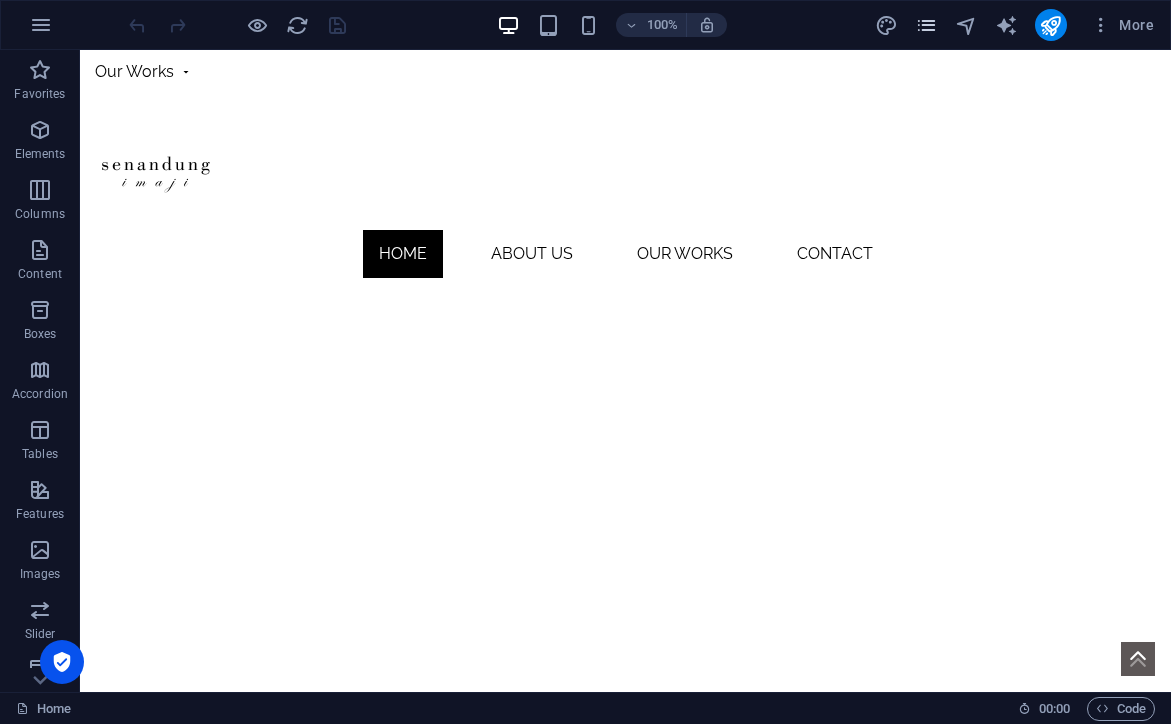 click at bounding box center [926, 25] 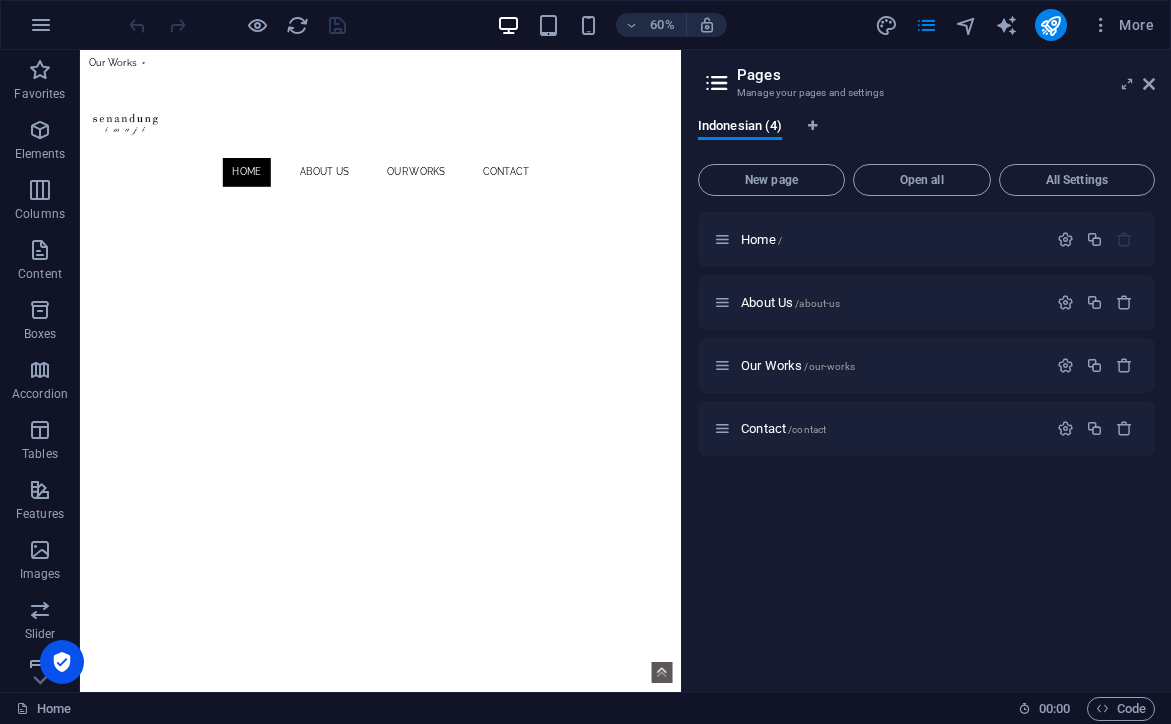 click on "Pages Manage your pages and settings Indonesian (4) New page Open all All Settings Home / About Us /about-us Our Works /our-works Contact /contact" at bounding box center [926, 371] 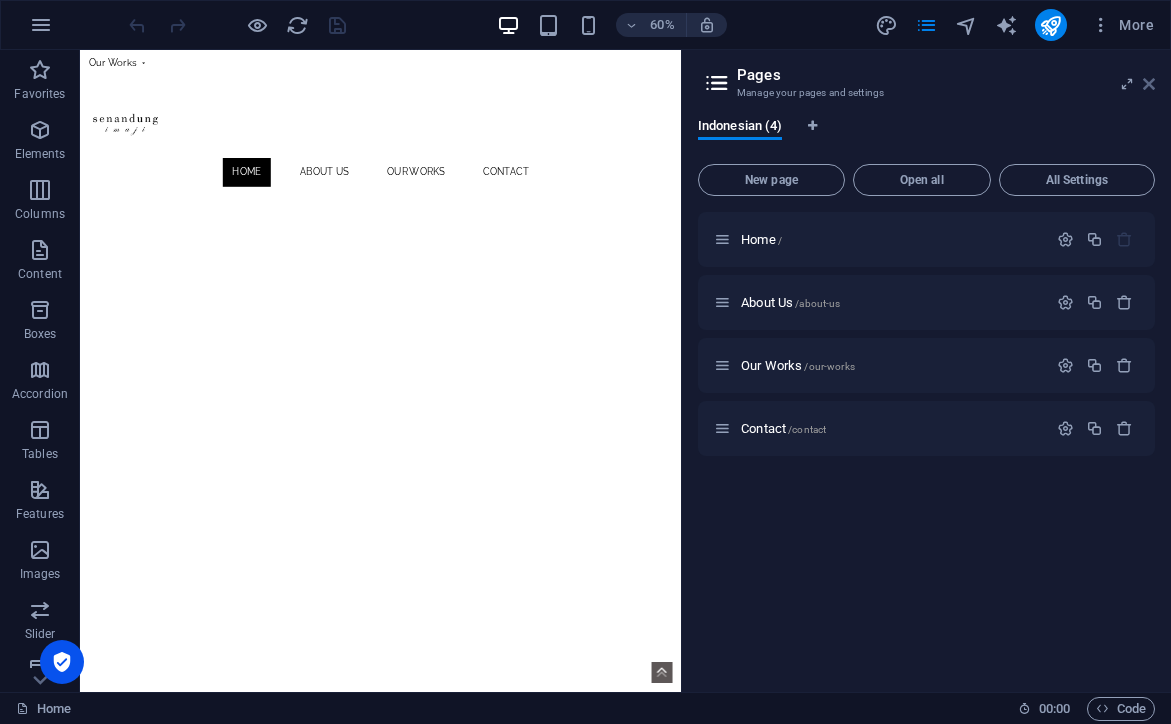 click at bounding box center [1149, 84] 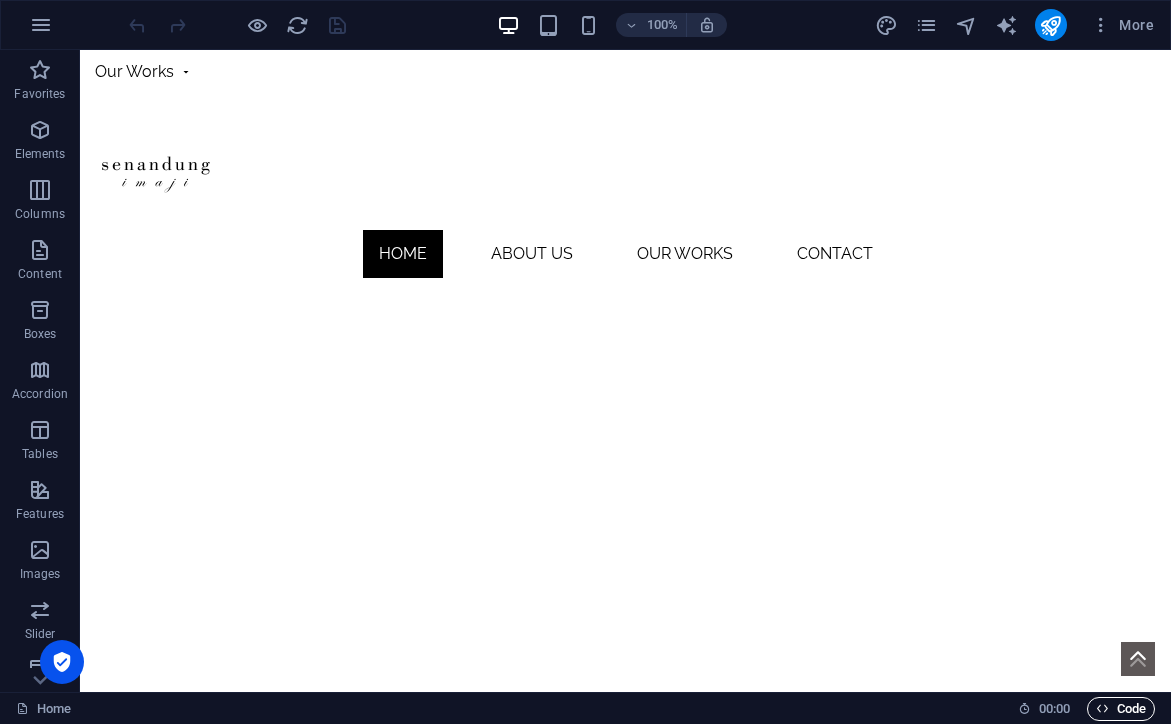click on "Code" at bounding box center [1121, 709] 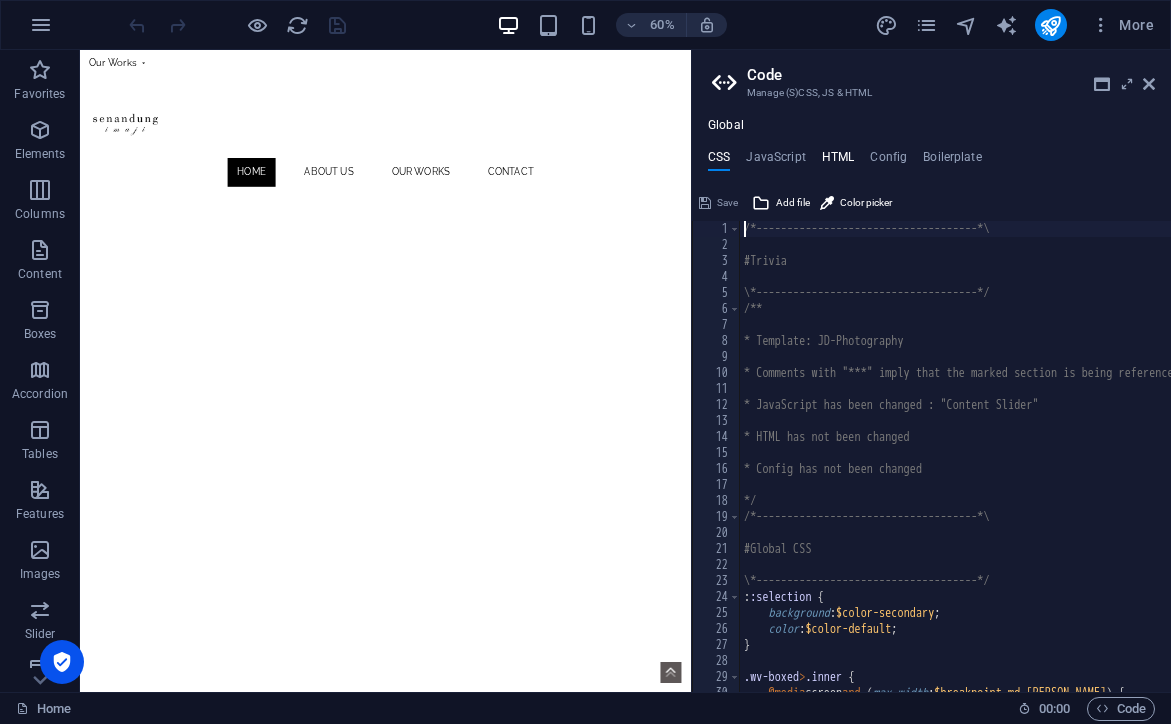 click on "HTML" at bounding box center [838, 161] 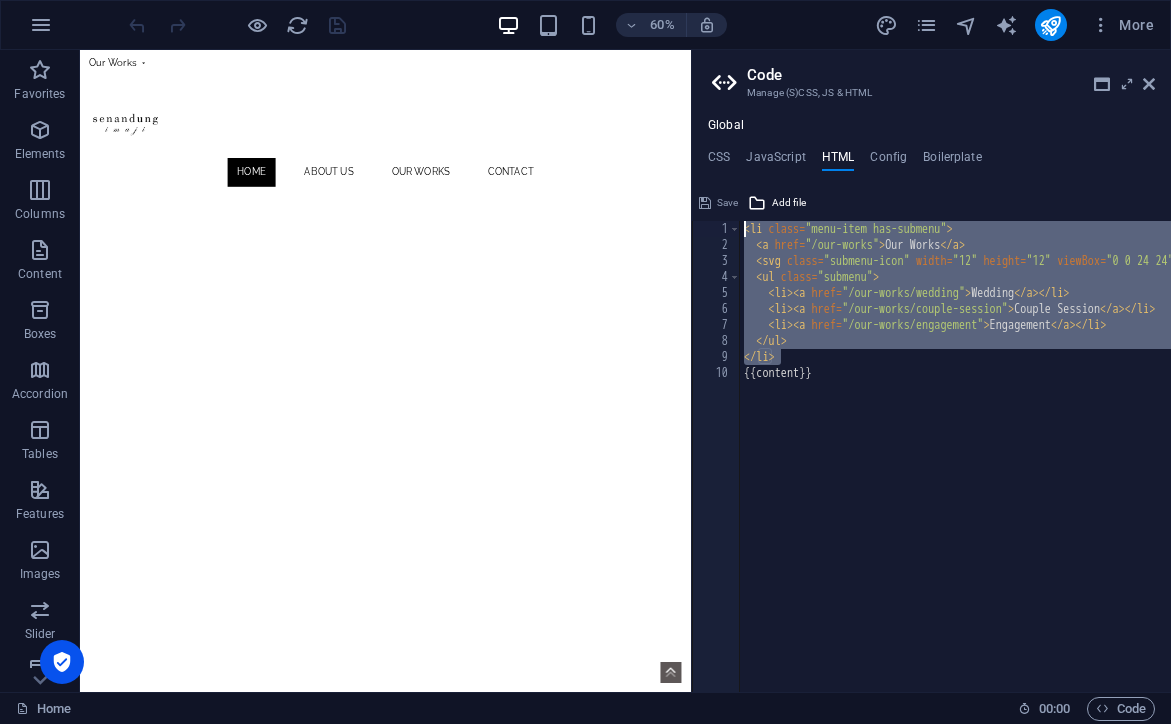 drag, startPoint x: 899, startPoint y: 404, endPoint x: 1092, endPoint y: 285, distance: 226.73773 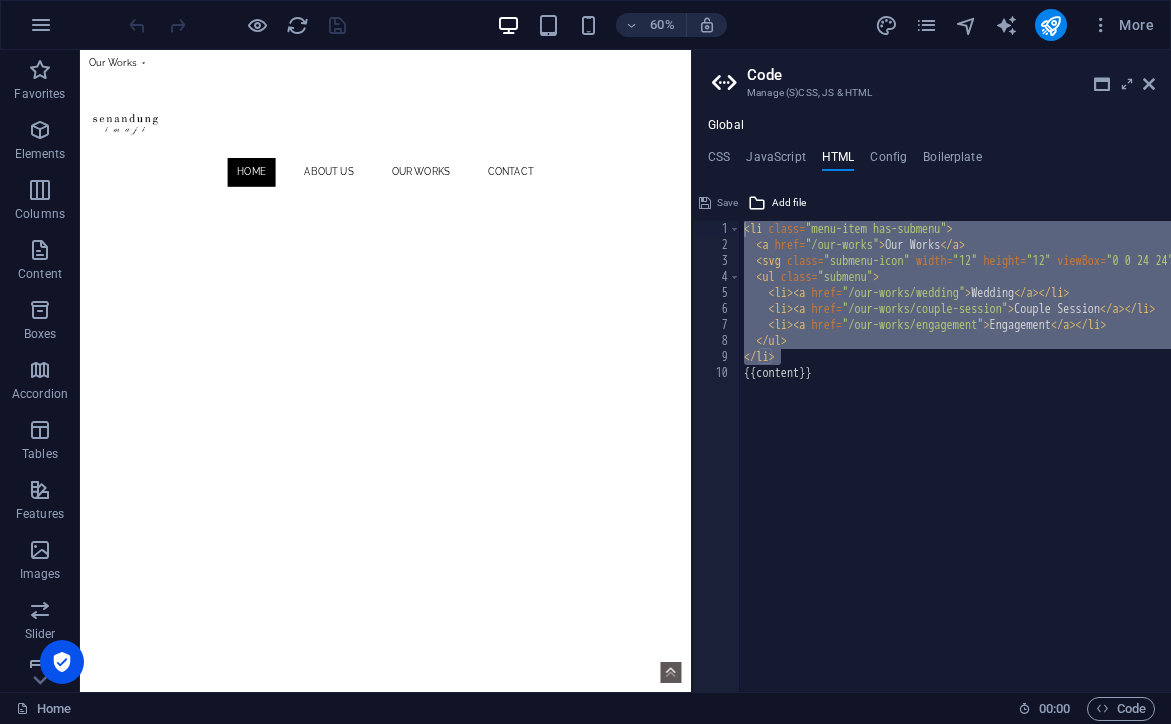 click on "< li   class = "menu-item has-submenu" >    < a   href = "/our-works" > Our Works </ a >    < svg   class = "submenu-icon"   width = "12"   height = "12"   viewBox = "0 0 24 24" > < path   d = "M7 10l5 5 5-5z" /> </ svg >    < ul   class = "submenu" >      < li > < a   href = "/our-works/wedding" > Wedding </ a > </ li >      < li > < a   href = "/our-works/couple-session" > Couple Session </ a > </ li >      < li > < a   href = "/our-works/engagement" > Engagement </ a > </ li >    </ ul > </ li > {{content}}" at bounding box center [1122, 473] 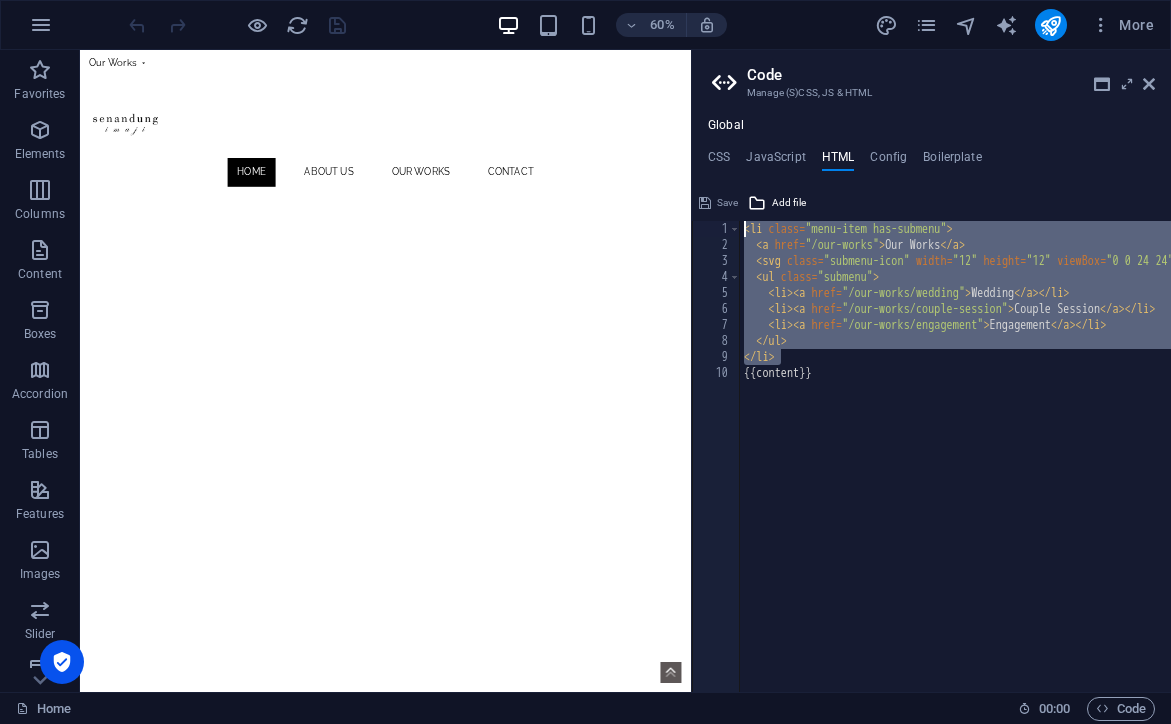 drag, startPoint x: 811, startPoint y: 351, endPoint x: 709, endPoint y: 207, distance: 176.4653 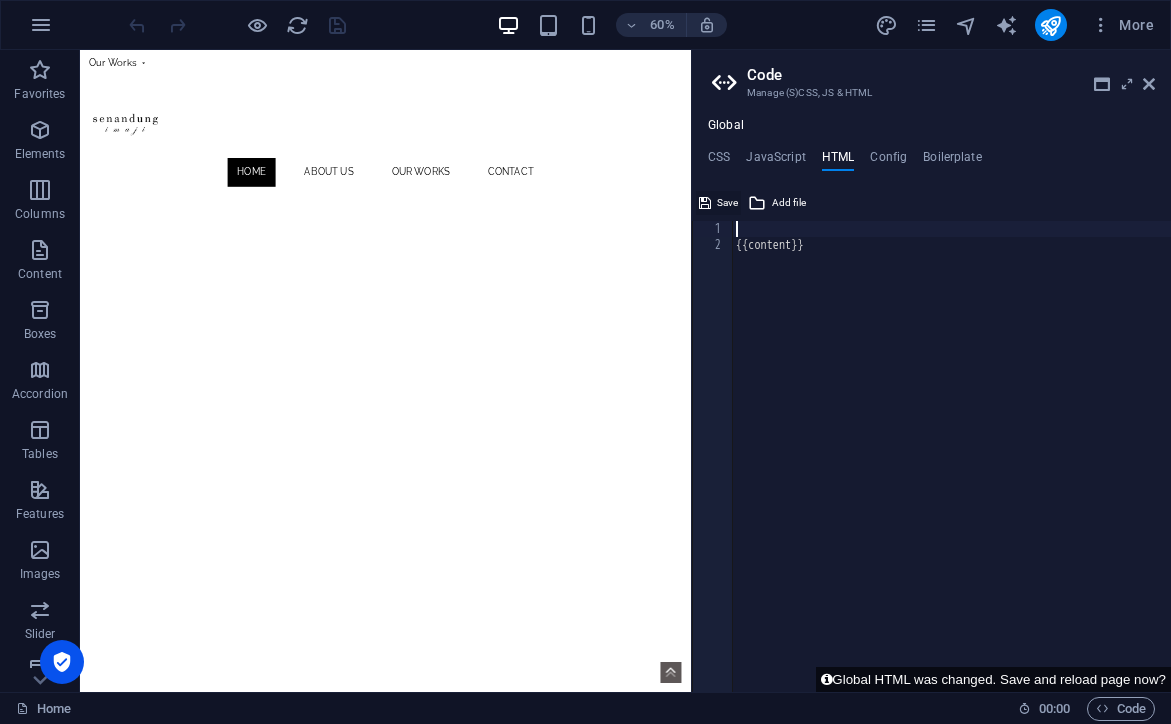 type on "{{content}}" 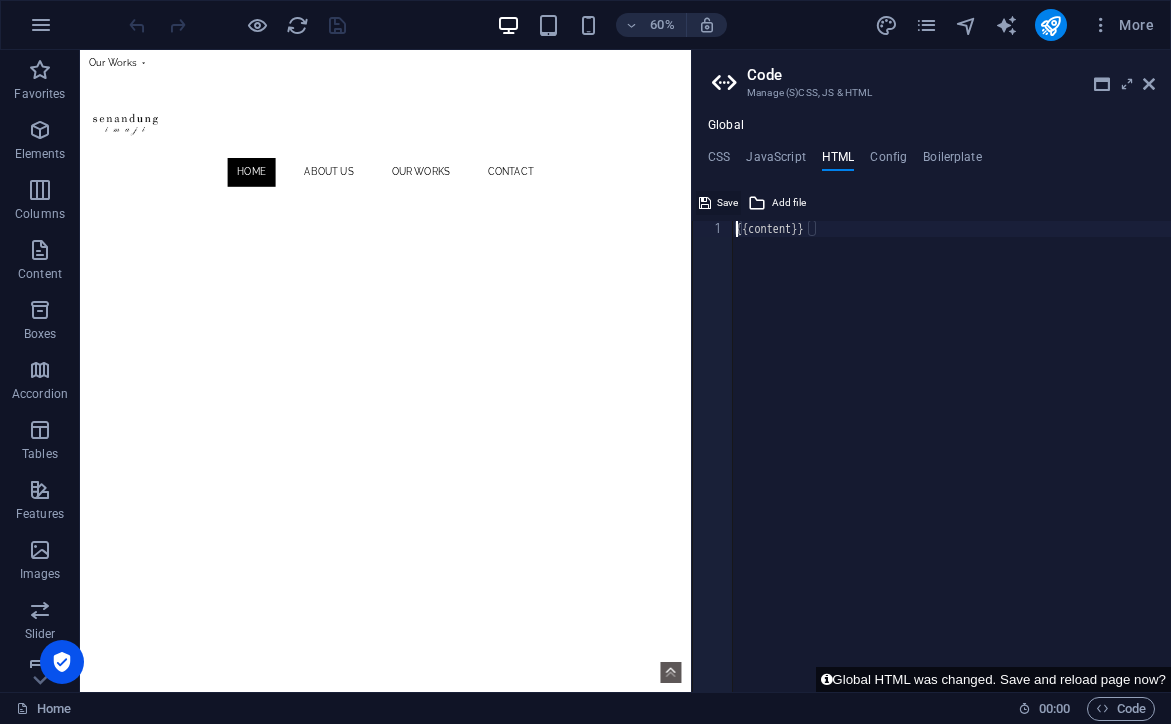 drag, startPoint x: 729, startPoint y: 197, endPoint x: 649, endPoint y: 147, distance: 94.33981 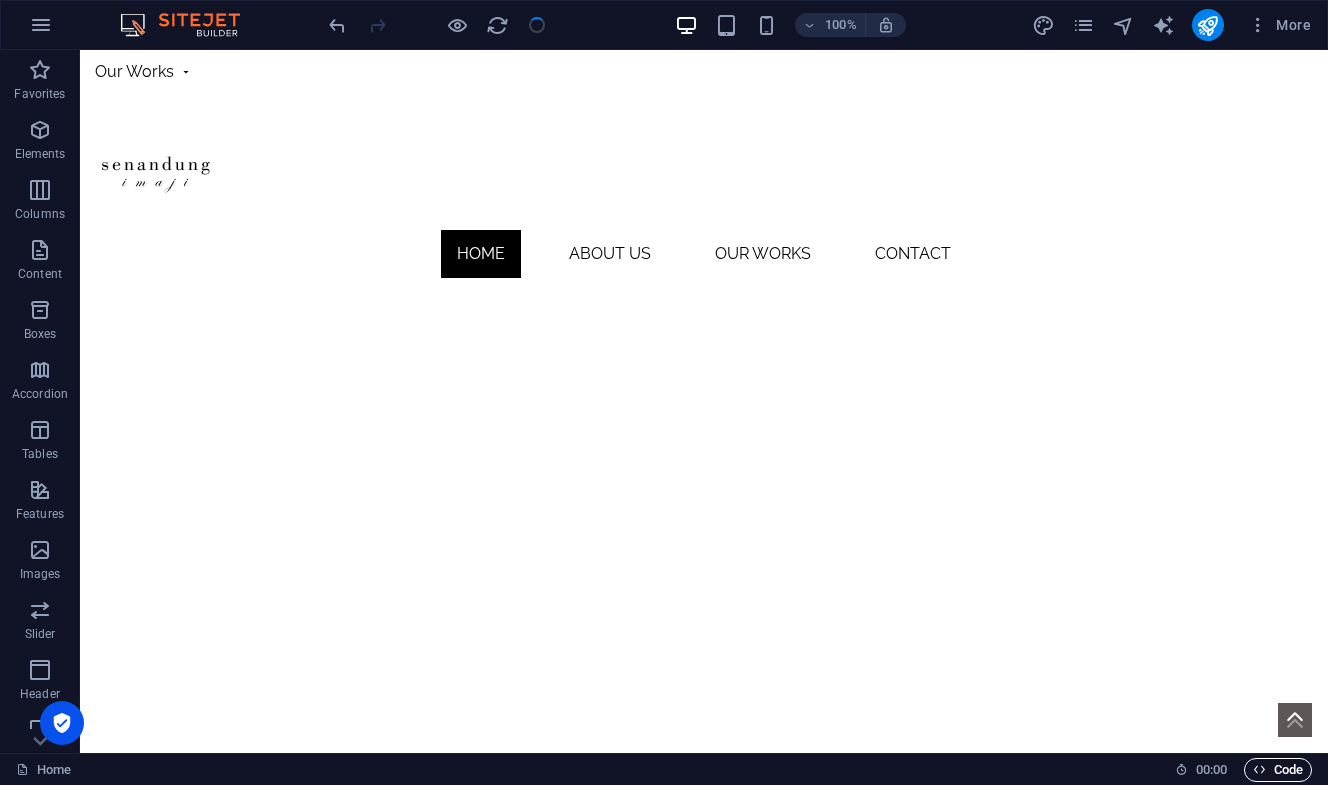 click on "Code" at bounding box center [1278, 770] 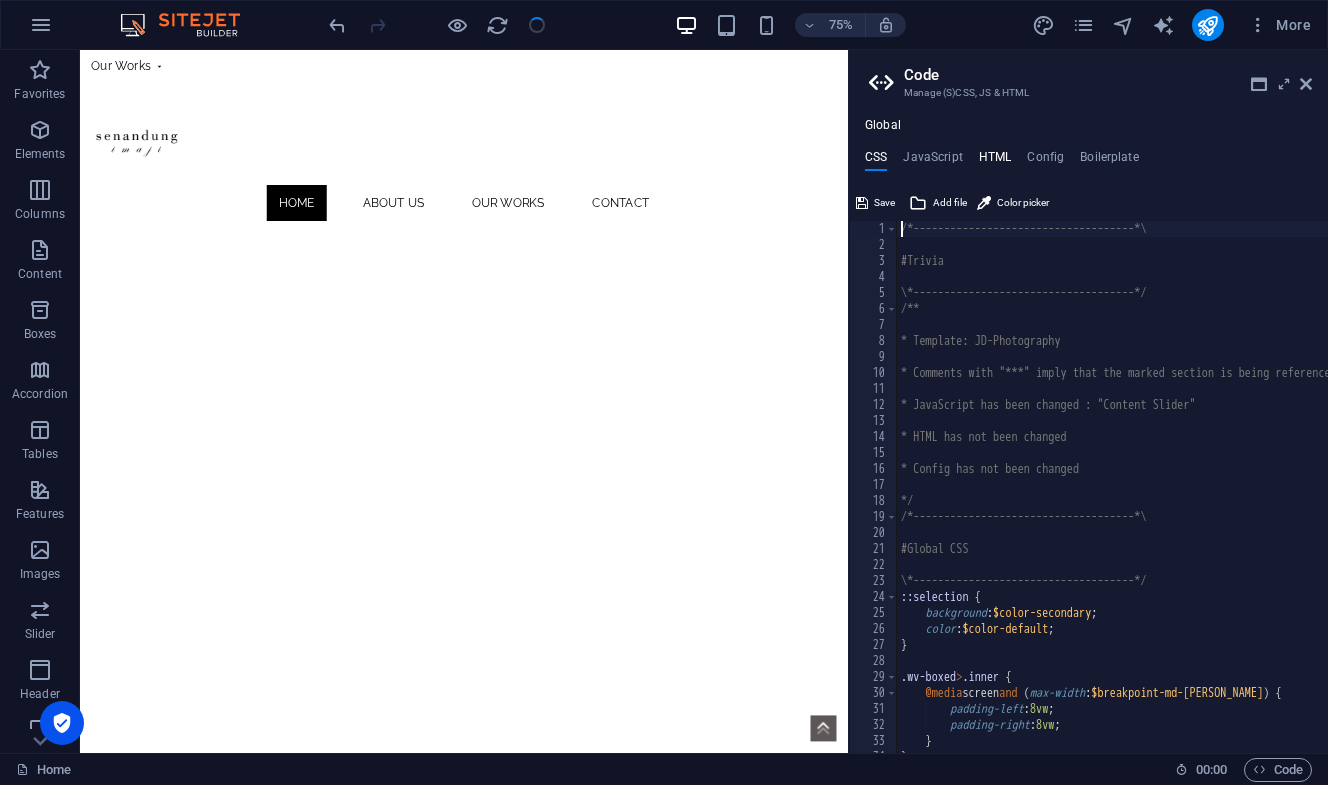 click on "HTML" at bounding box center (995, 161) 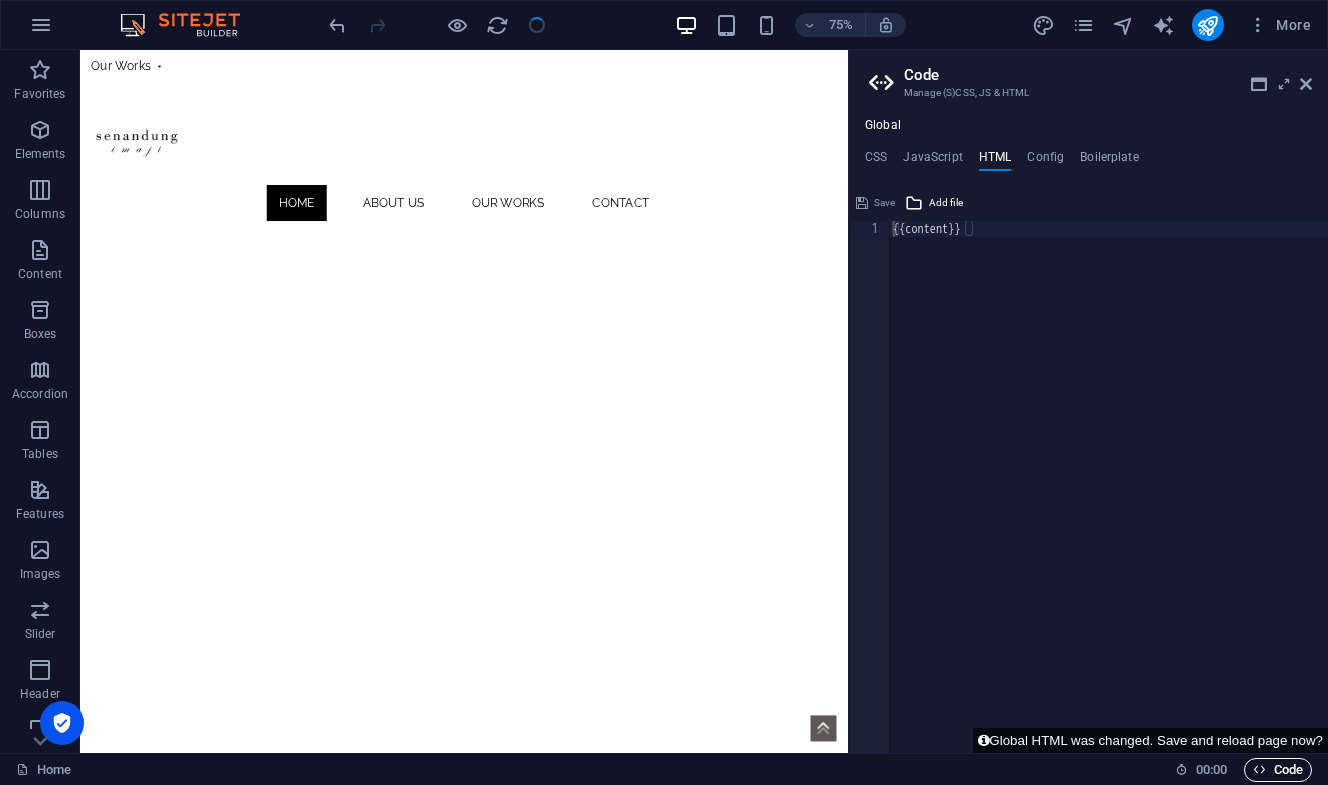 click at bounding box center [1259, 769] 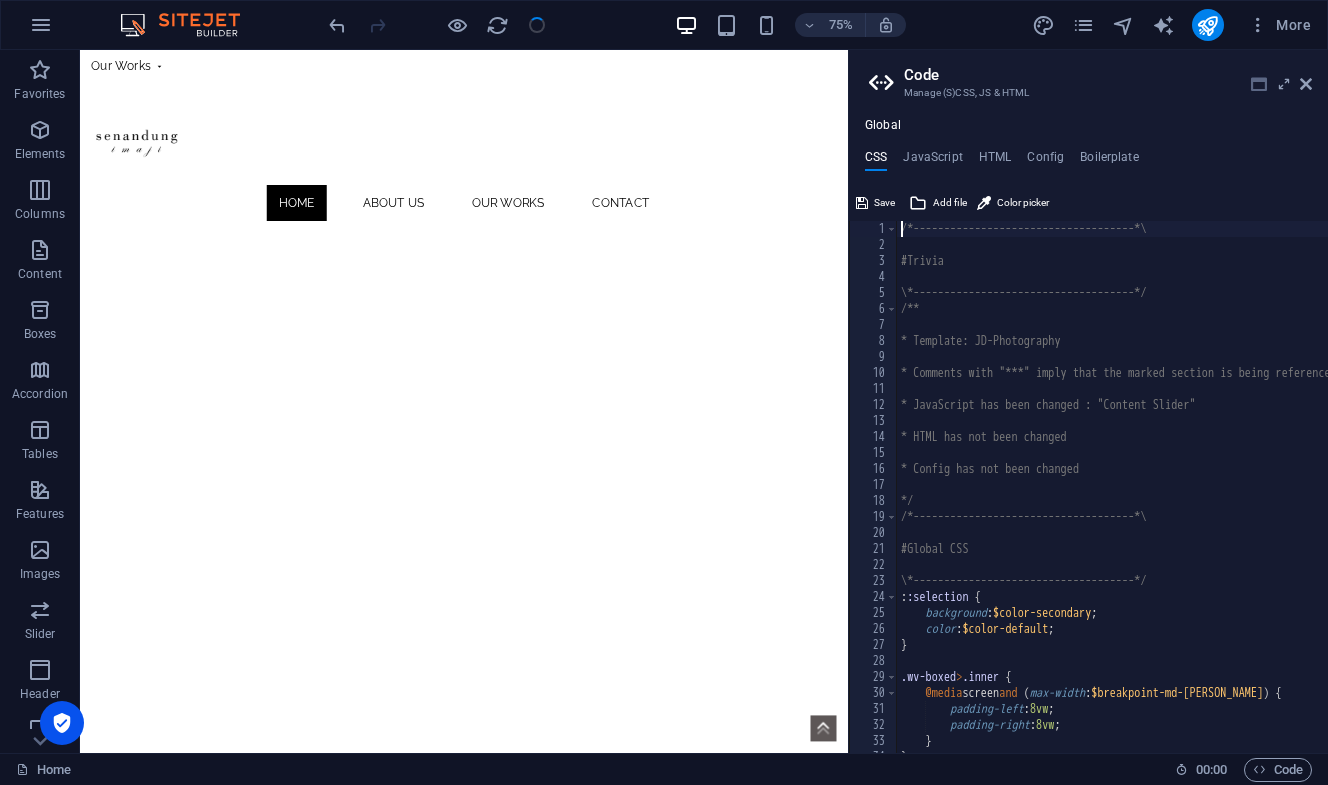 click at bounding box center (1259, 84) 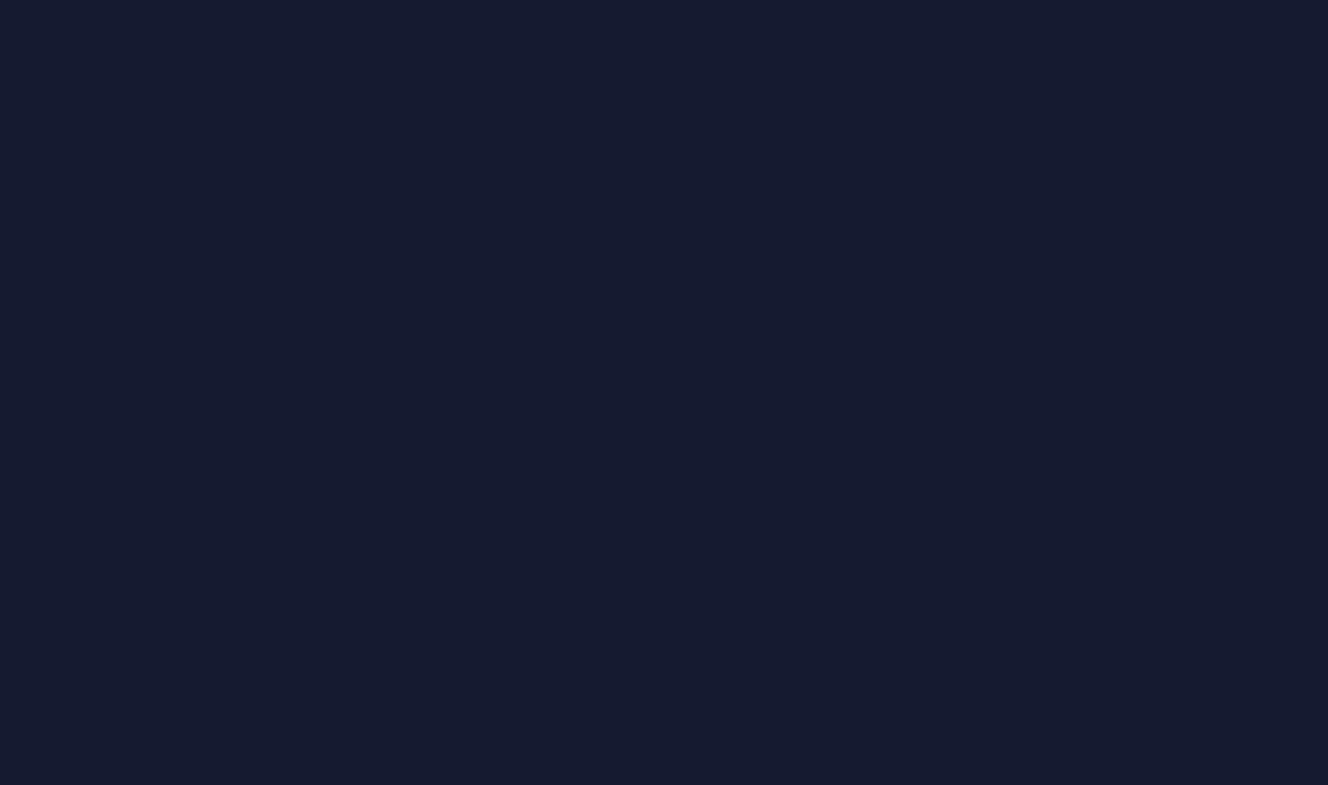 scroll, scrollTop: 0, scrollLeft: 0, axis: both 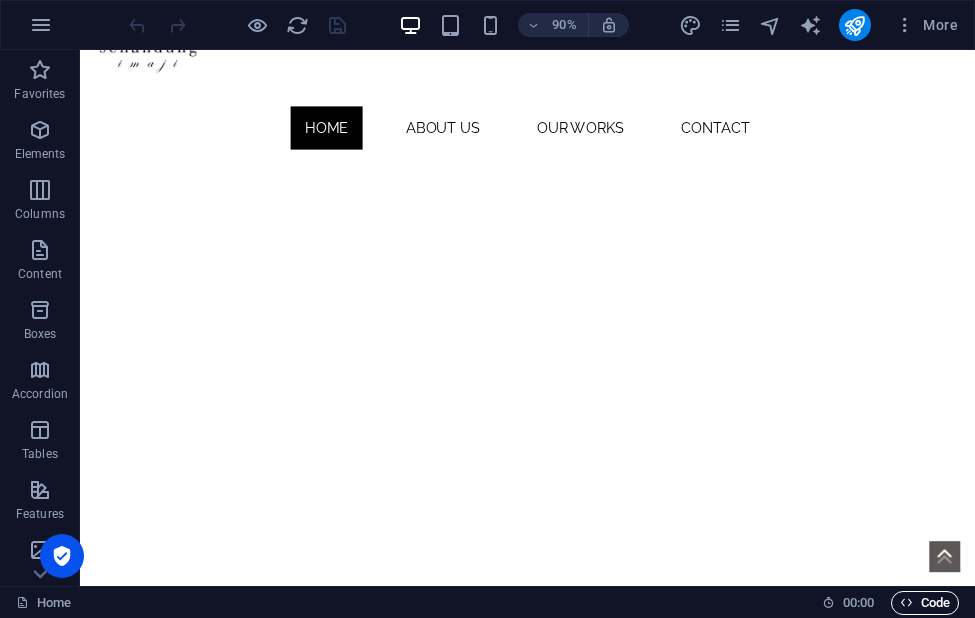 click at bounding box center [906, 602] 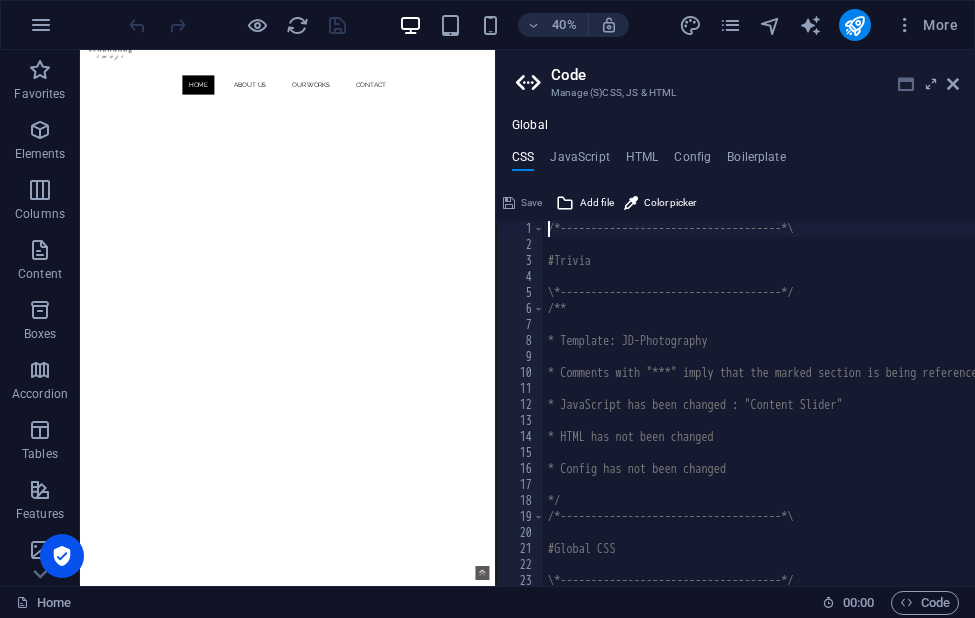 click at bounding box center (906, 84) 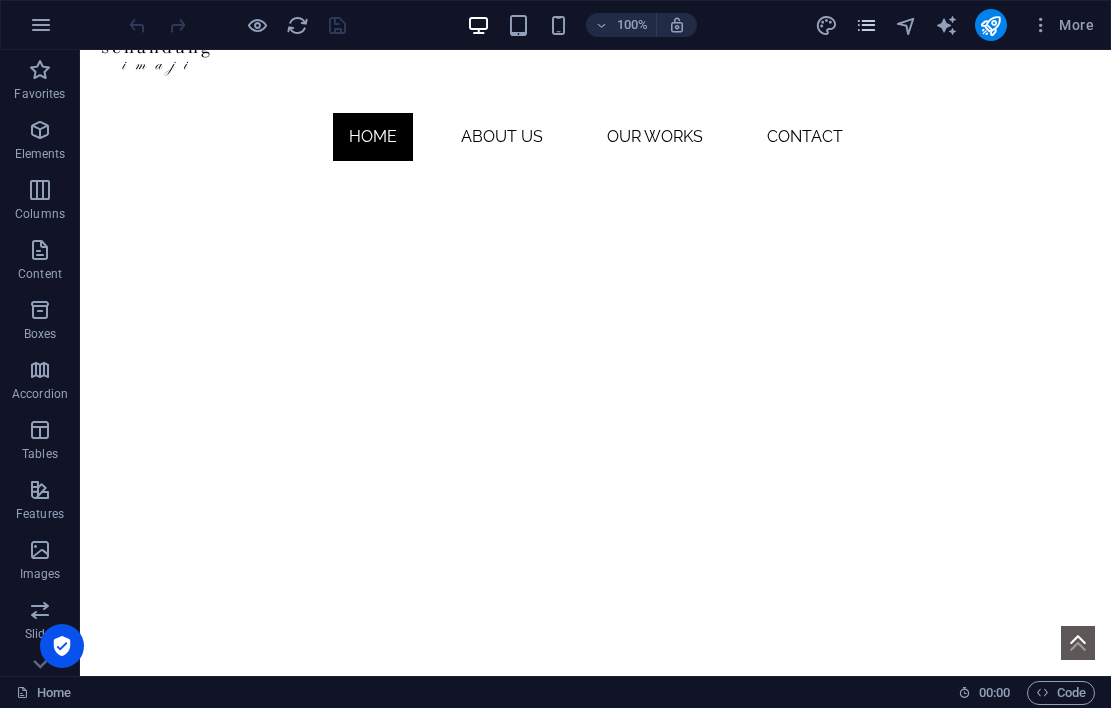 click at bounding box center (866, 25) 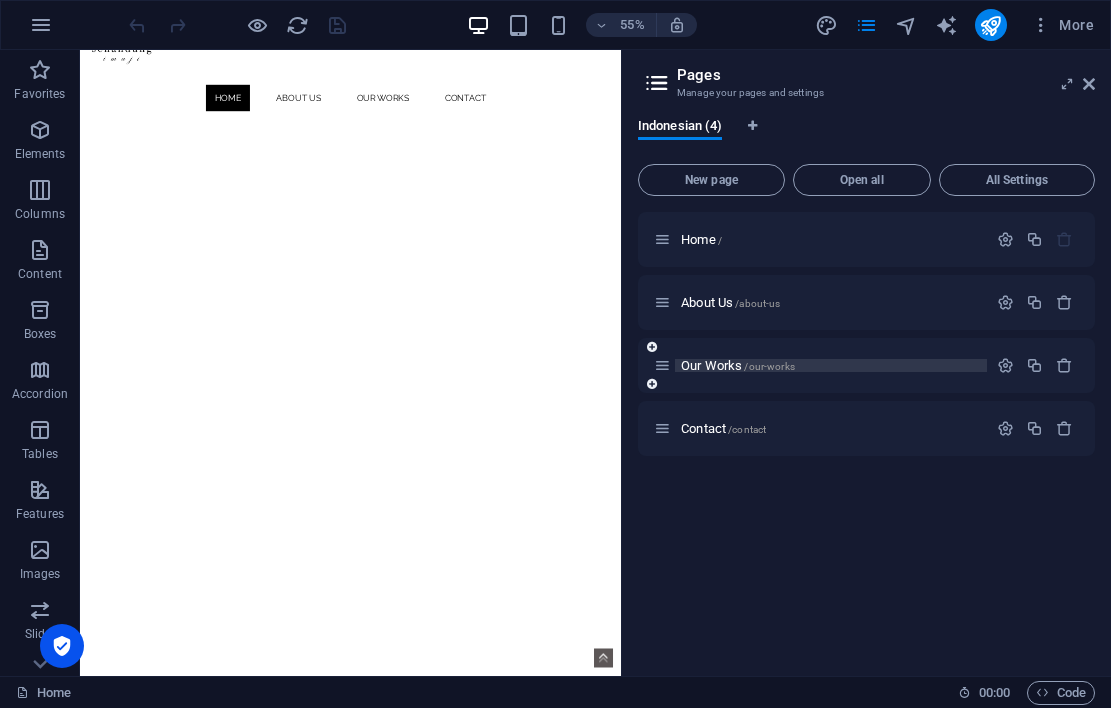 click on "/our-works" at bounding box center [769, 366] 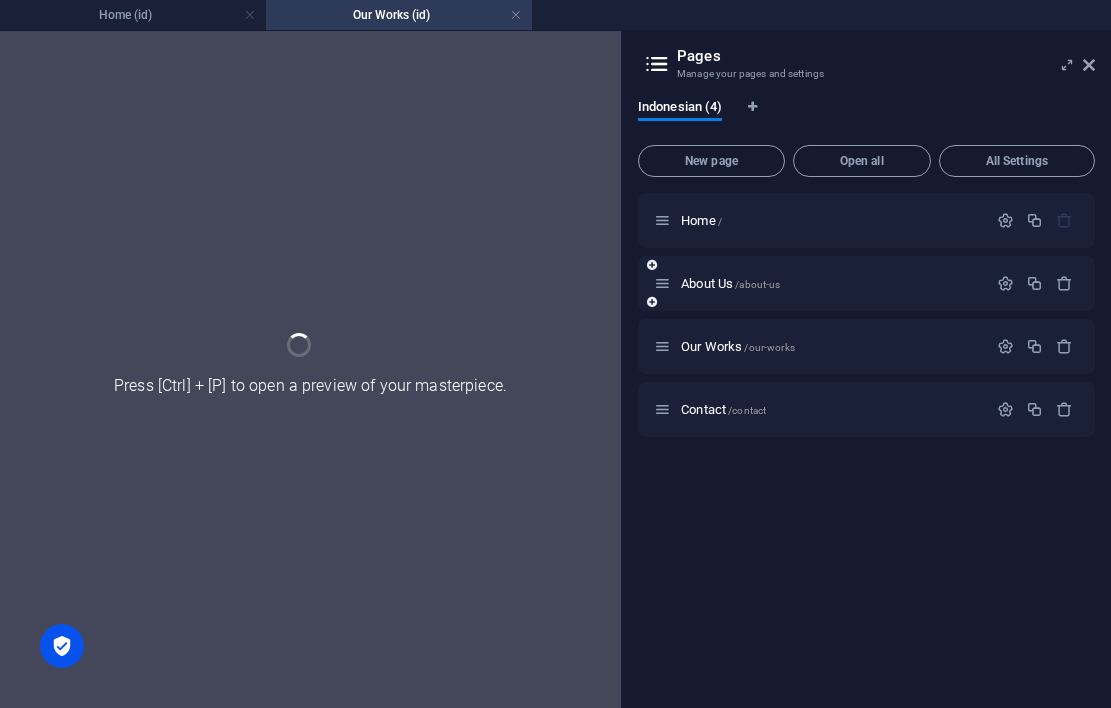 click on "About Us /about-us" at bounding box center (866, 283) 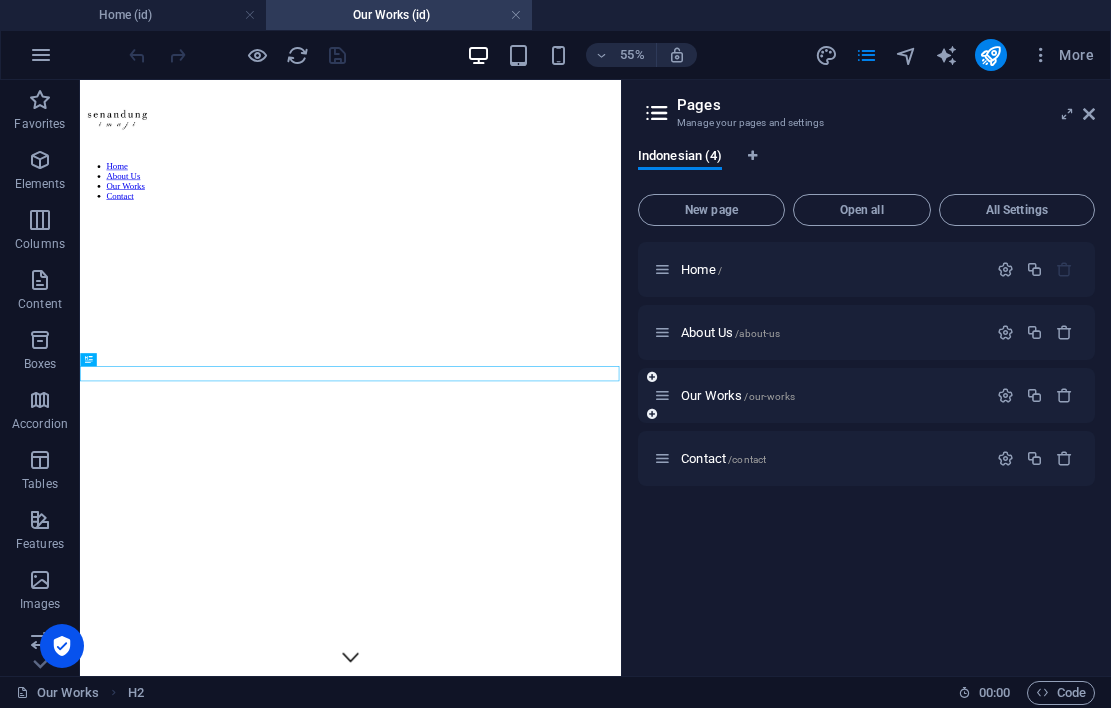 scroll, scrollTop: 715, scrollLeft: 0, axis: vertical 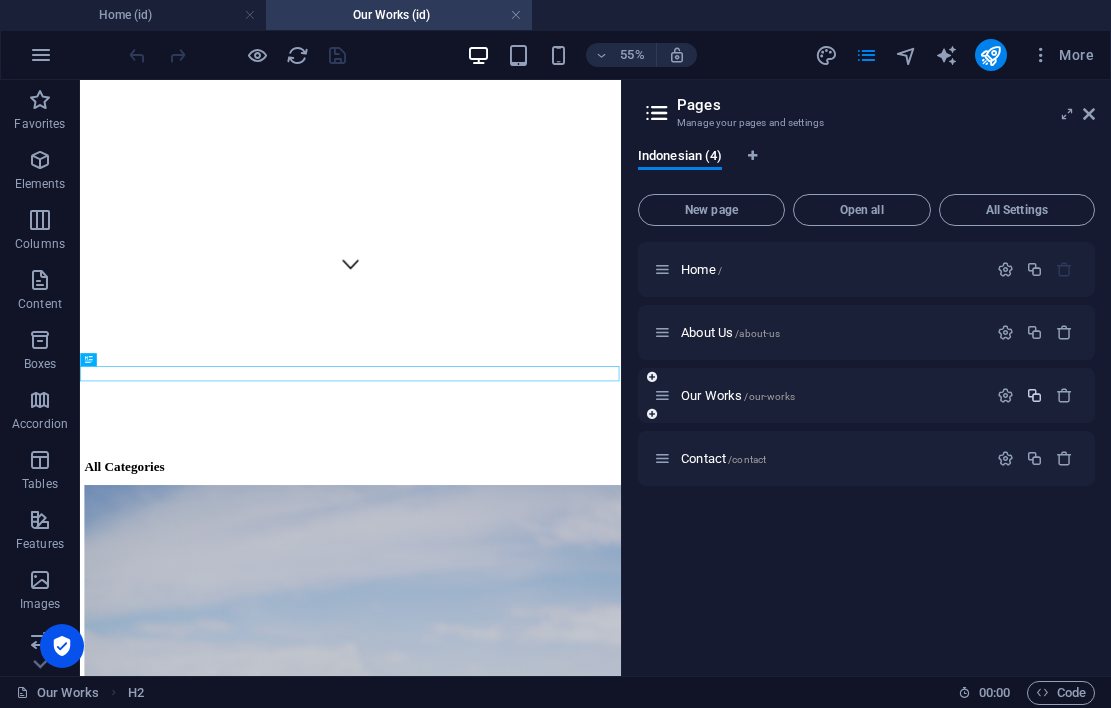 click at bounding box center (1034, 395) 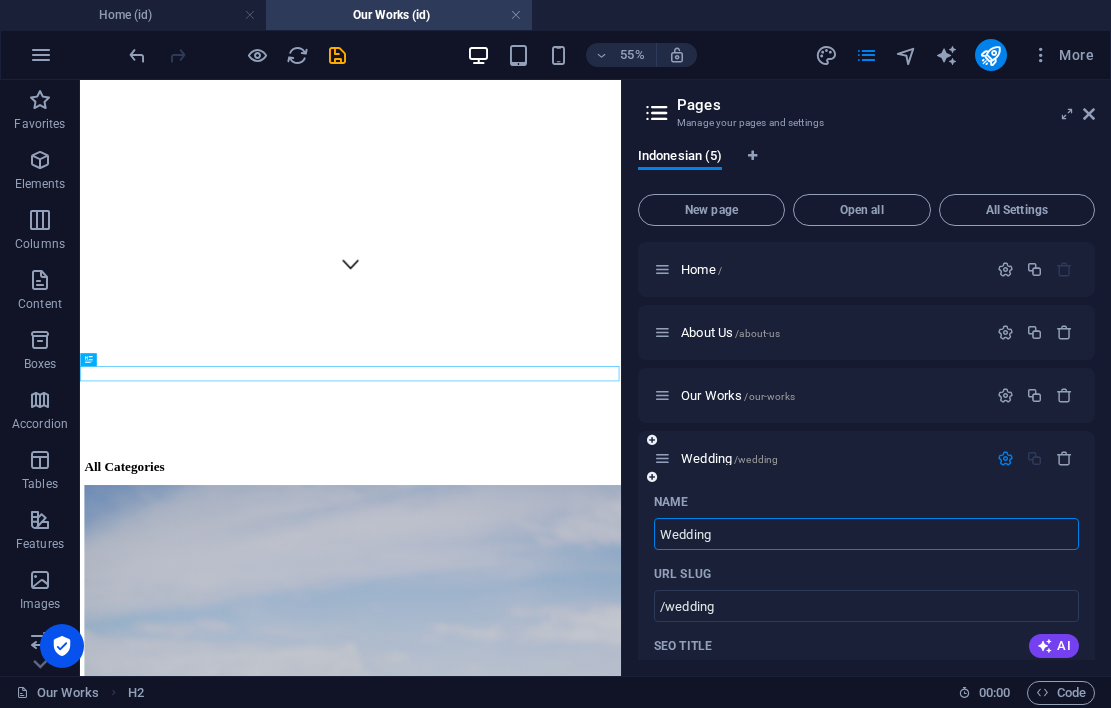 type on "Wedding" 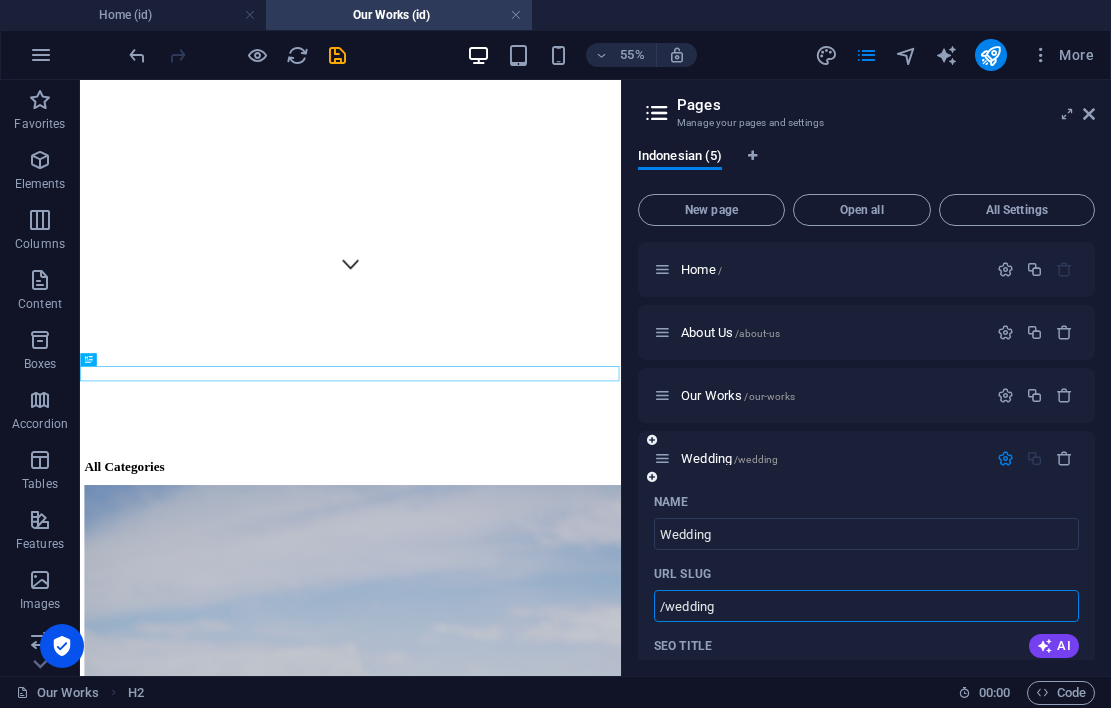 click on "/wedding" at bounding box center [866, 606] 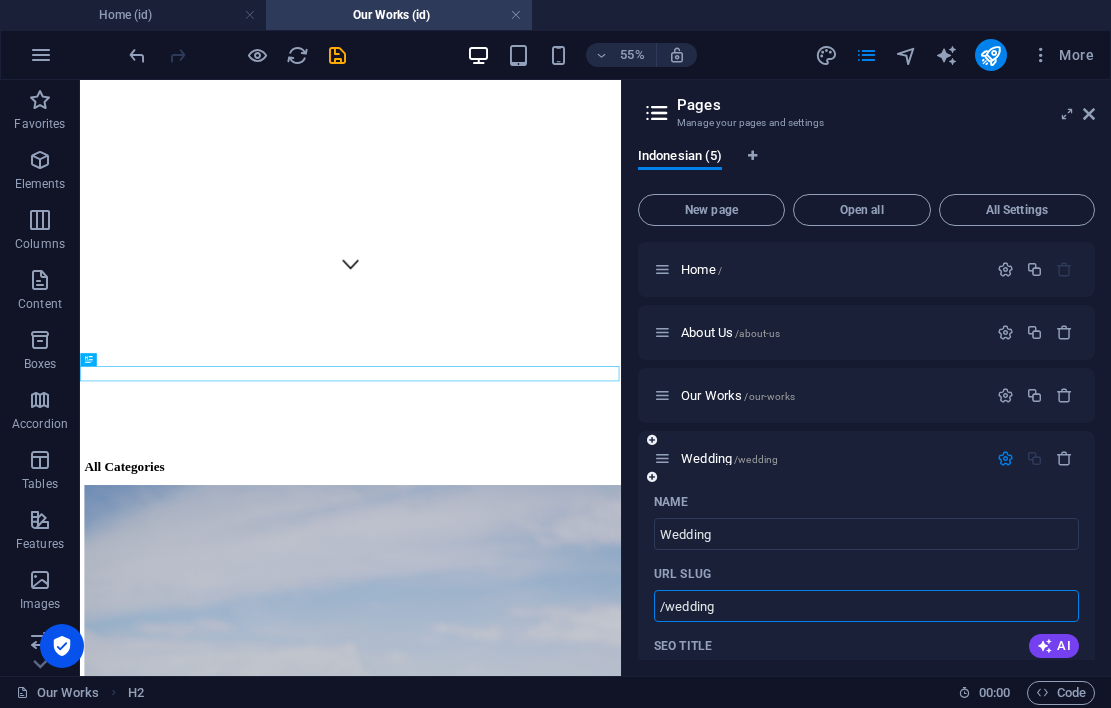 click on "/wedding" at bounding box center [866, 606] 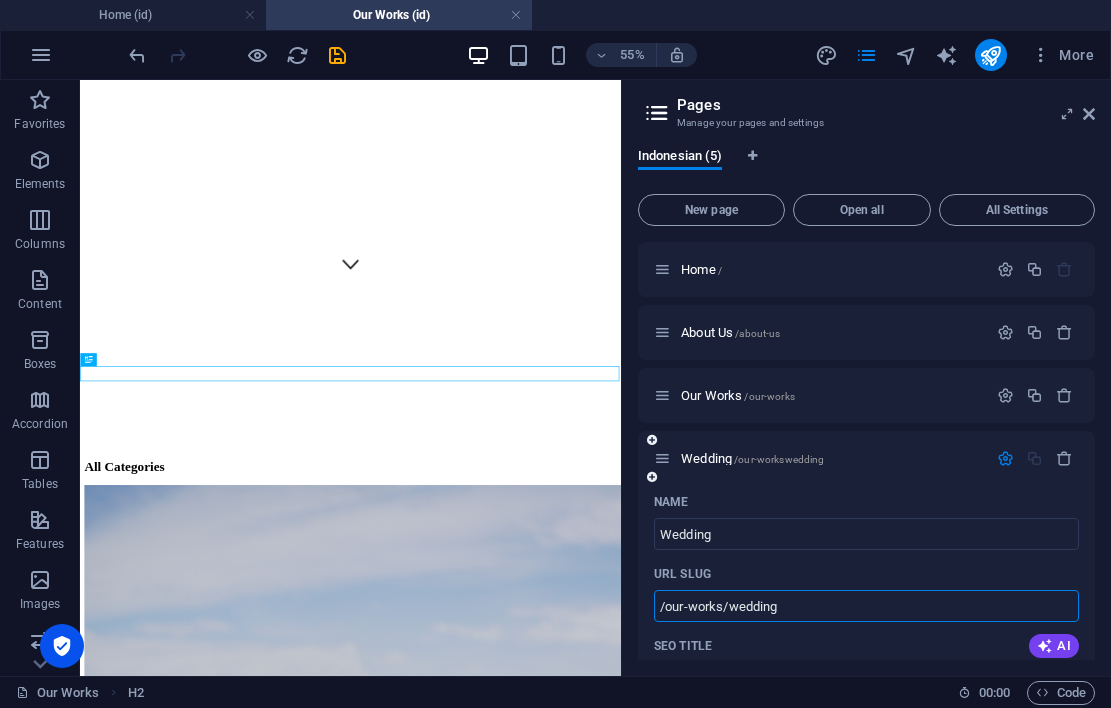 type on "/our-works/wedding" 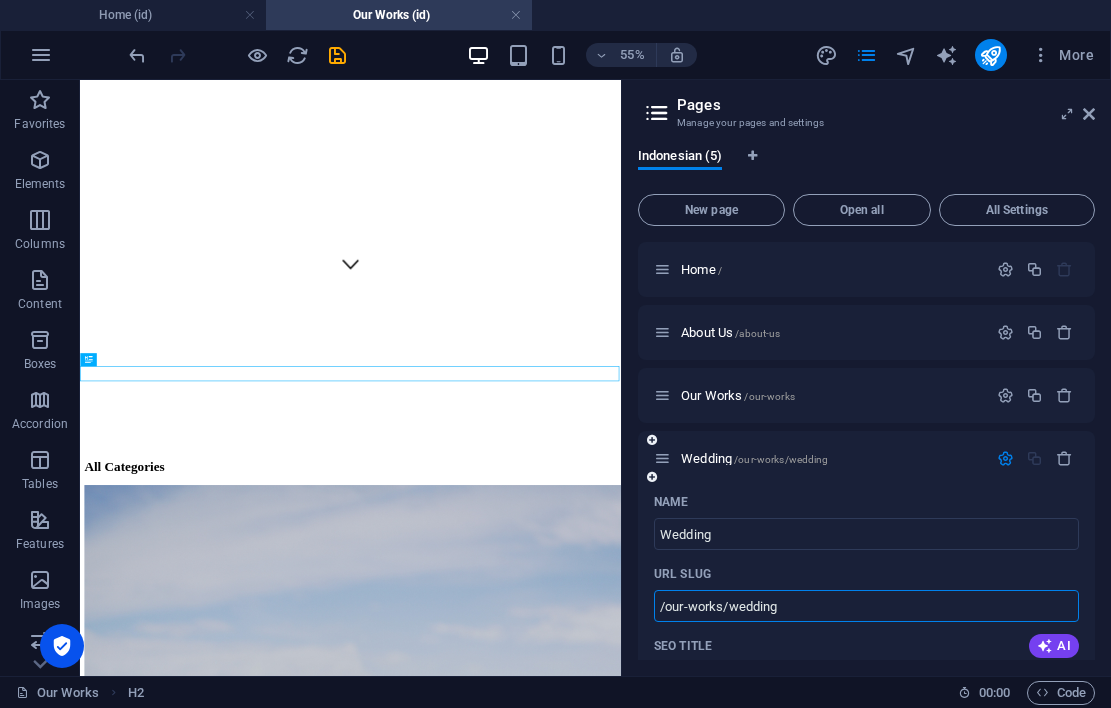 click at bounding box center [1005, 458] 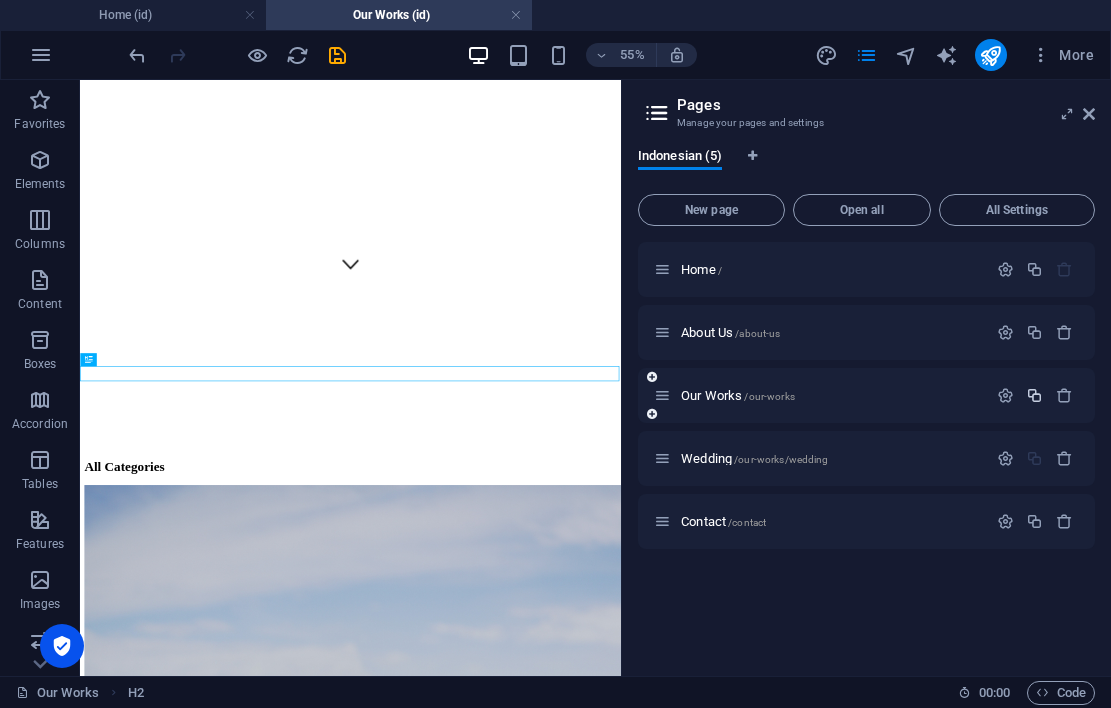 click at bounding box center (1034, 395) 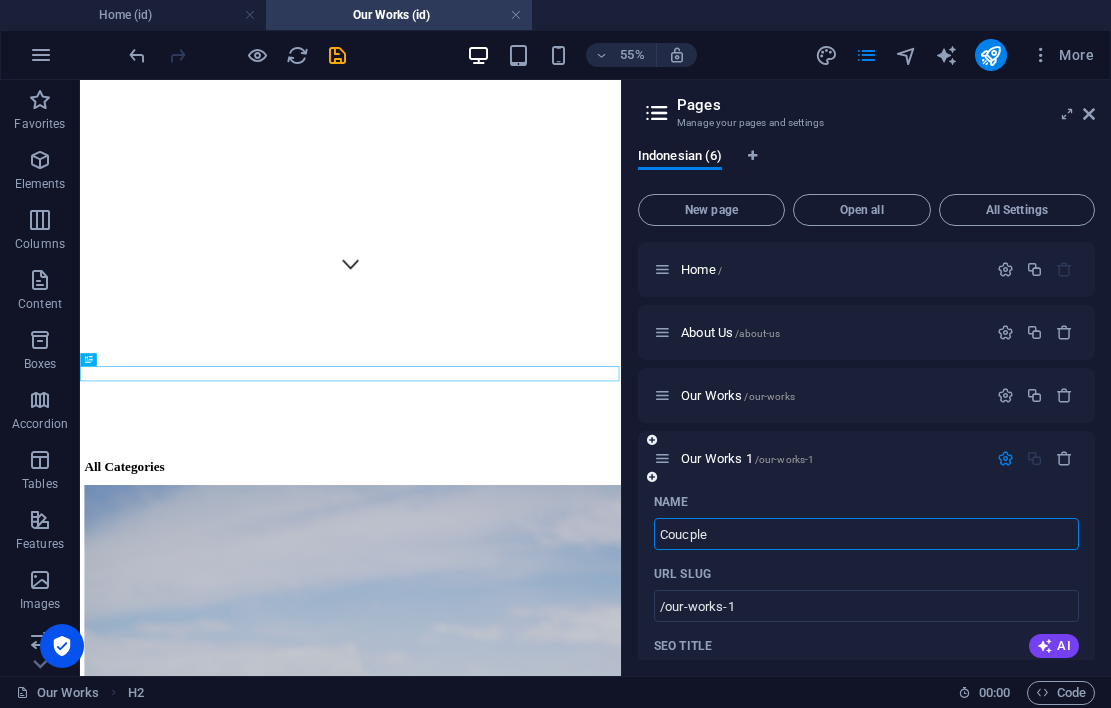 type on "Coucpl" 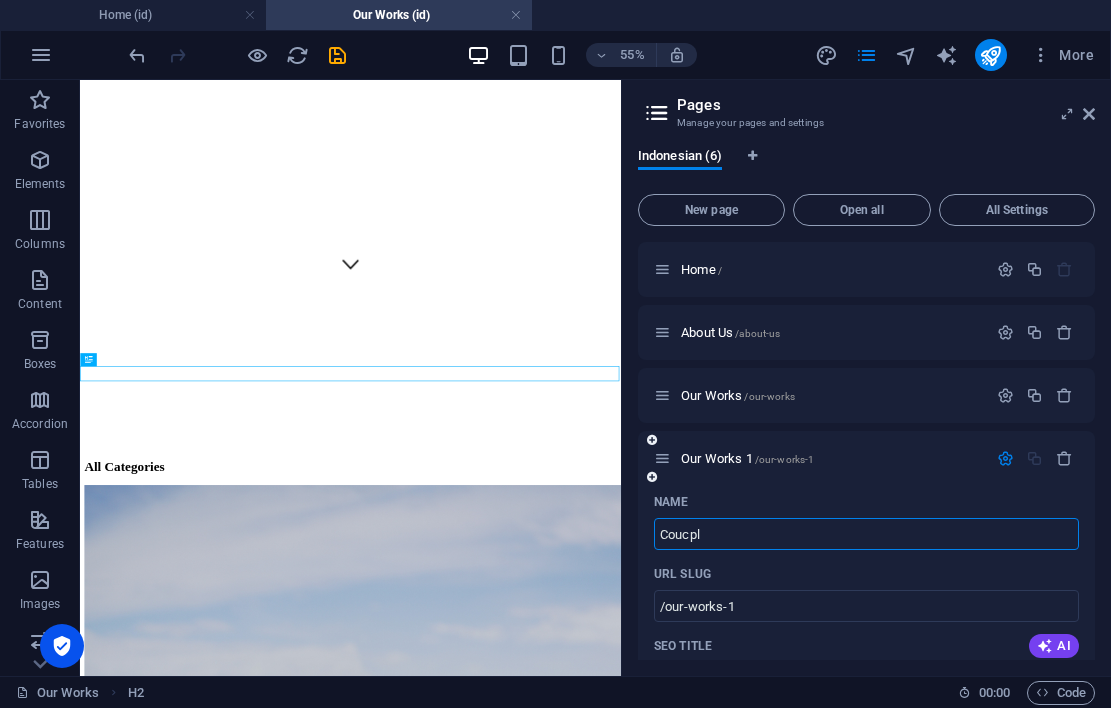 type on "/coucple" 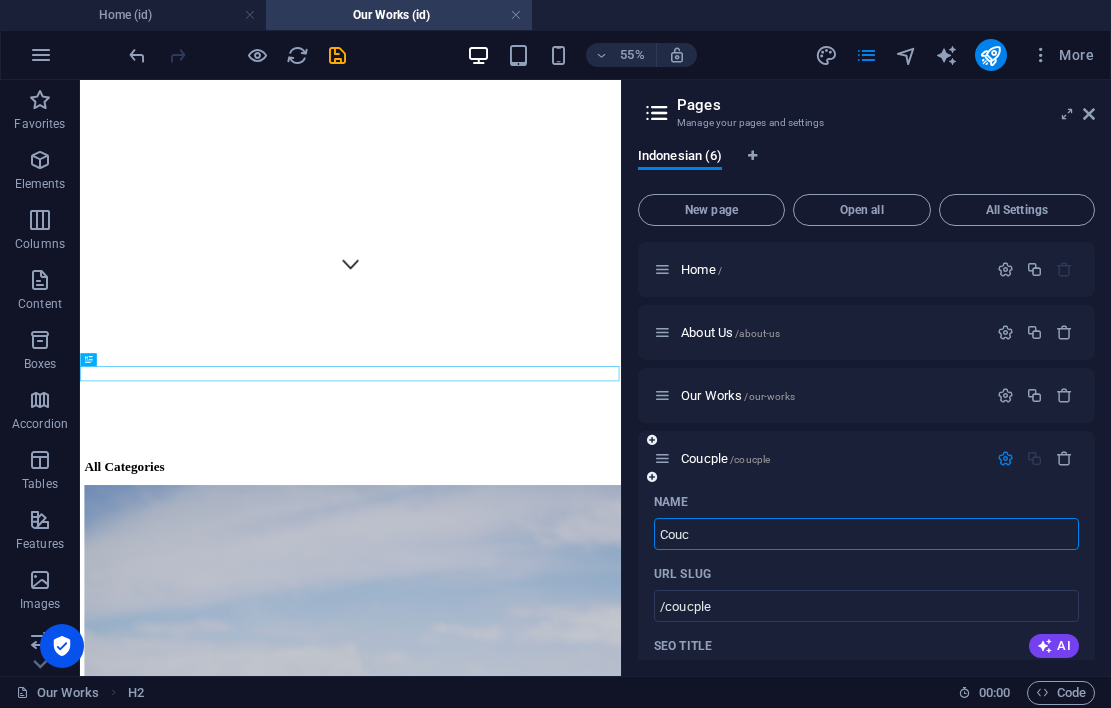 type on "Cou" 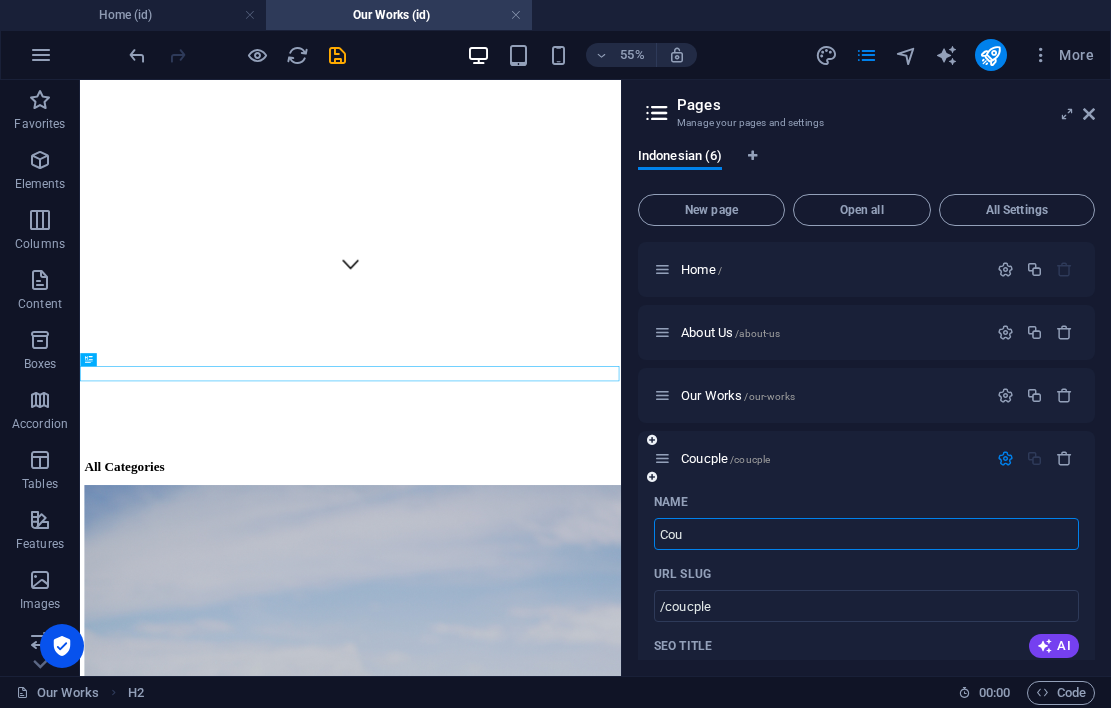type on "/couc" 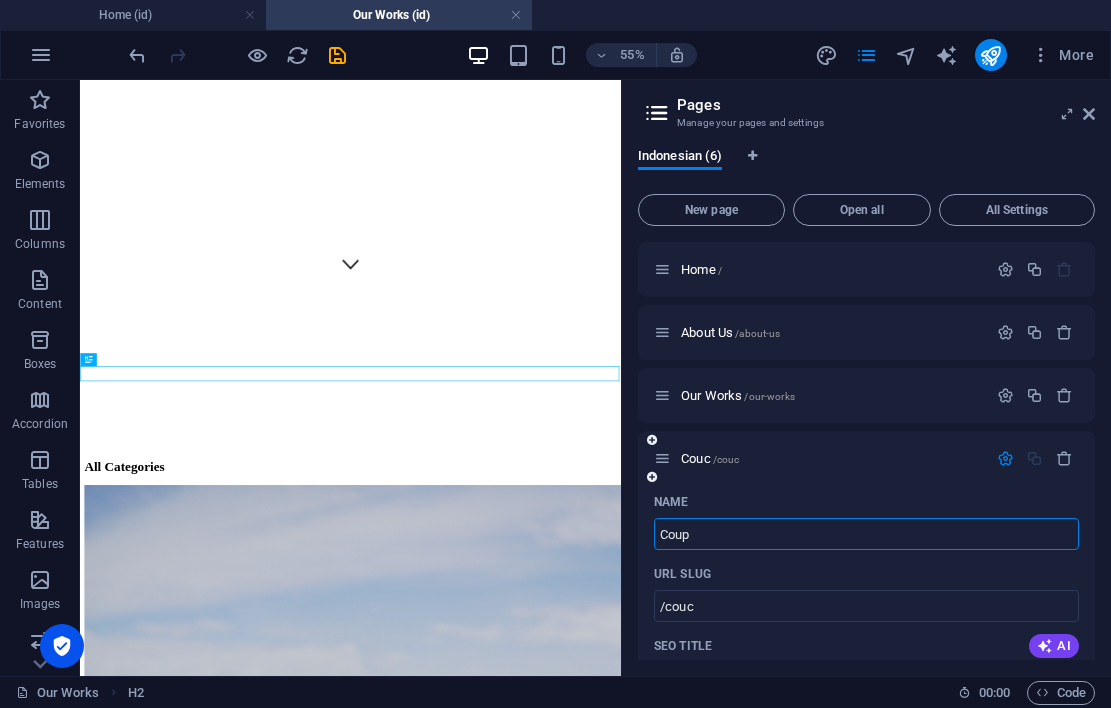 type on "Coupl" 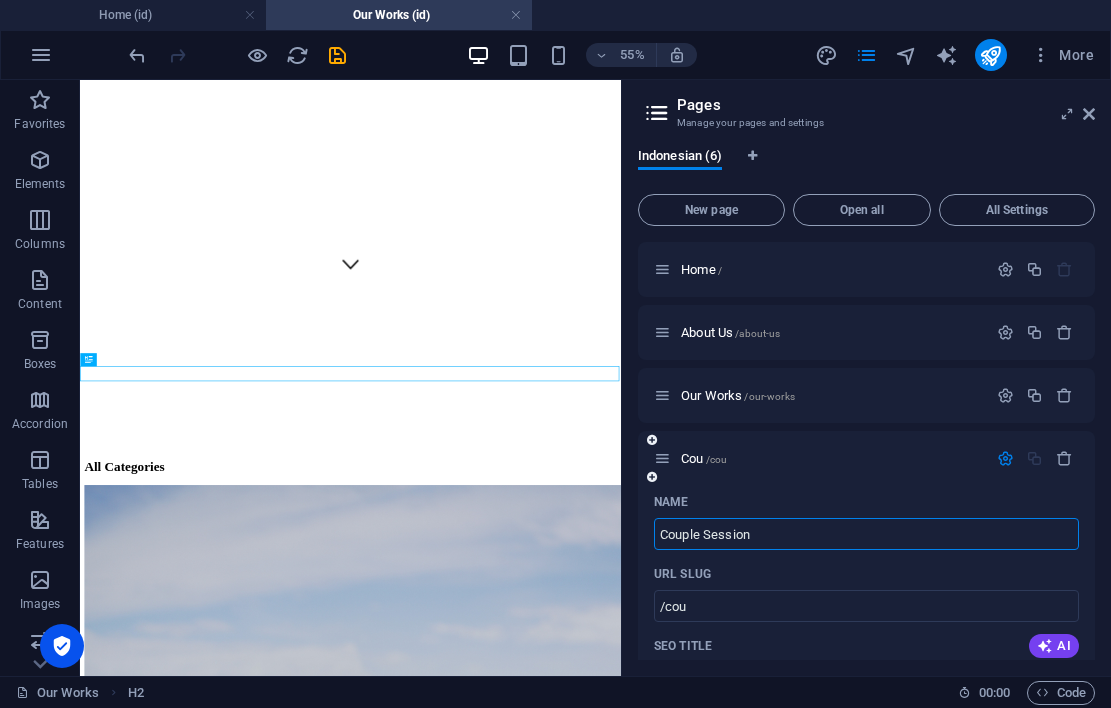 type on "Couple Session" 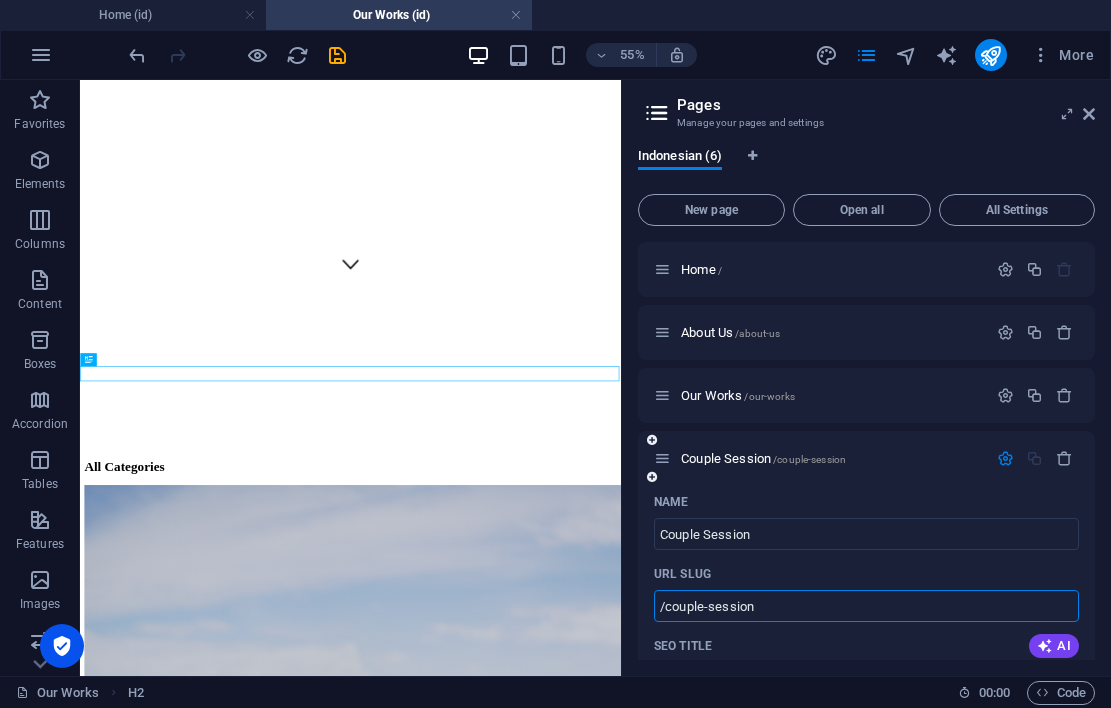 click on "/couple-session" at bounding box center [866, 606] 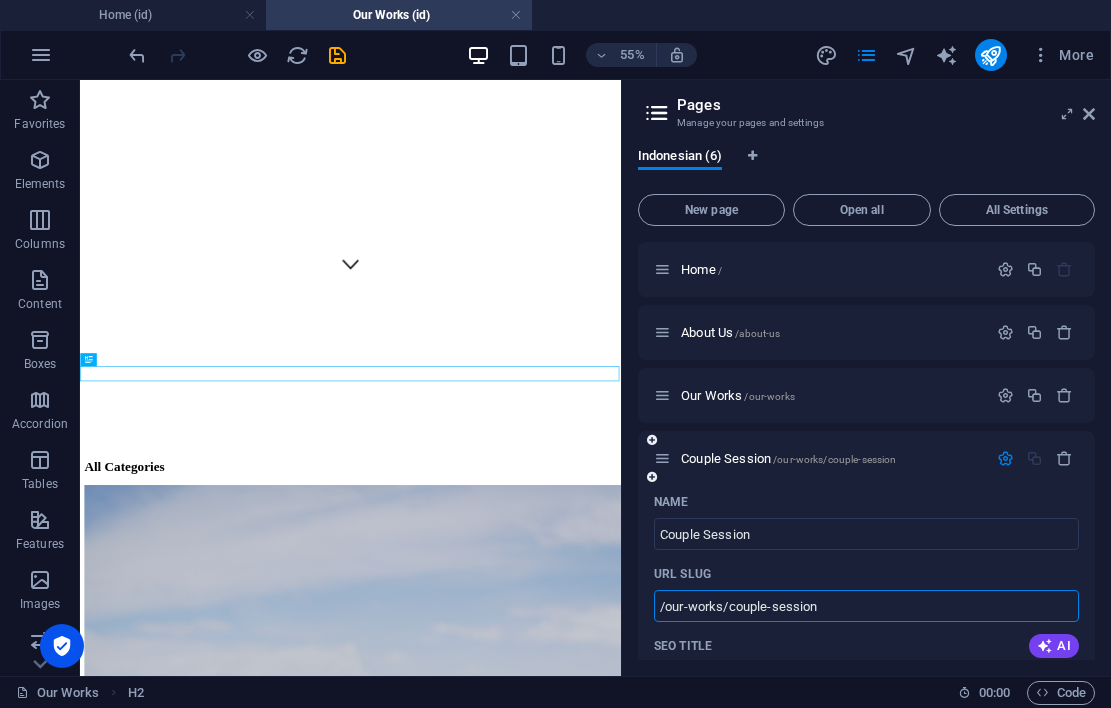 type on "/our-works/couple-session" 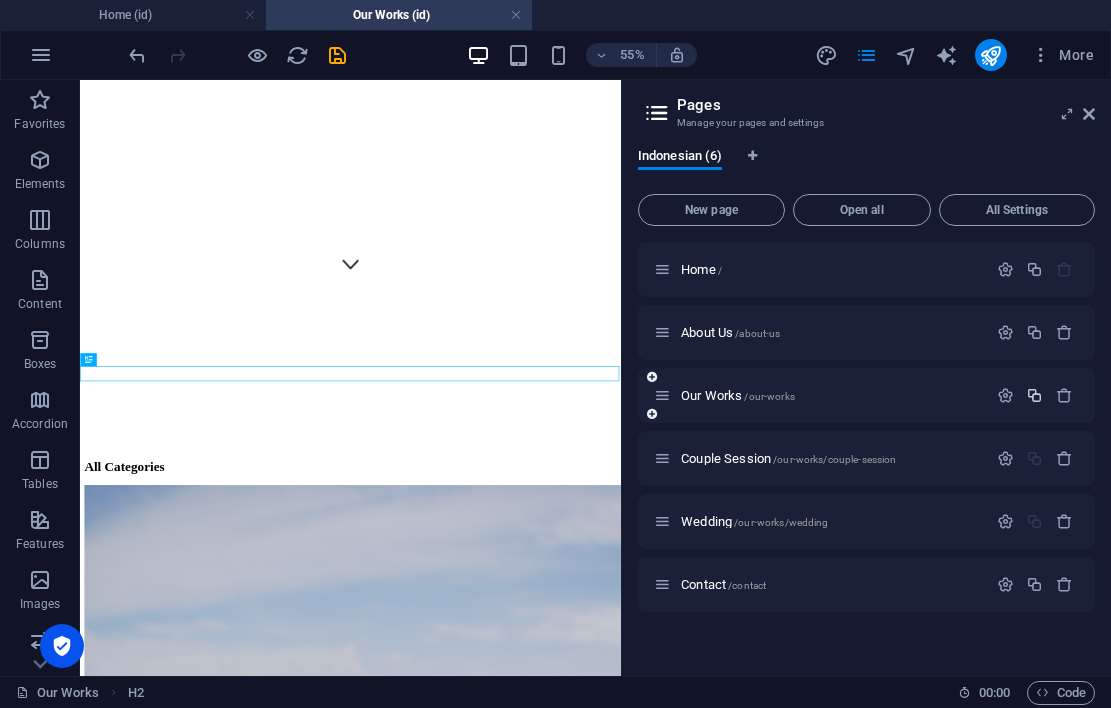 click at bounding box center (1034, 395) 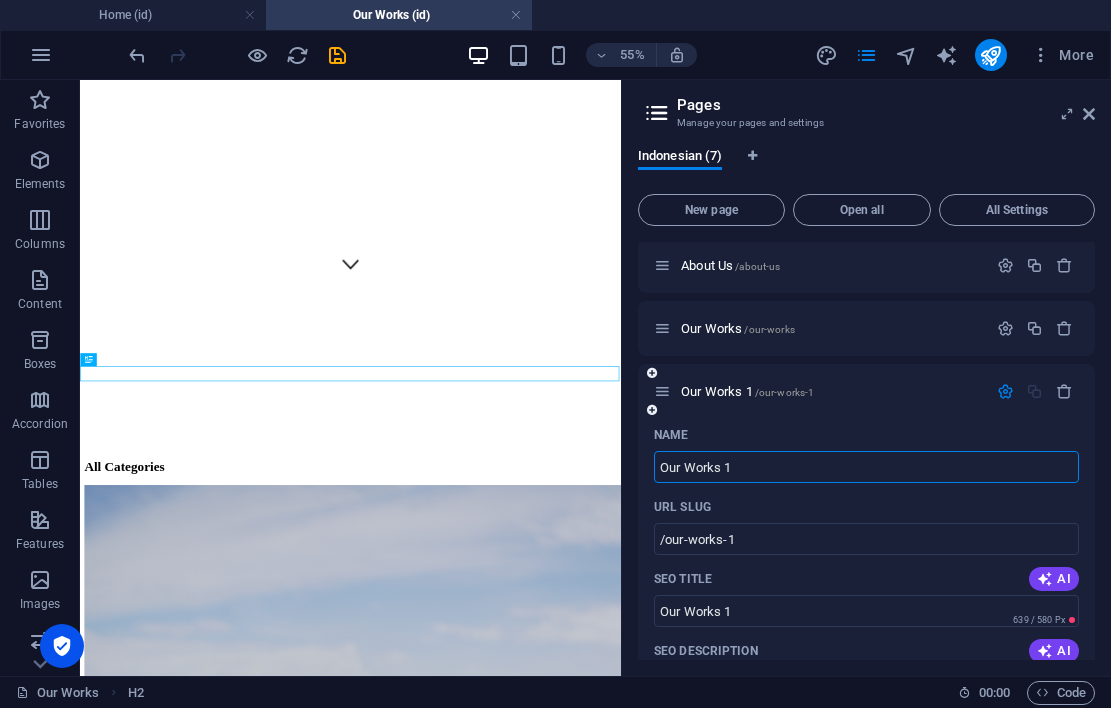 scroll, scrollTop: 60, scrollLeft: 0, axis: vertical 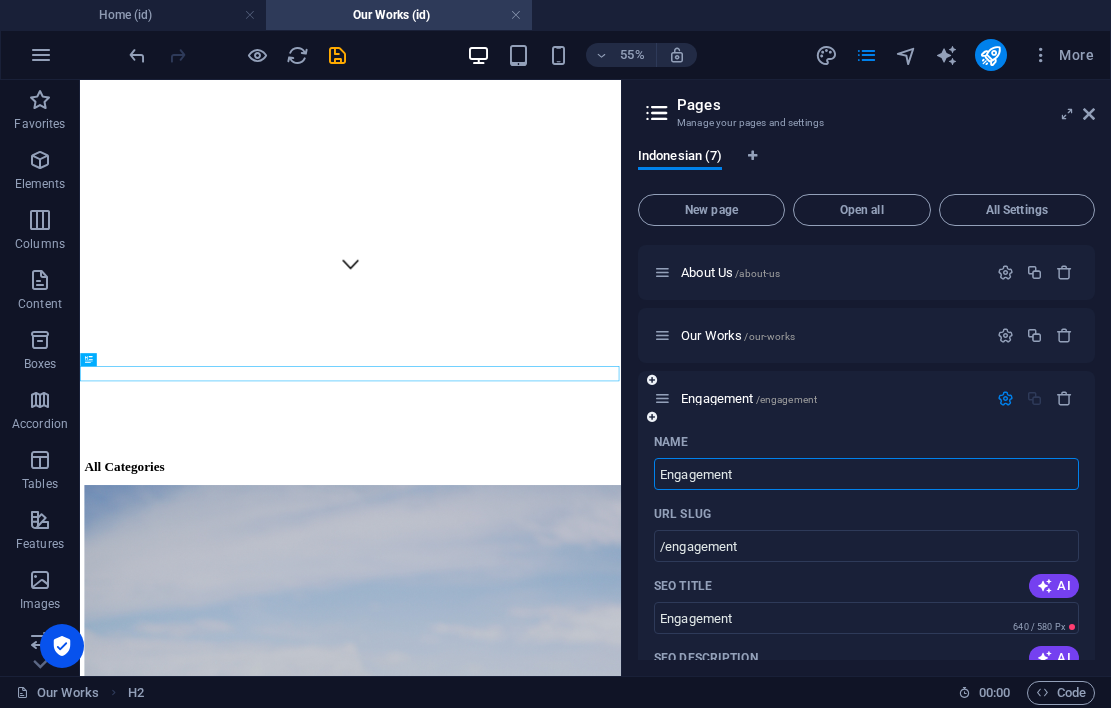 type on "Engagement" 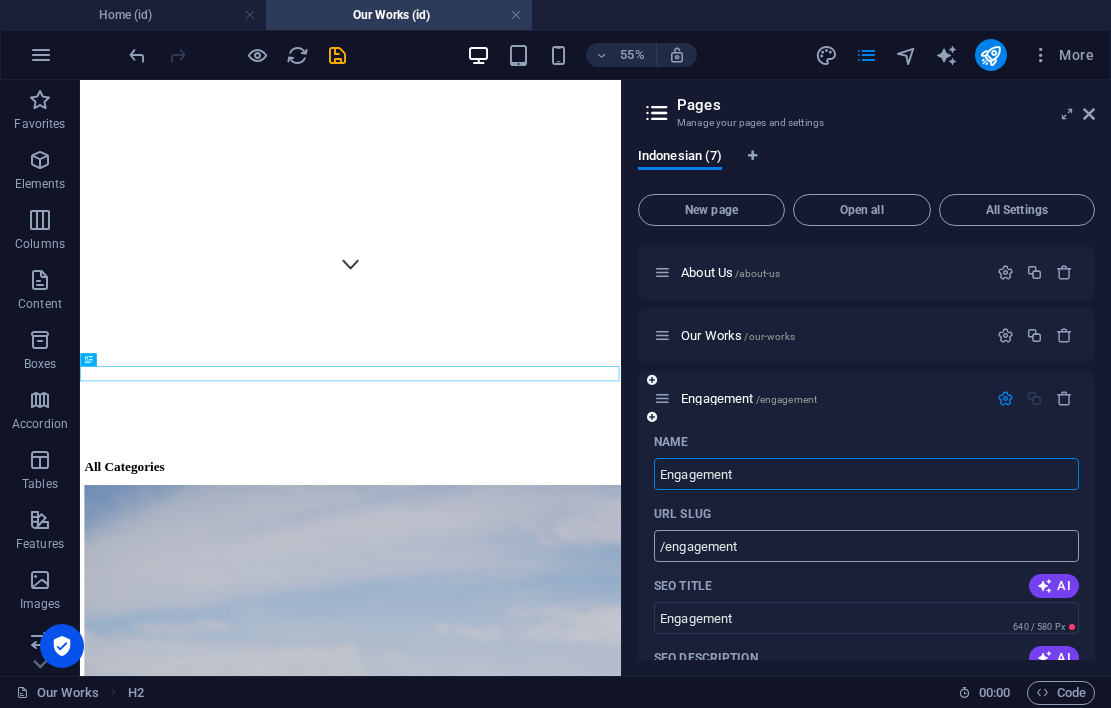 click on "/engagement" at bounding box center [866, 546] 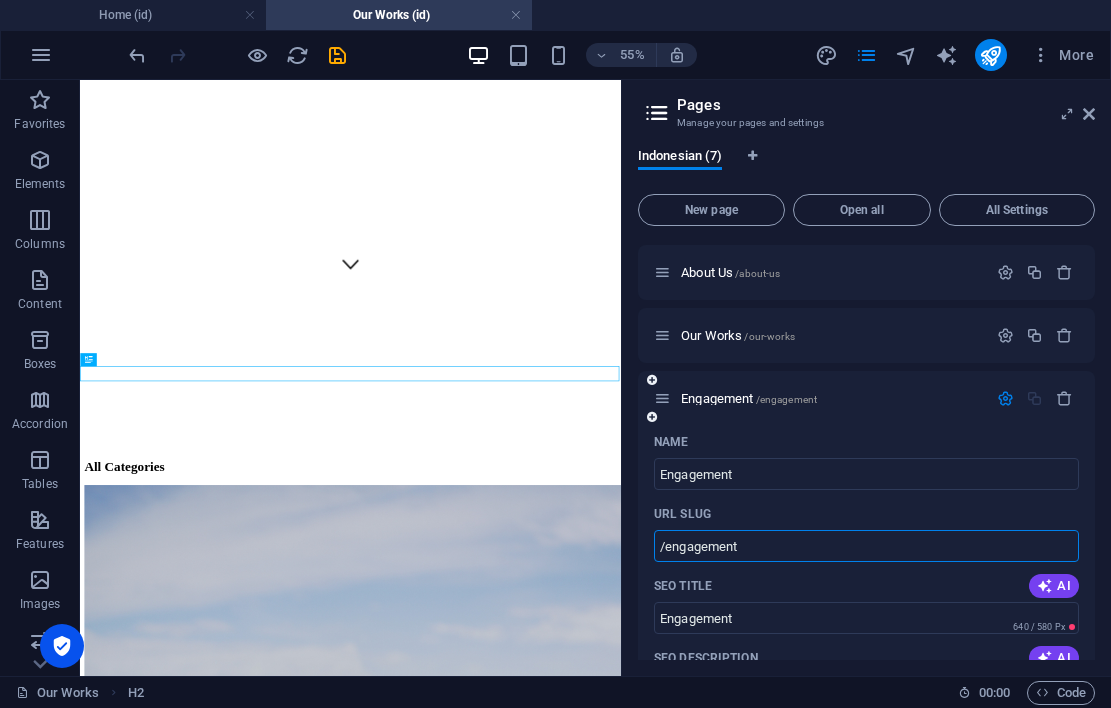 click on "/engagement" at bounding box center [866, 546] 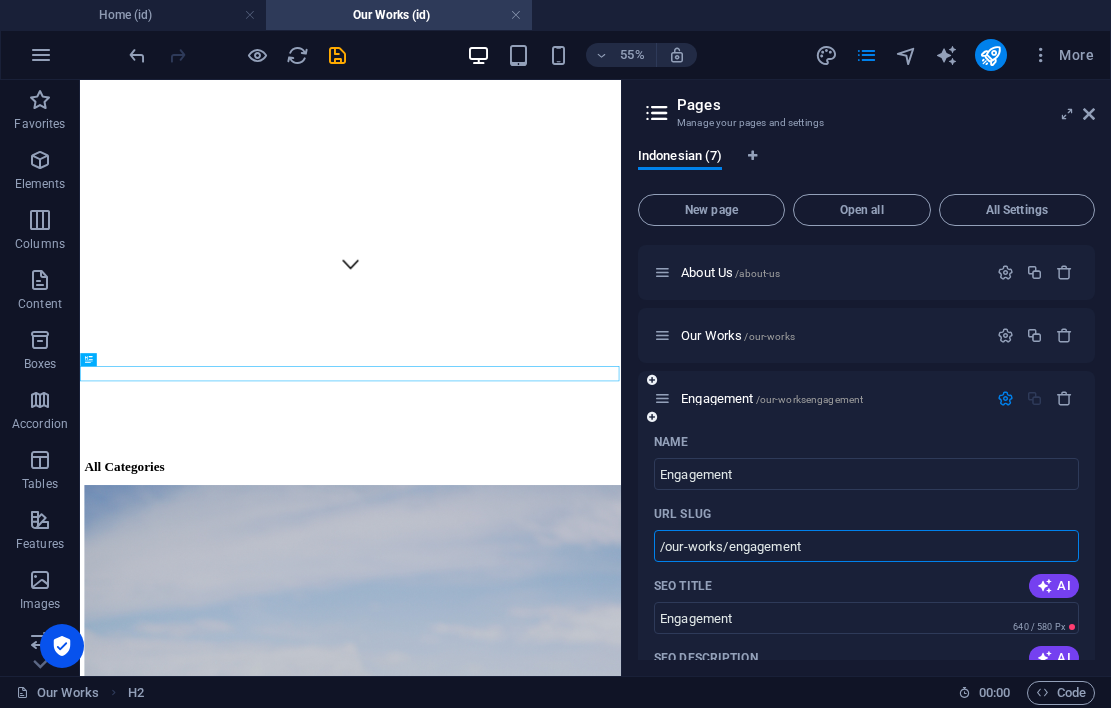 type on "/our-works/engagement" 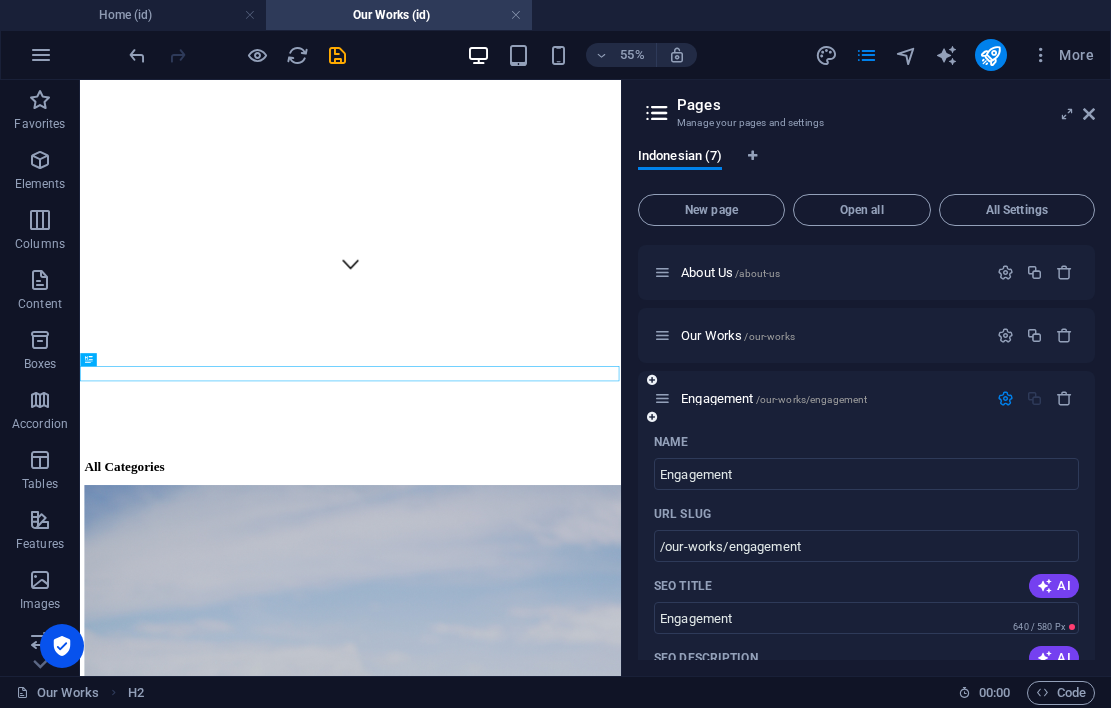 click at bounding box center [1035, 399] 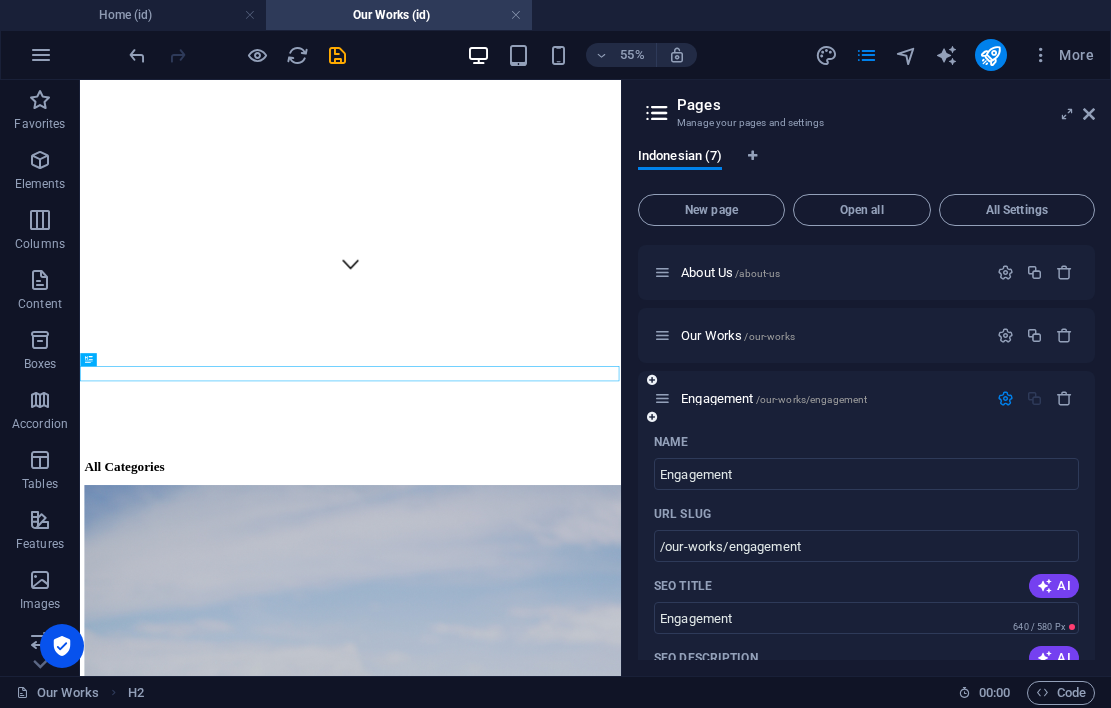 click at bounding box center [1005, 398] 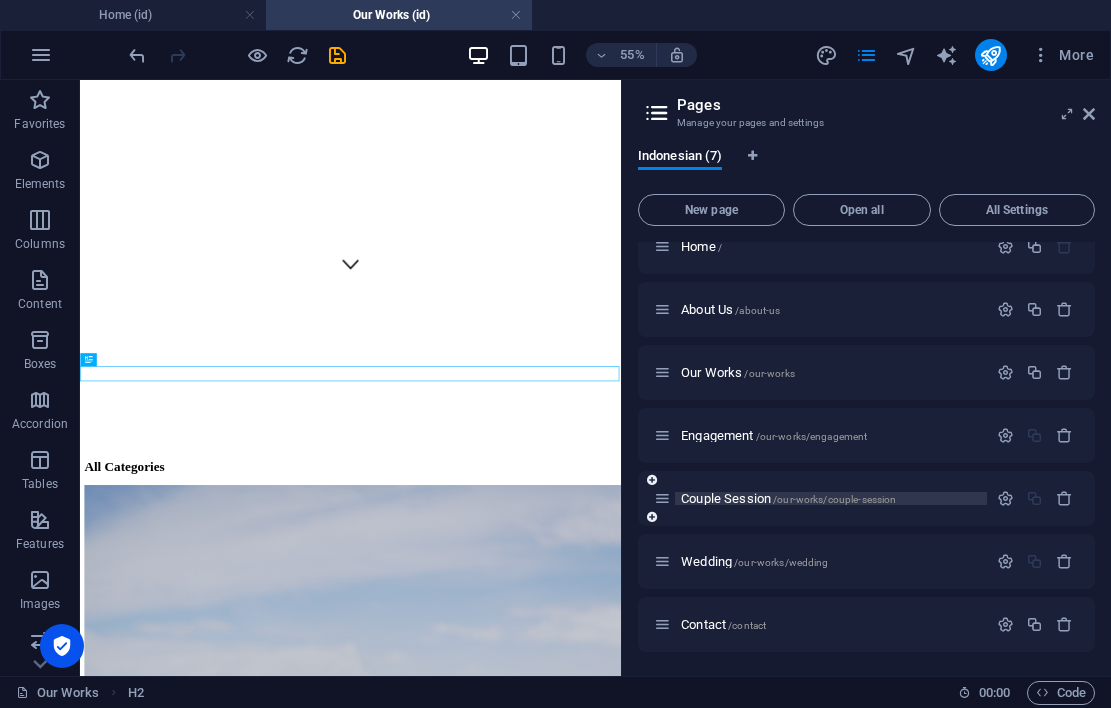 drag, startPoint x: 709, startPoint y: 558, endPoint x: 783, endPoint y: 498, distance: 95.26804 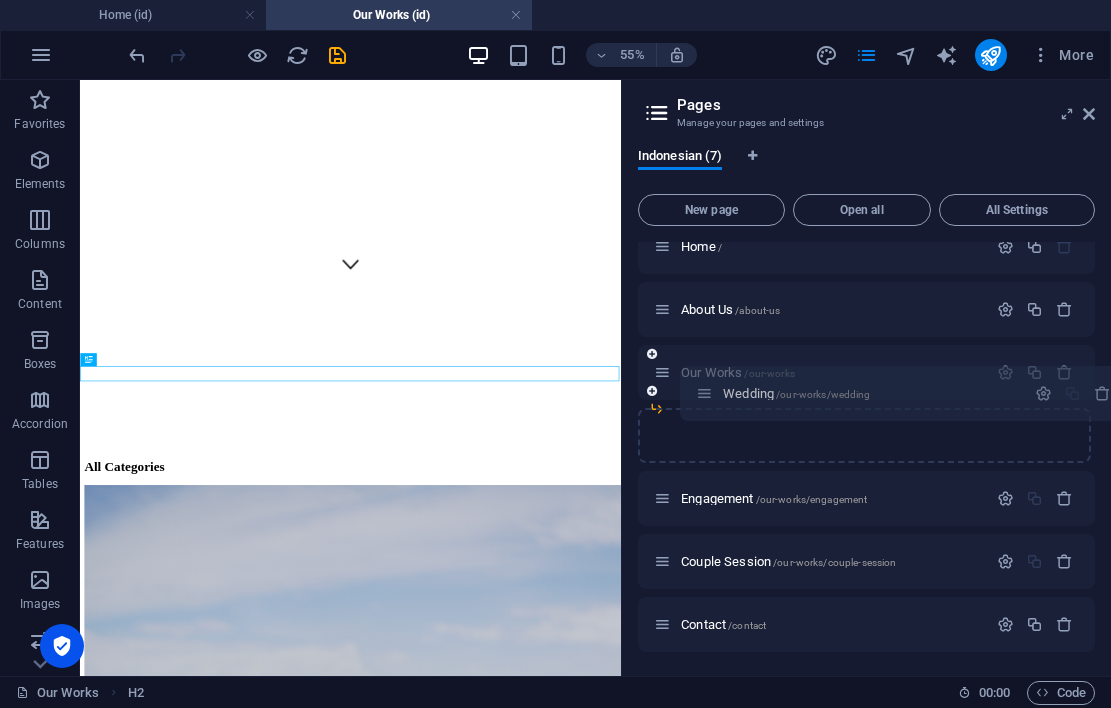 drag, startPoint x: 664, startPoint y: 562, endPoint x: 706, endPoint y: 389, distance: 178.02528 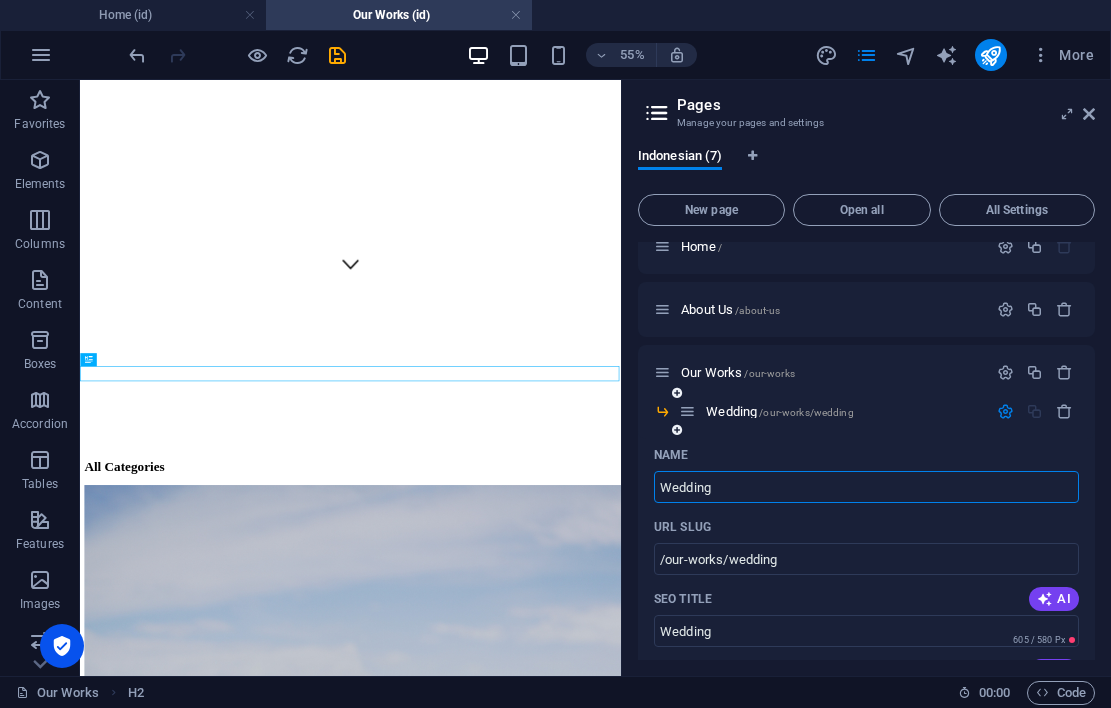 click at bounding box center [687, 411] 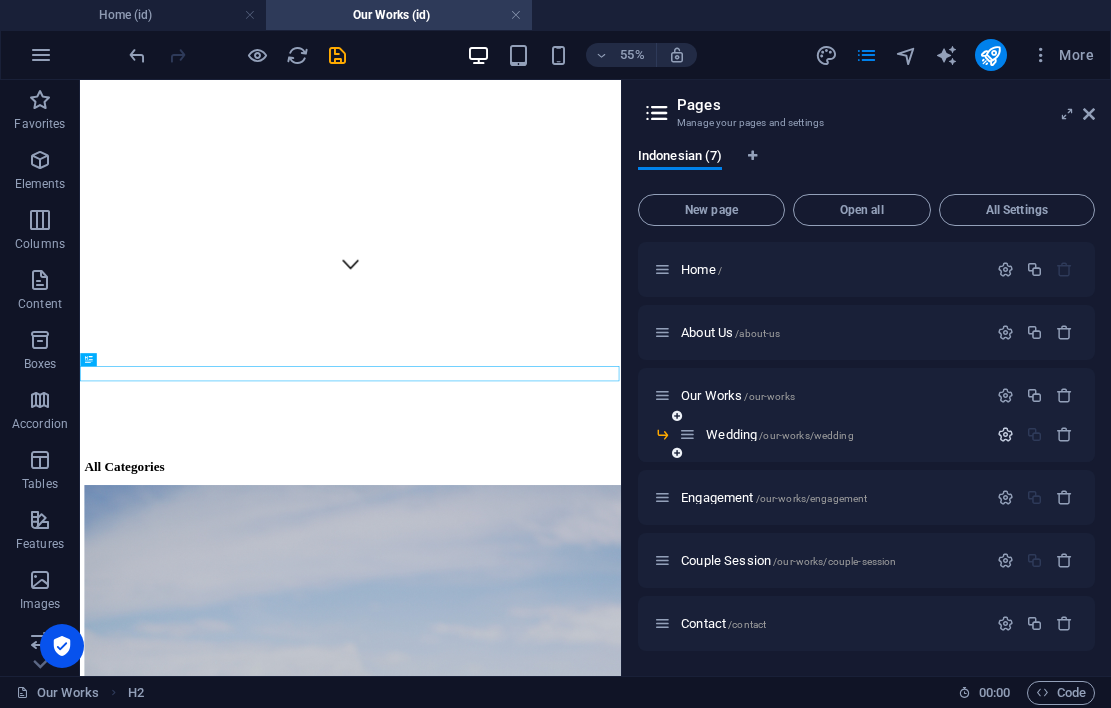scroll, scrollTop: 0, scrollLeft: 0, axis: both 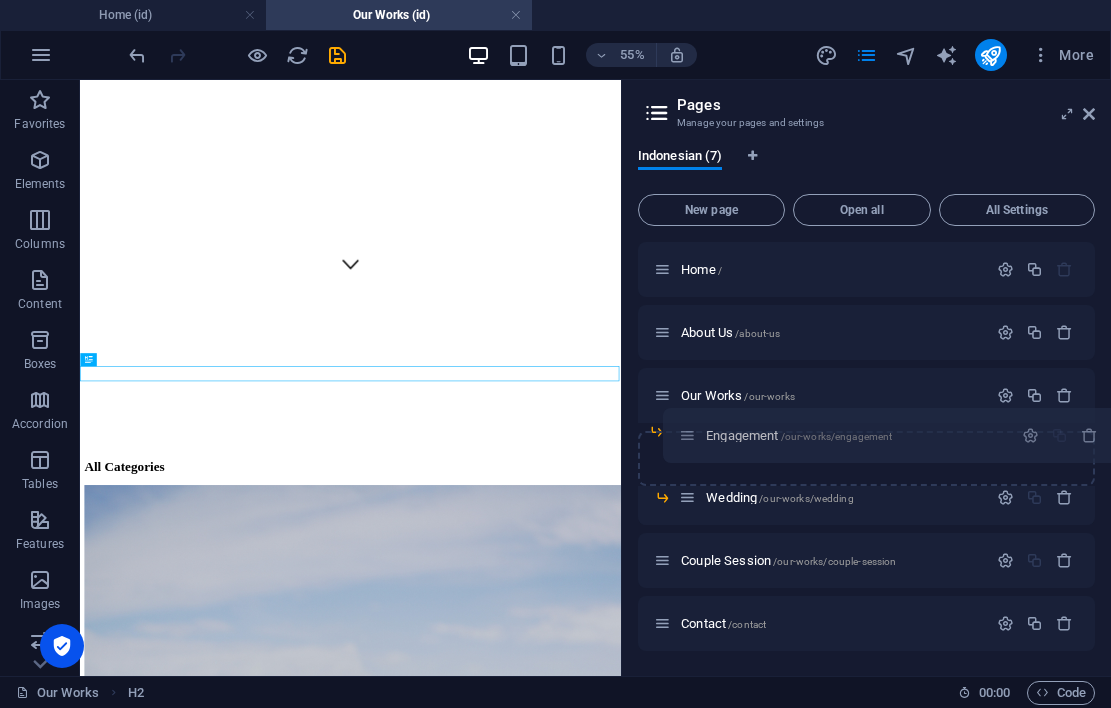drag, startPoint x: 661, startPoint y: 498, endPoint x: 691, endPoint y: 437, distance: 67.977936 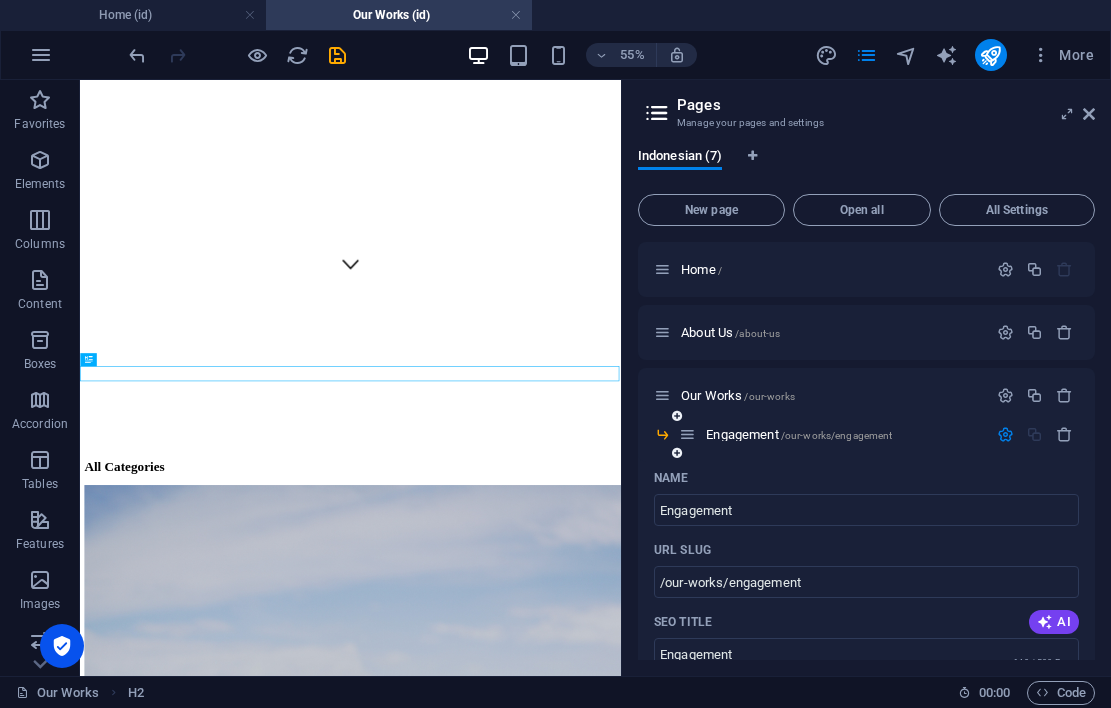 click at bounding box center (1005, 434) 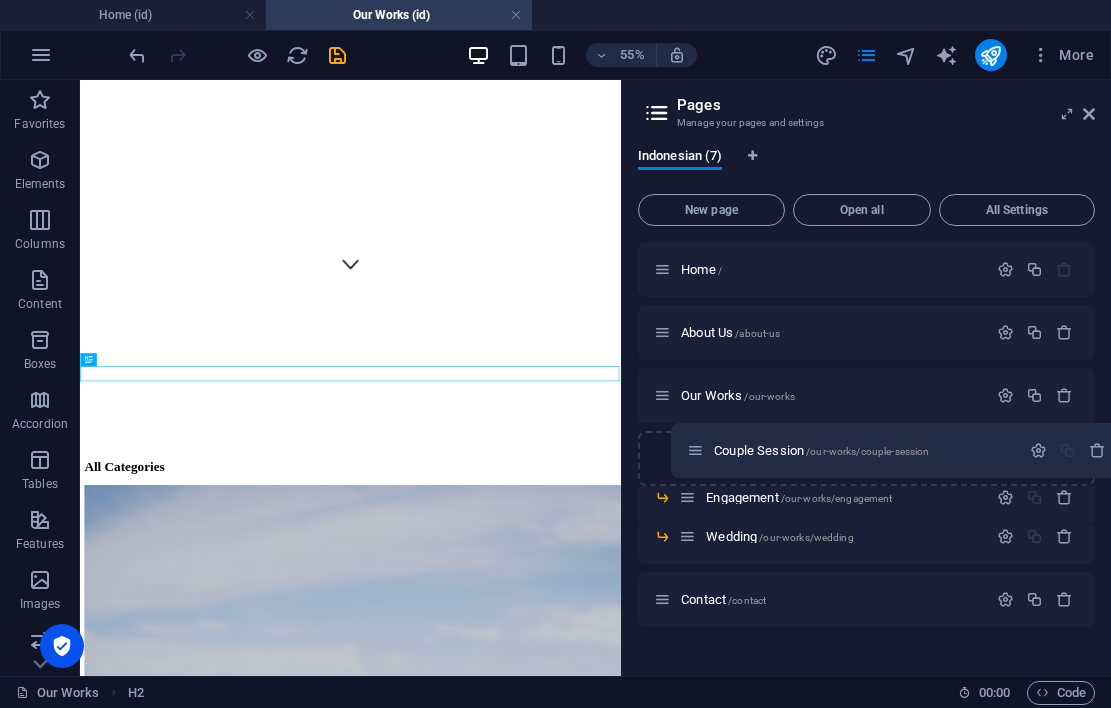 drag, startPoint x: 663, startPoint y: 537, endPoint x: 696, endPoint y: 439, distance: 103.40696 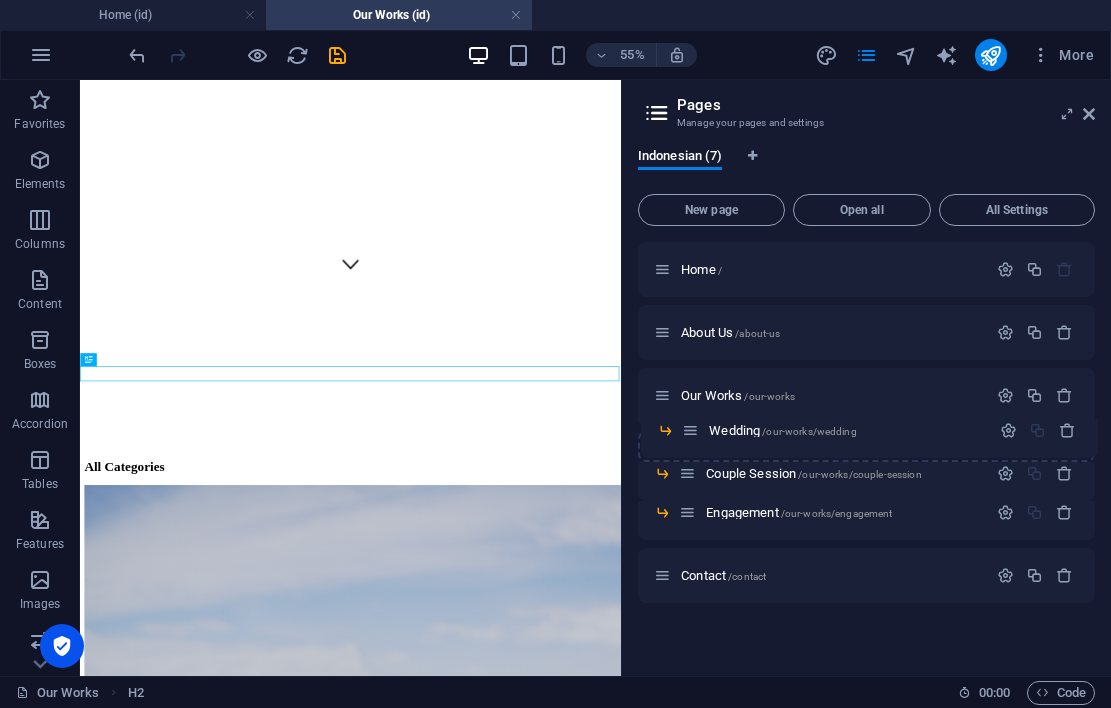 drag, startPoint x: 689, startPoint y: 519, endPoint x: 692, endPoint y: 424, distance: 95.047356 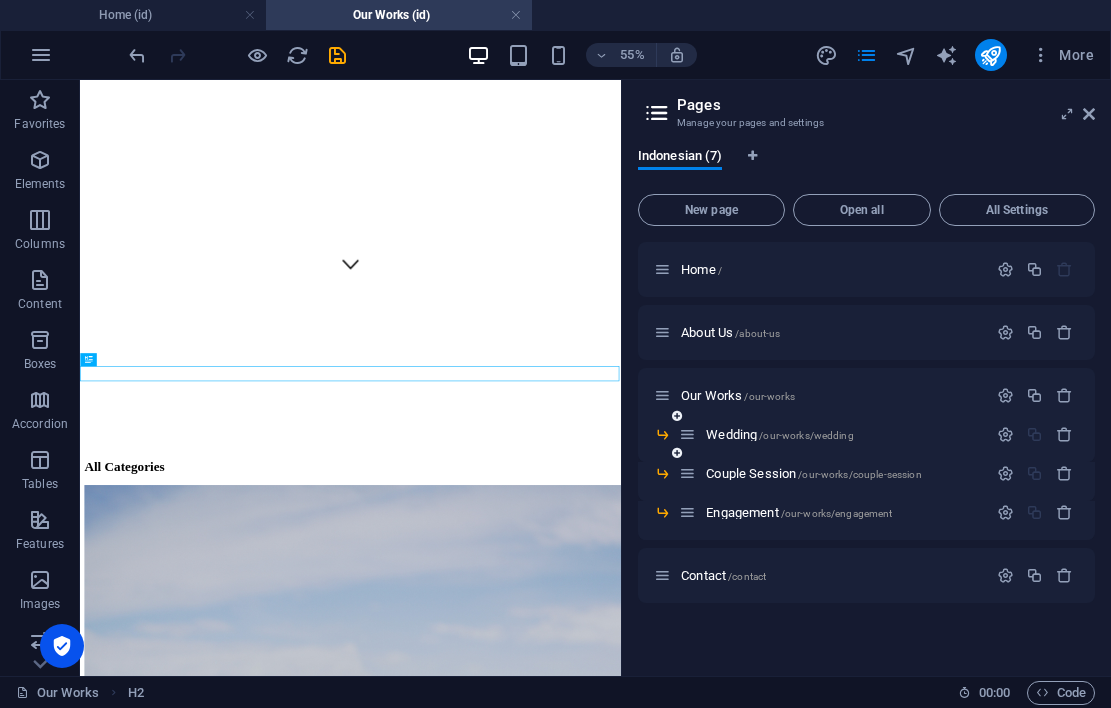 click at bounding box center [662, 434] 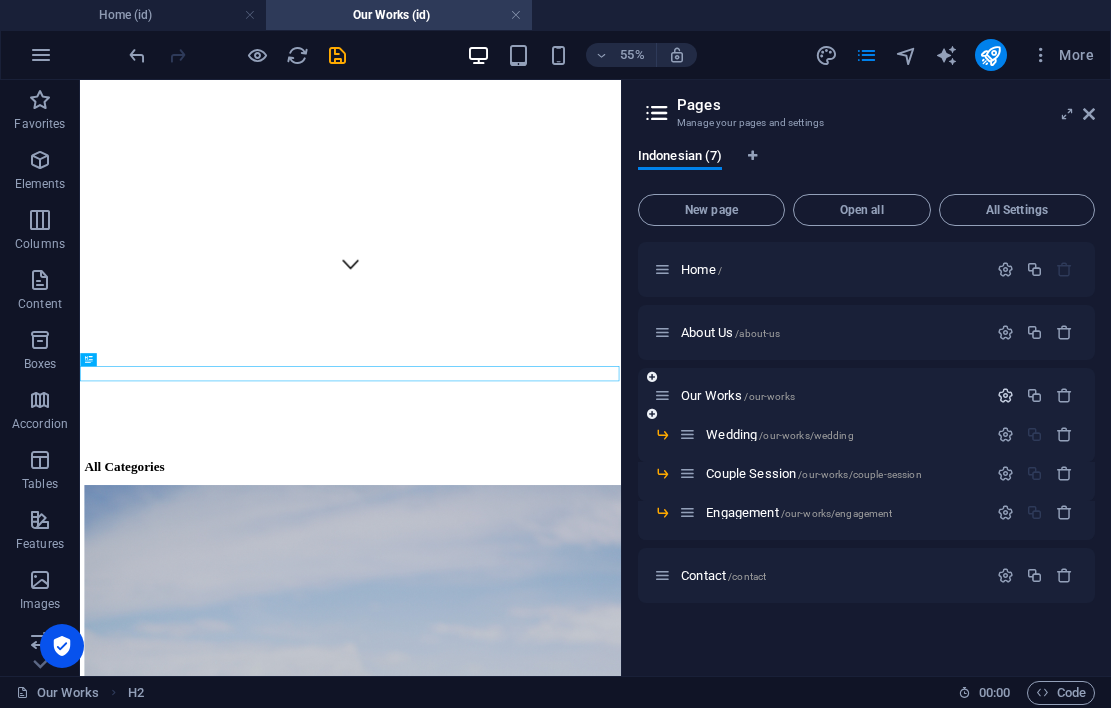 click at bounding box center (1005, 395) 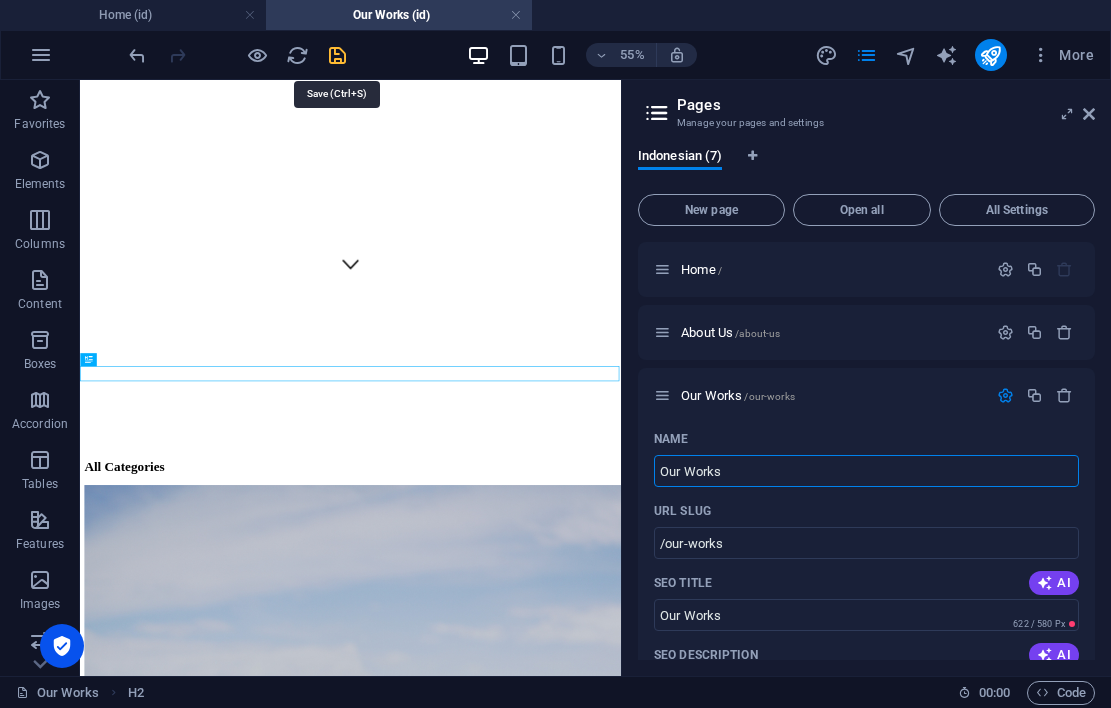 click at bounding box center [337, 55] 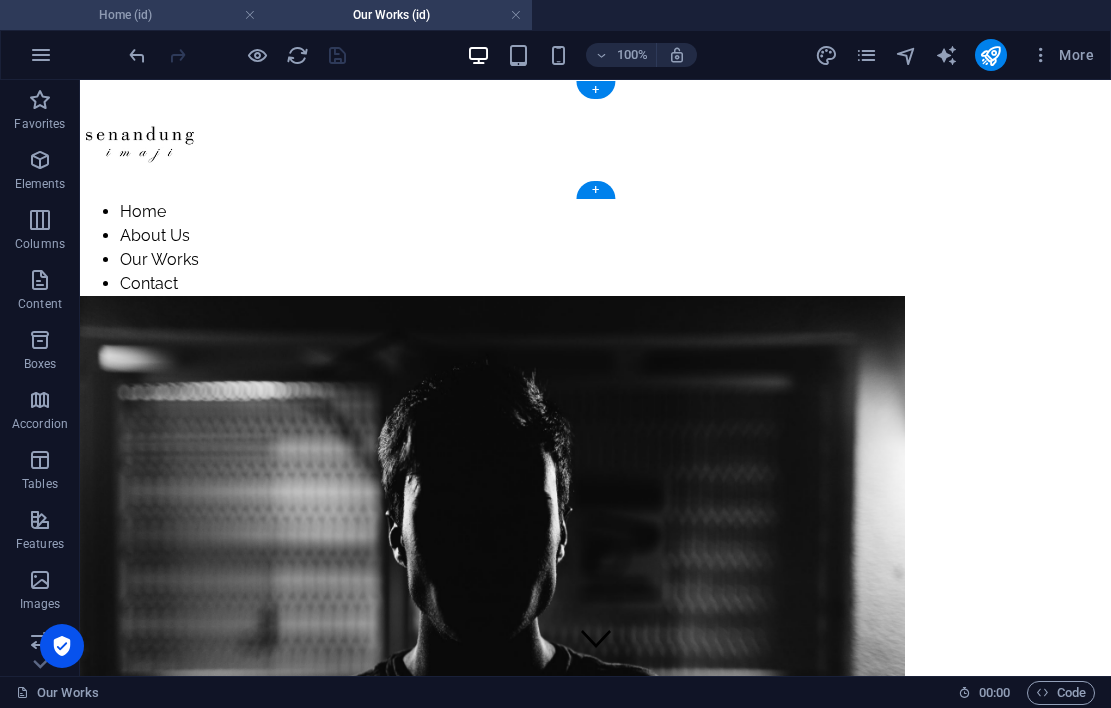 scroll, scrollTop: 0, scrollLeft: 0, axis: both 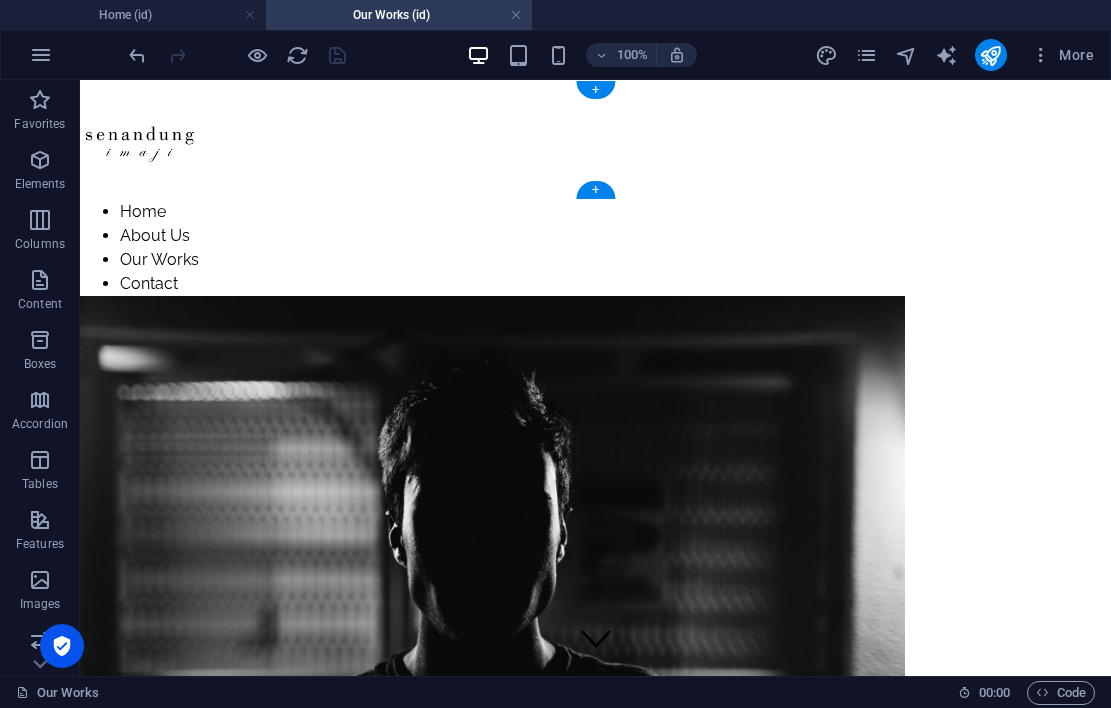 click on "Home (id)" at bounding box center [133, 15] 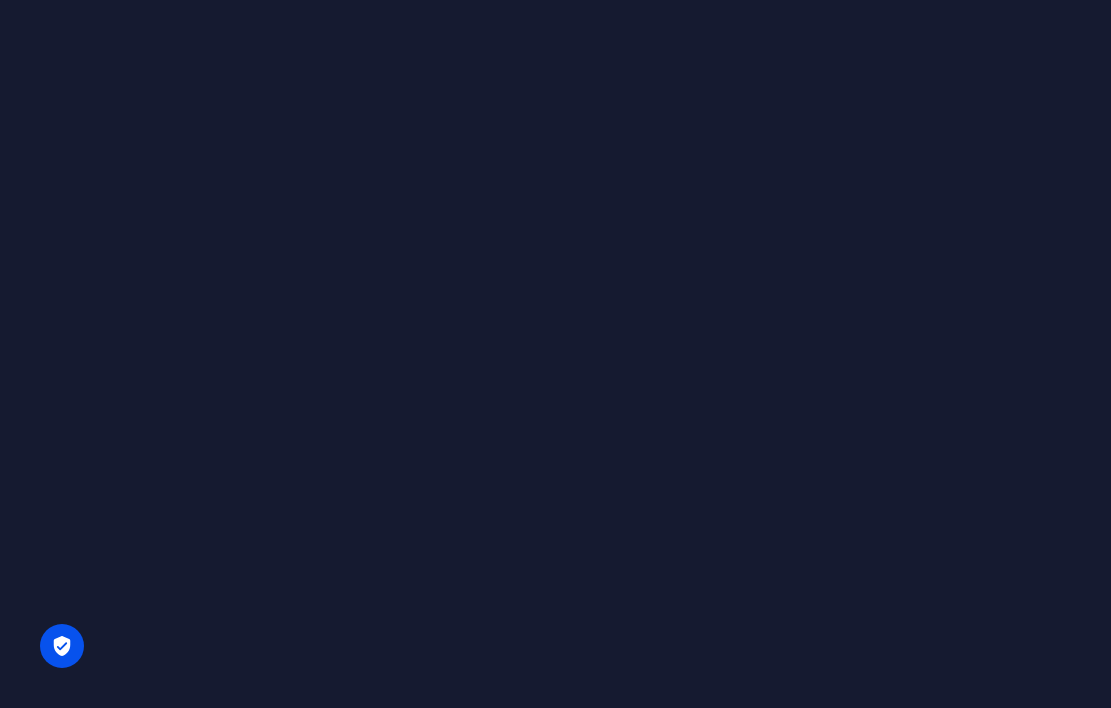 scroll, scrollTop: 0, scrollLeft: 0, axis: both 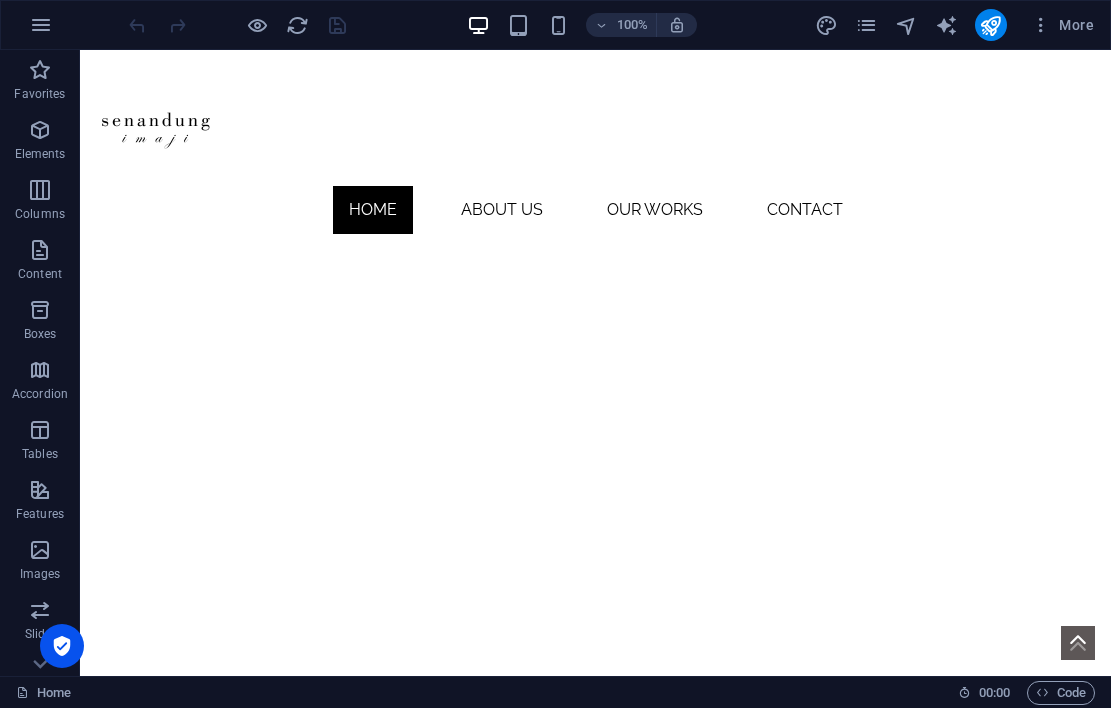 click on "More" at bounding box center [958, 25] 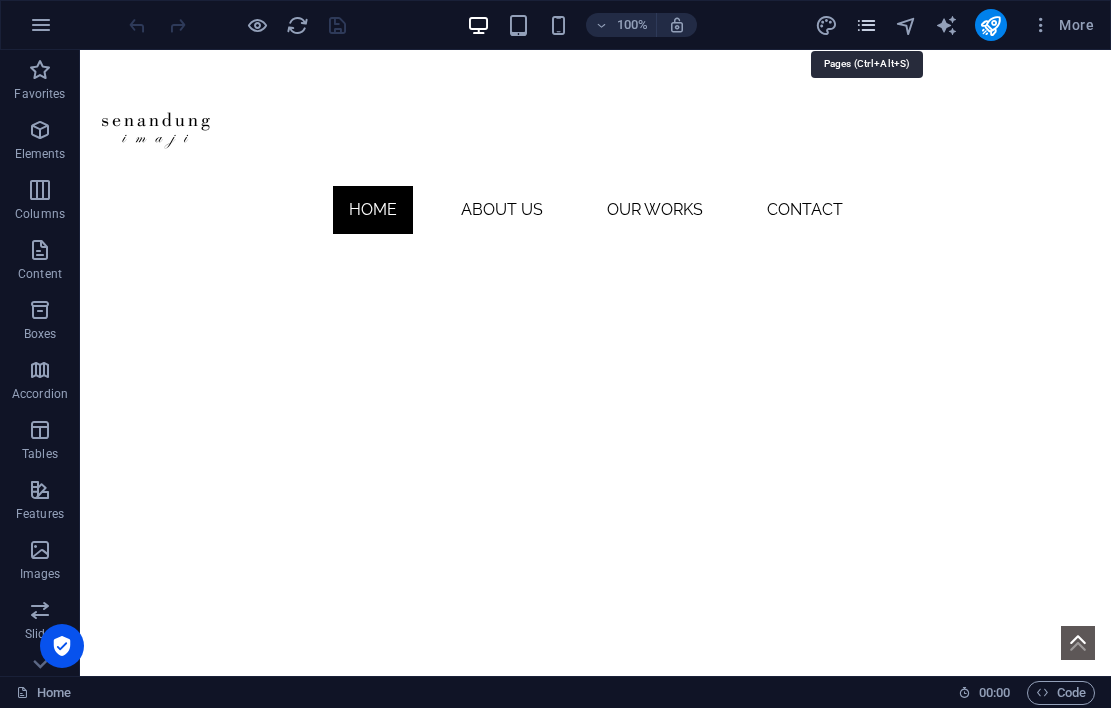 click at bounding box center [866, 25] 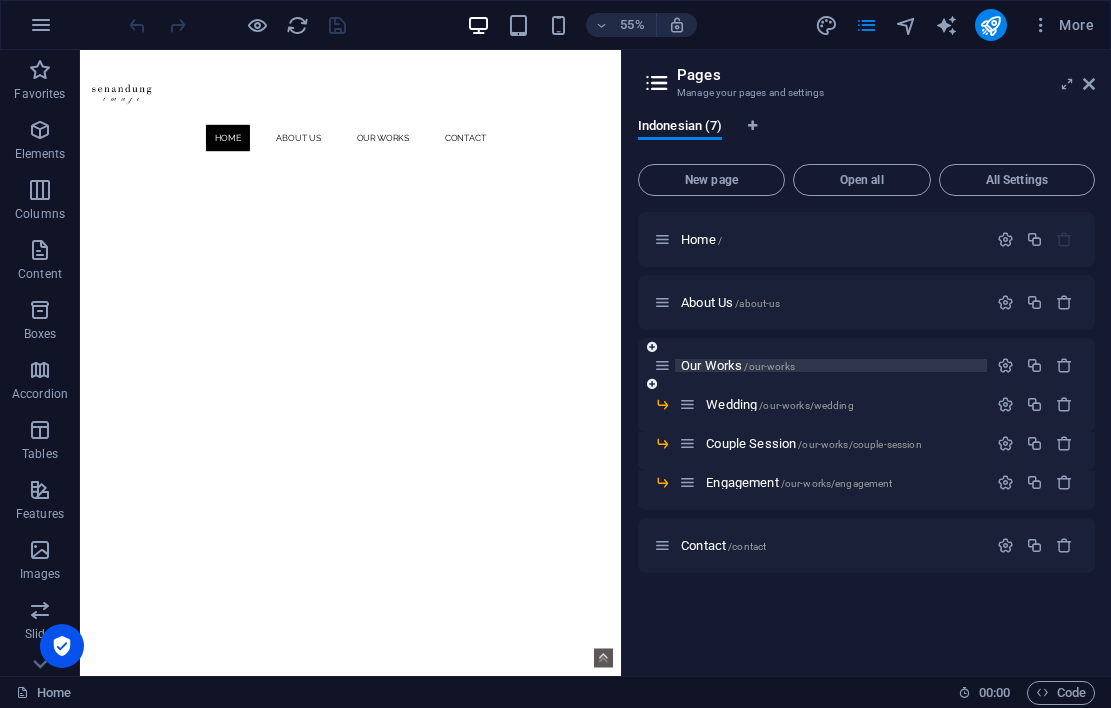 click on "Our Works /our-works" at bounding box center (738, 365) 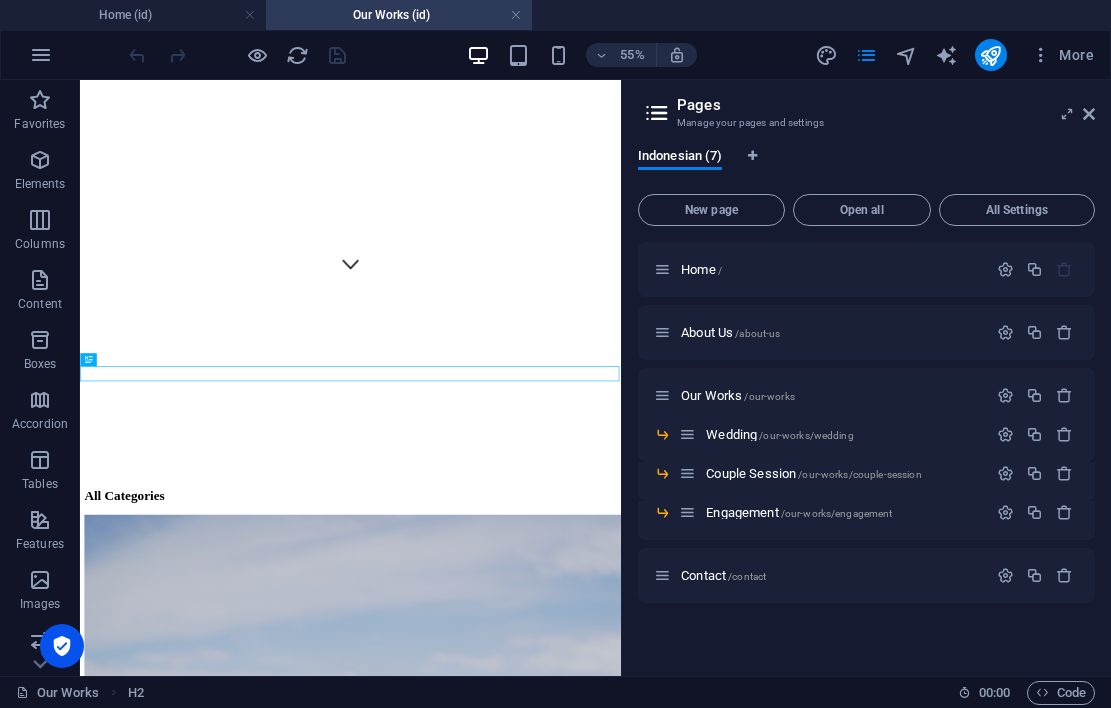 scroll, scrollTop: 715, scrollLeft: 0, axis: vertical 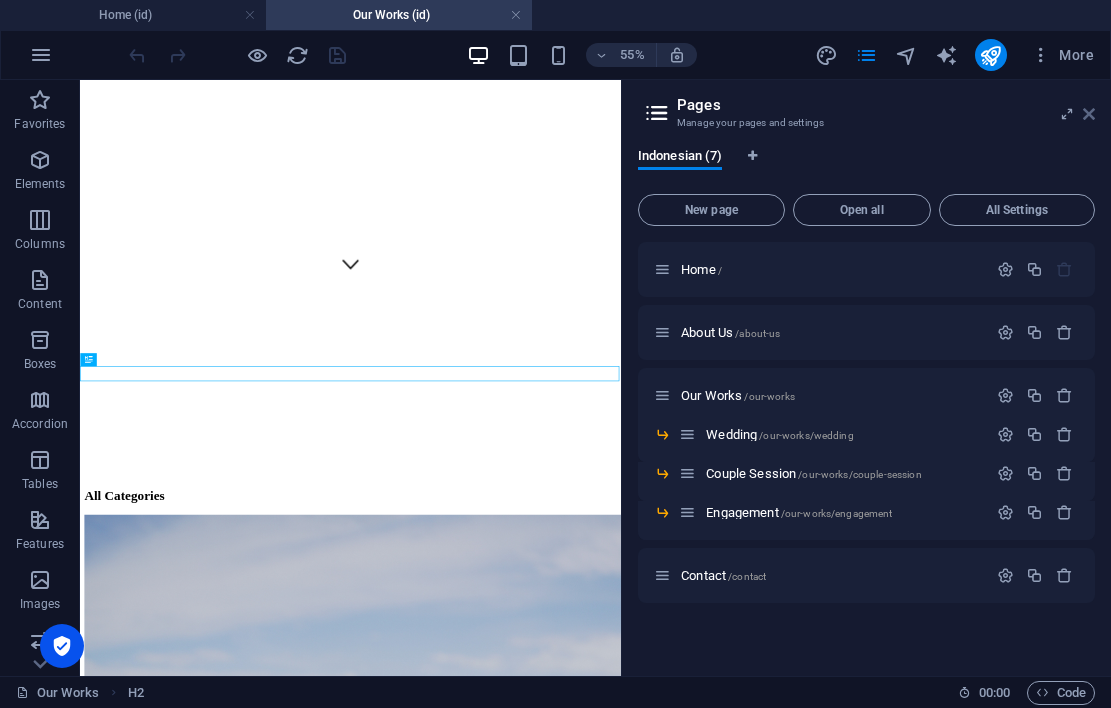 click at bounding box center (1089, 114) 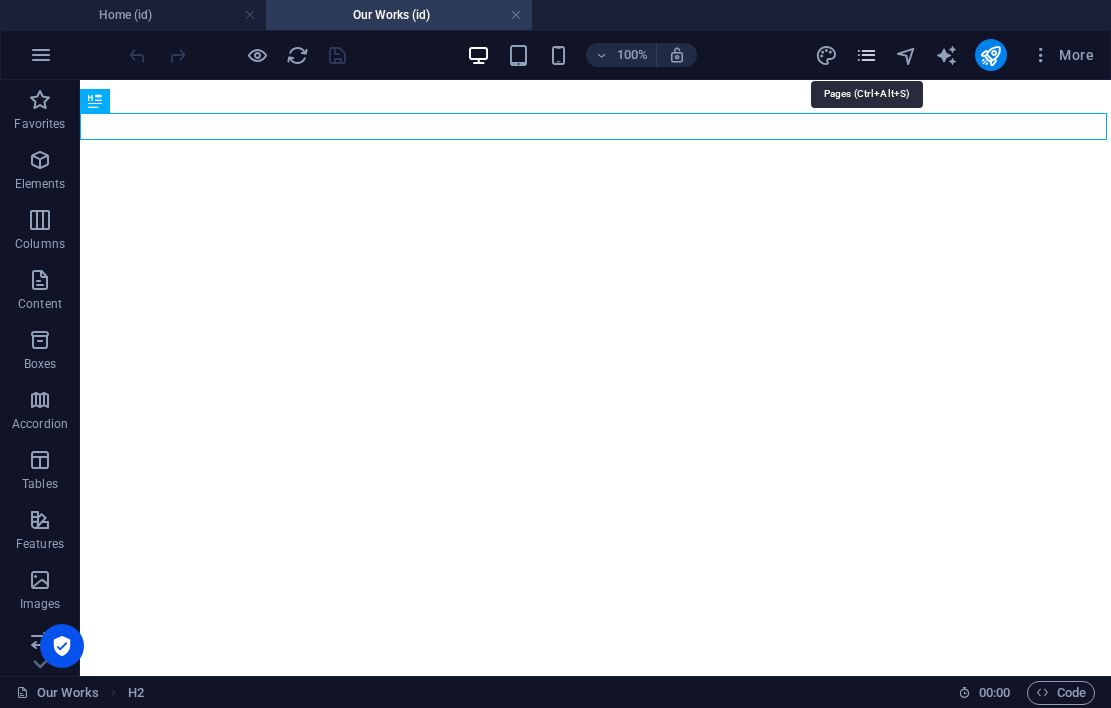 click at bounding box center (866, 55) 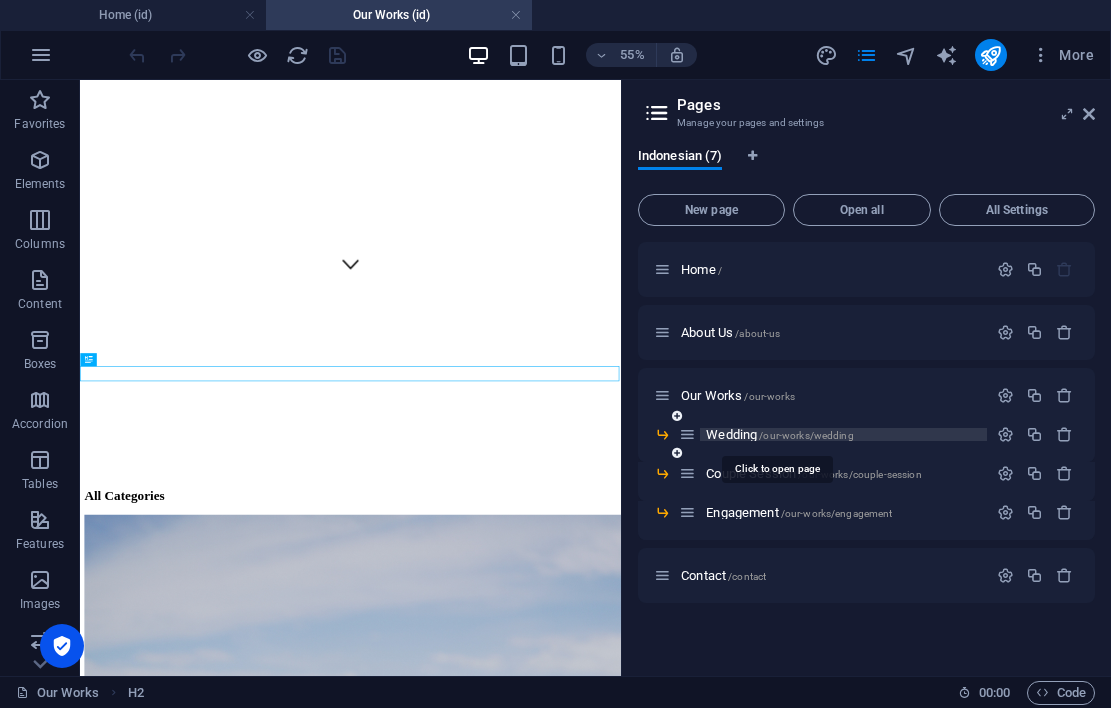 click on "Wedding /our-works/wedding" at bounding box center (780, 434) 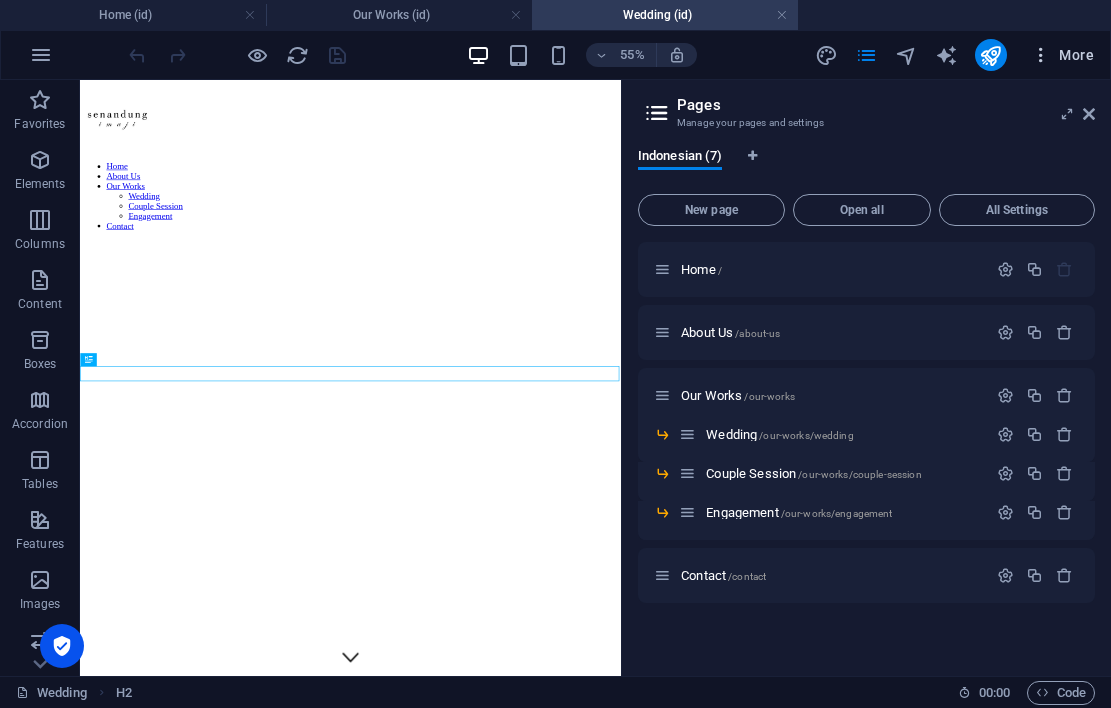scroll, scrollTop: 715, scrollLeft: 0, axis: vertical 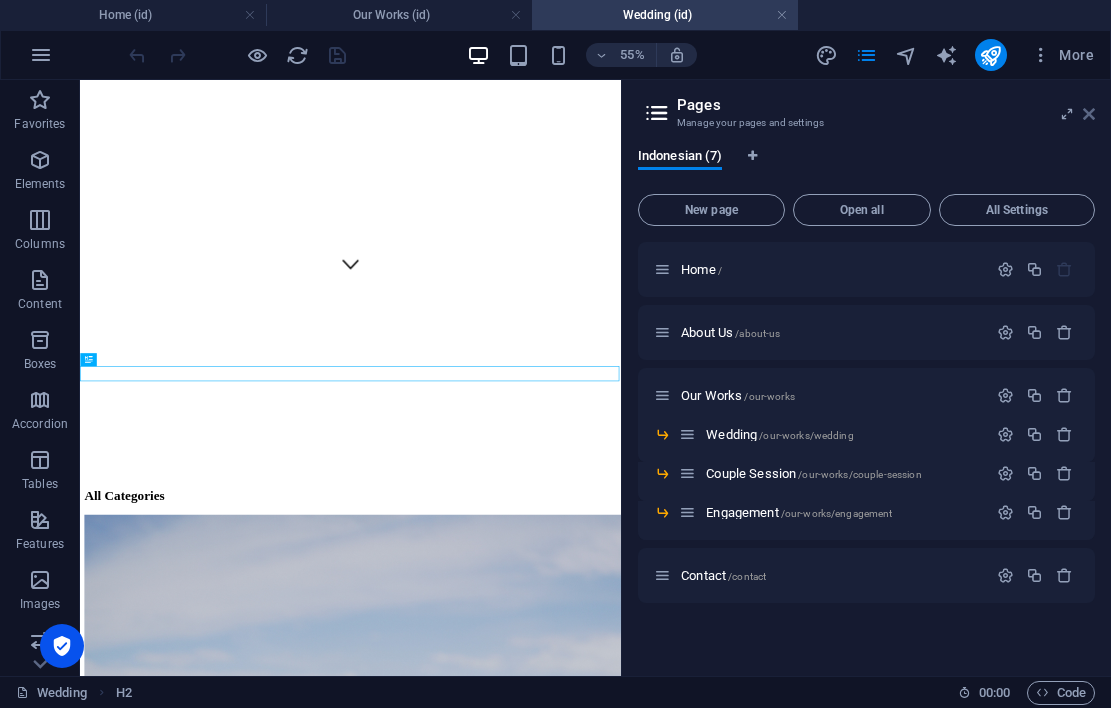 click at bounding box center [1089, 114] 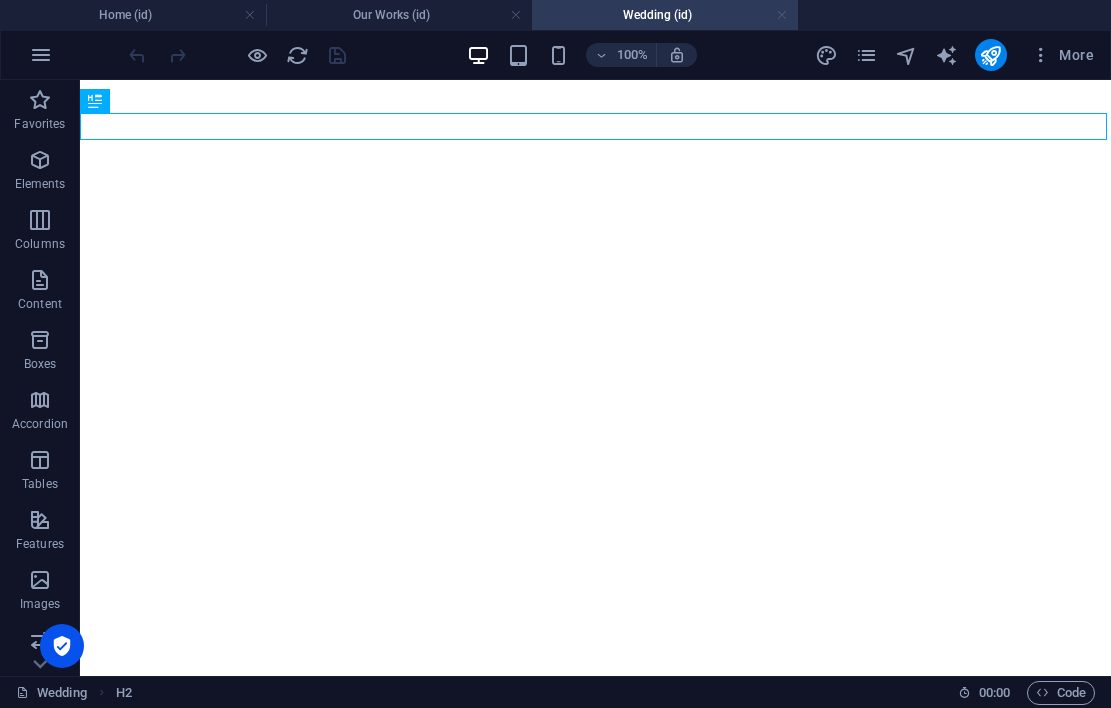 click at bounding box center (782, 15) 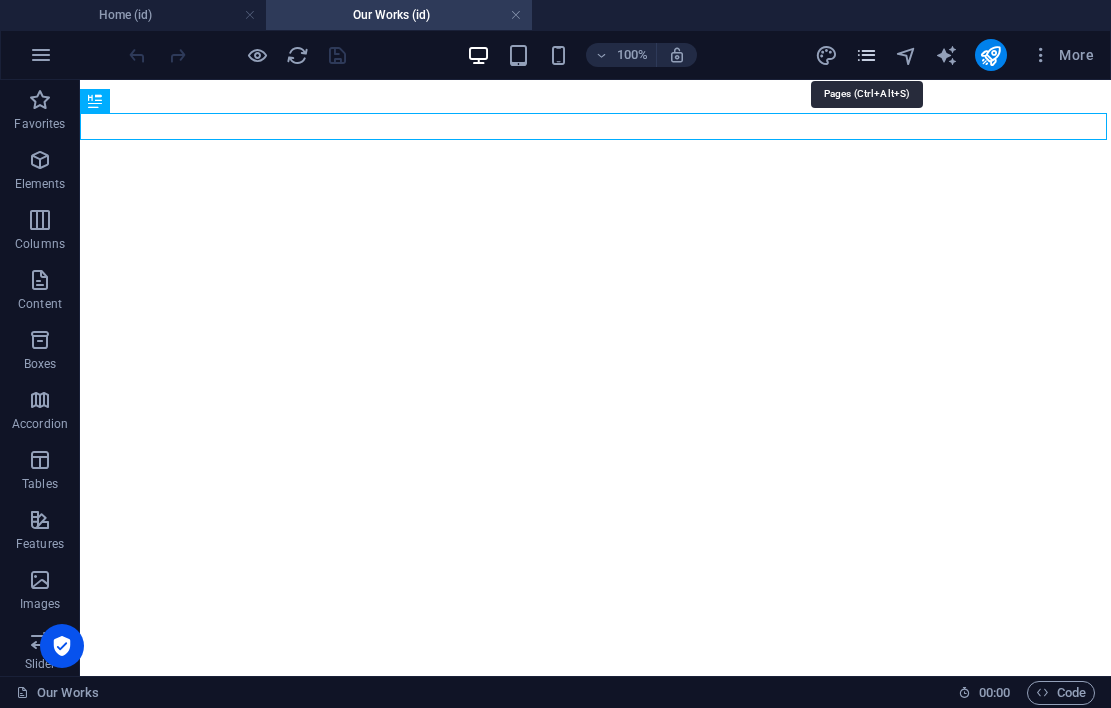 click at bounding box center [866, 55] 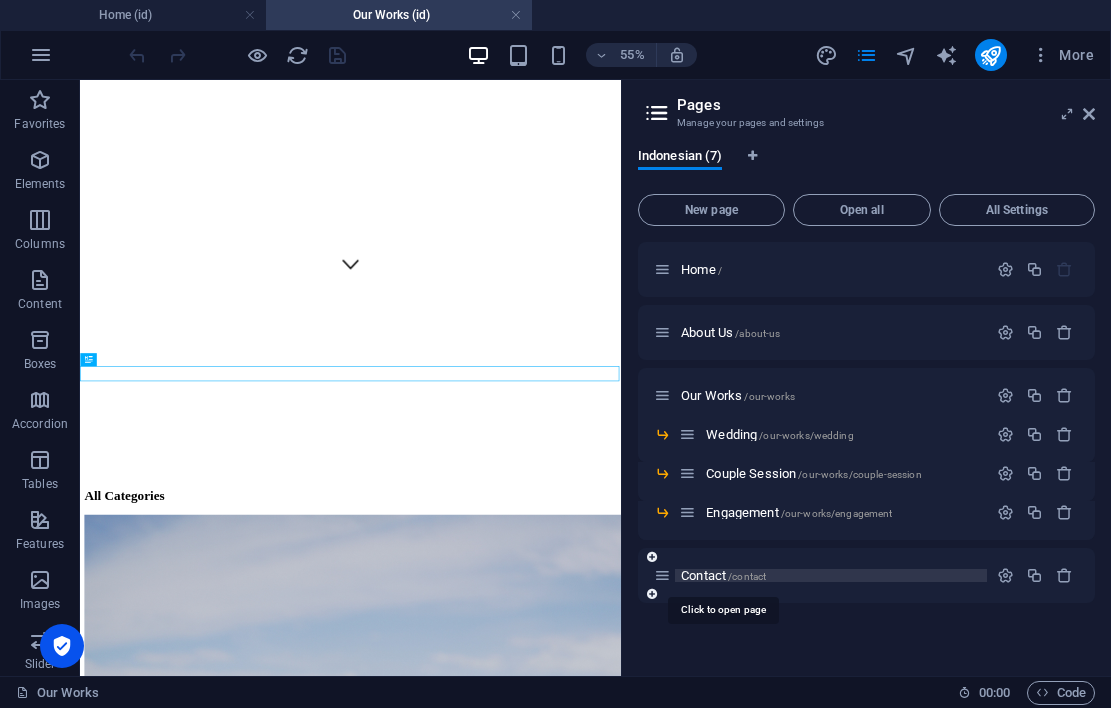 click on "Contact /contact" at bounding box center (723, 575) 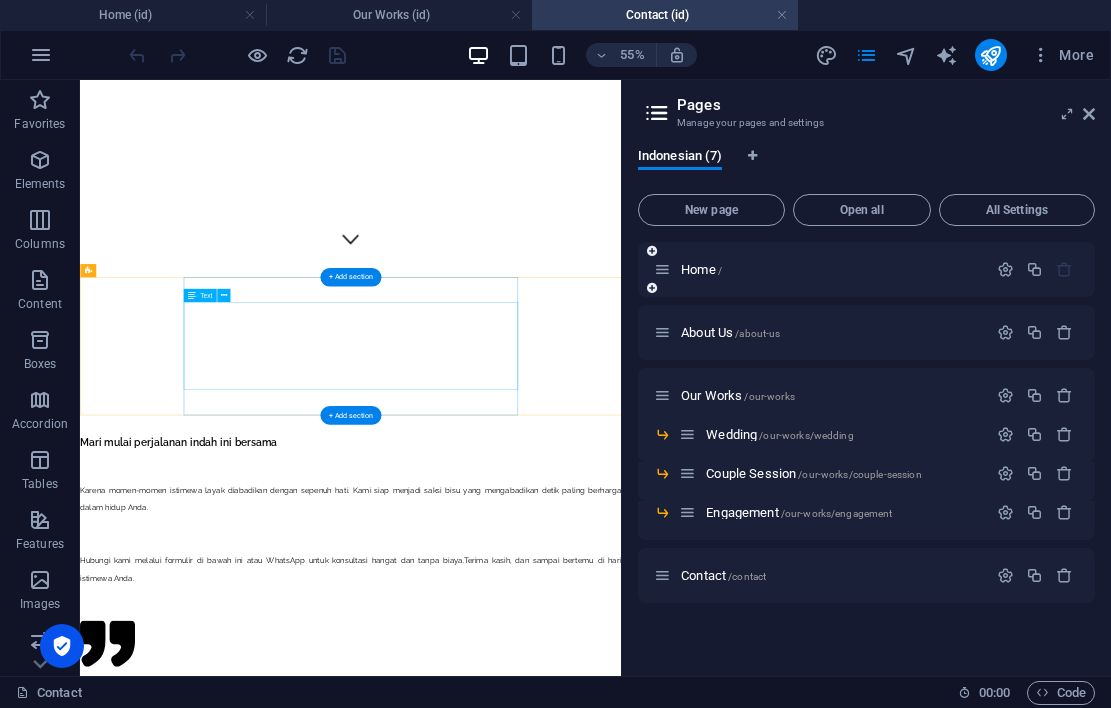 scroll, scrollTop: 725, scrollLeft: 0, axis: vertical 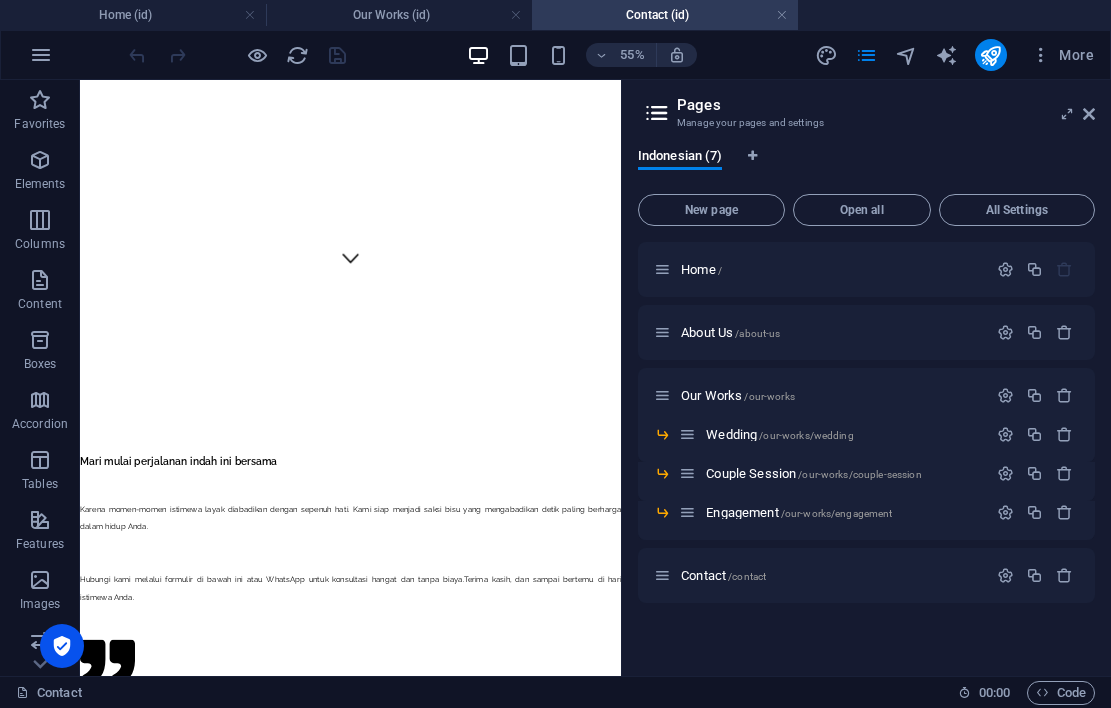 click on "Pages Manage your pages and settings Indonesian (7) New page Open all All Settings Home / About Us /about-us Our Works /our-works Wedding /our-works/wedding Couple Session /our-works/couple-session Engagement /our-works/engagement Contact /contact" at bounding box center [866, 378] 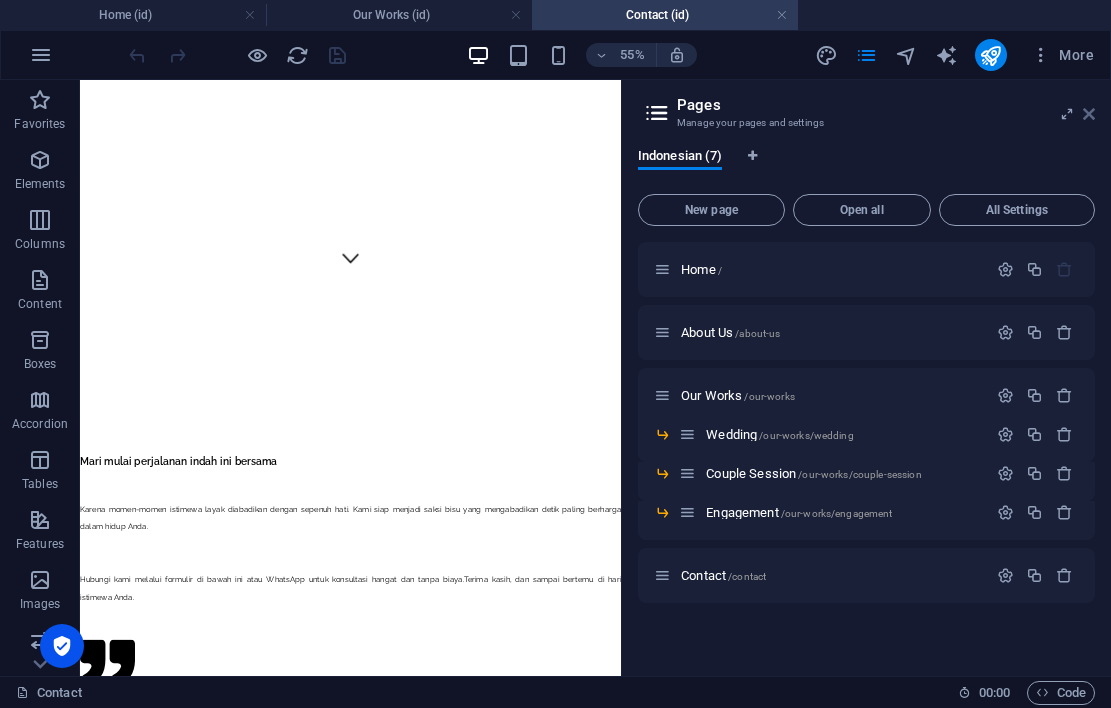 click at bounding box center [1089, 114] 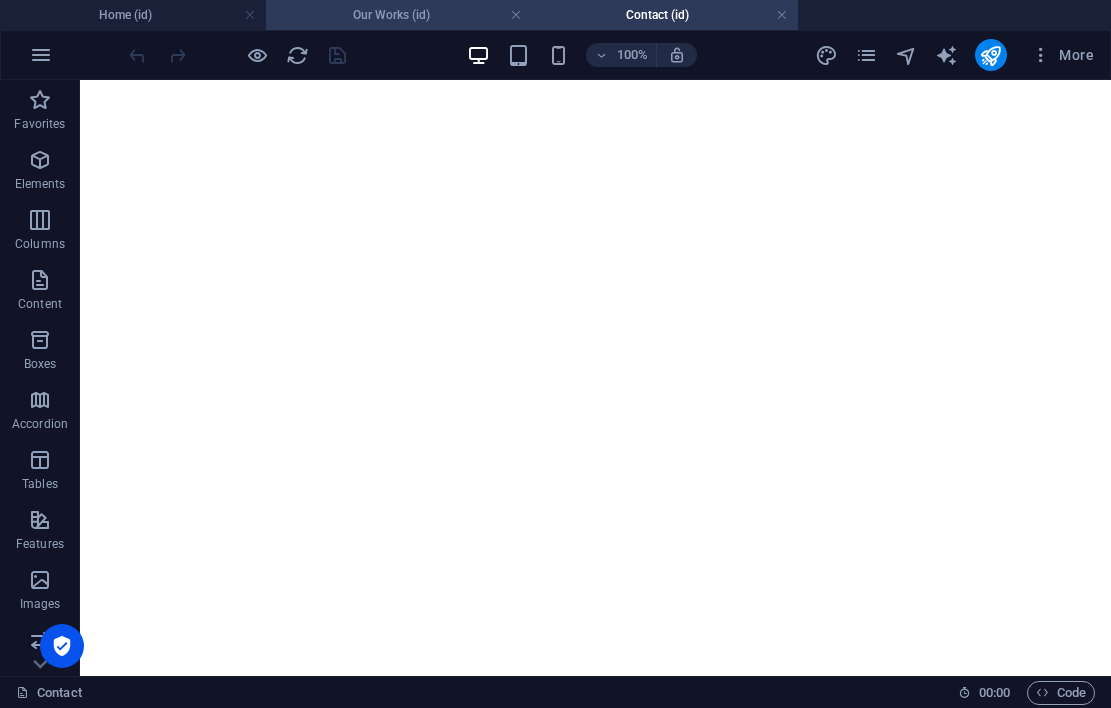 click on "Our Works (id)" at bounding box center [399, 15] 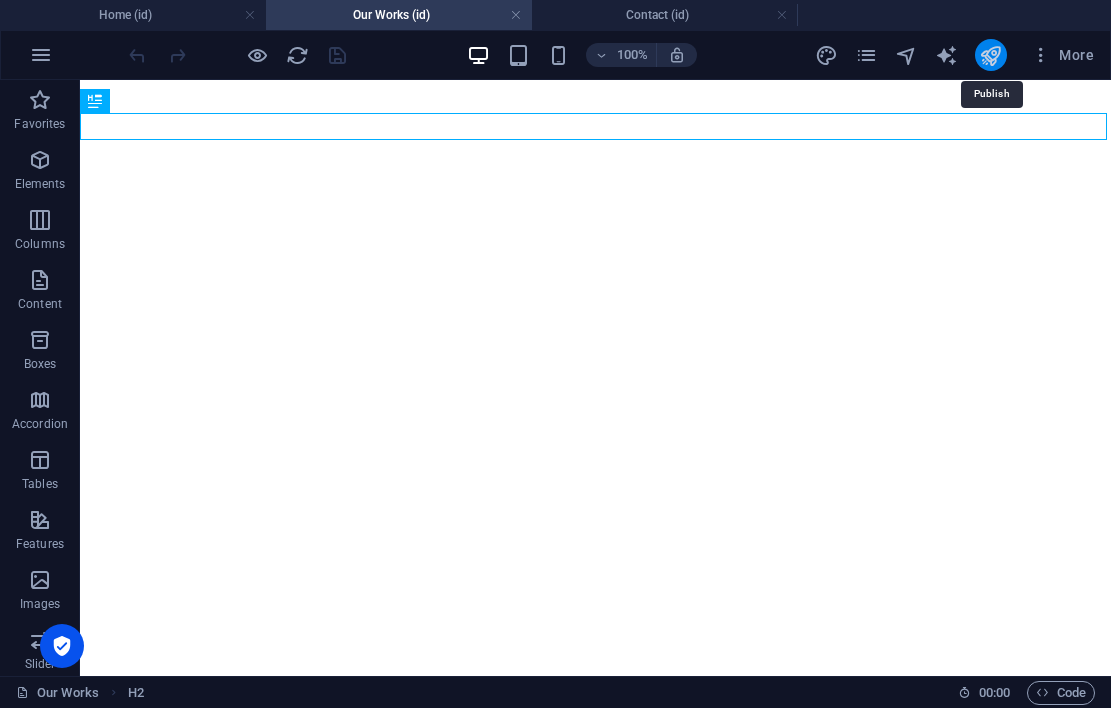 click at bounding box center (990, 55) 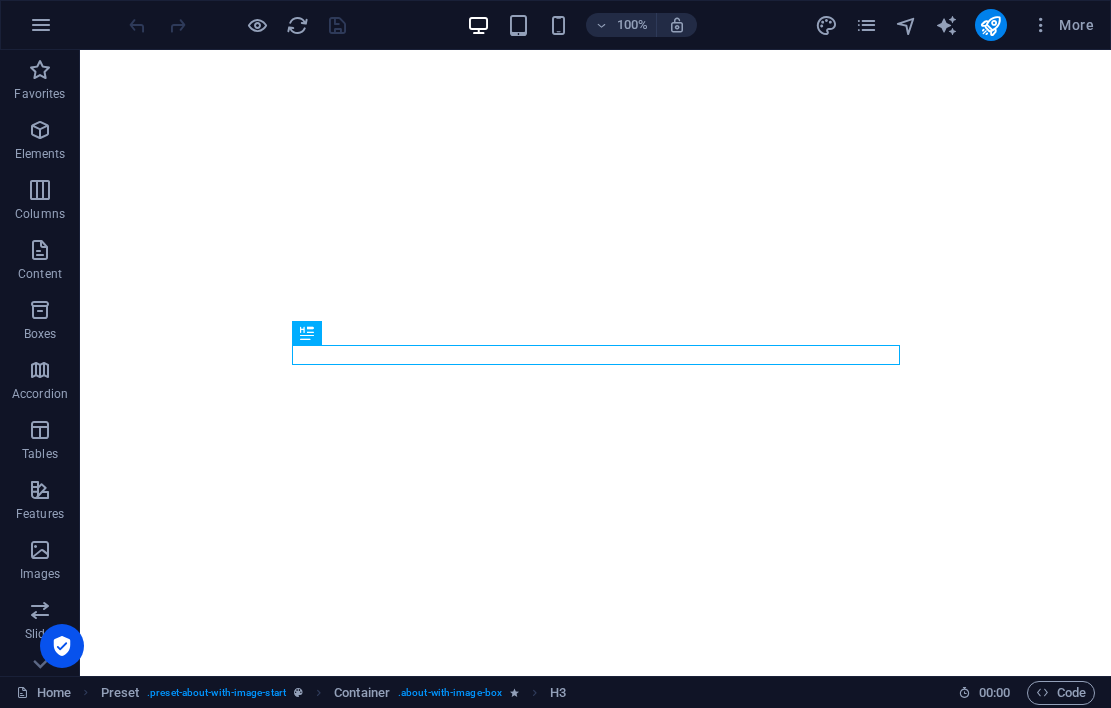 scroll, scrollTop: 0, scrollLeft: 0, axis: both 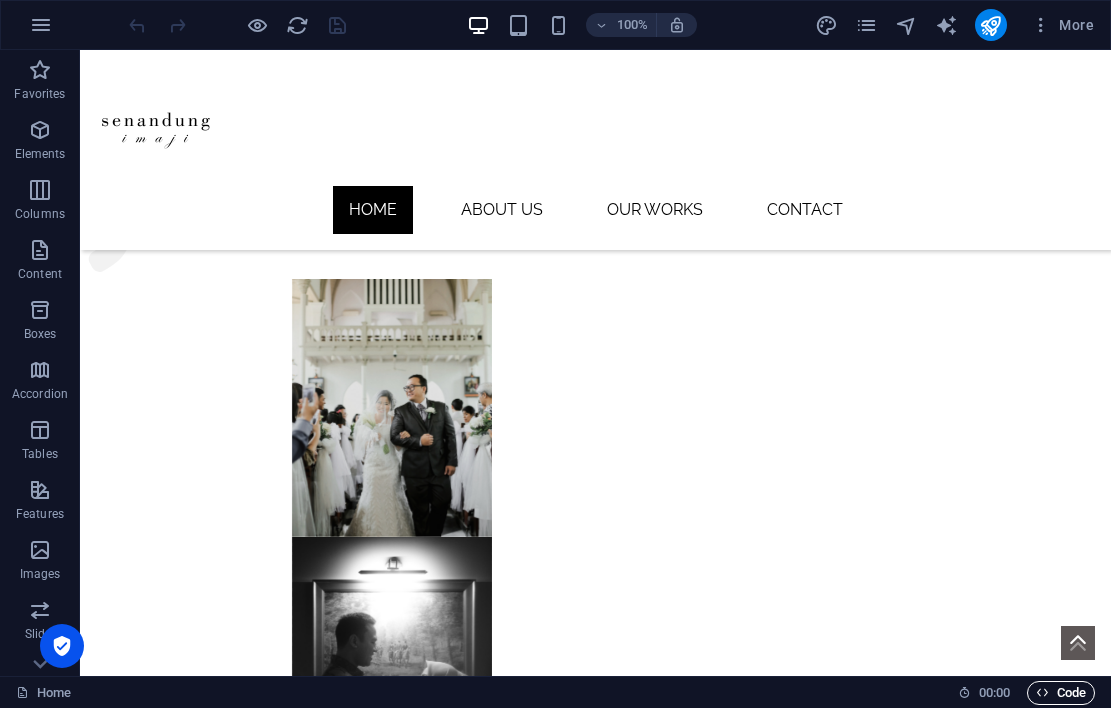 click on "Code" at bounding box center (1061, 693) 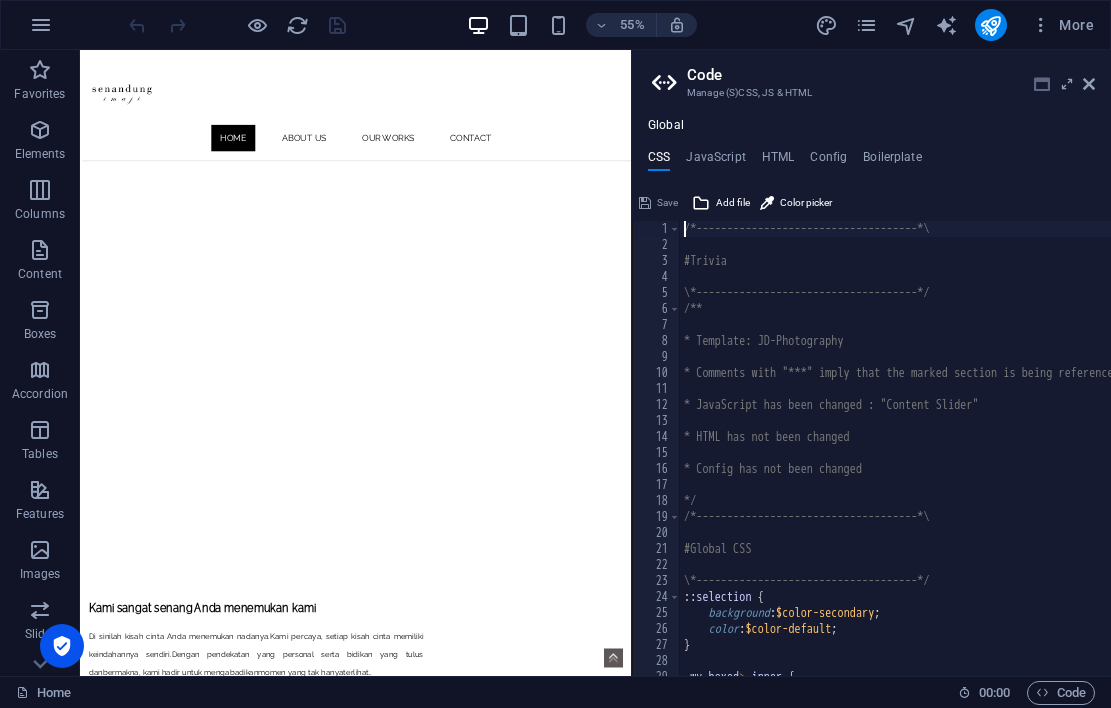 click at bounding box center (1042, 84) 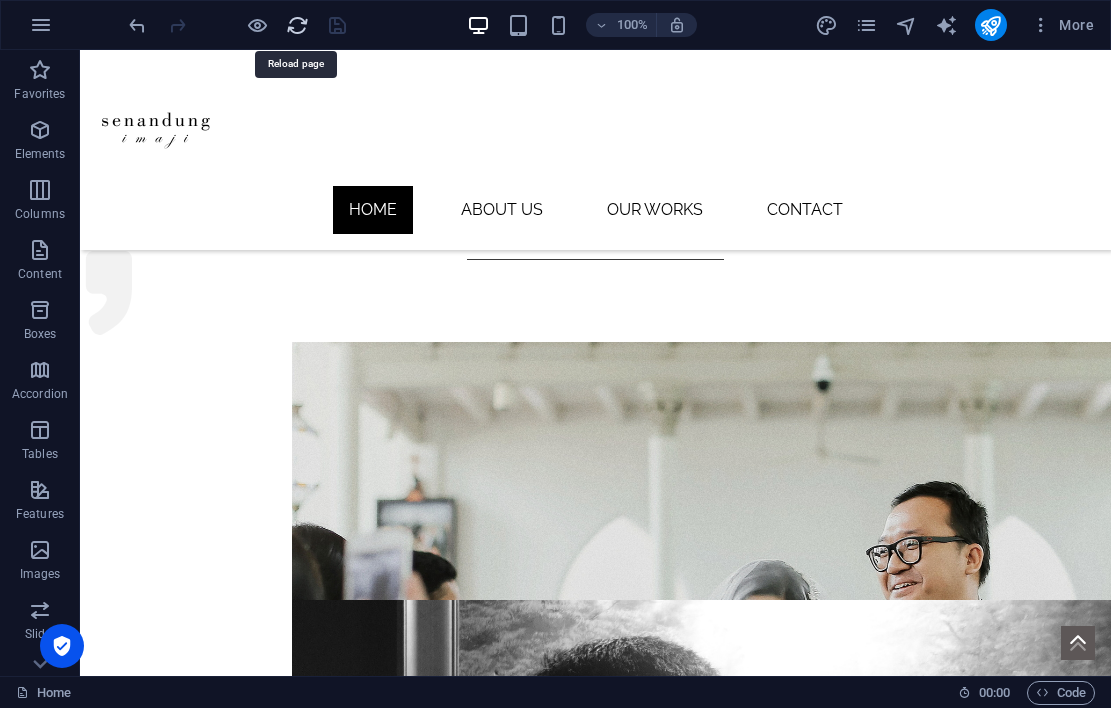 click at bounding box center (297, 25) 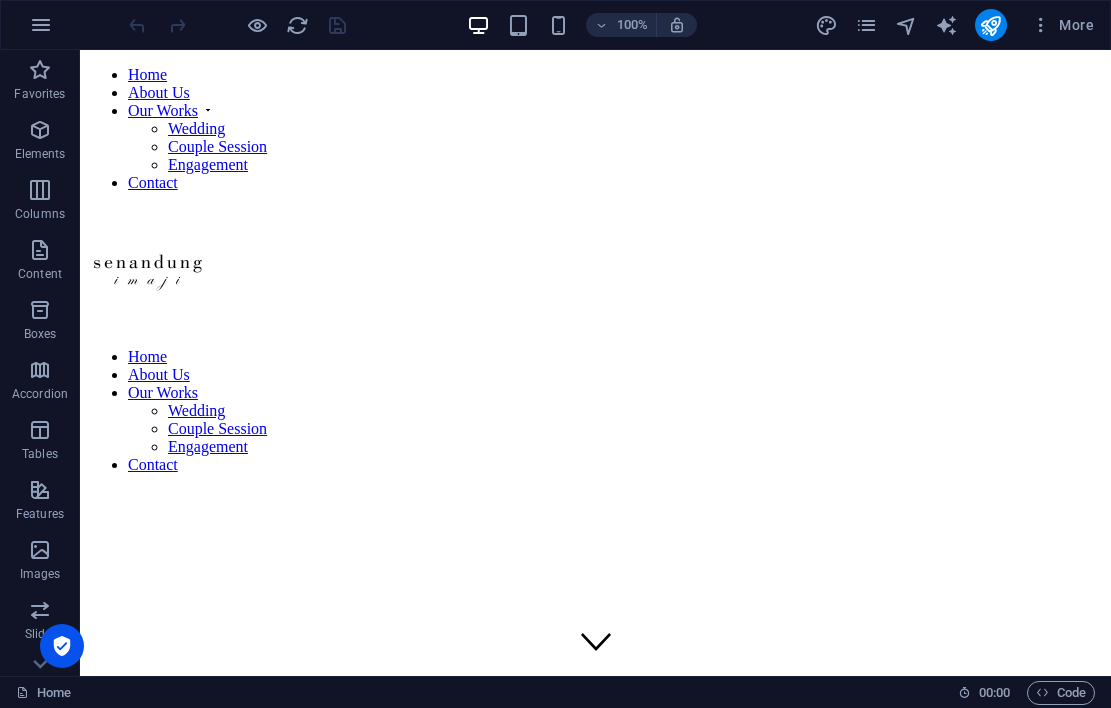 scroll, scrollTop: 0, scrollLeft: 0, axis: both 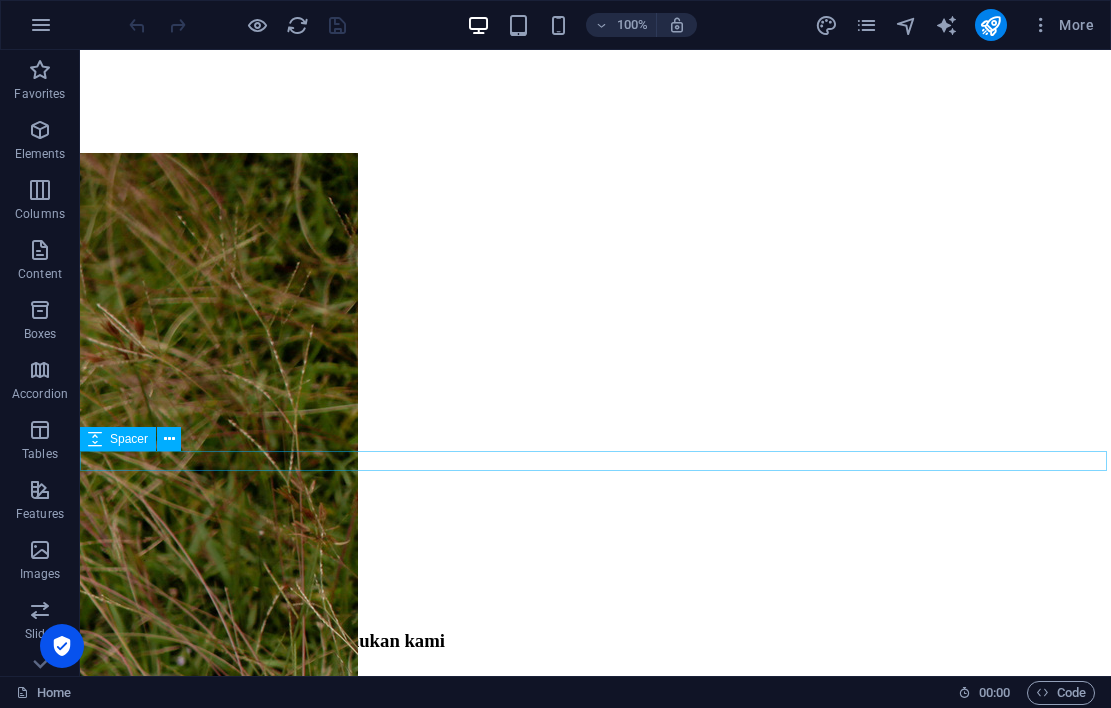 click at bounding box center (595, 2031) 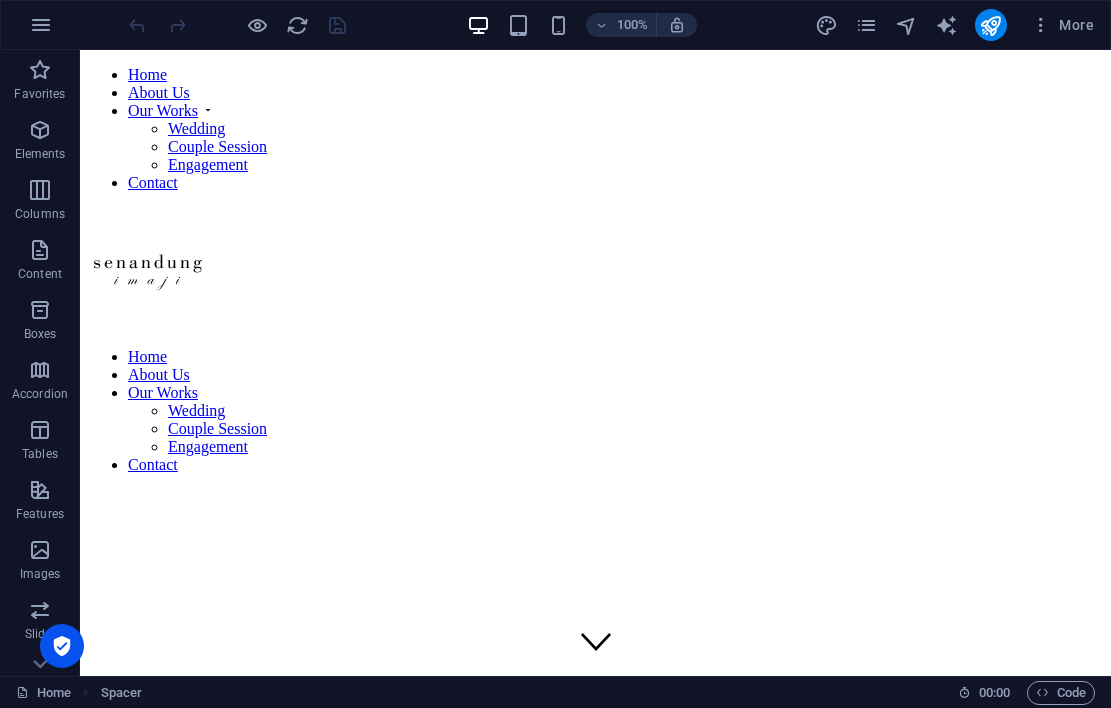 scroll, scrollTop: 0, scrollLeft: 0, axis: both 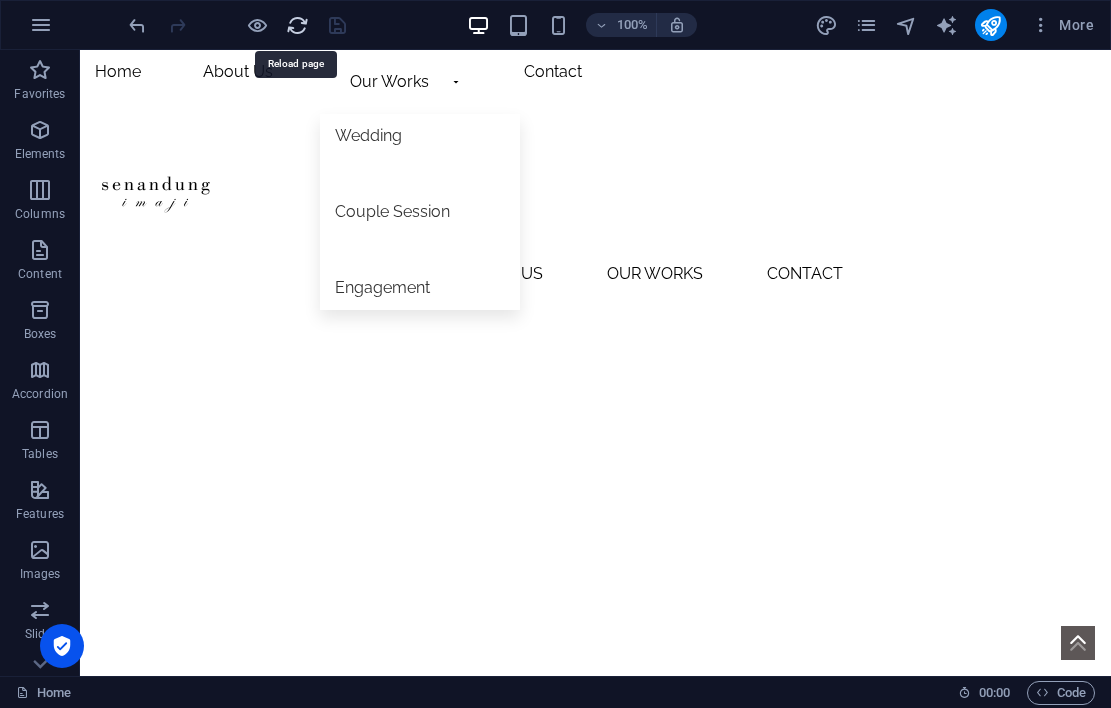 click at bounding box center (297, 25) 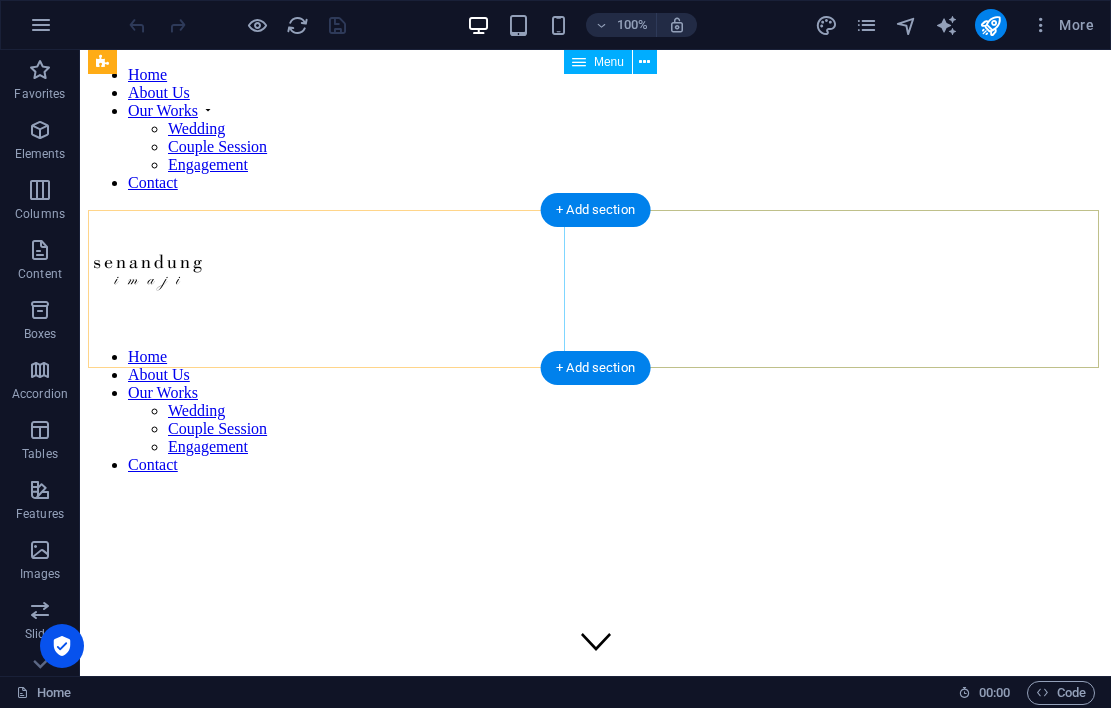 scroll, scrollTop: 0, scrollLeft: 0, axis: both 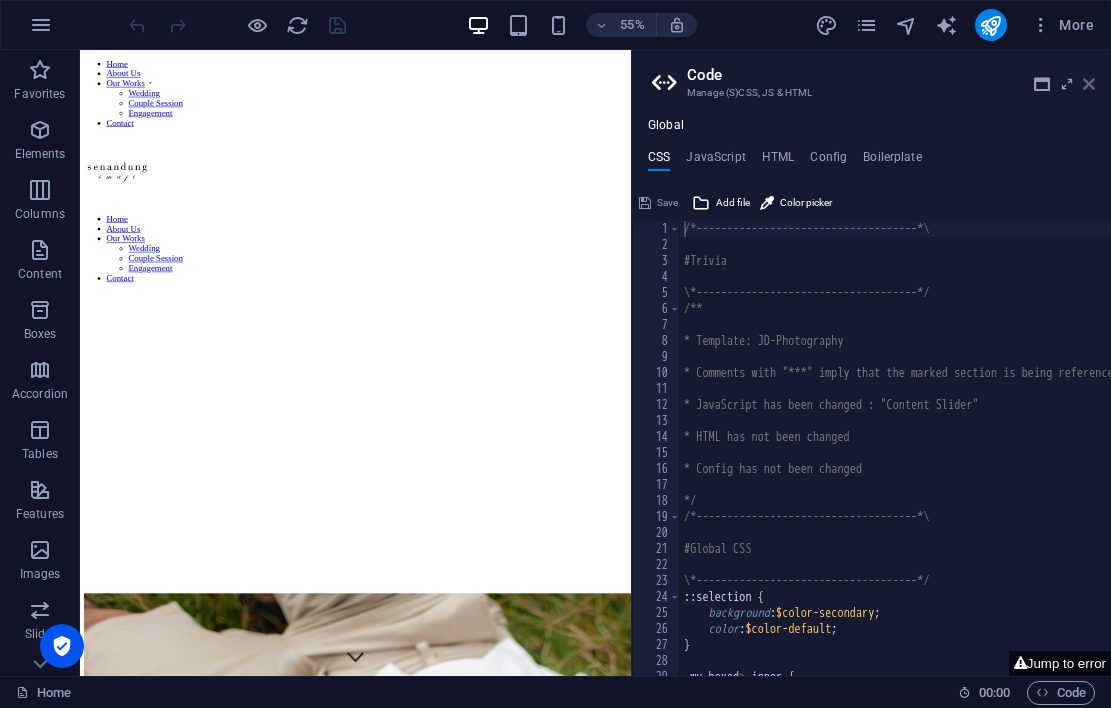 click at bounding box center [1089, 84] 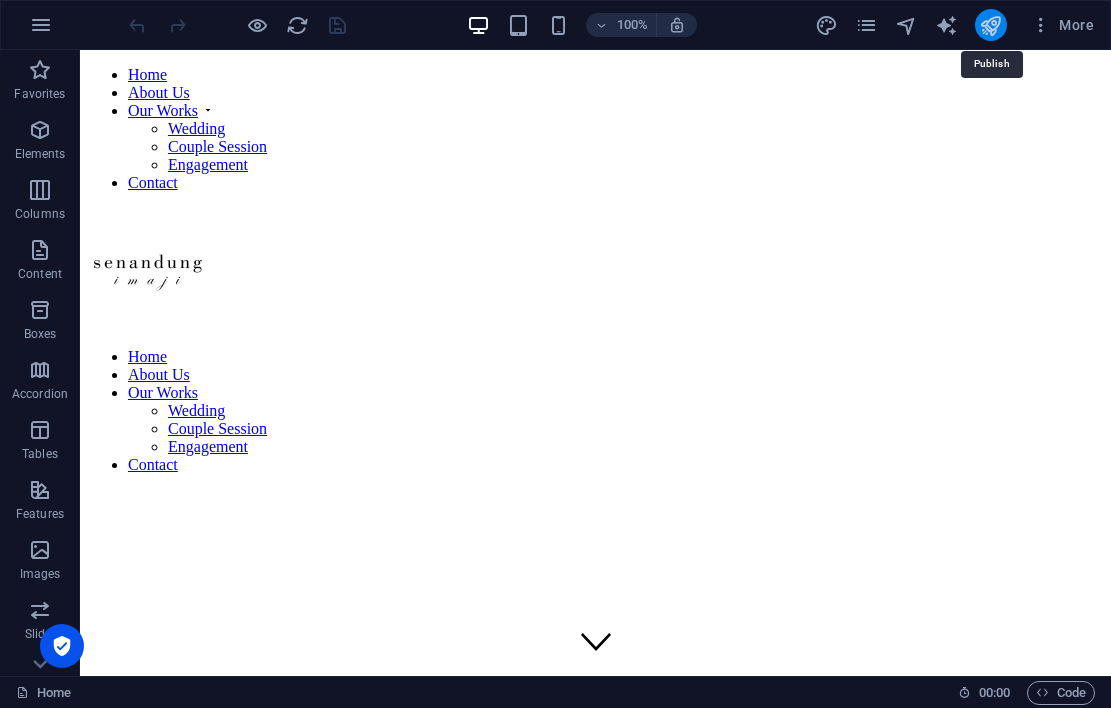 click at bounding box center (990, 25) 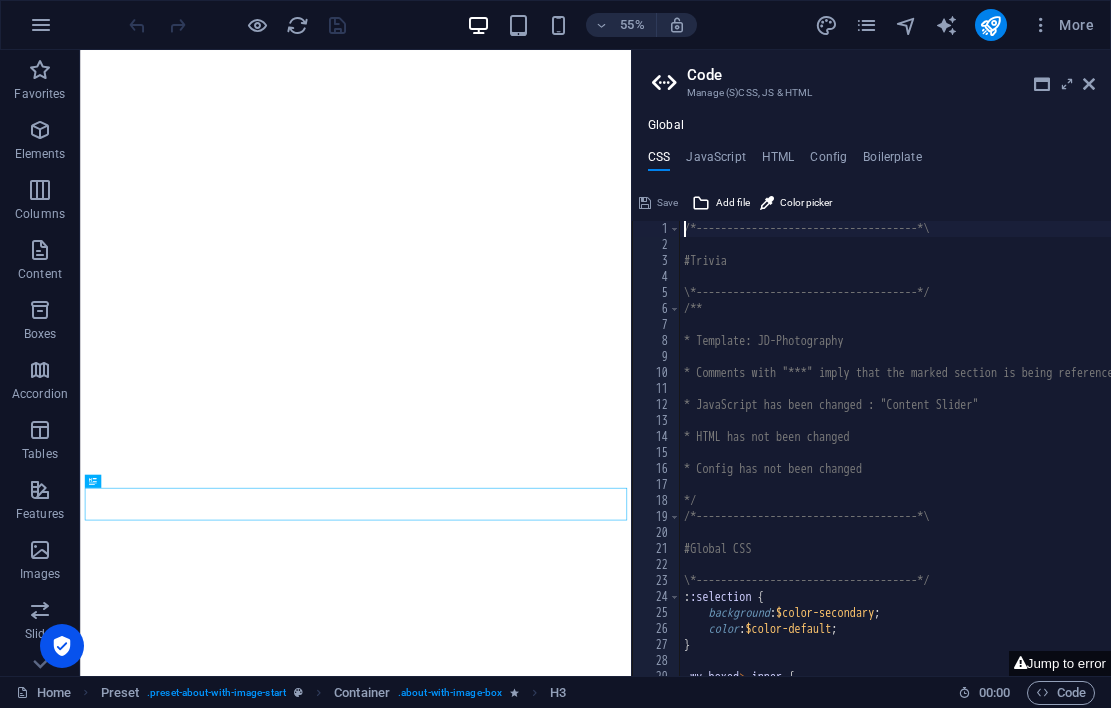 scroll, scrollTop: 0, scrollLeft: 0, axis: both 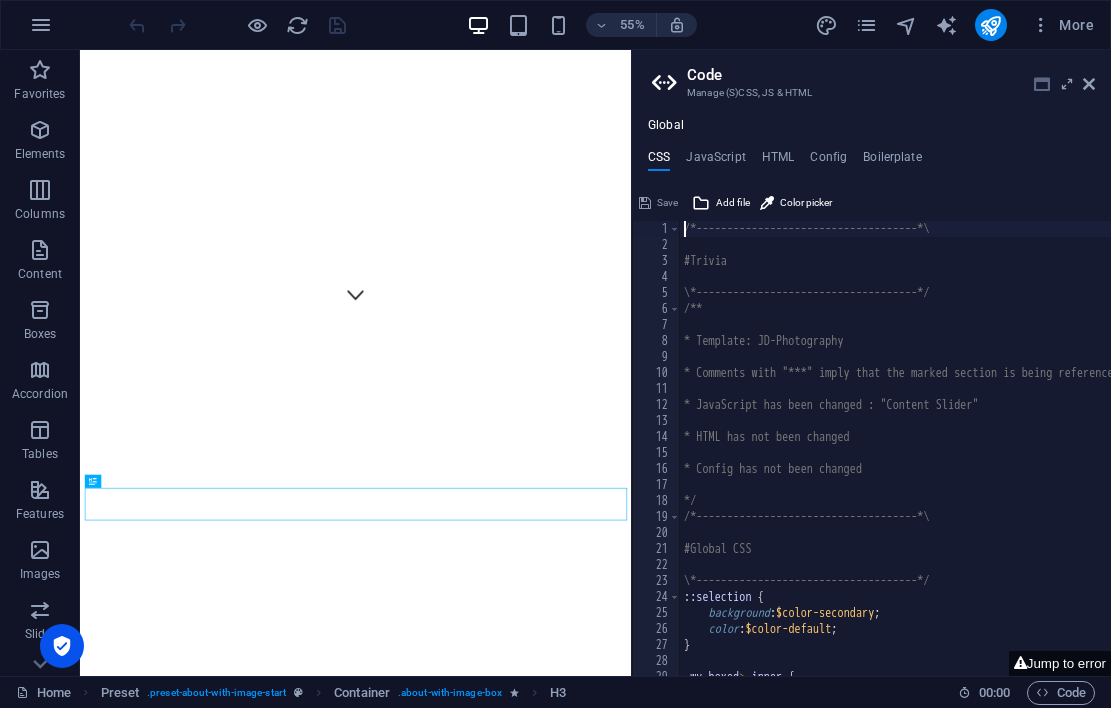 click at bounding box center (1042, 84) 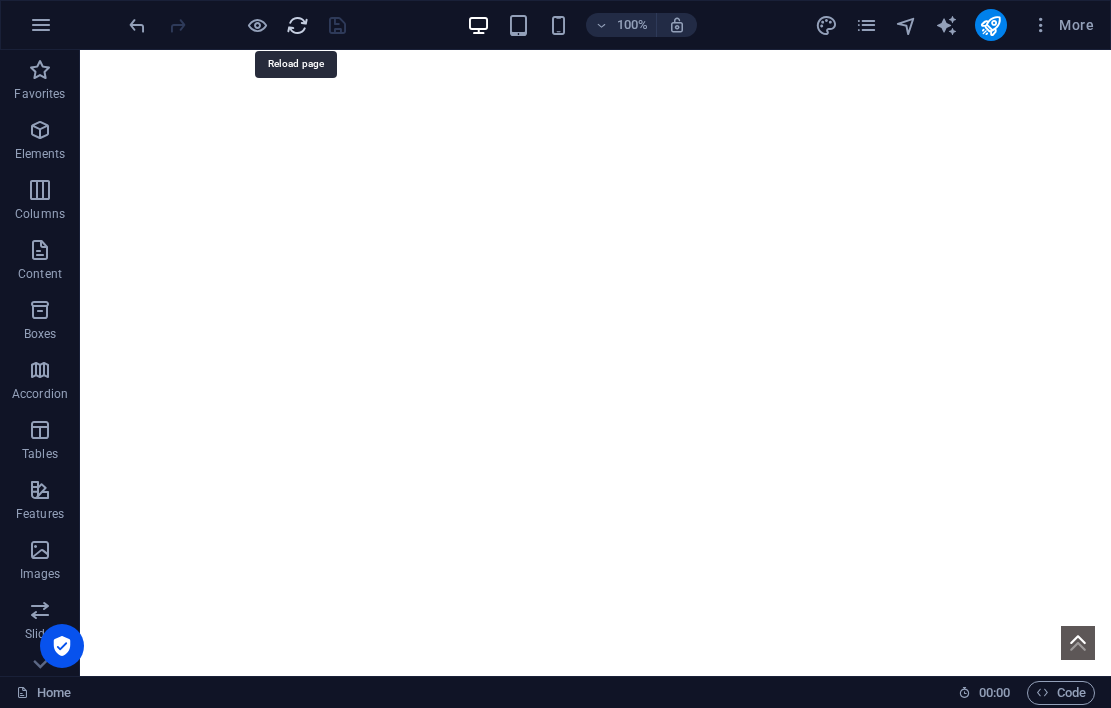 click at bounding box center (297, 25) 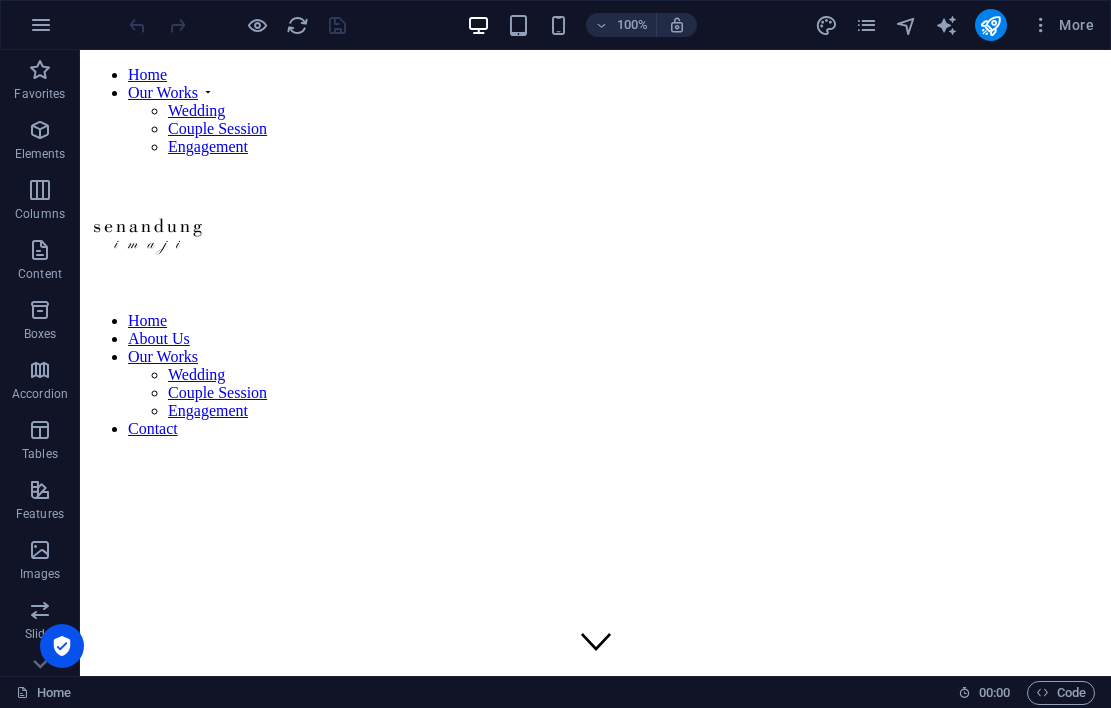 scroll, scrollTop: 0, scrollLeft: 0, axis: both 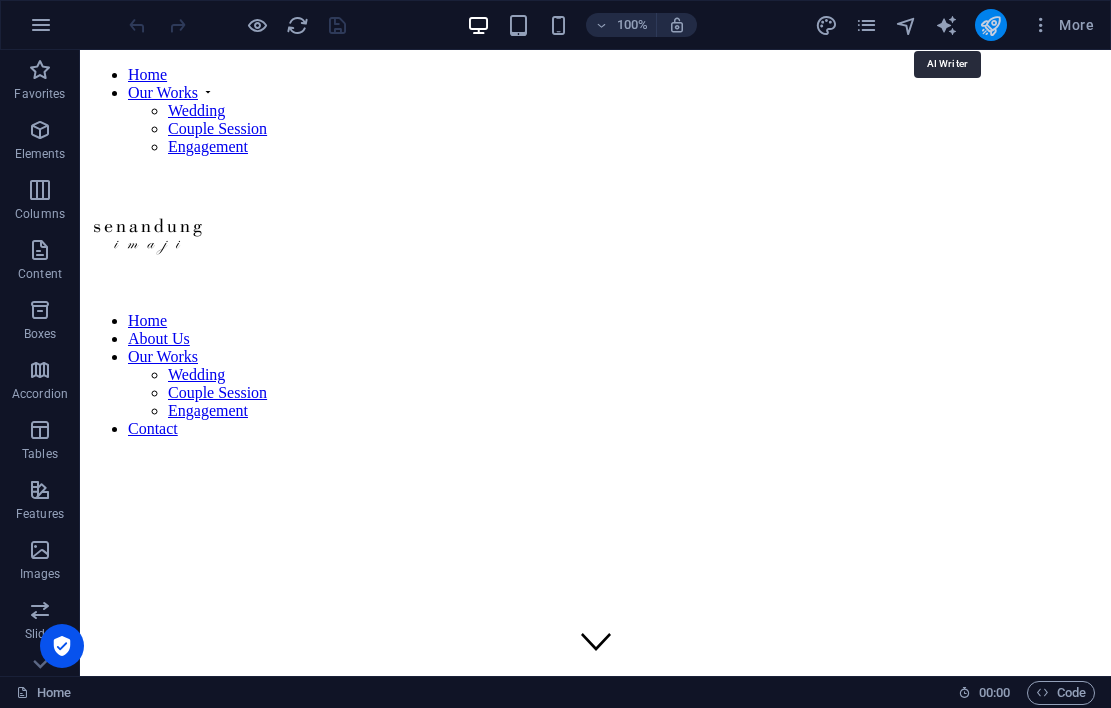 click at bounding box center (990, 25) 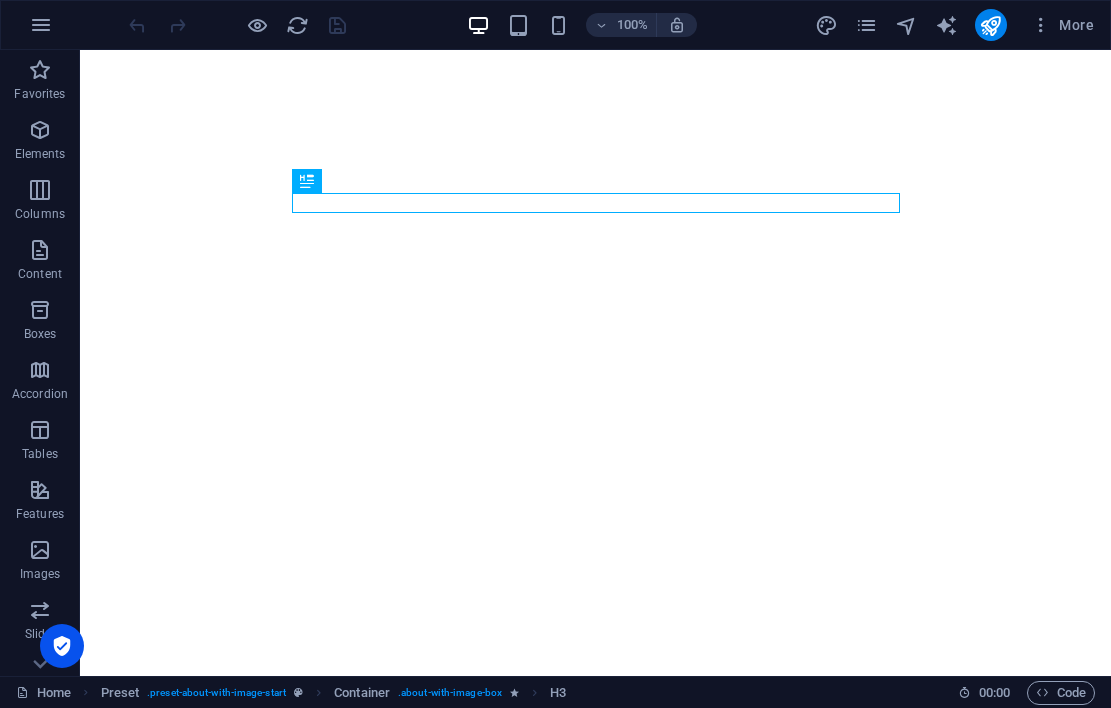 scroll, scrollTop: 0, scrollLeft: 0, axis: both 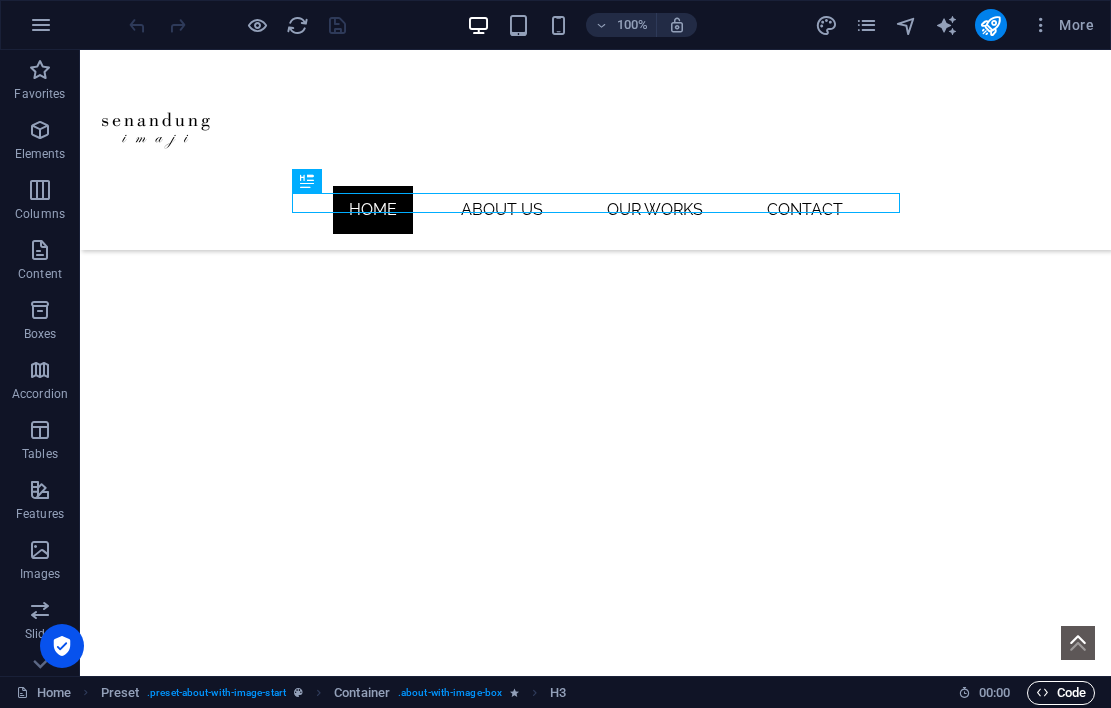 click on "Code" at bounding box center (1061, 693) 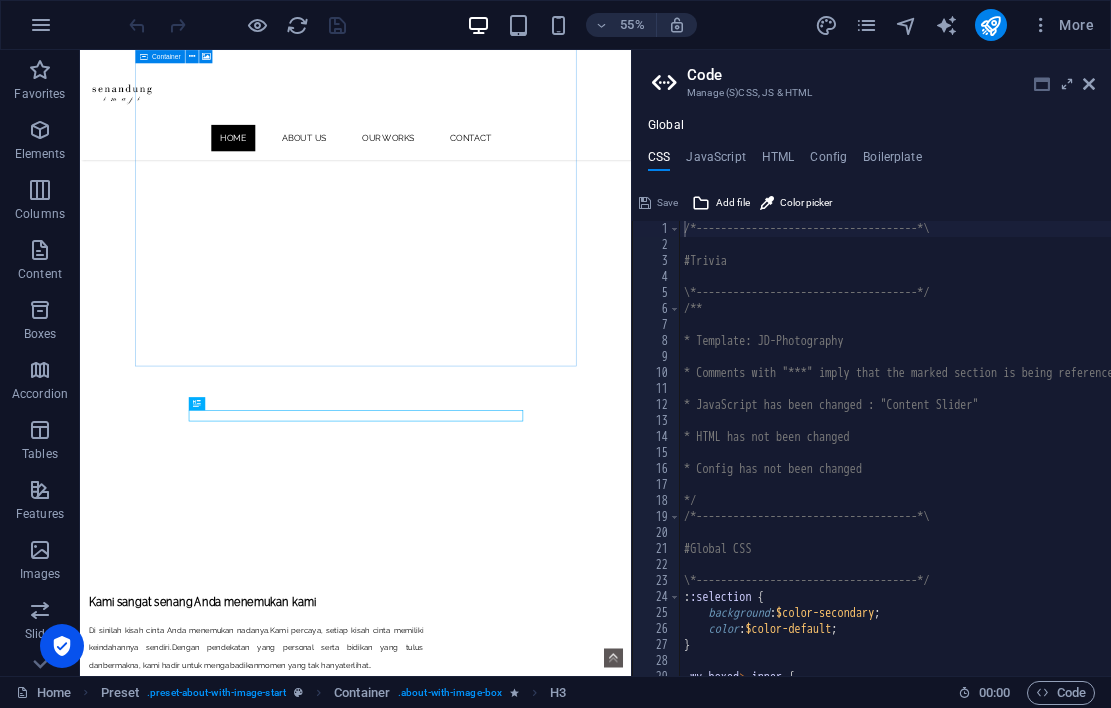 click at bounding box center (1042, 84) 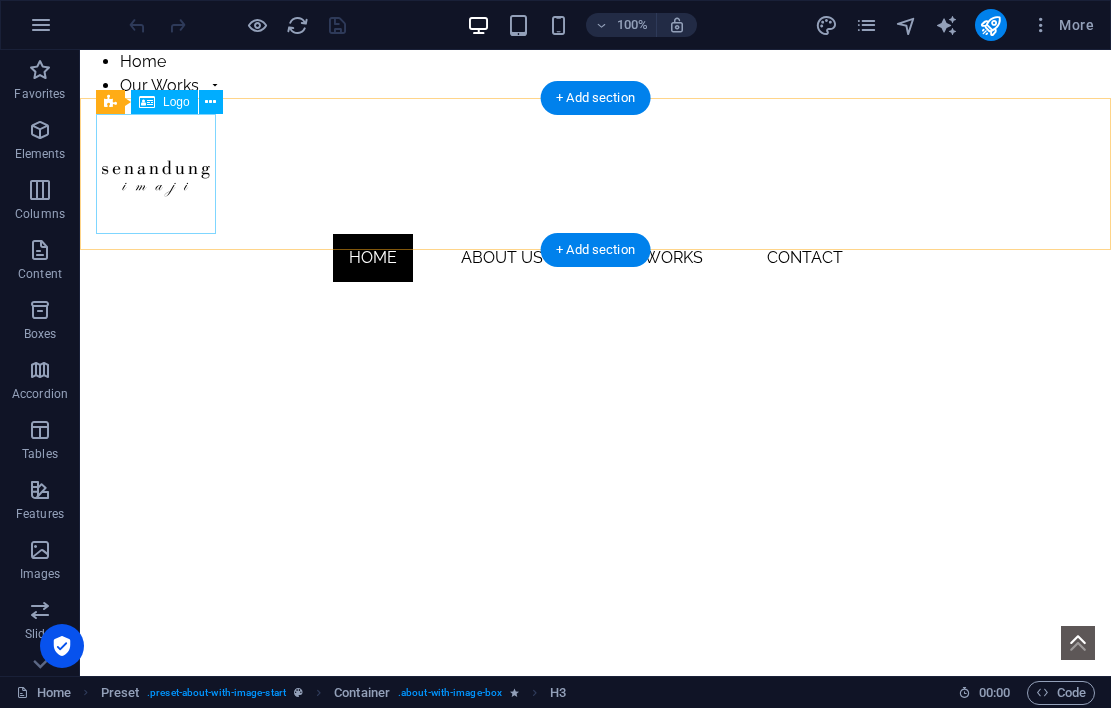 scroll, scrollTop: 0, scrollLeft: 0, axis: both 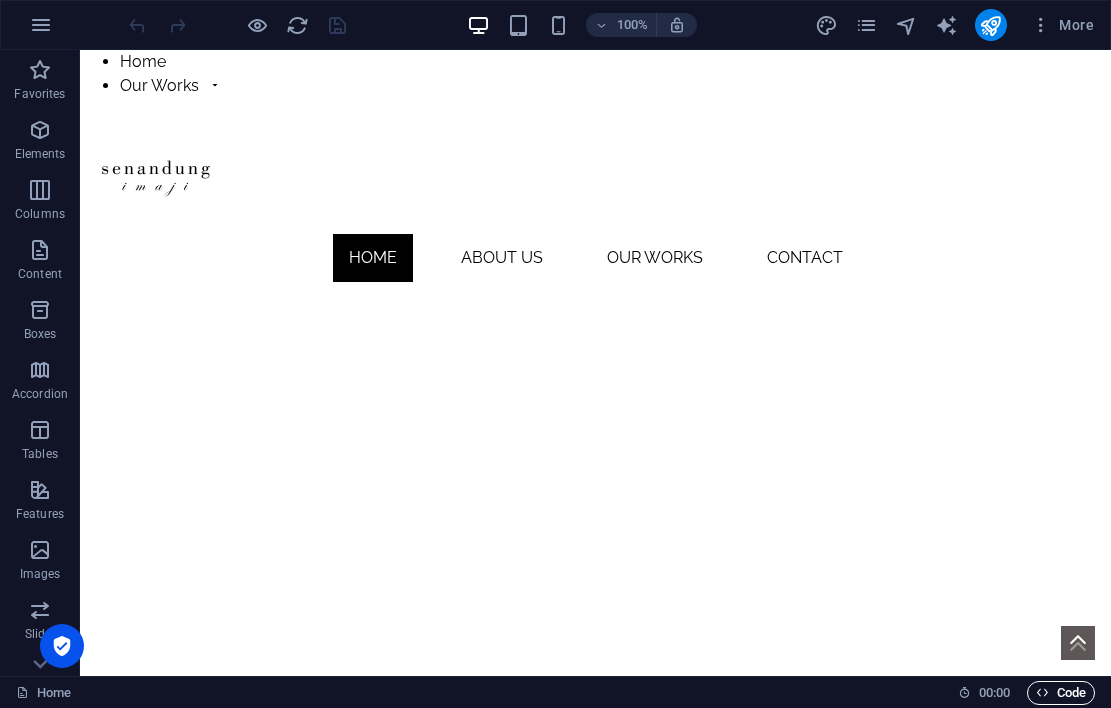 click on "Code" at bounding box center [1061, 693] 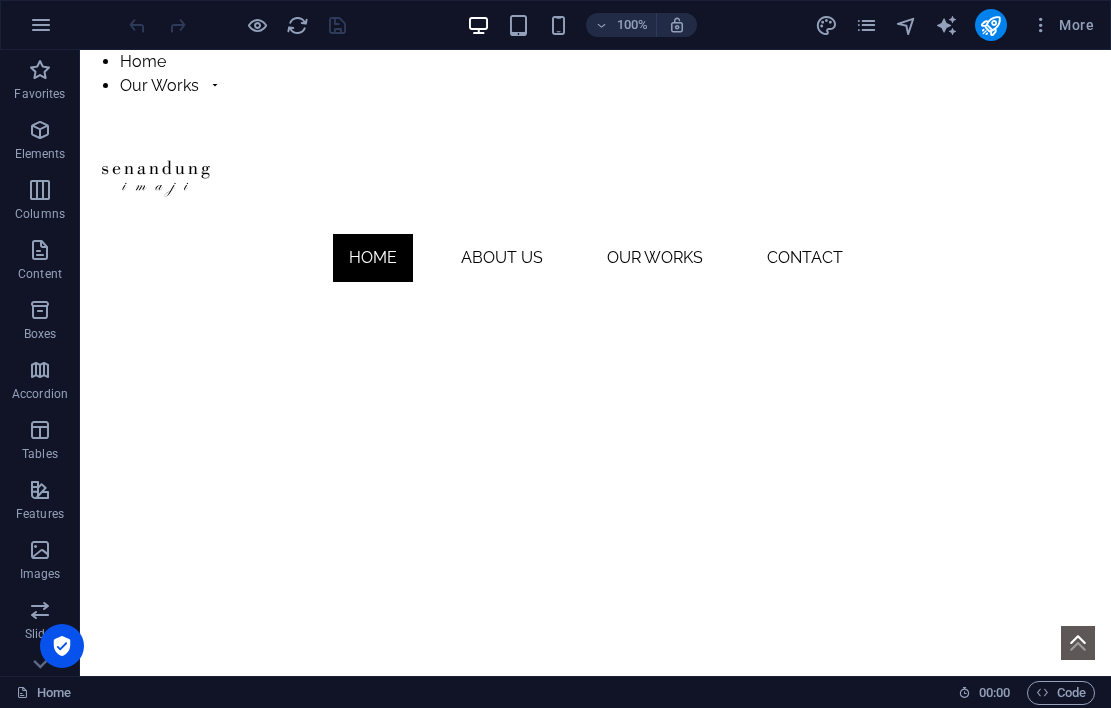 type 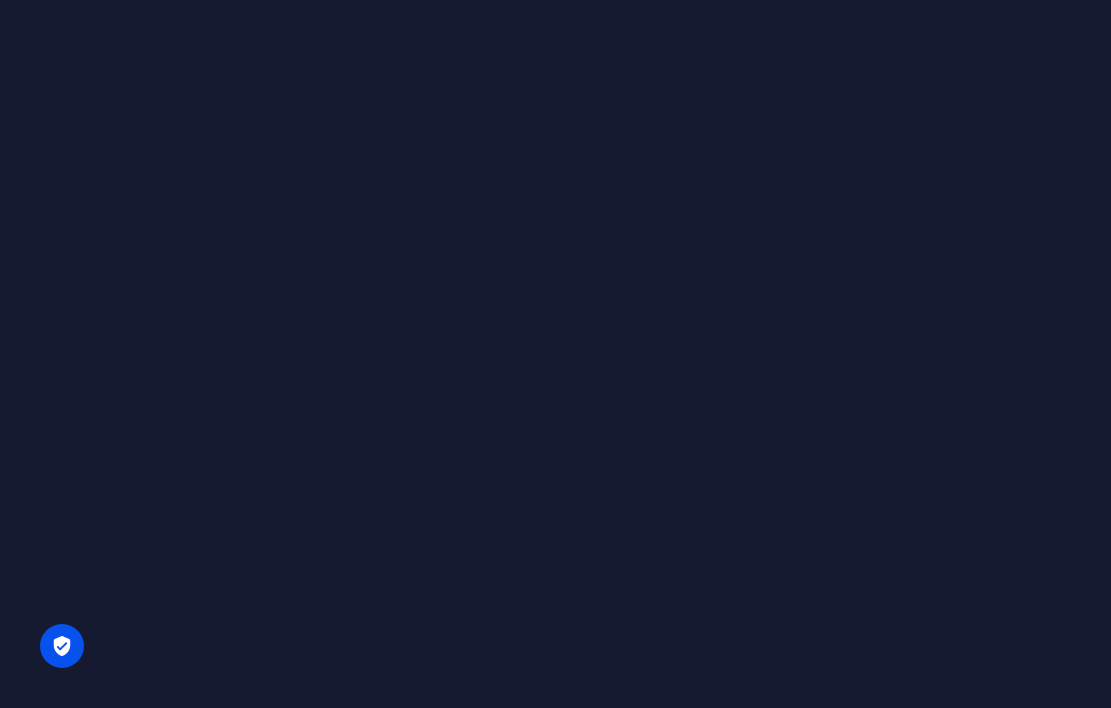 scroll, scrollTop: 0, scrollLeft: 0, axis: both 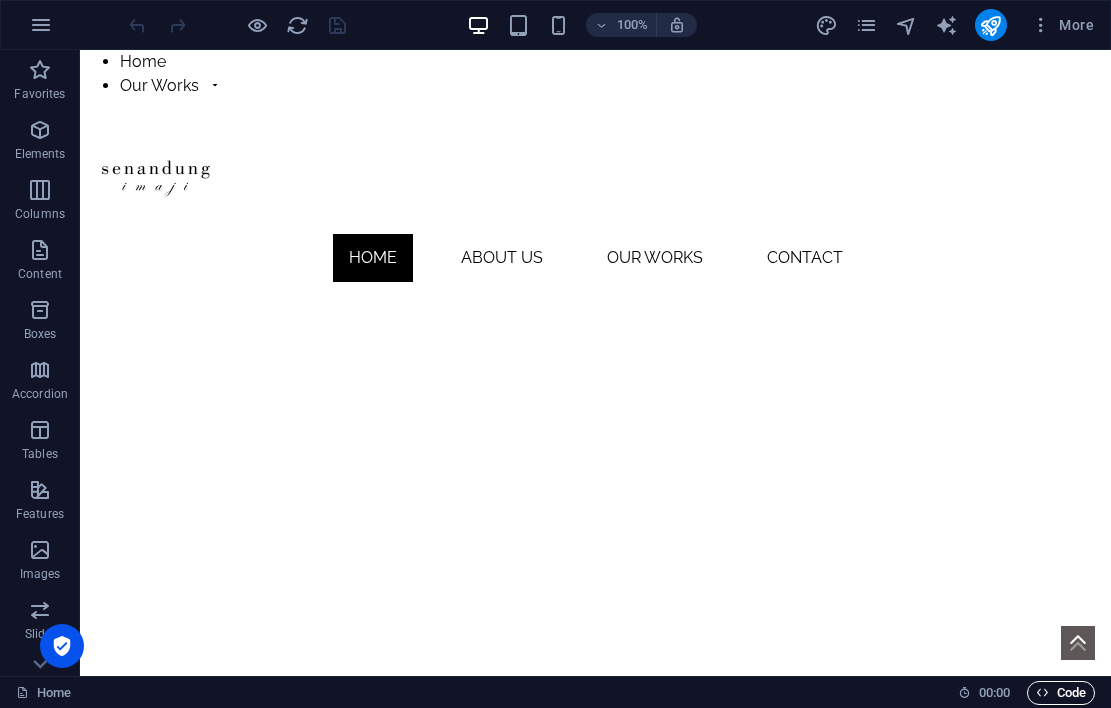 click on "Code" at bounding box center [1061, 693] 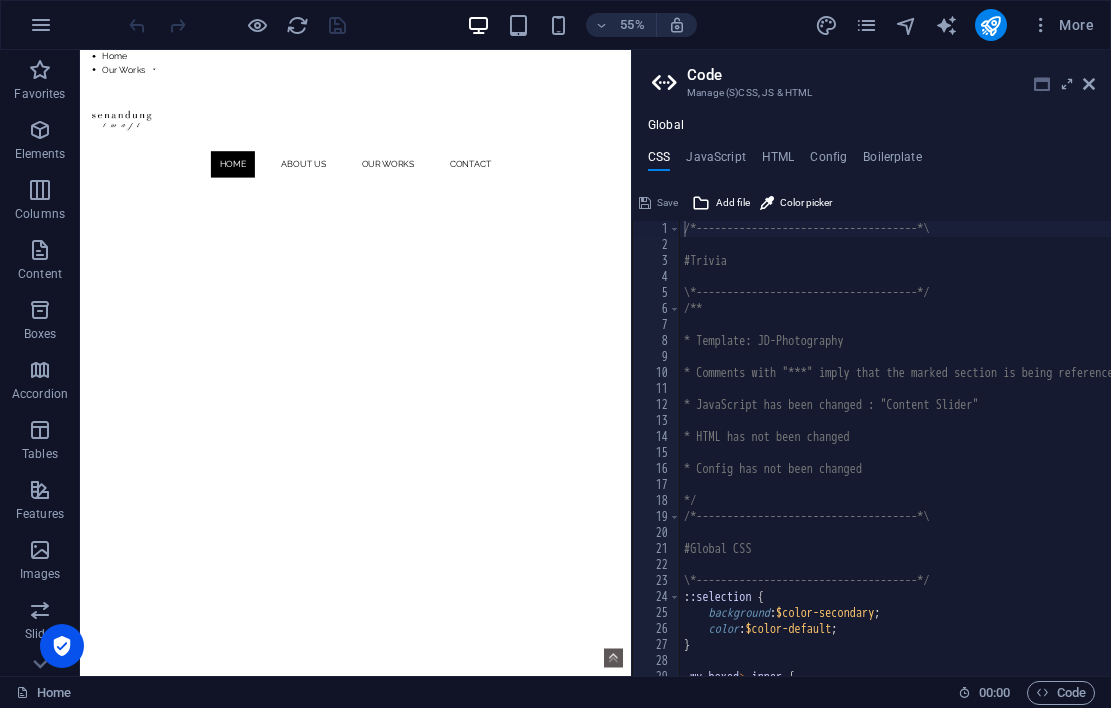 click at bounding box center [1042, 84] 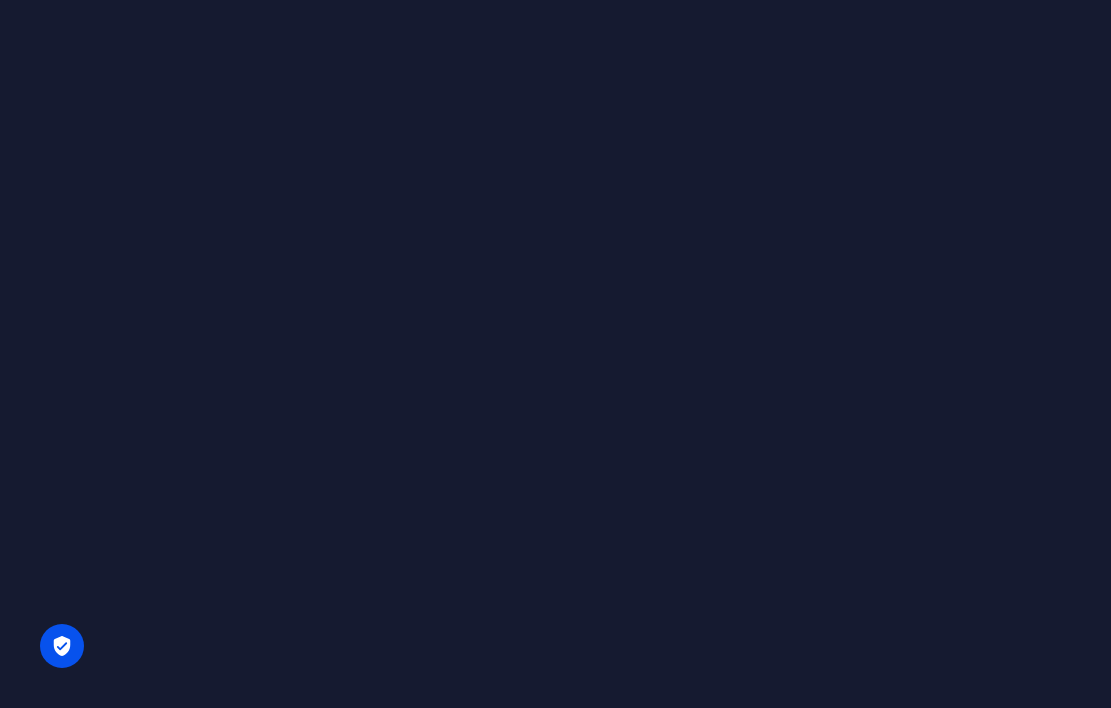 scroll, scrollTop: 0, scrollLeft: 0, axis: both 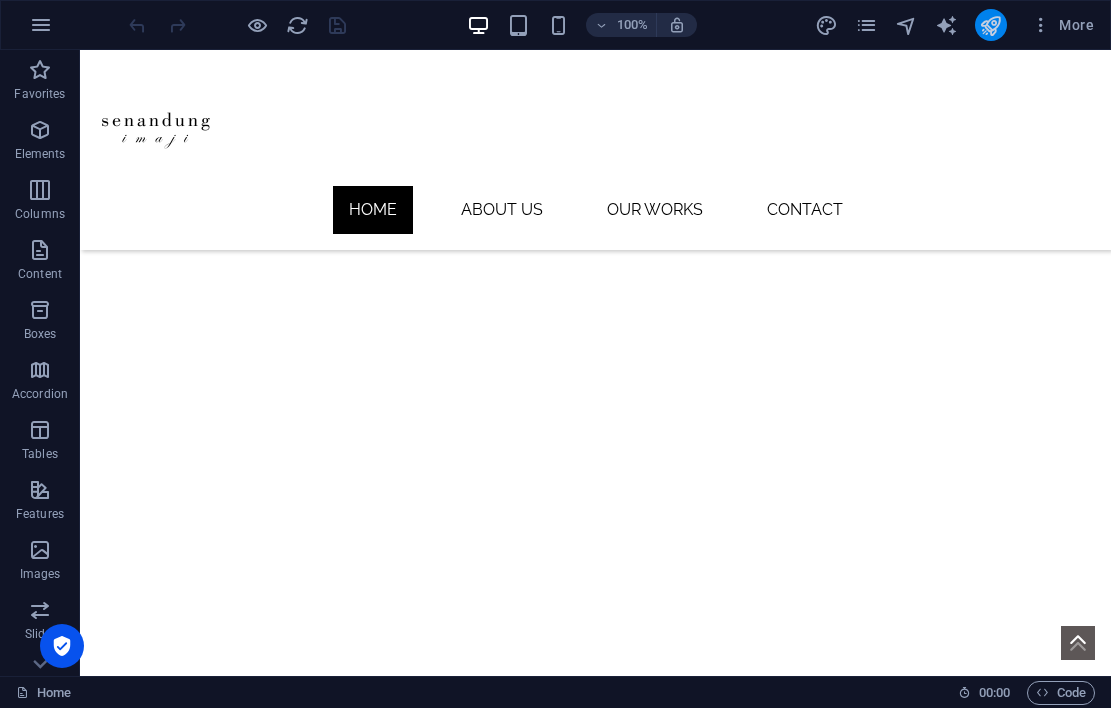 click at bounding box center [991, 25] 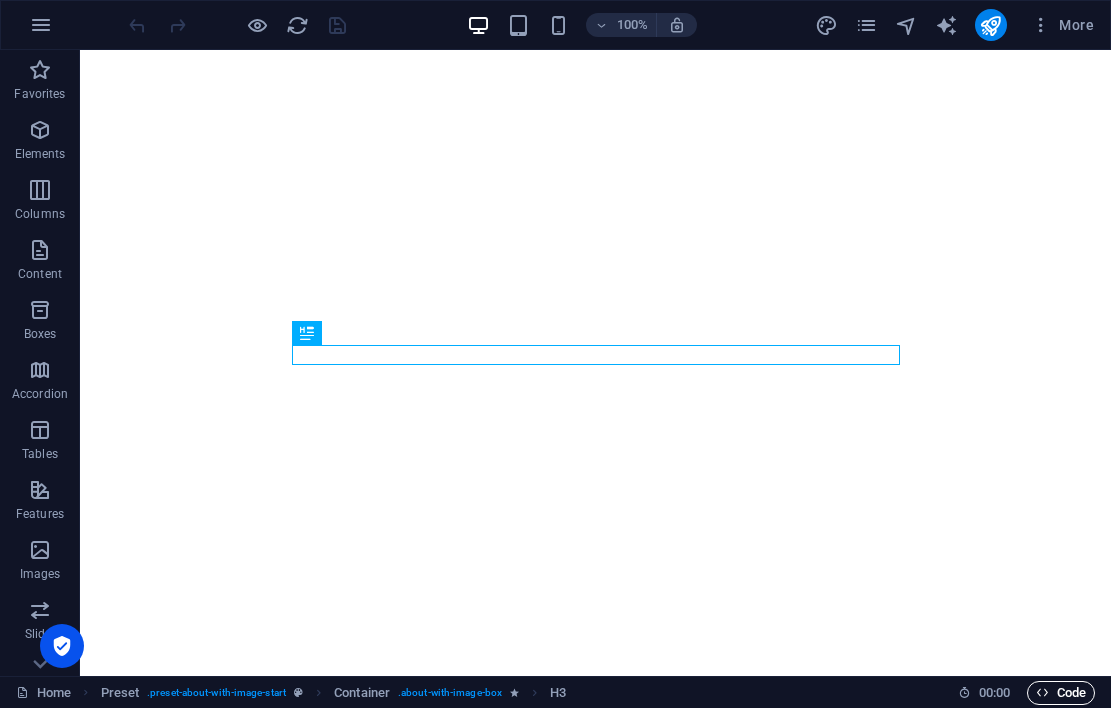 scroll, scrollTop: 0, scrollLeft: 0, axis: both 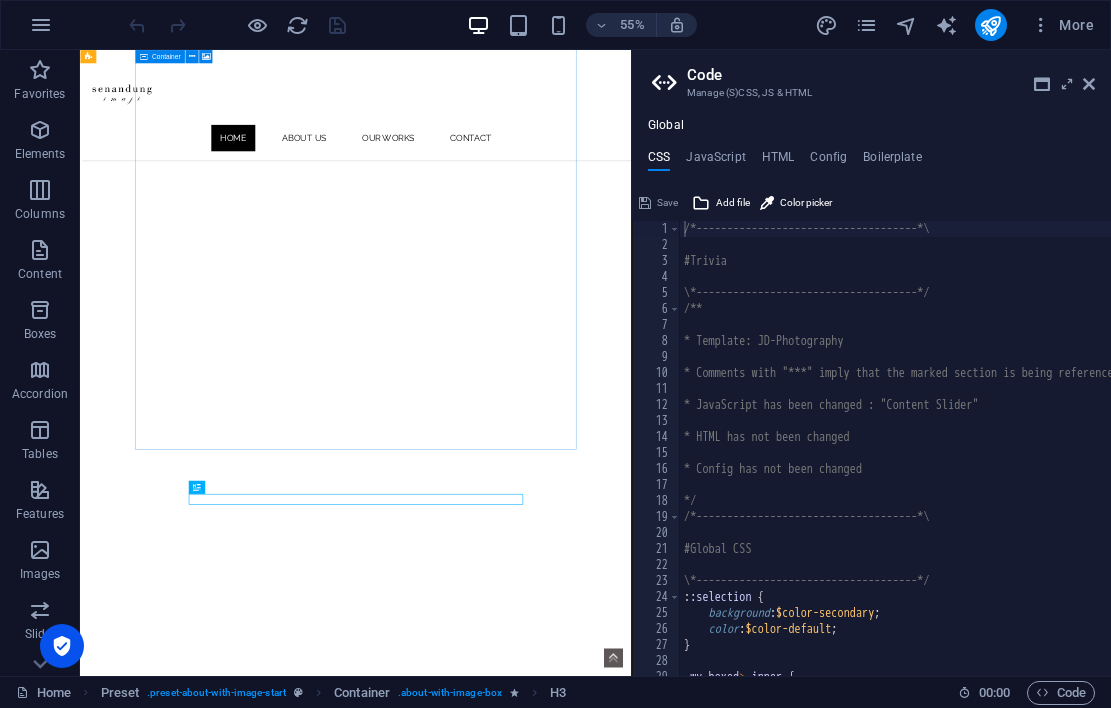 click on "Global CSS JavaScript HTML Config Boilerplate /*------------------------------------*\ 1 2 3 4 5 6 7 8 9 10 11 12 13 14 15 16 17 18 19 20 21 22 23 24 25 26 27 28 29 30 /*------------------------------------*\     #Trivia \*------------------------------------*/ /**   * Template: JD-Photography   * Comments with "***" imply that the marked section is being referenced somewhere else   * JavaScript has been changed : "Content Slider"   * HTML has not been changed   * Config has not been changed   */ /*------------------------------------*\     #Global CSS \*------------------------------------*/ : :selection   {      background :  $color-secondary ;      color :  $color-default ; } .wv-boxed > .inner   {      @media  screen  and   ( max-width :  $breakpoint-md-max )   {     Save Add file Color picker     Save Add file     Save Add file" at bounding box center [871, 397] 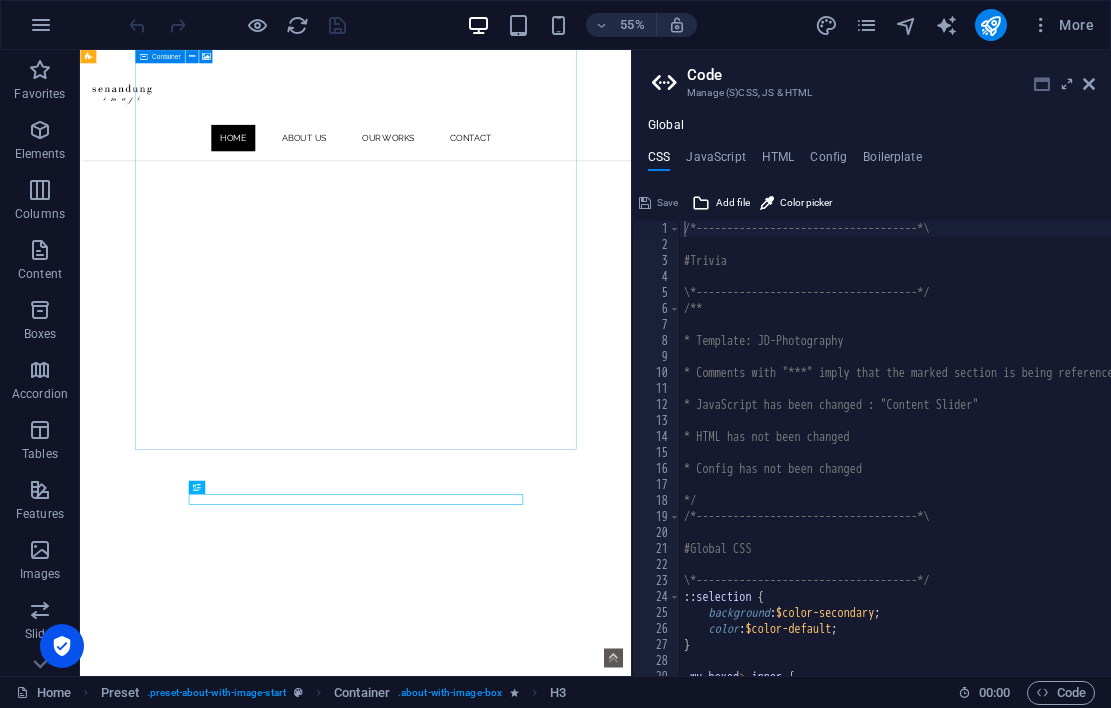 click at bounding box center (1042, 84) 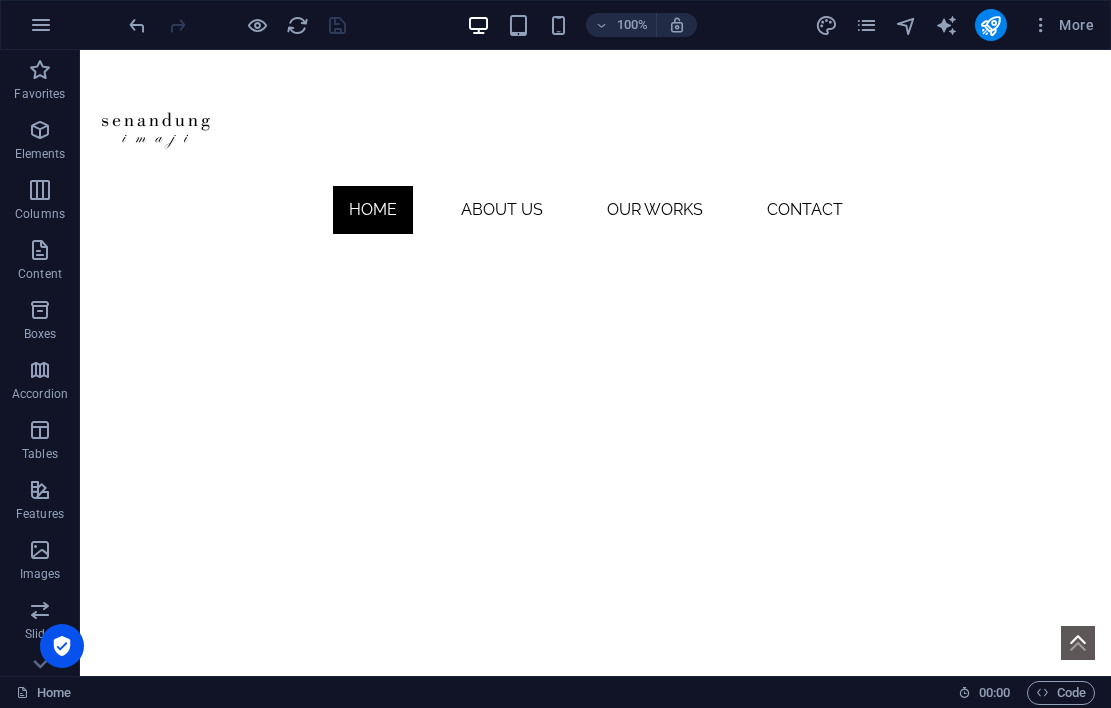 scroll, scrollTop: 0, scrollLeft: 0, axis: both 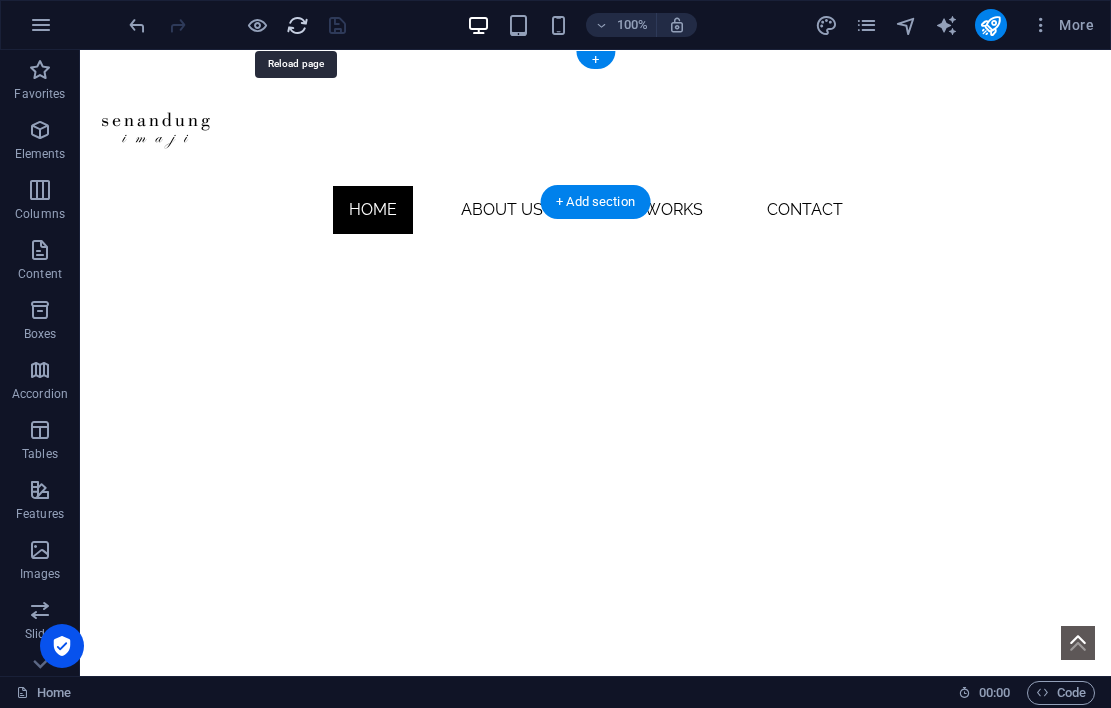click at bounding box center [297, 25] 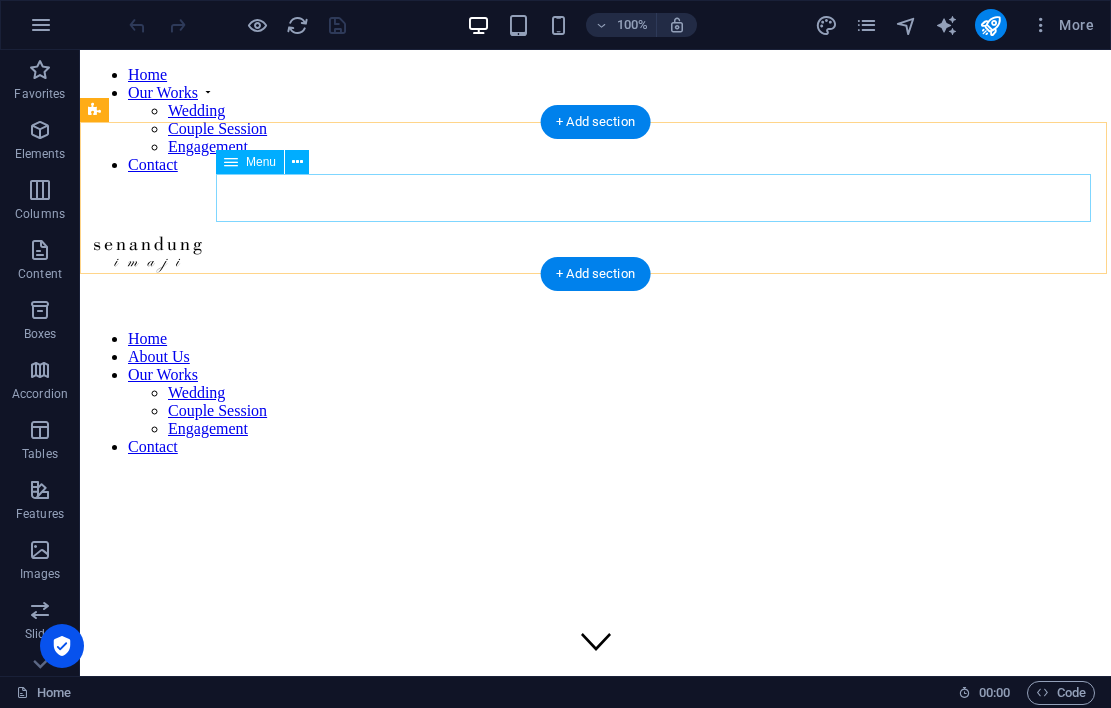 scroll, scrollTop: 0, scrollLeft: 0, axis: both 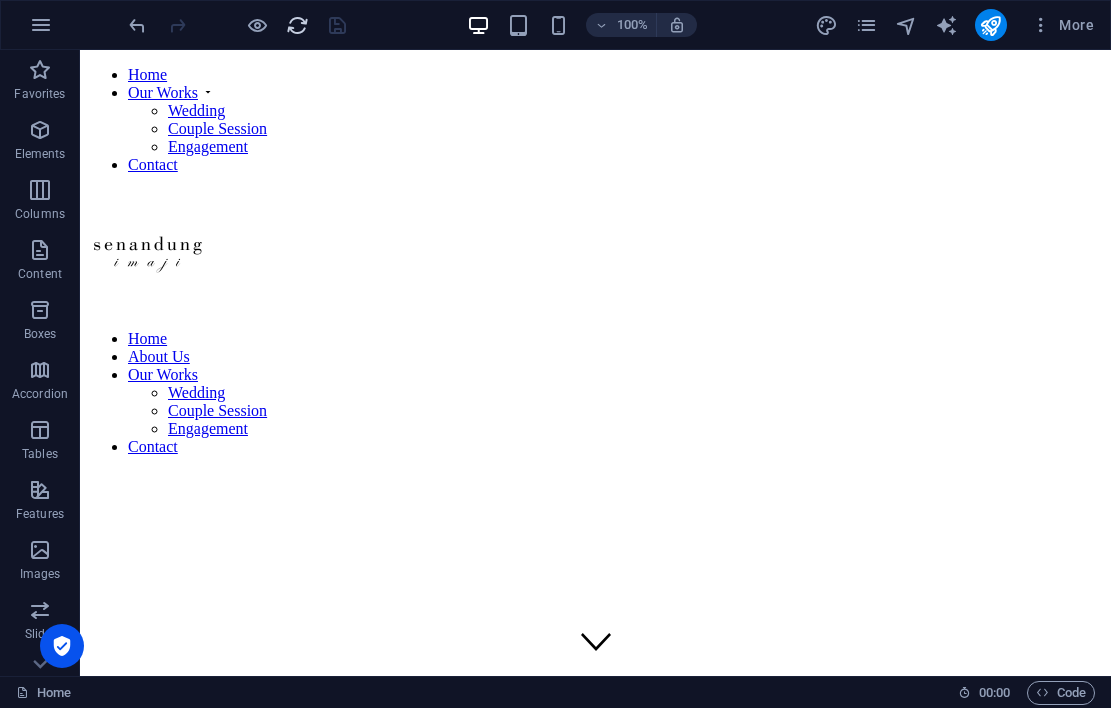 click at bounding box center (297, 25) 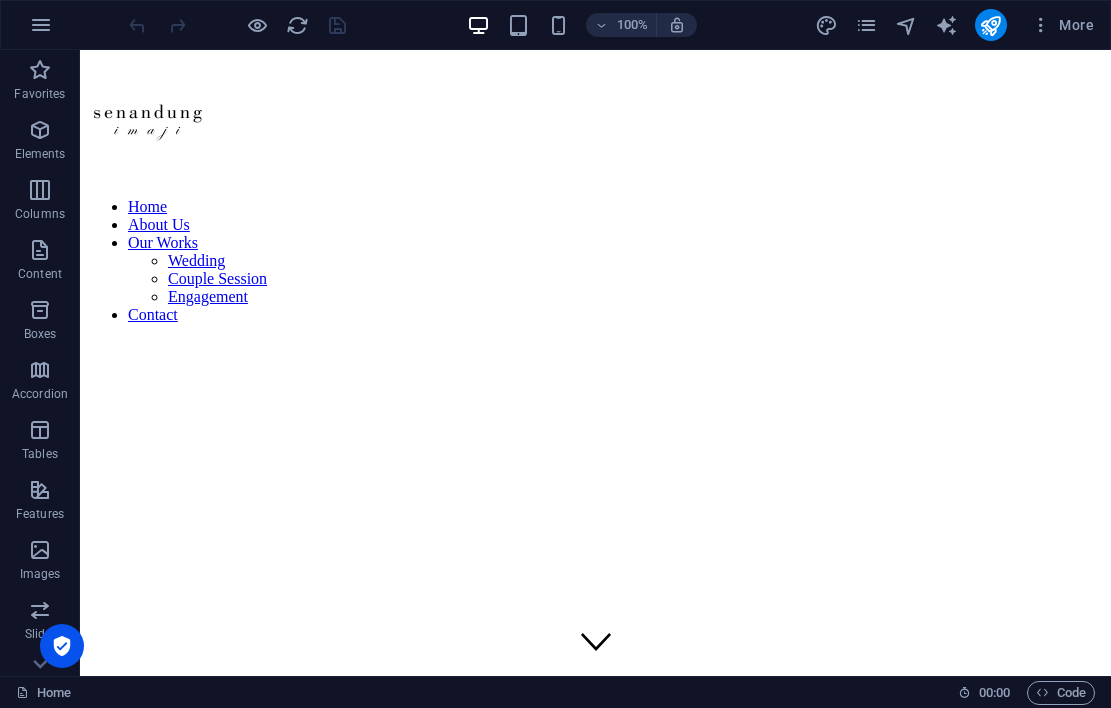 scroll, scrollTop: 0, scrollLeft: 0, axis: both 